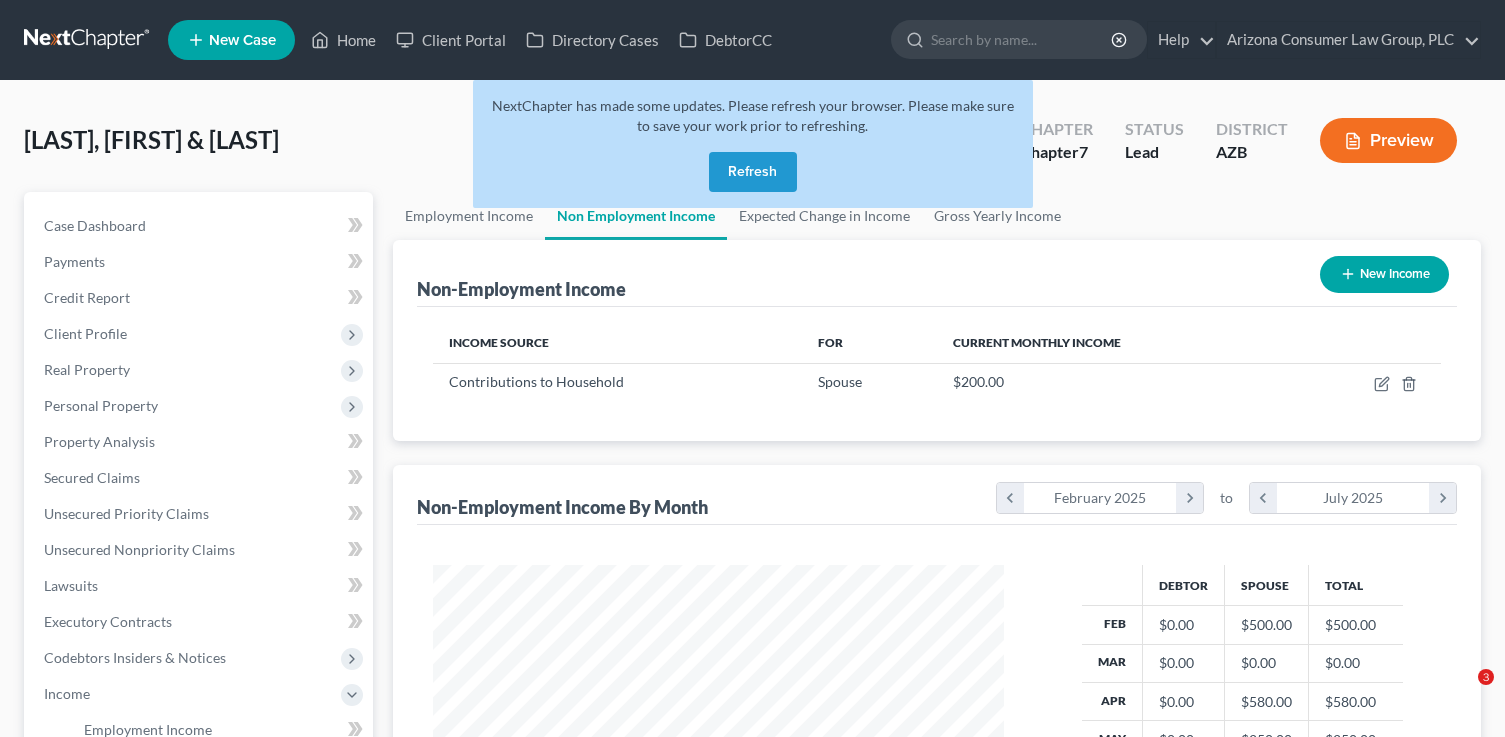 scroll, scrollTop: 0, scrollLeft: 0, axis: both 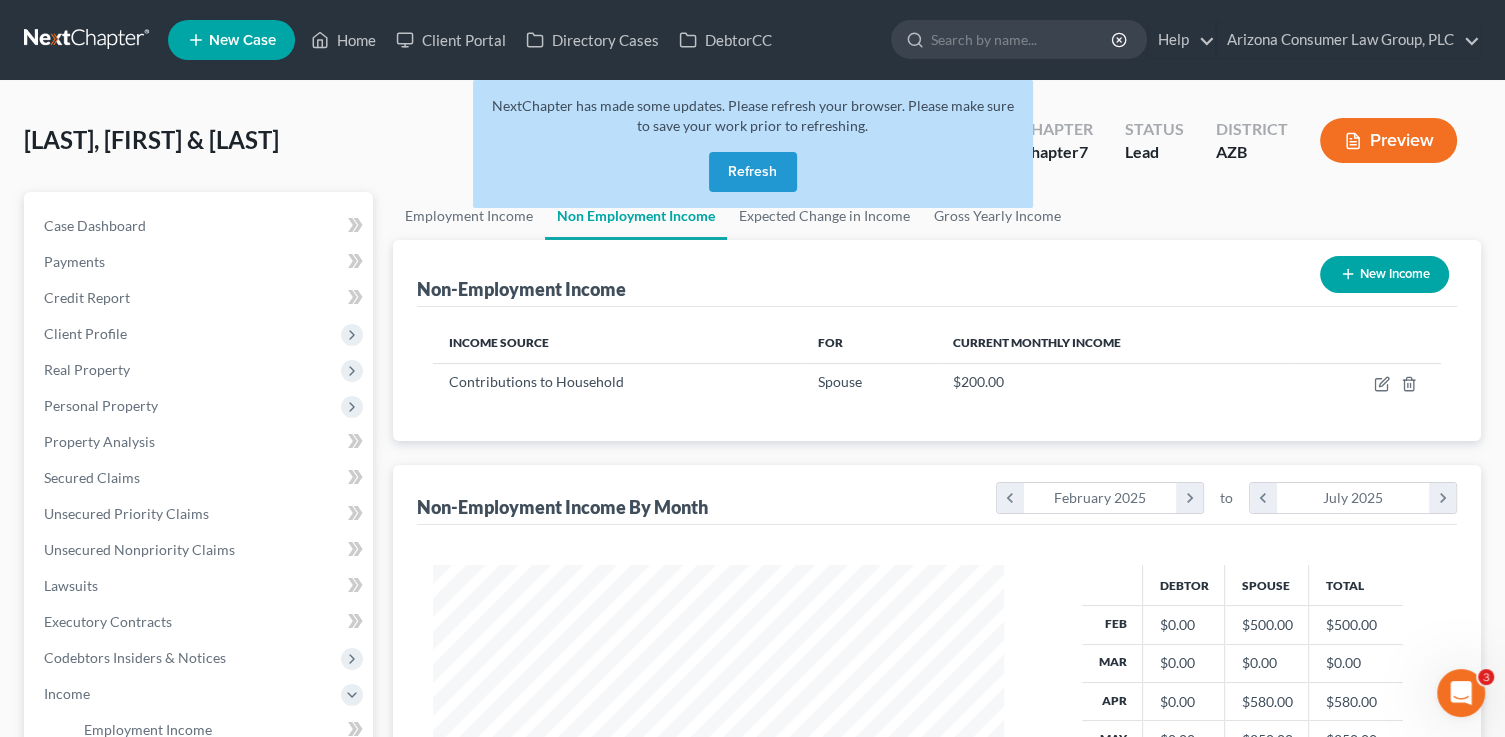 click on "Refresh" at bounding box center [753, 172] 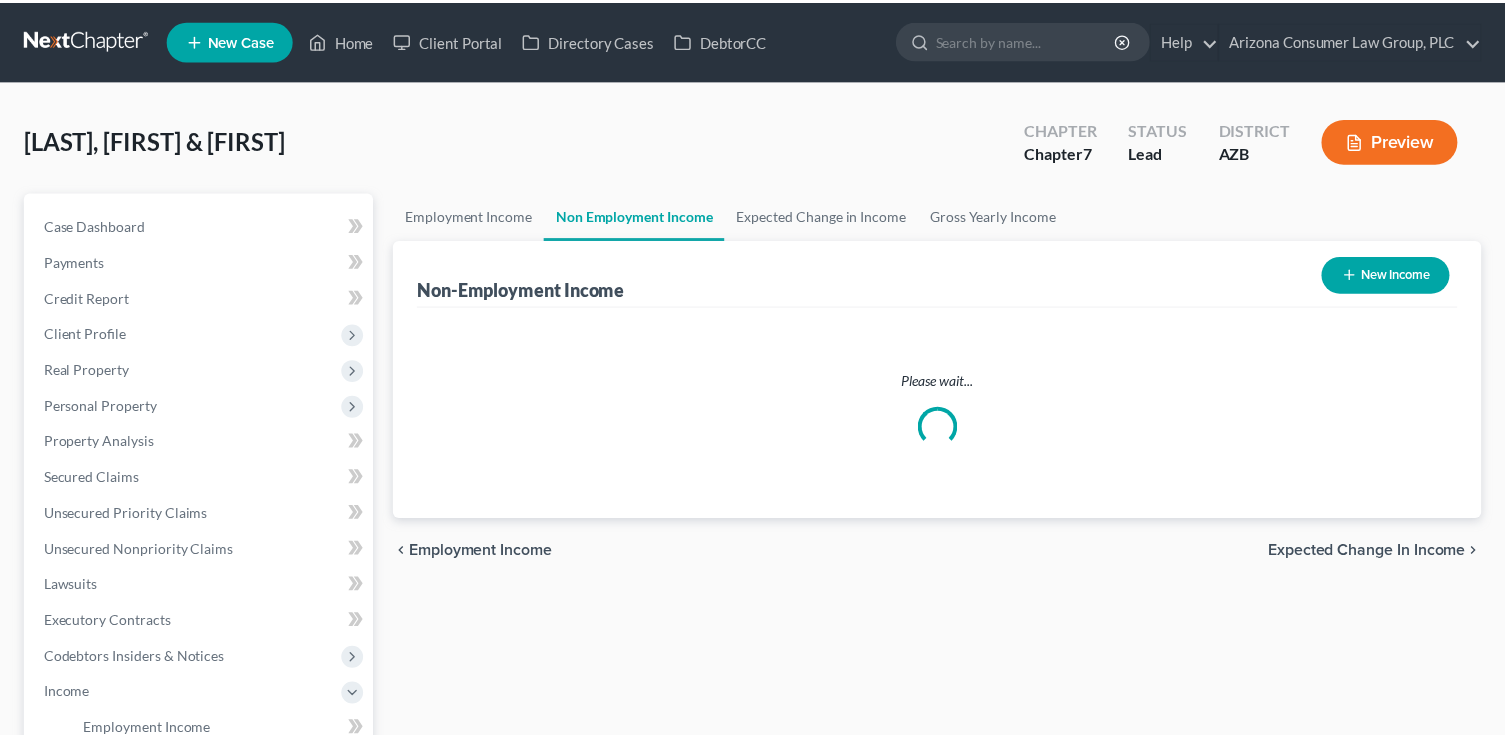 scroll, scrollTop: 0, scrollLeft: 0, axis: both 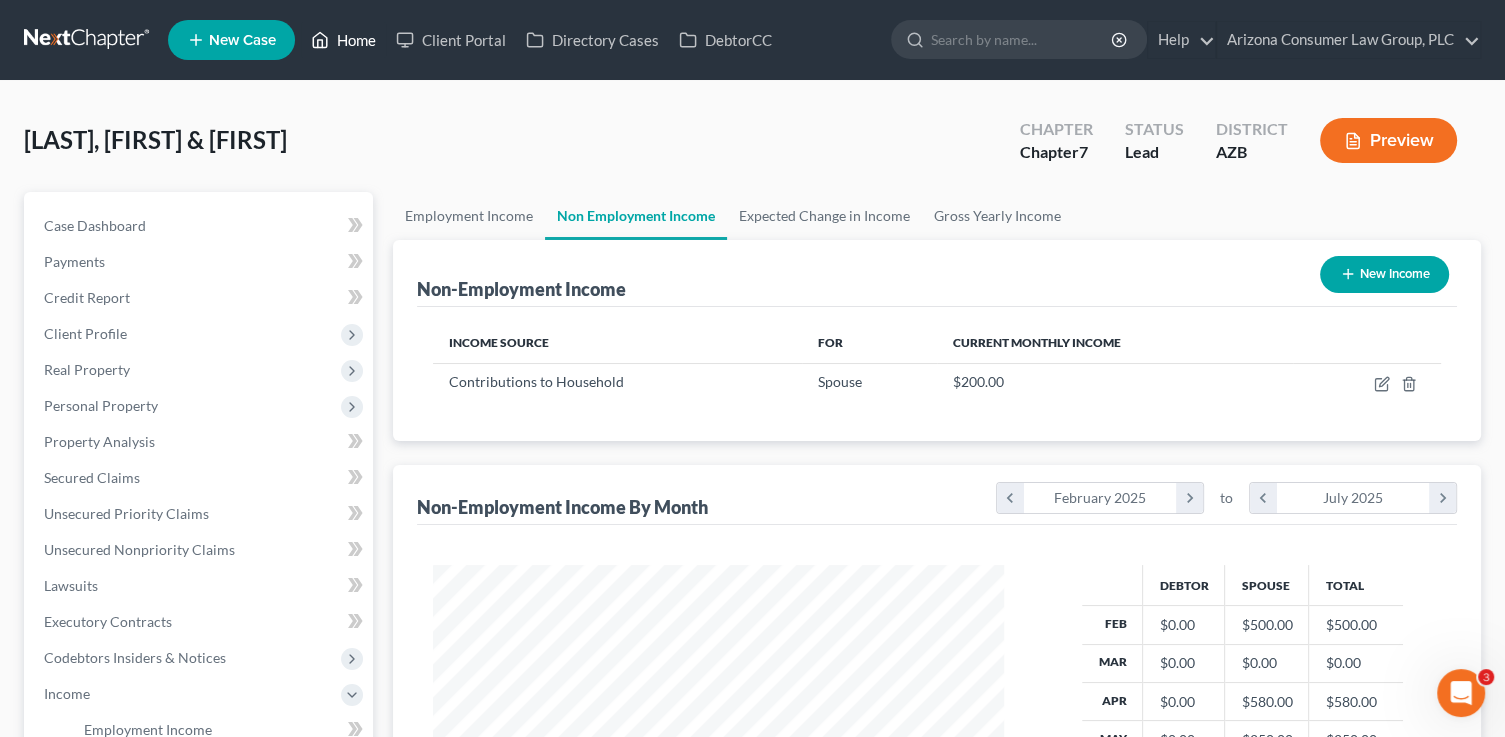 click on "Home" at bounding box center (343, 40) 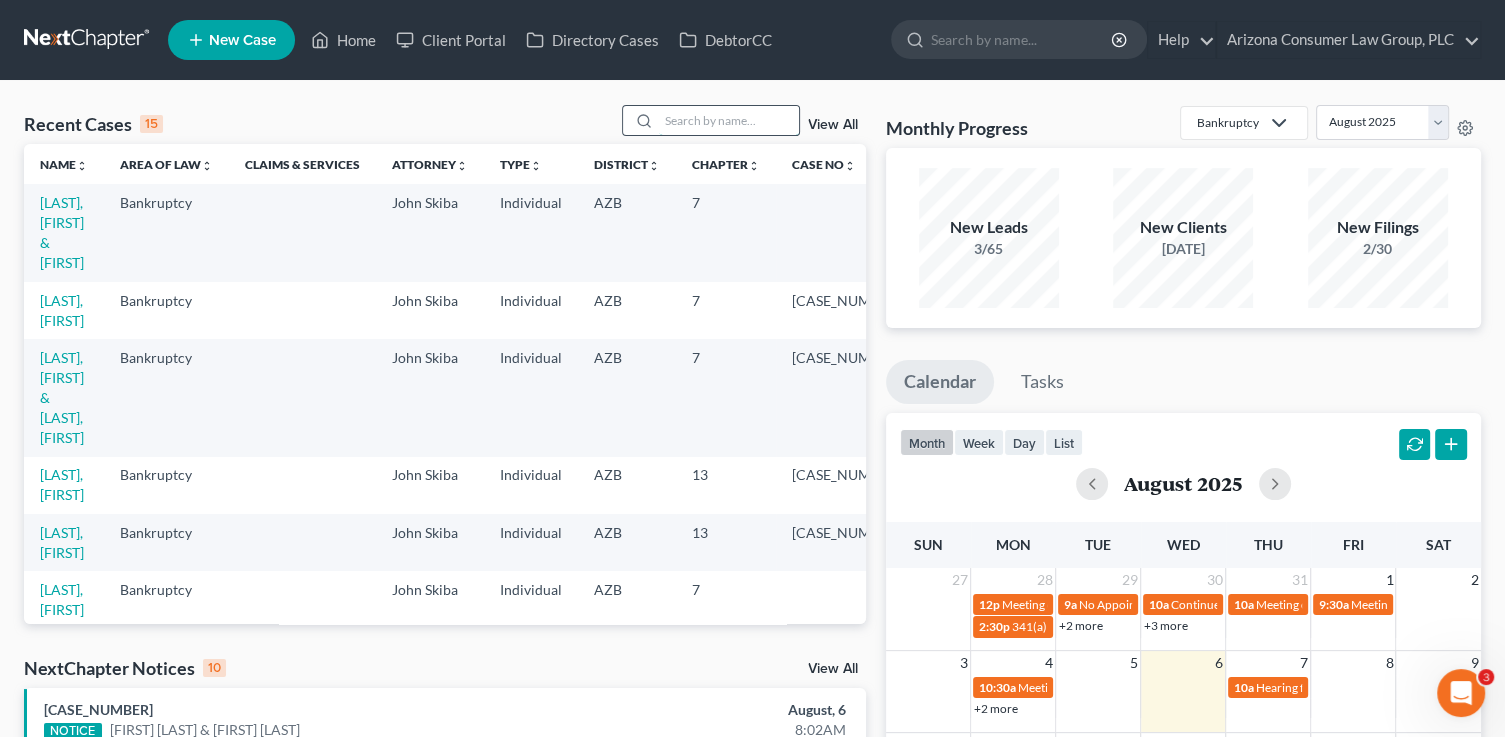 click at bounding box center (729, 120) 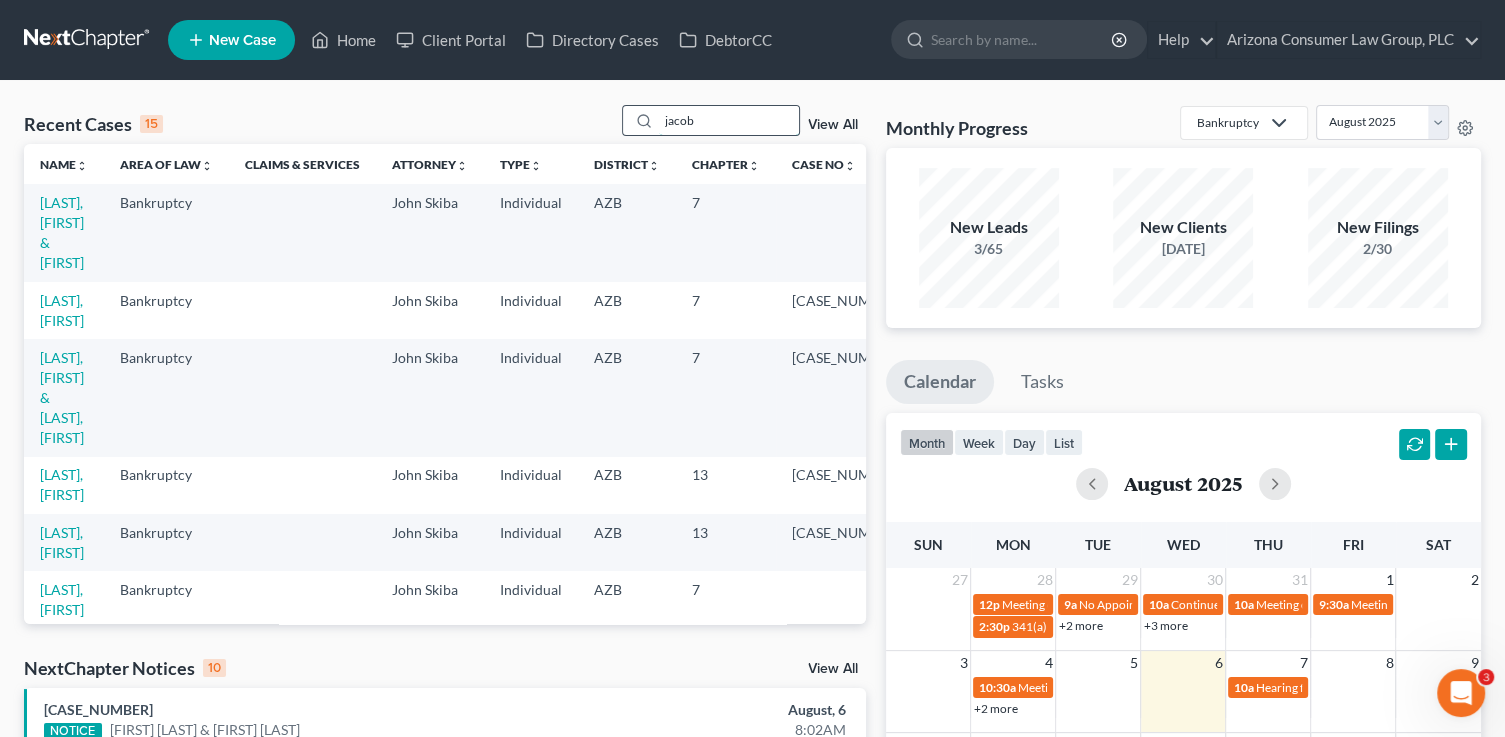 type on "jacob" 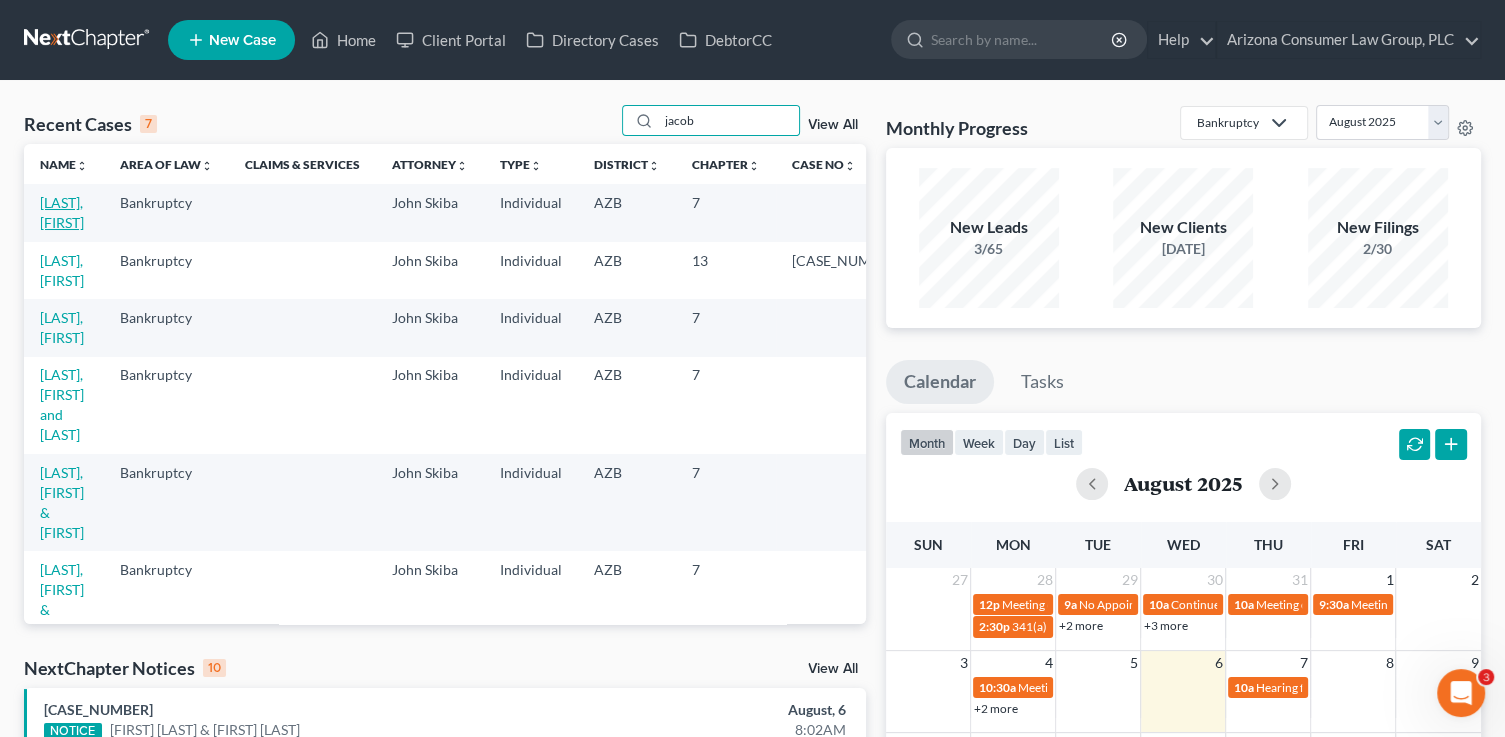 click on "[LAST], [FIRST]" at bounding box center [62, 212] 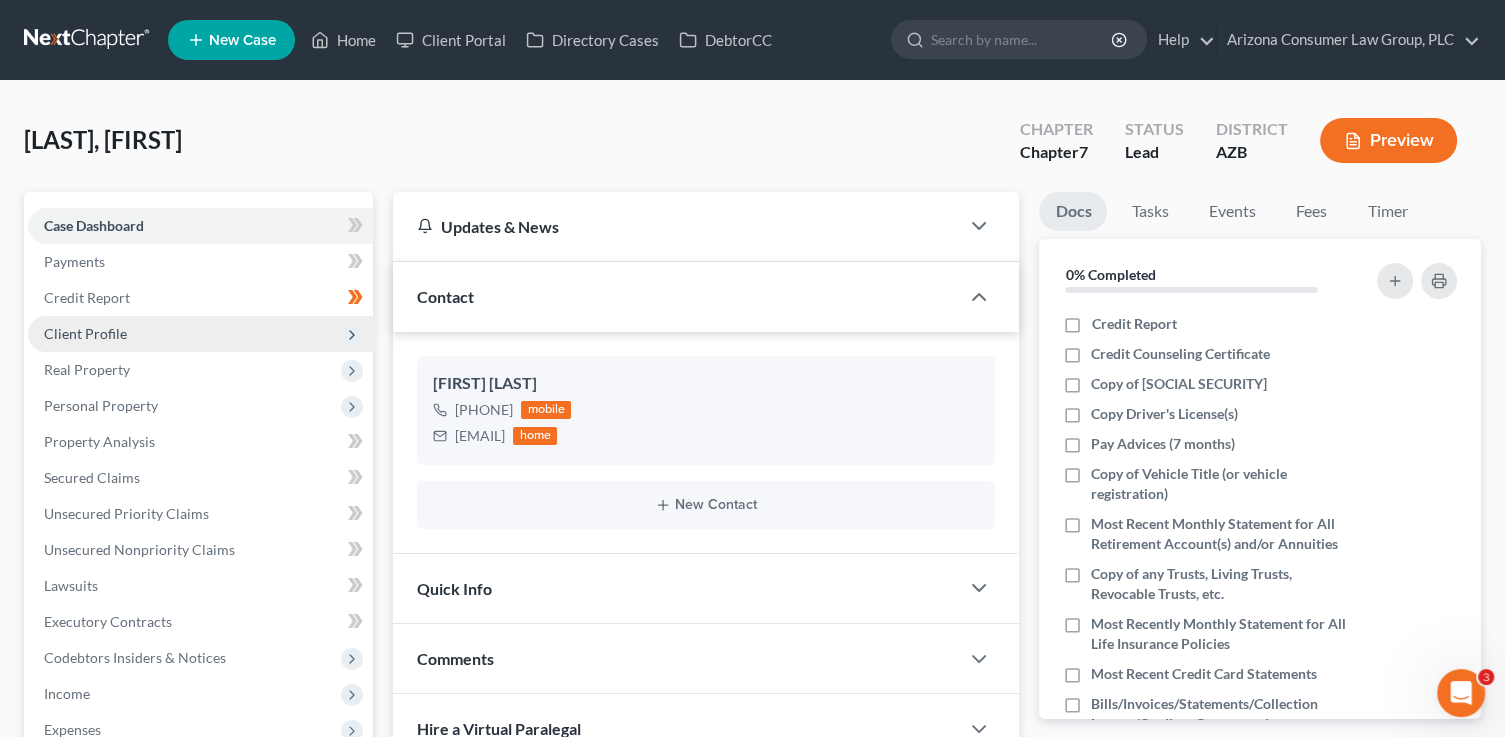 click on "Client Profile" at bounding box center [85, 333] 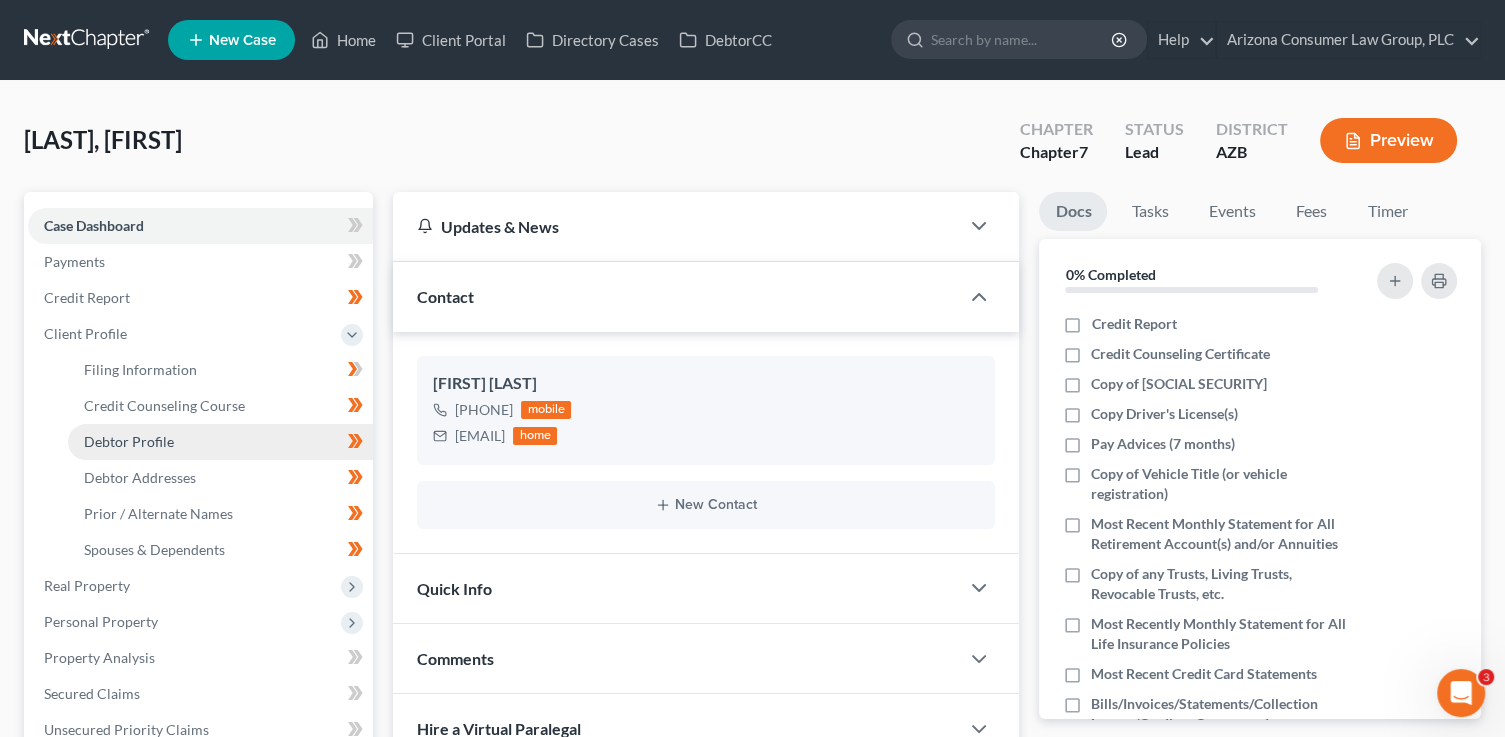 click on "Debtor Profile" at bounding box center [220, 442] 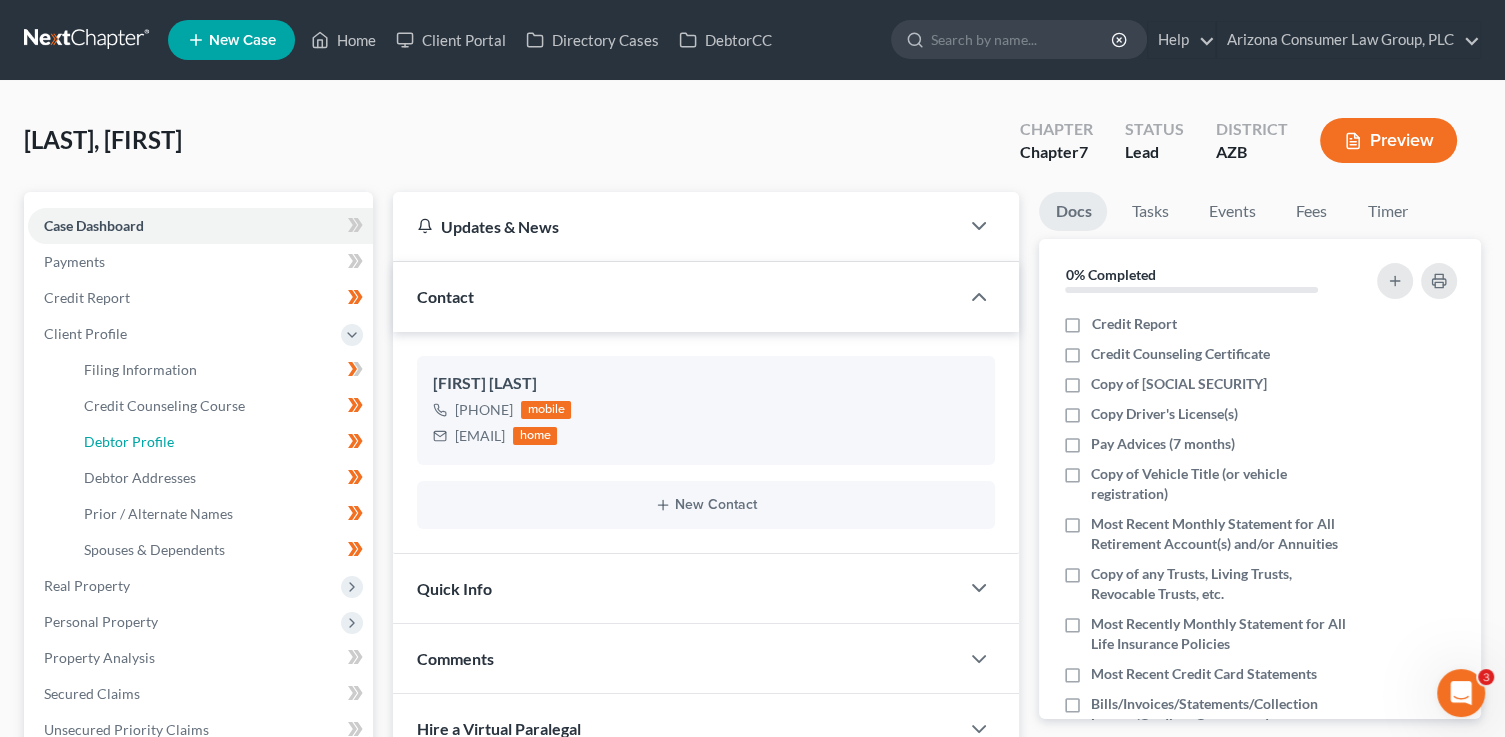 select on "0" 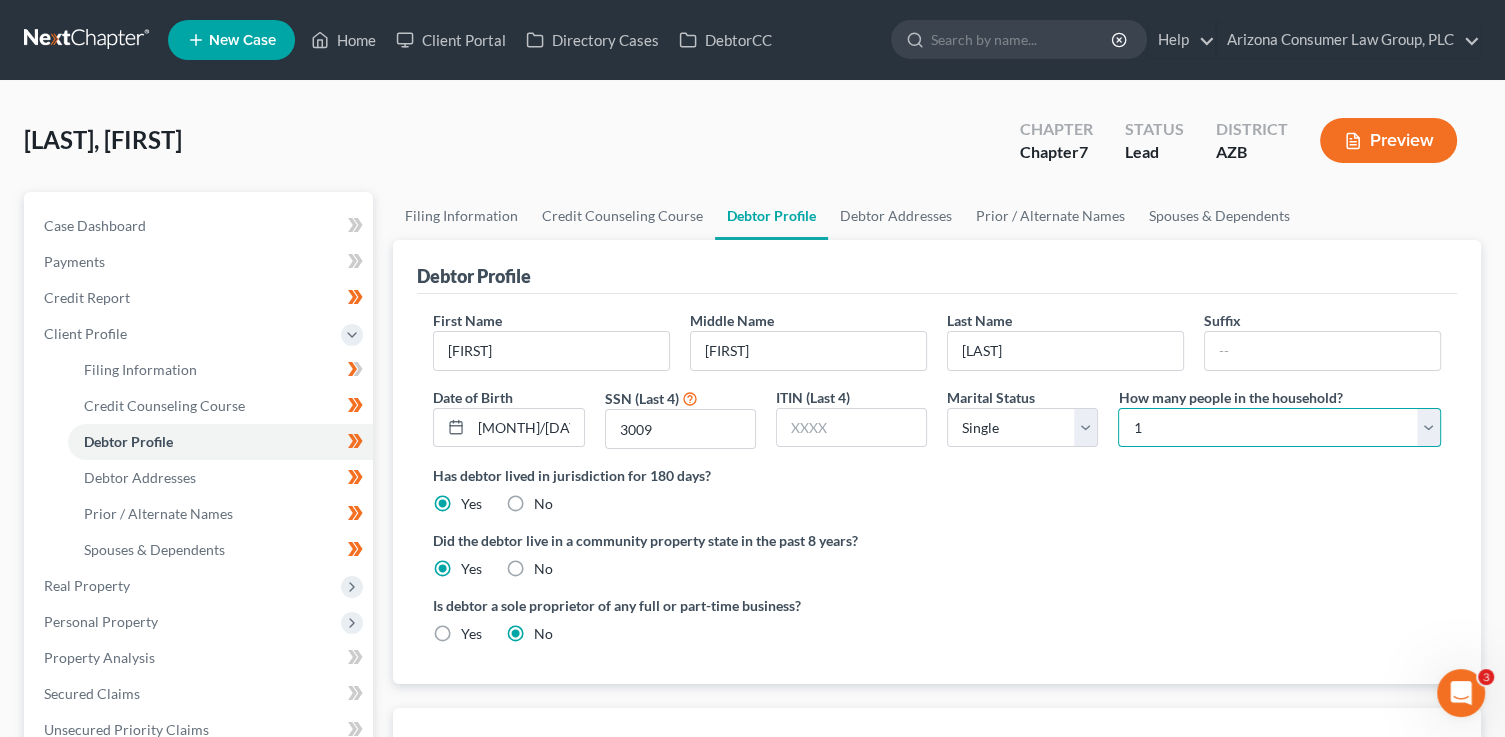 click on "Select 1 2 3 4 5 6 7 8 9 10 11 12 13 14 15 16 17 18 19 20" at bounding box center [1279, 428] 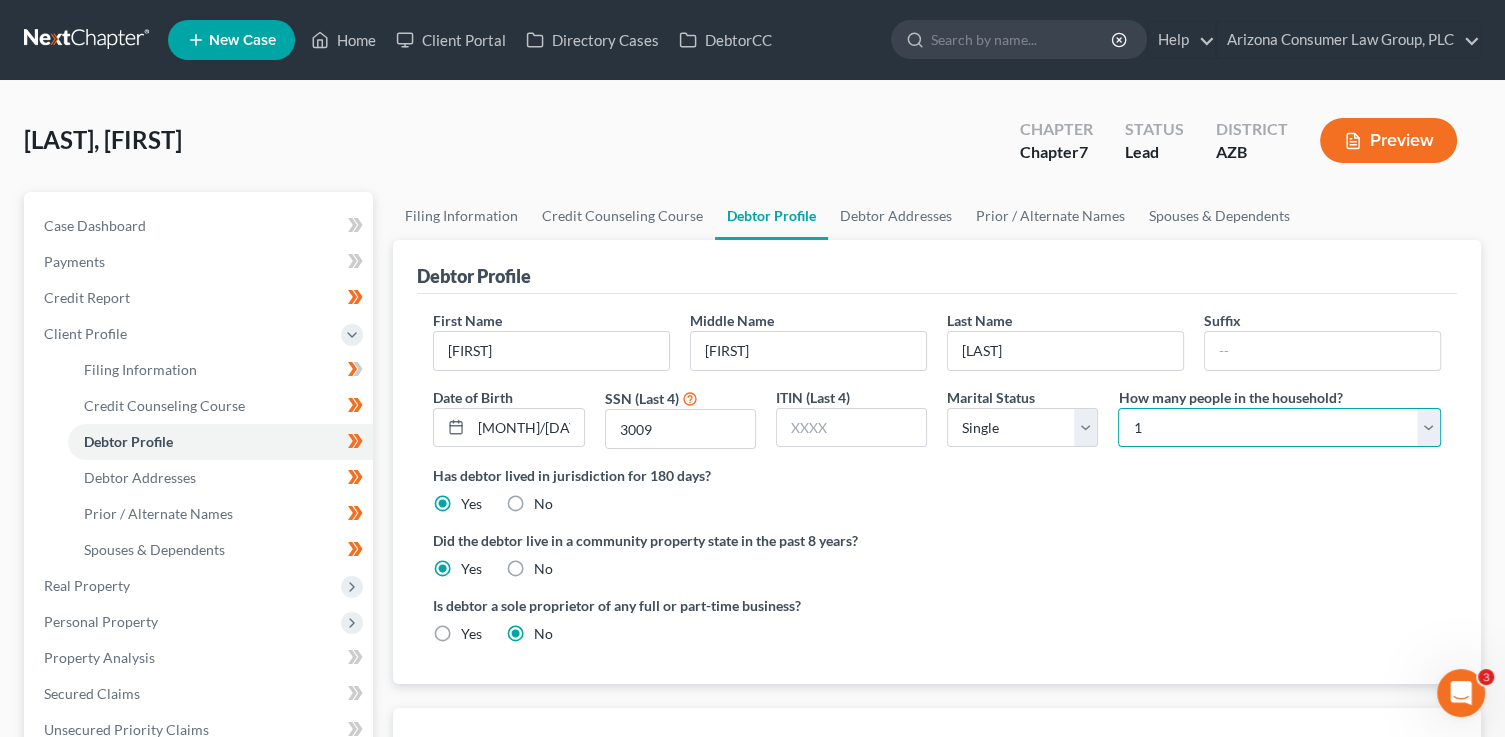 select on "2" 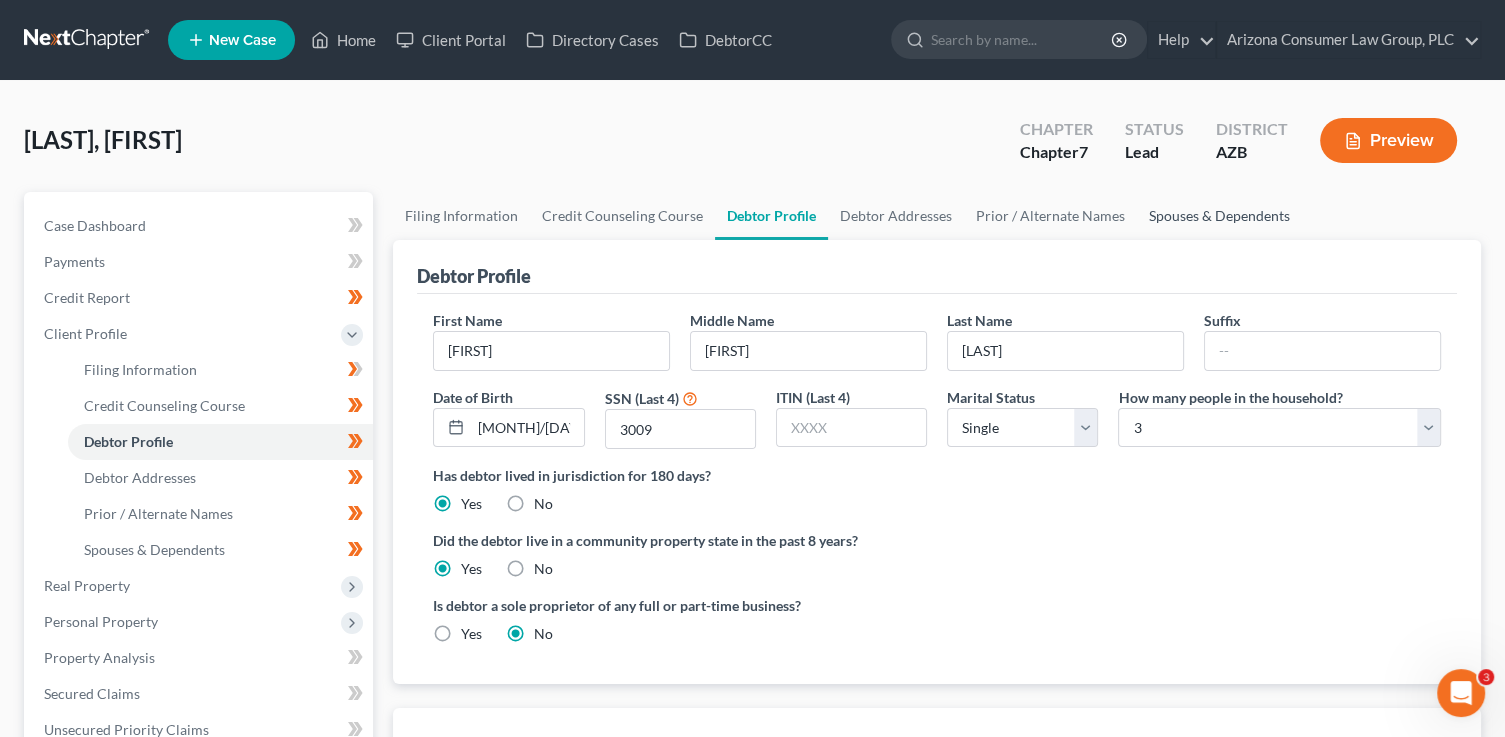 click on "Spouses & Dependents" at bounding box center (1219, 216) 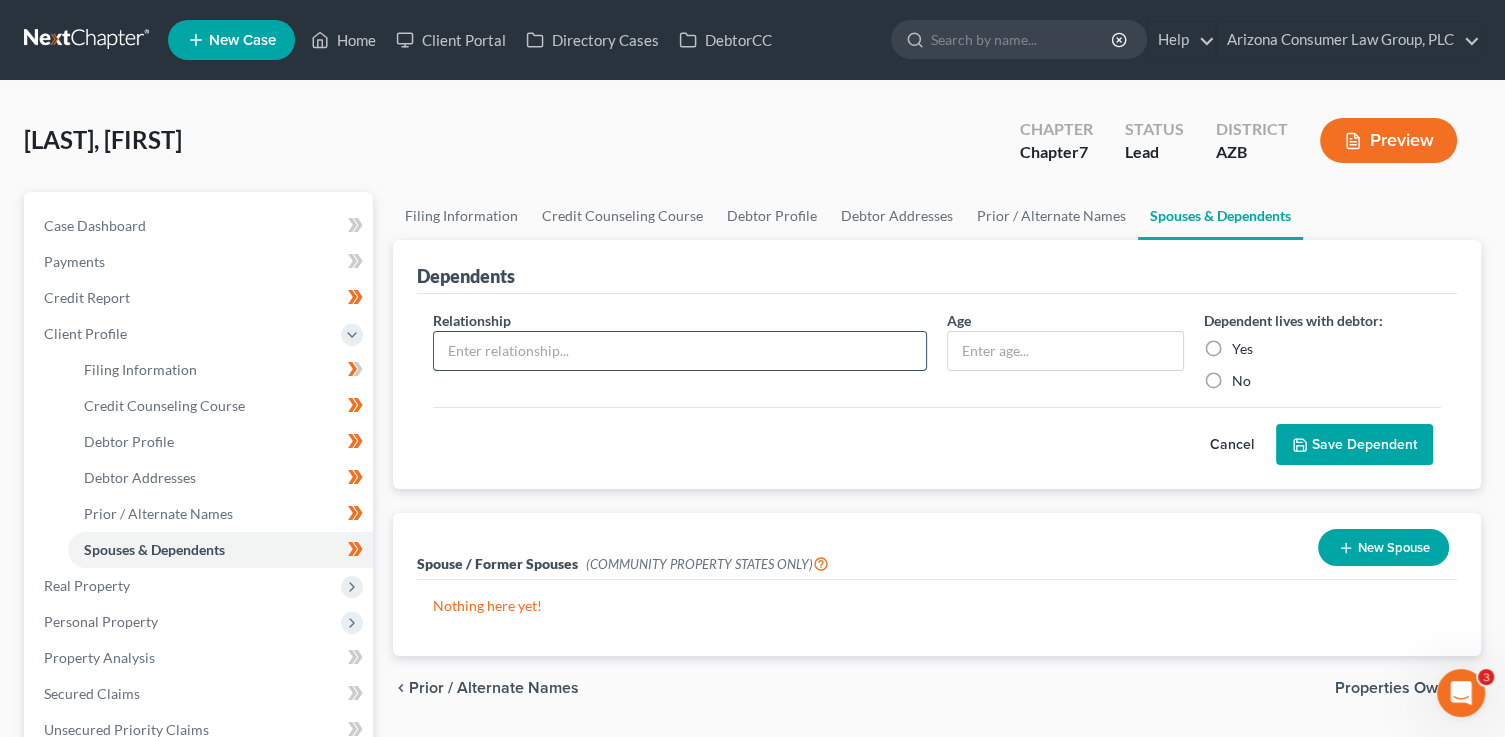click at bounding box center (680, 351) 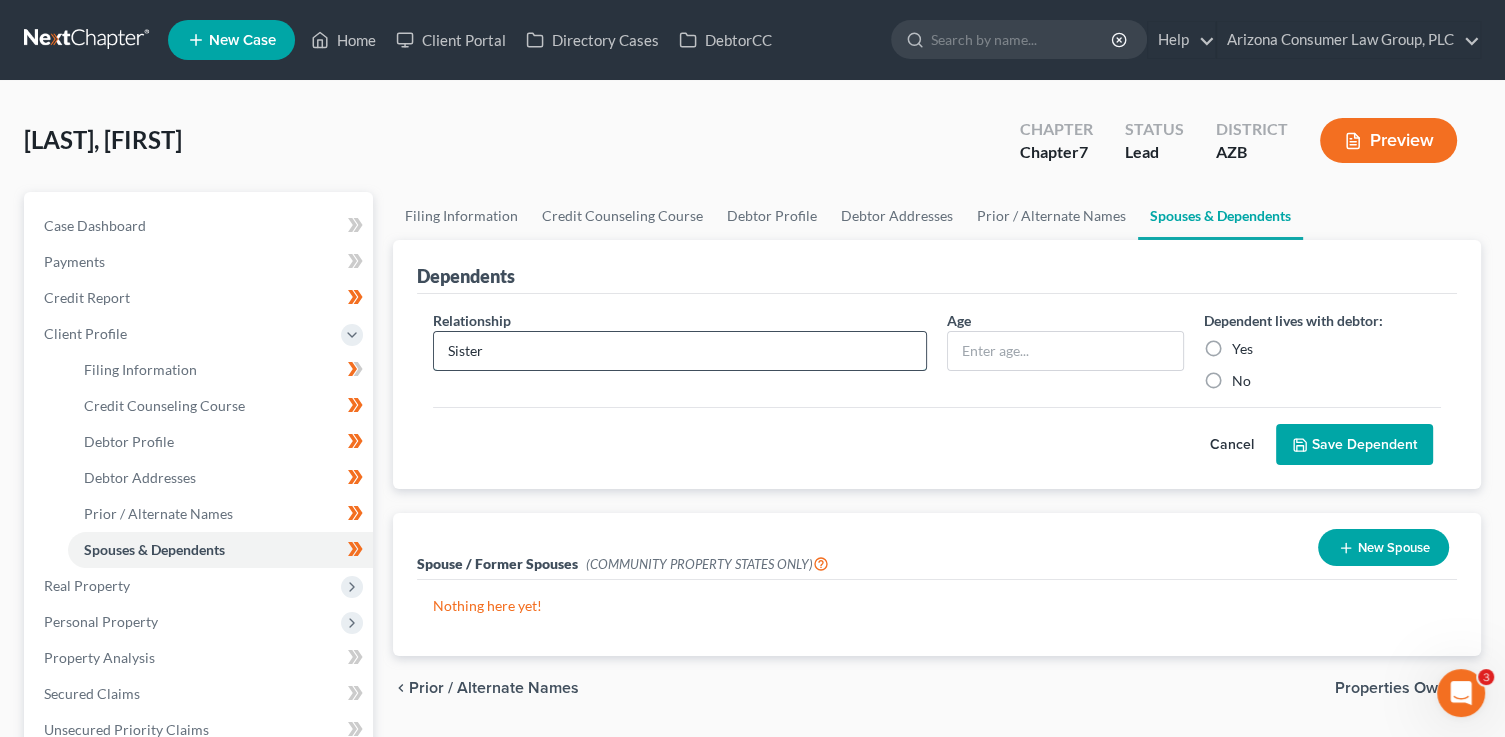 type on "Sister" 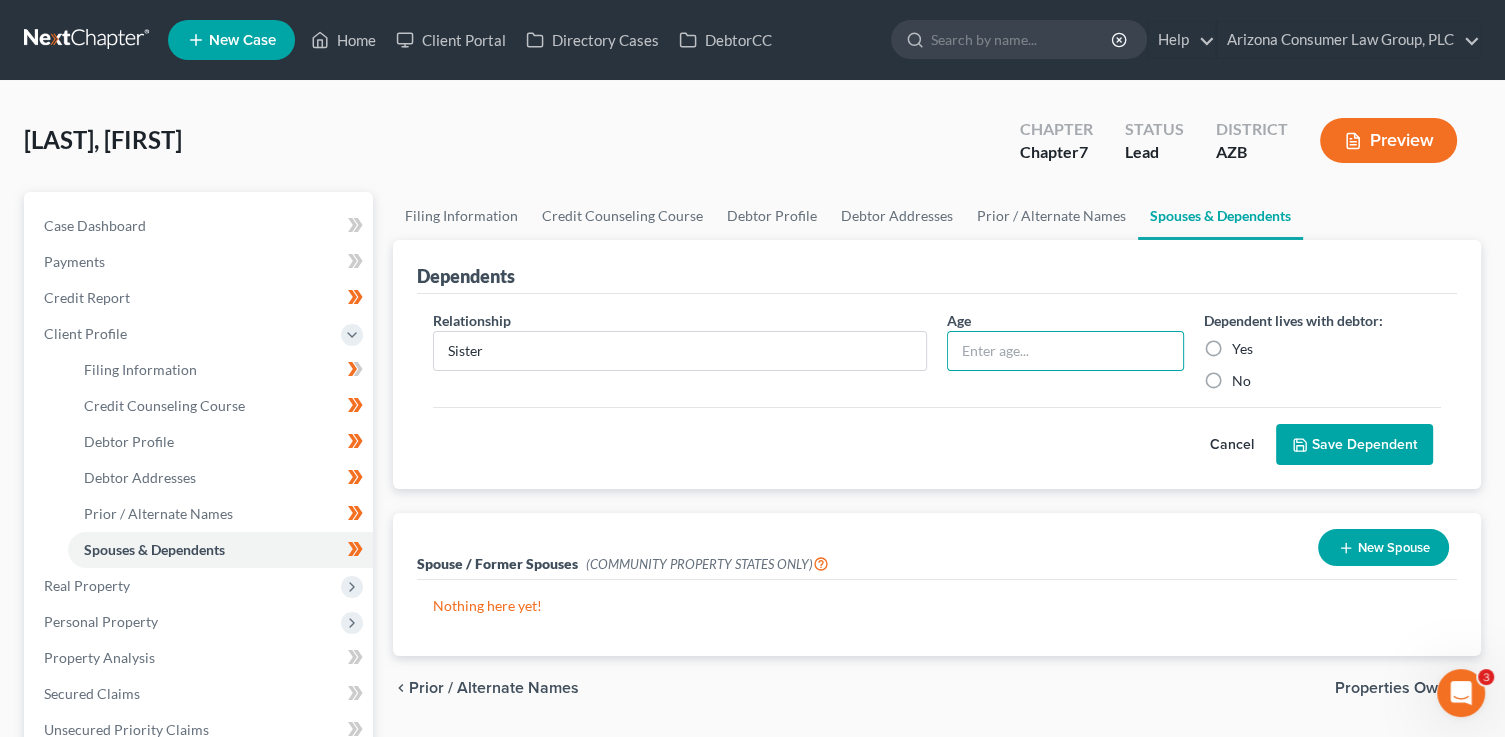 click on "Yes" at bounding box center (1242, 349) 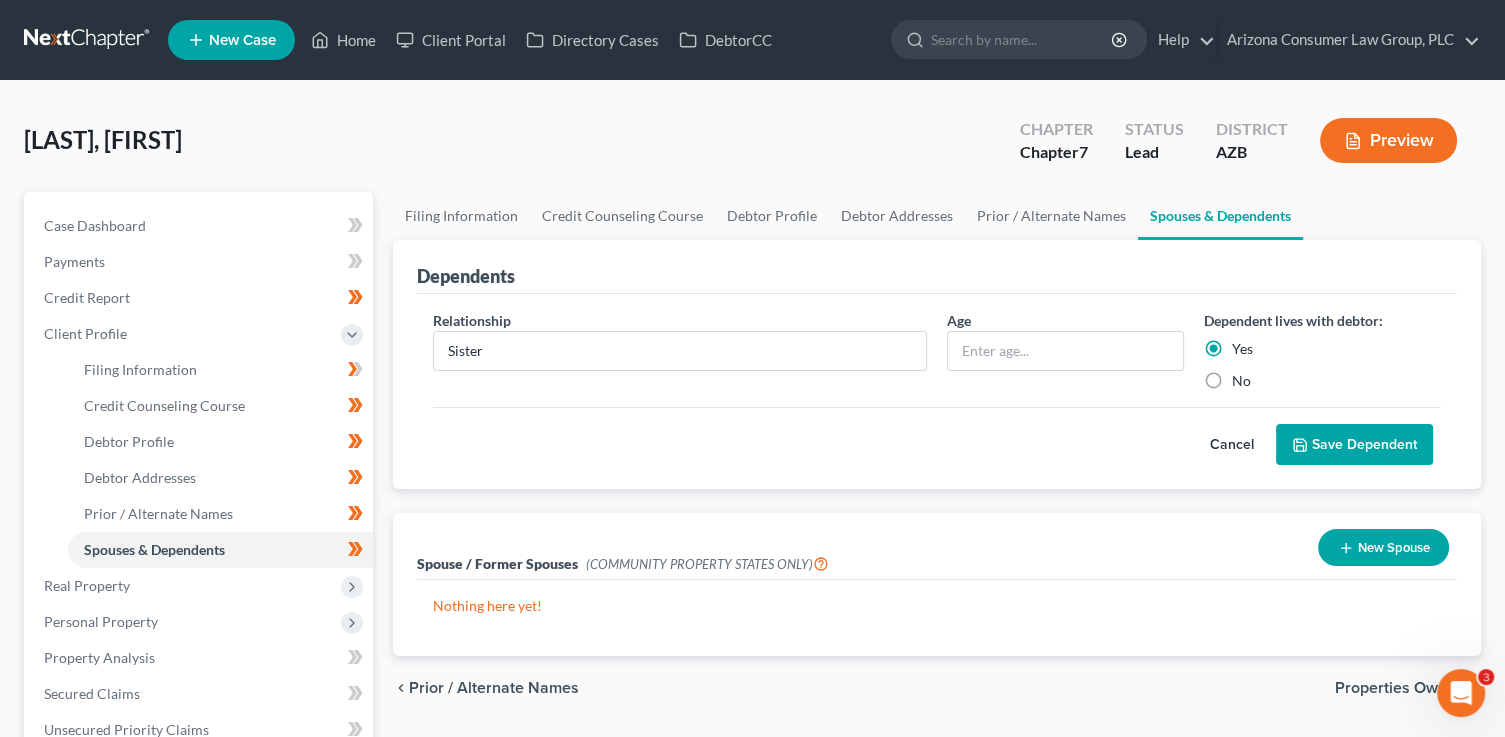 click on "Save Dependent" at bounding box center [1354, 445] 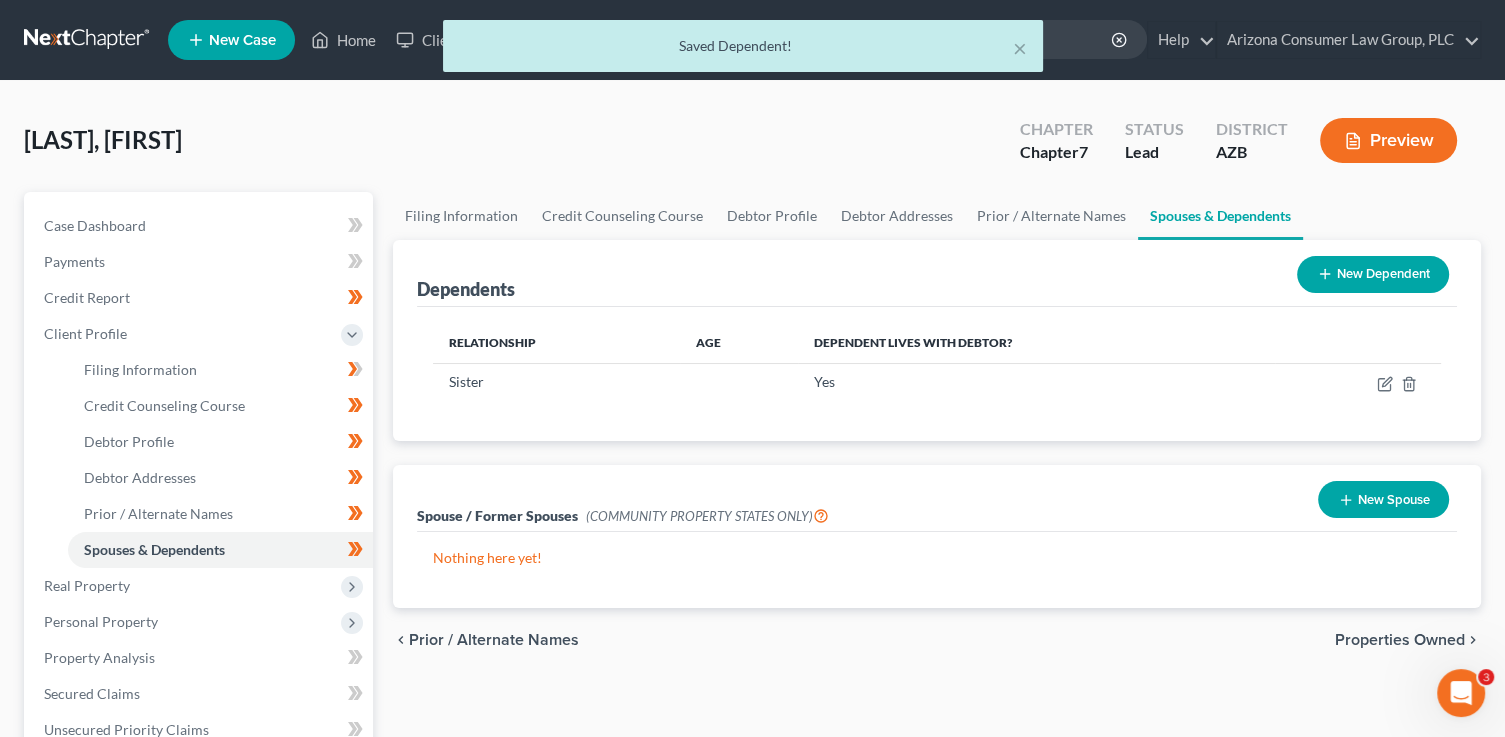 click on "New Dependent" at bounding box center [1373, 274] 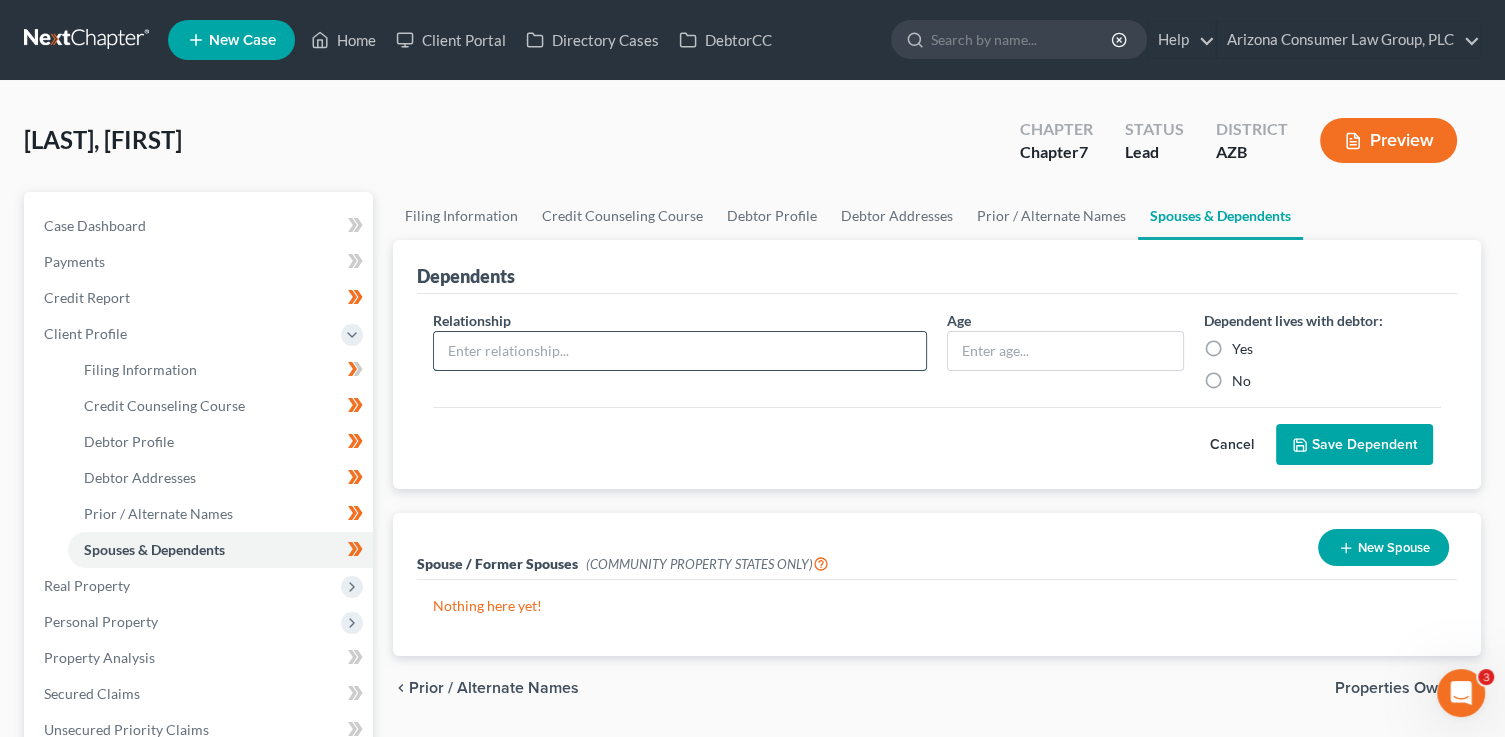 click at bounding box center (680, 351) 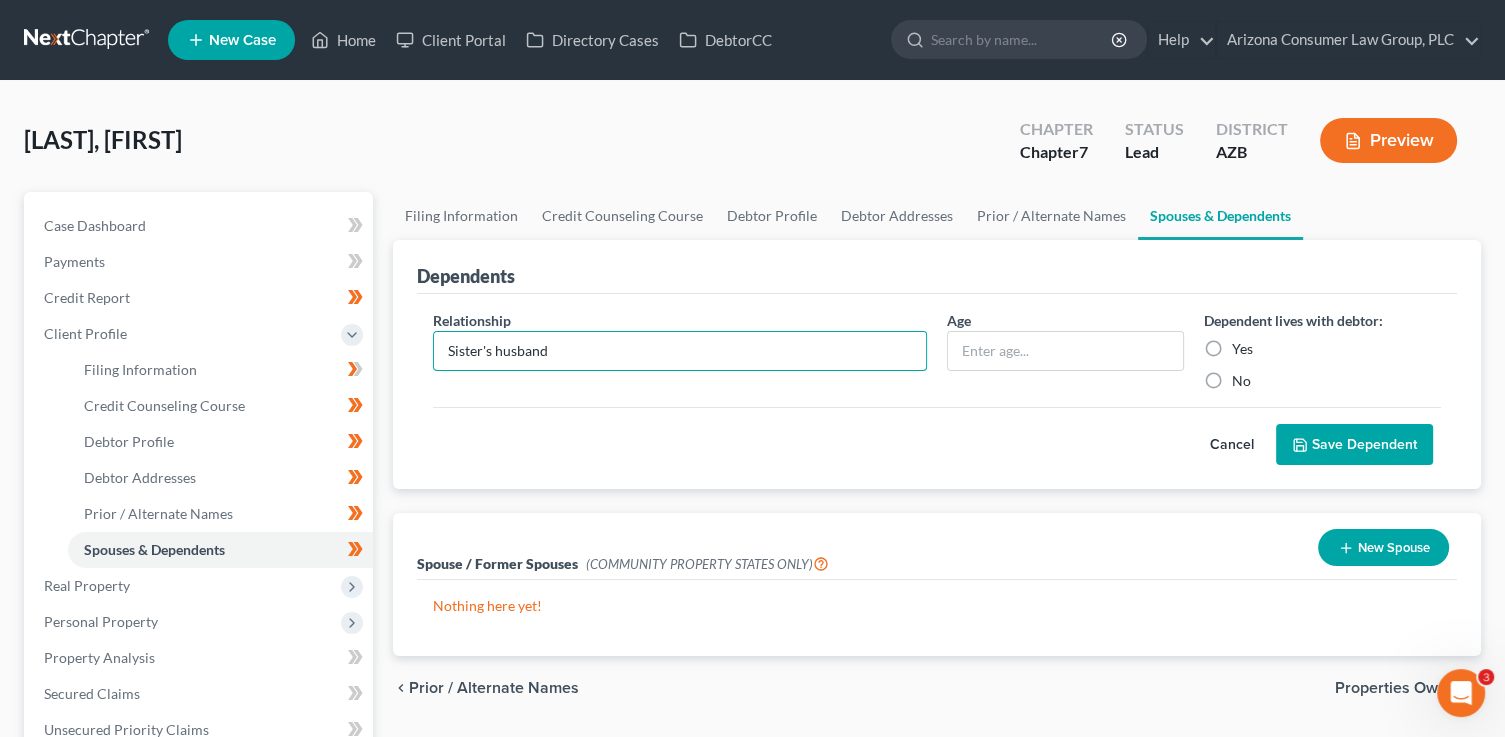 type on "Sister's husband" 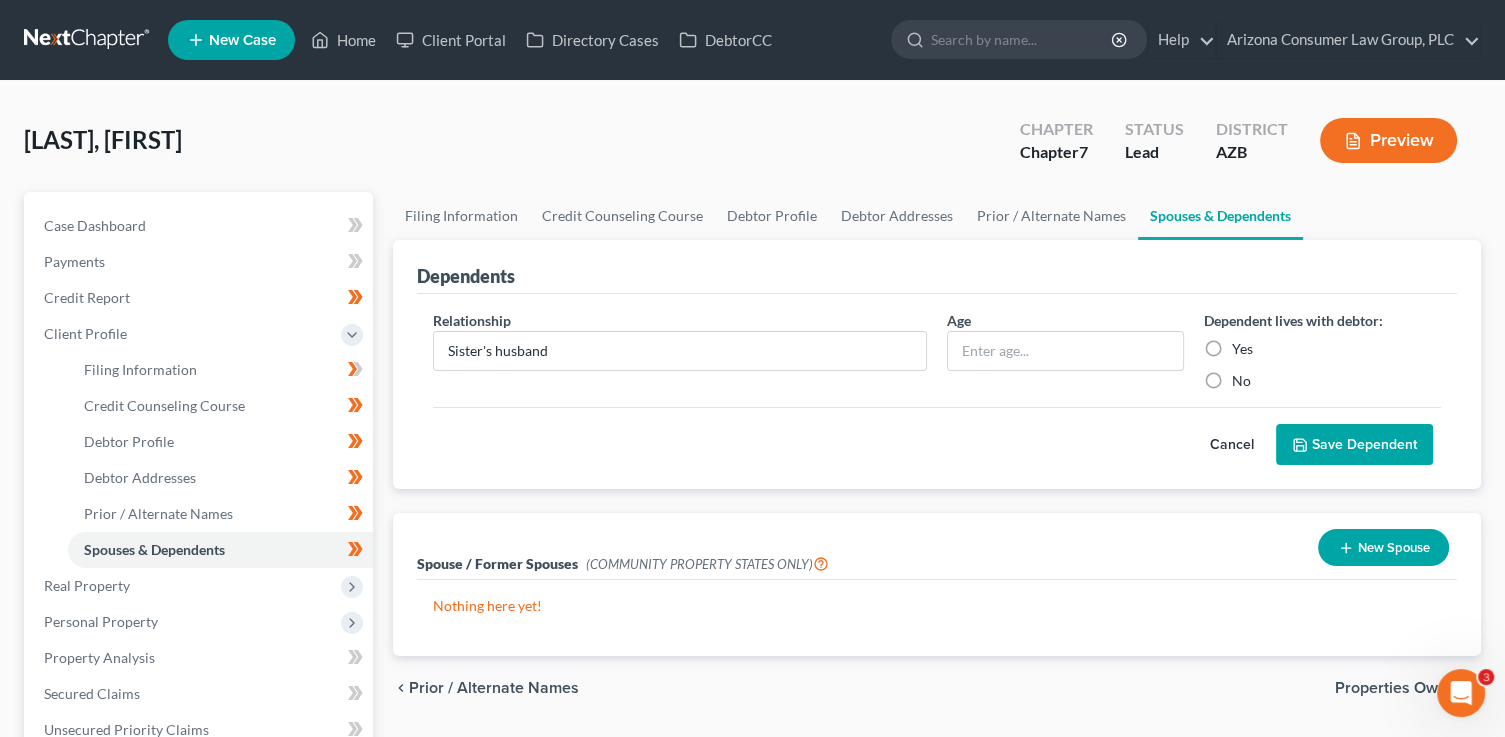 click on "Yes" at bounding box center (1242, 349) 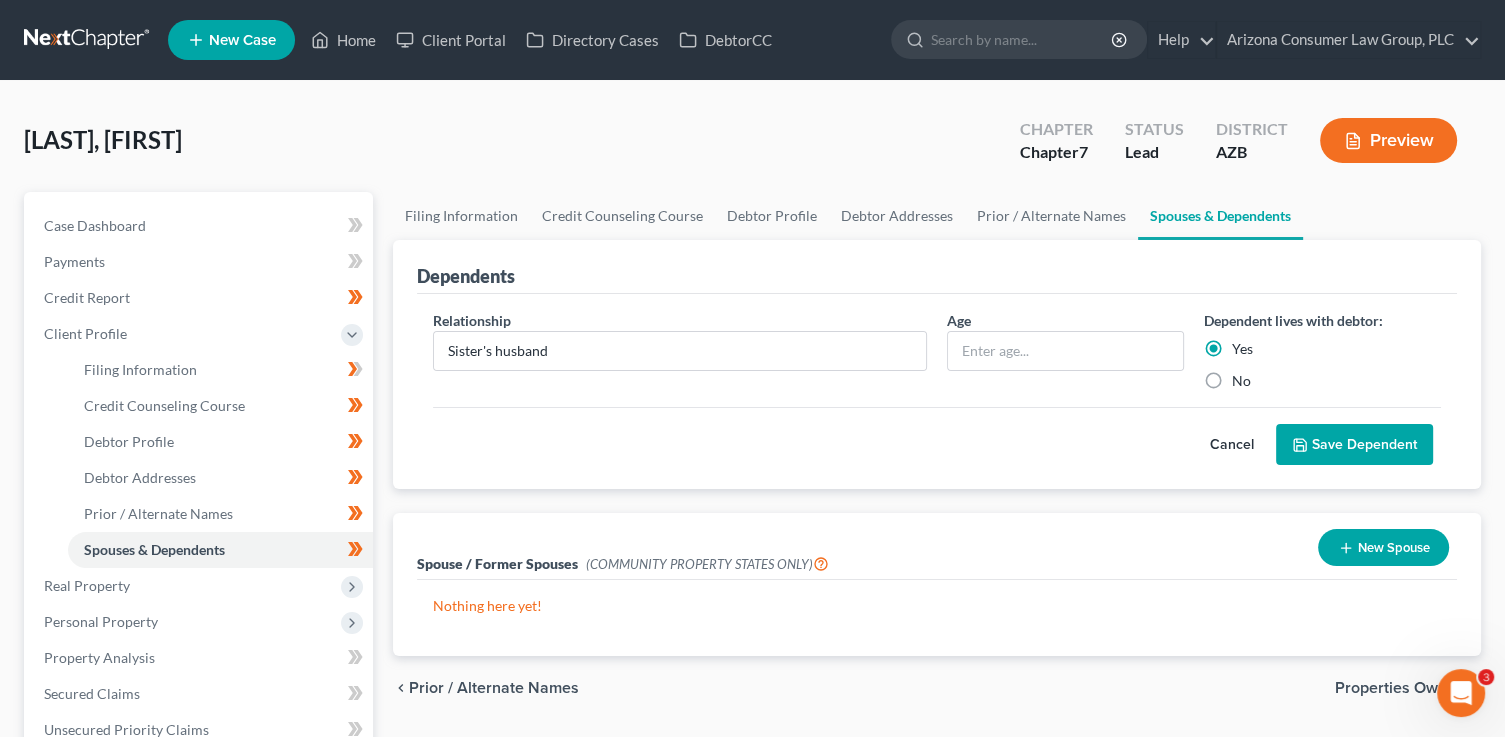click on "Save Dependent" at bounding box center (1354, 445) 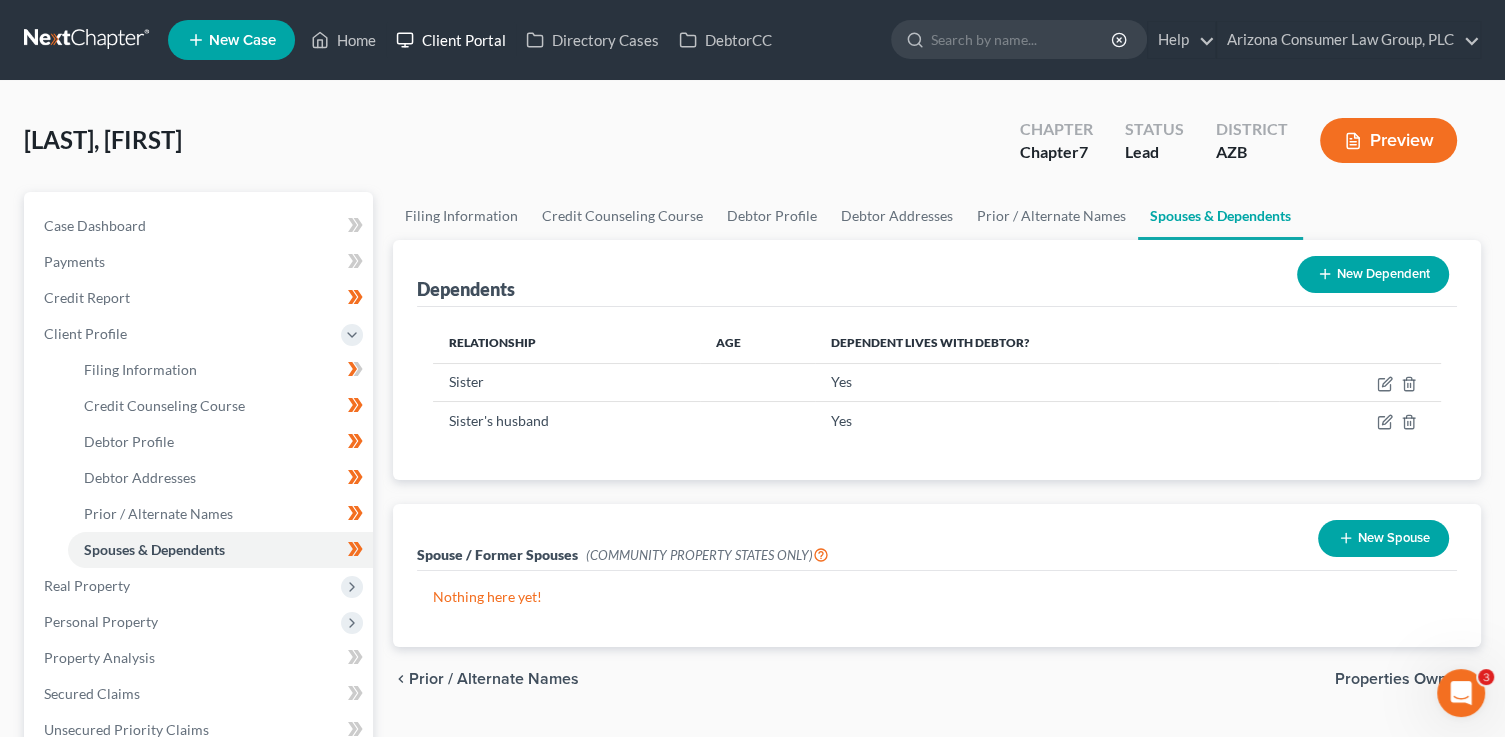 click on "Client Portal" at bounding box center [451, 40] 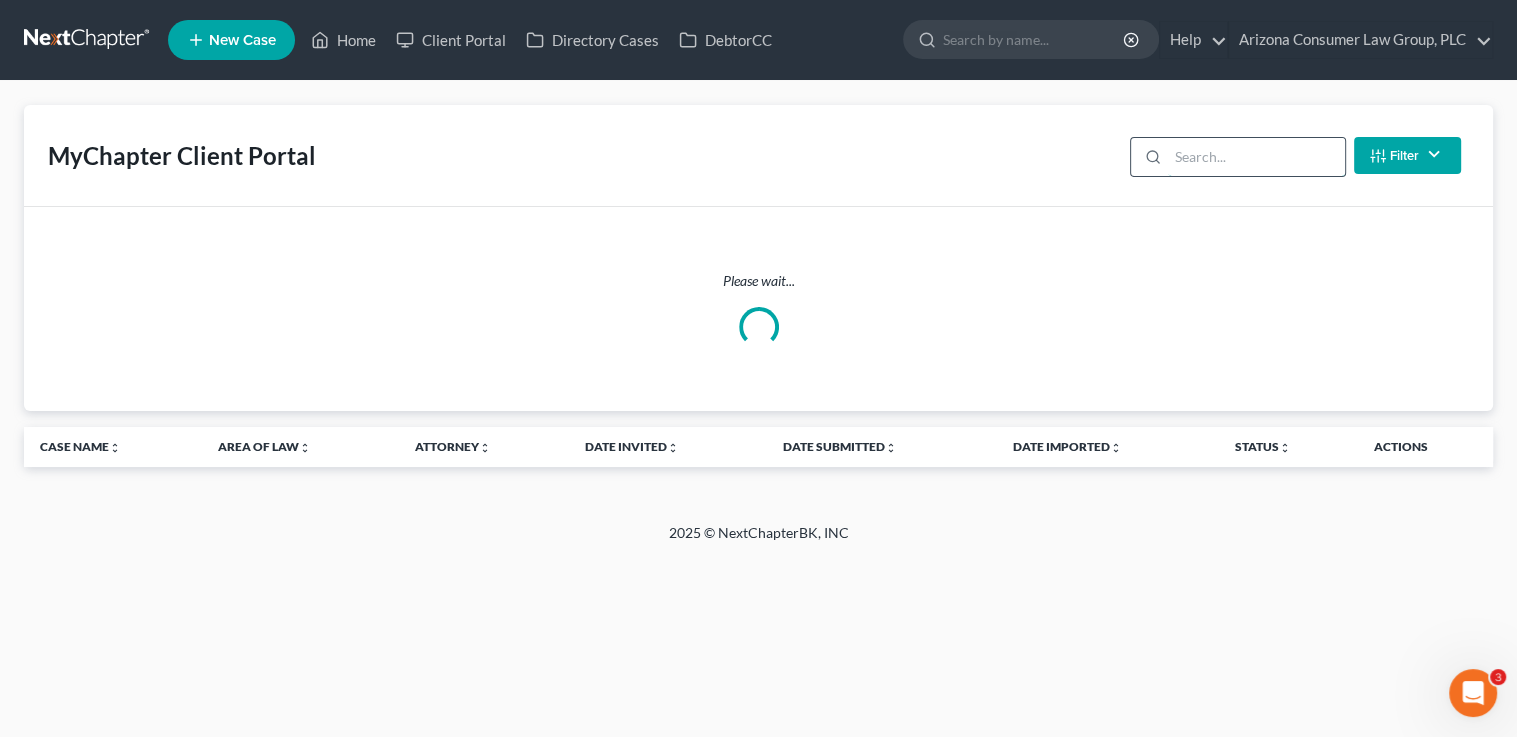 click at bounding box center [1256, 157] 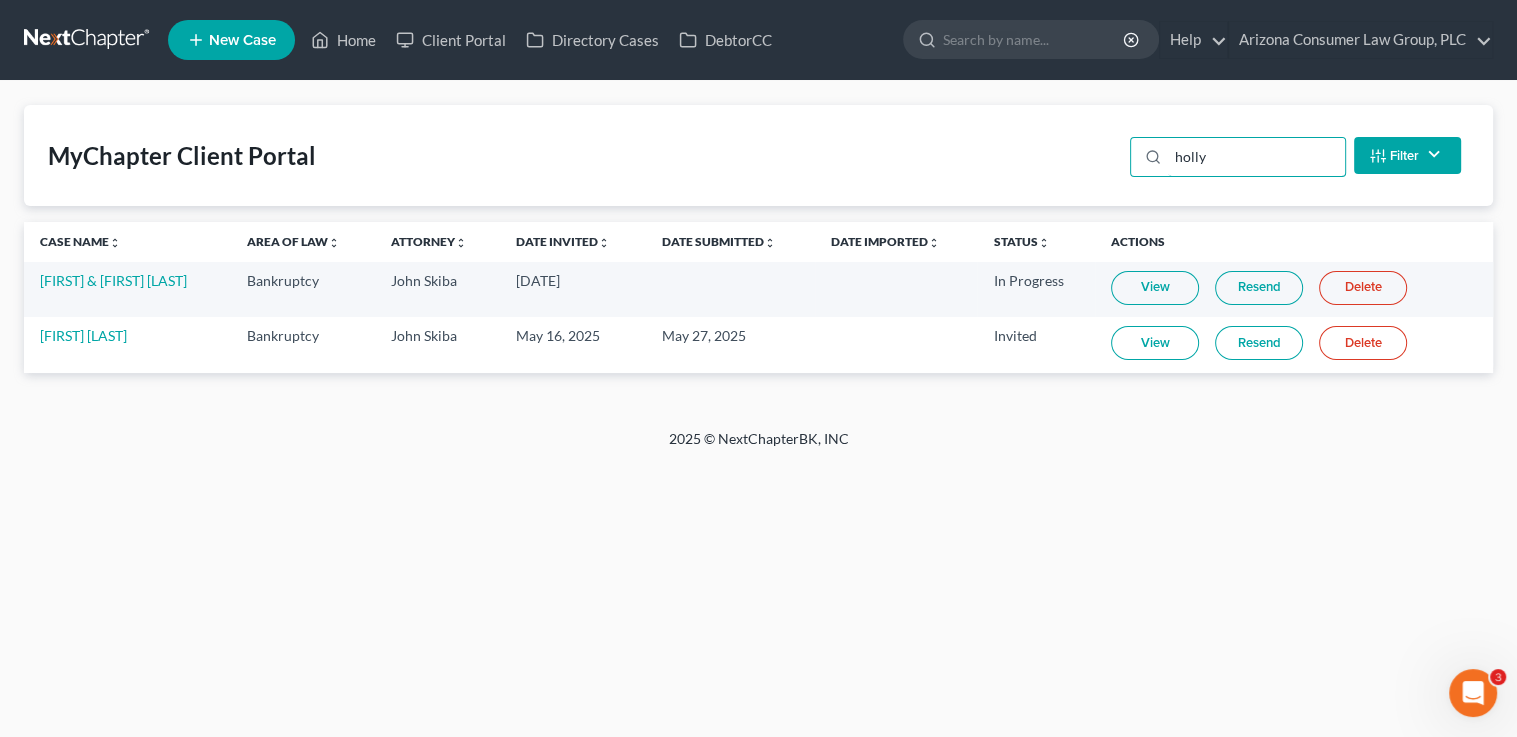type on "holly" 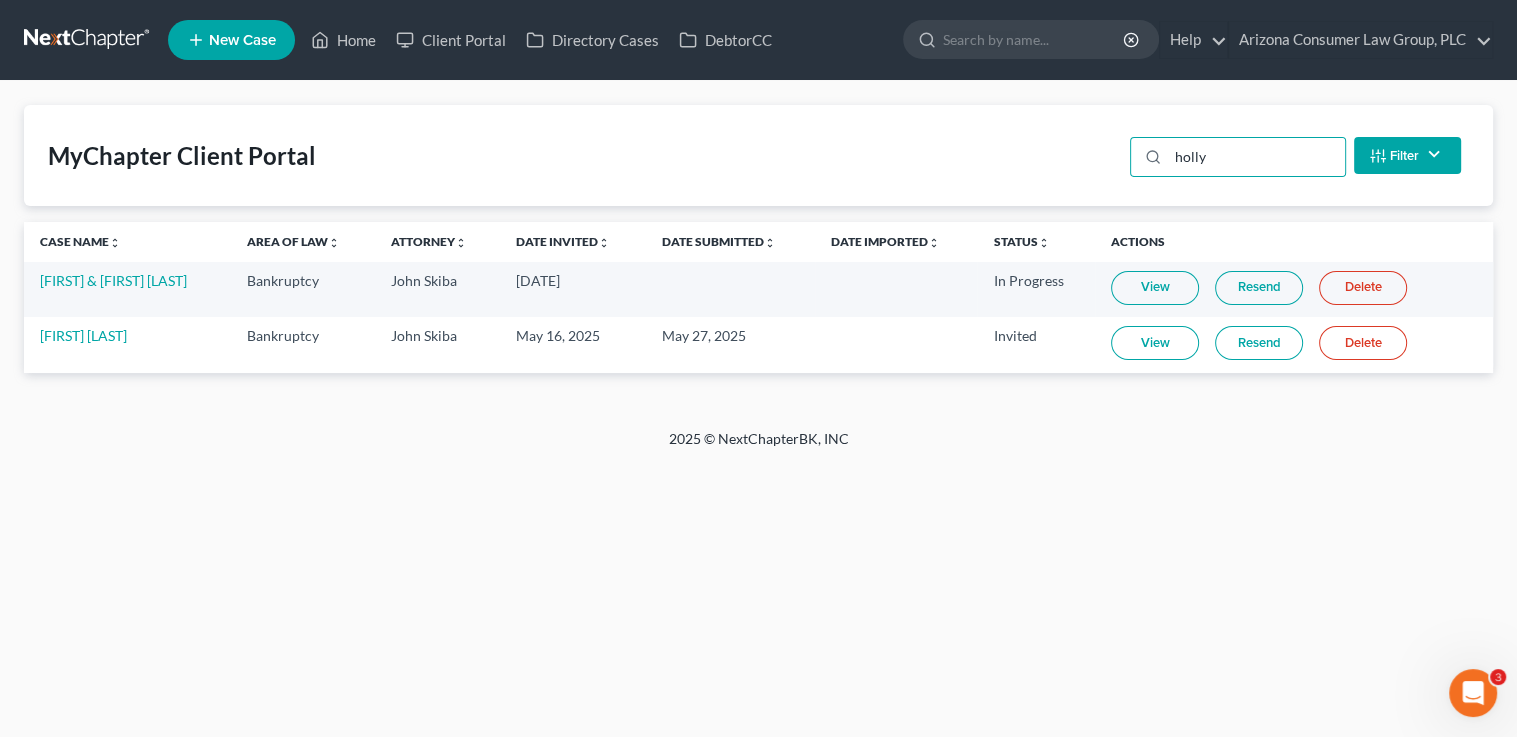 click on "Resend" at bounding box center (1259, 343) 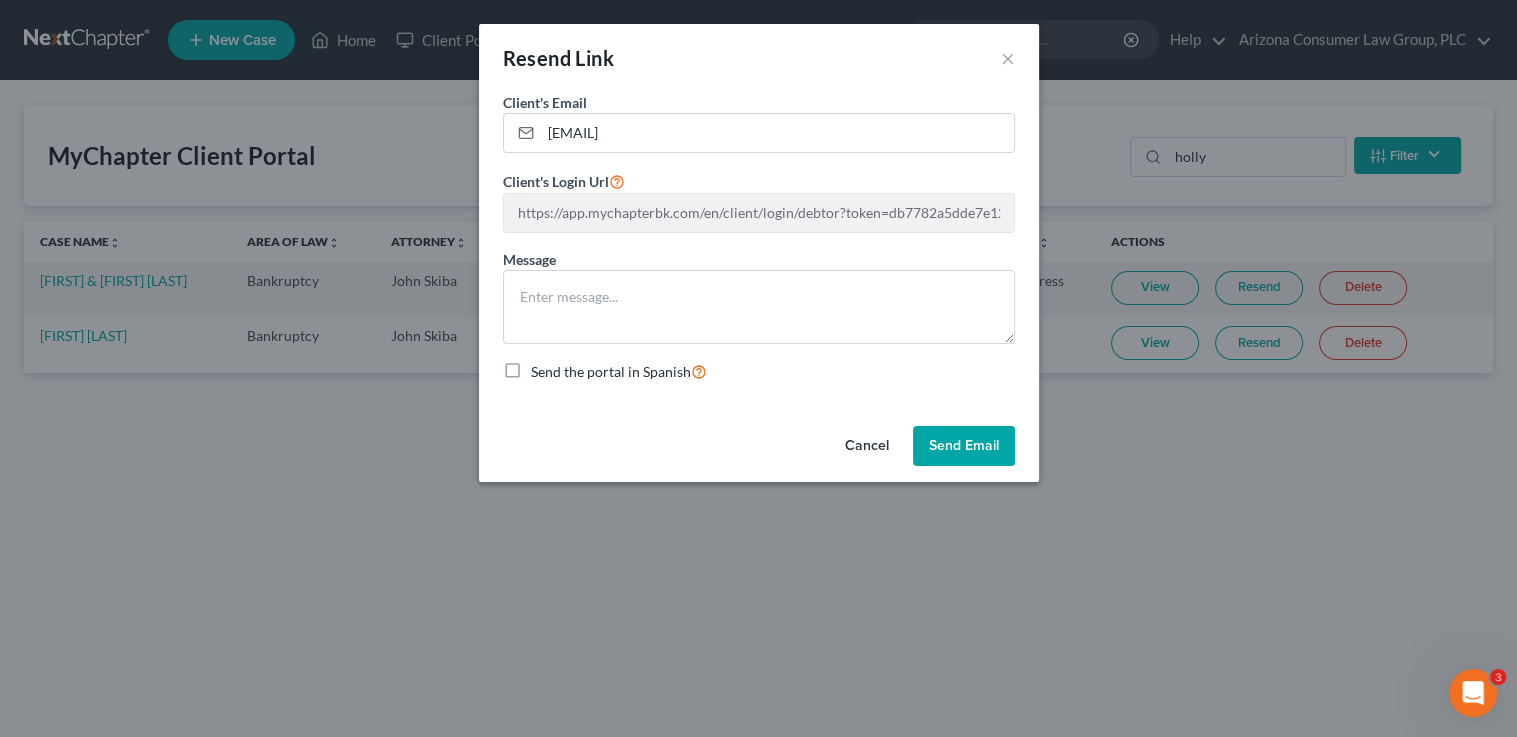 click on "Send Email" at bounding box center (964, 446) 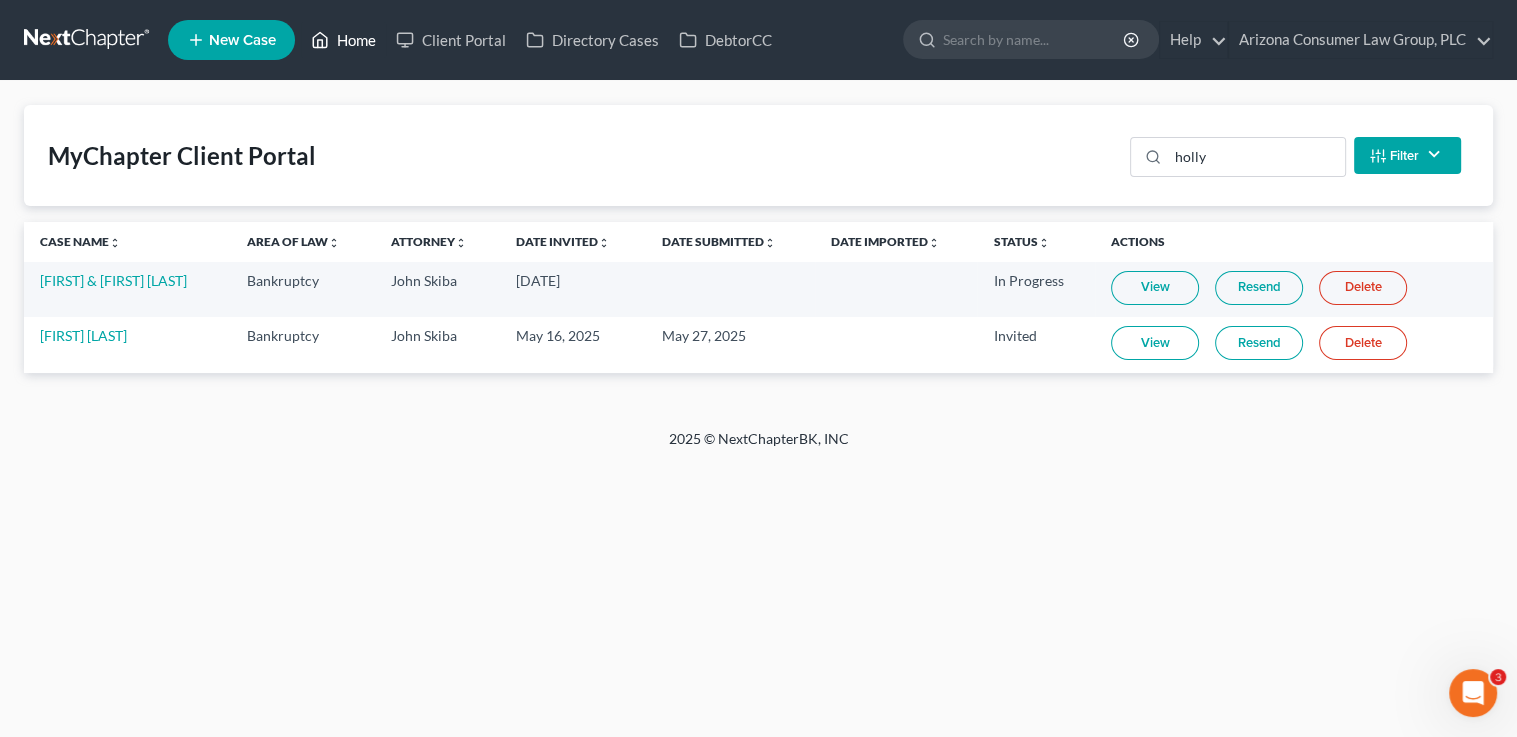 click on "Home" at bounding box center [343, 40] 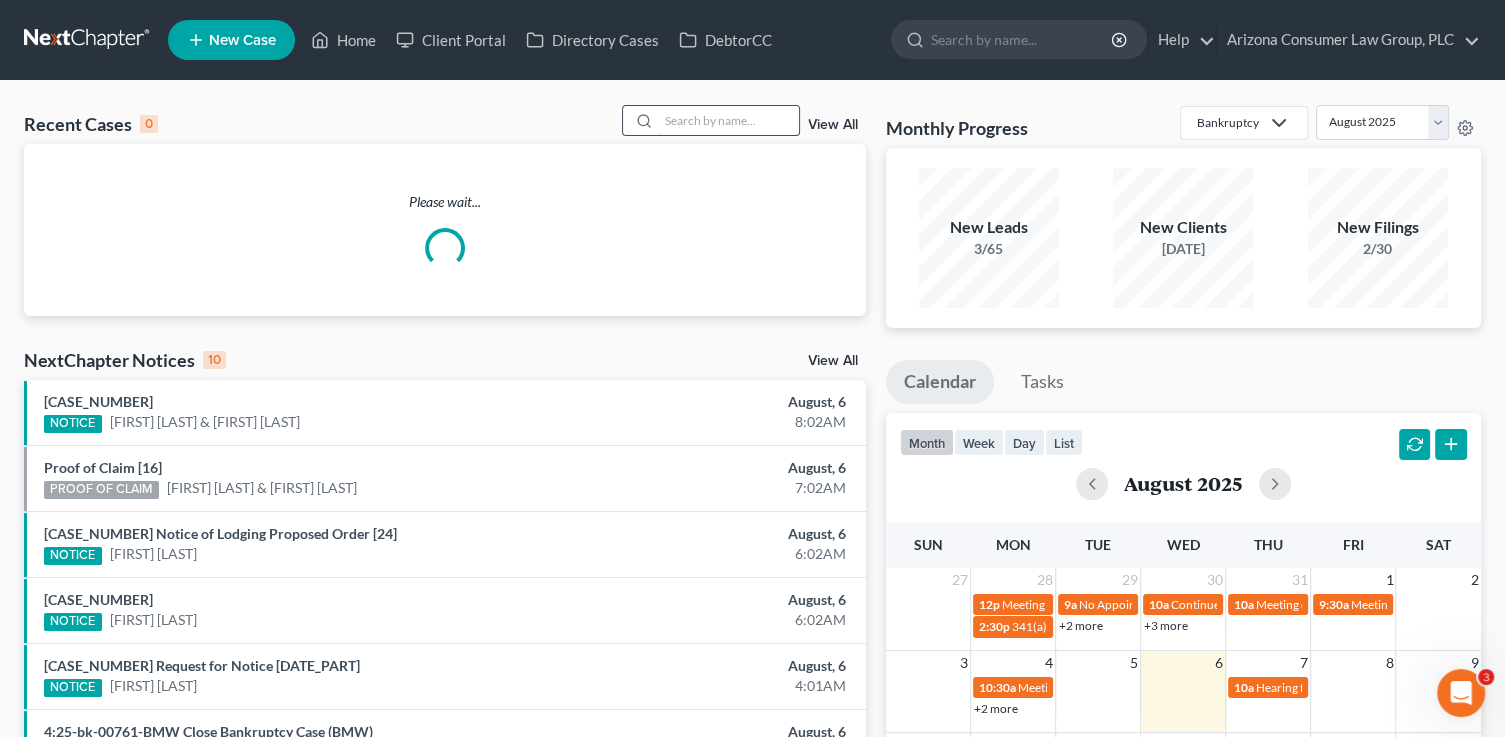 click at bounding box center (729, 120) 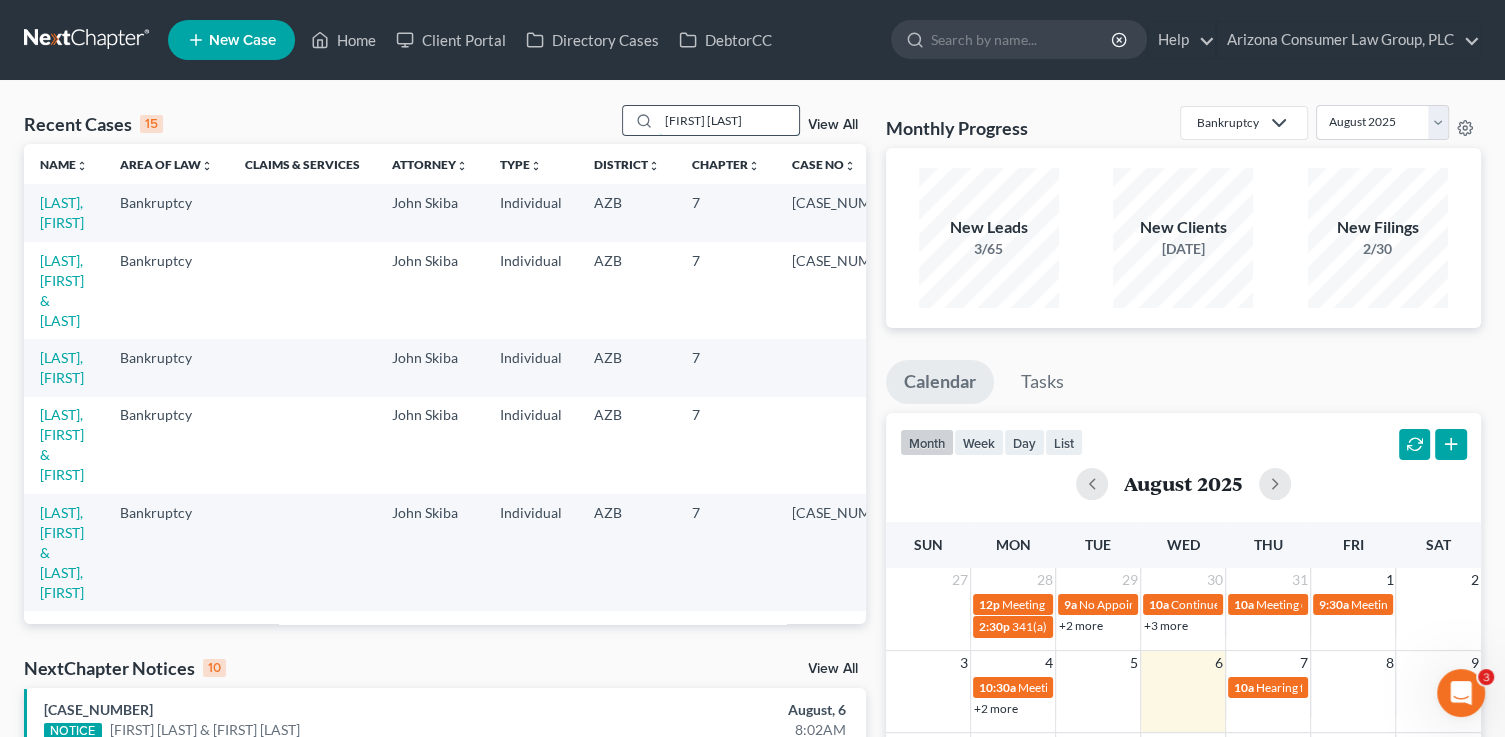 type on "holly jo" 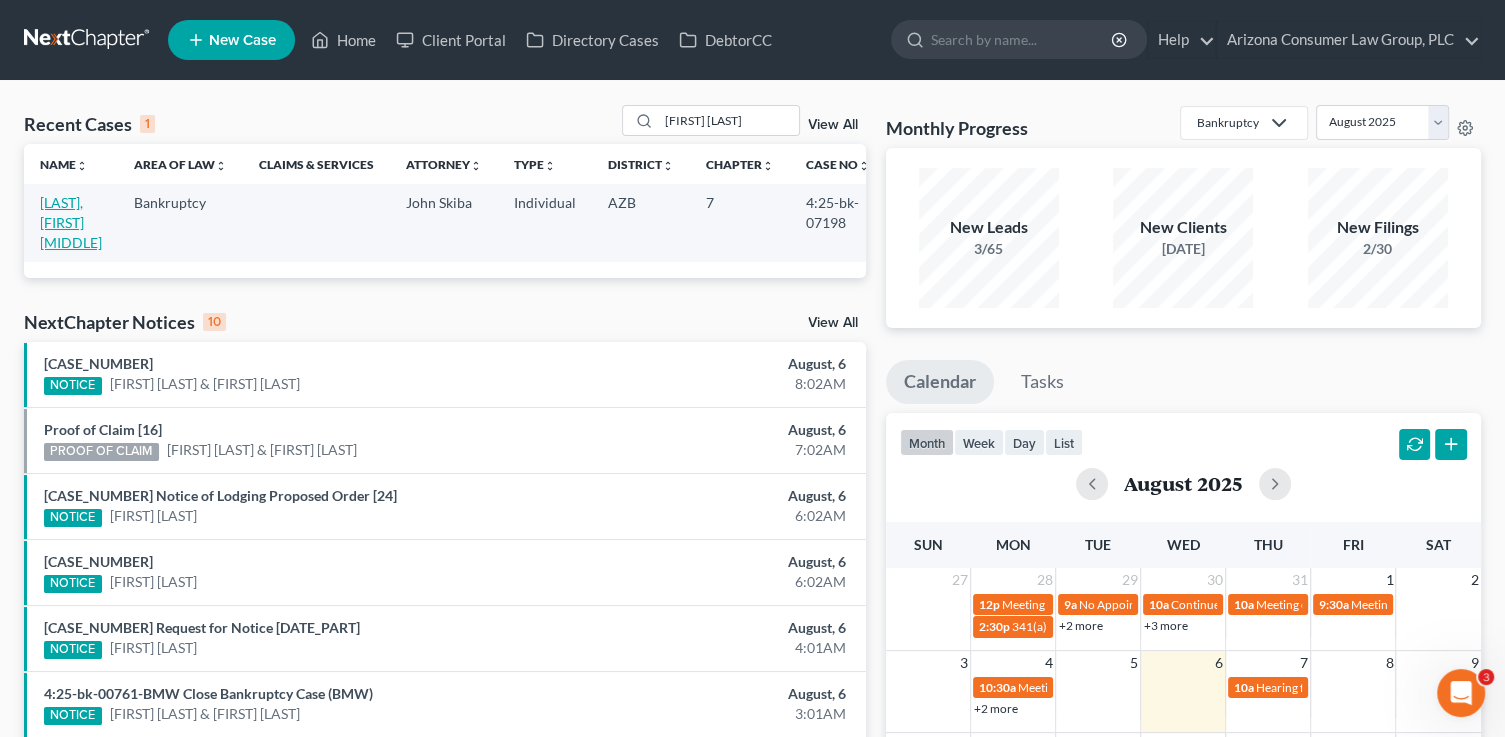 click on "[LAST], [FIRST] [MIDDLE]" at bounding box center [71, 222] 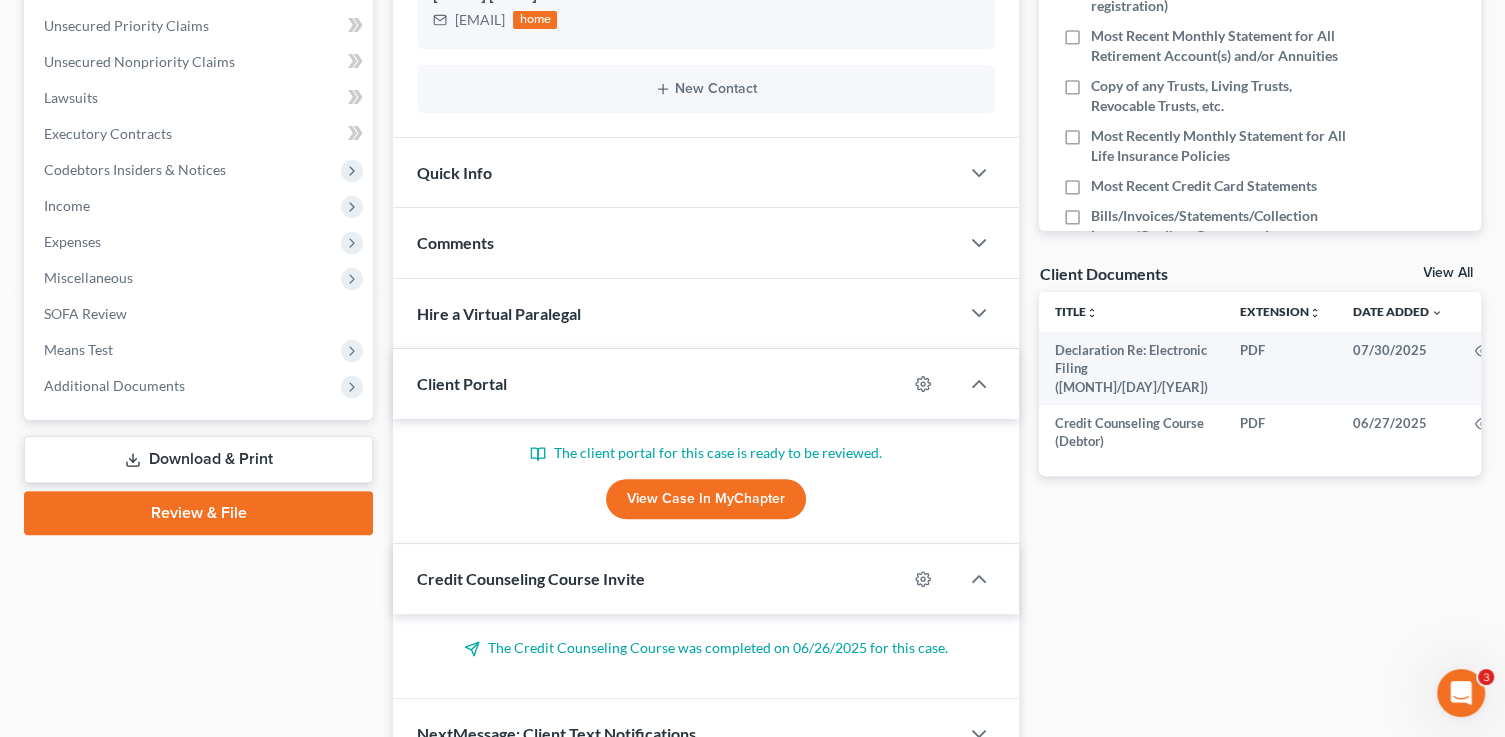 scroll, scrollTop: 593, scrollLeft: 0, axis: vertical 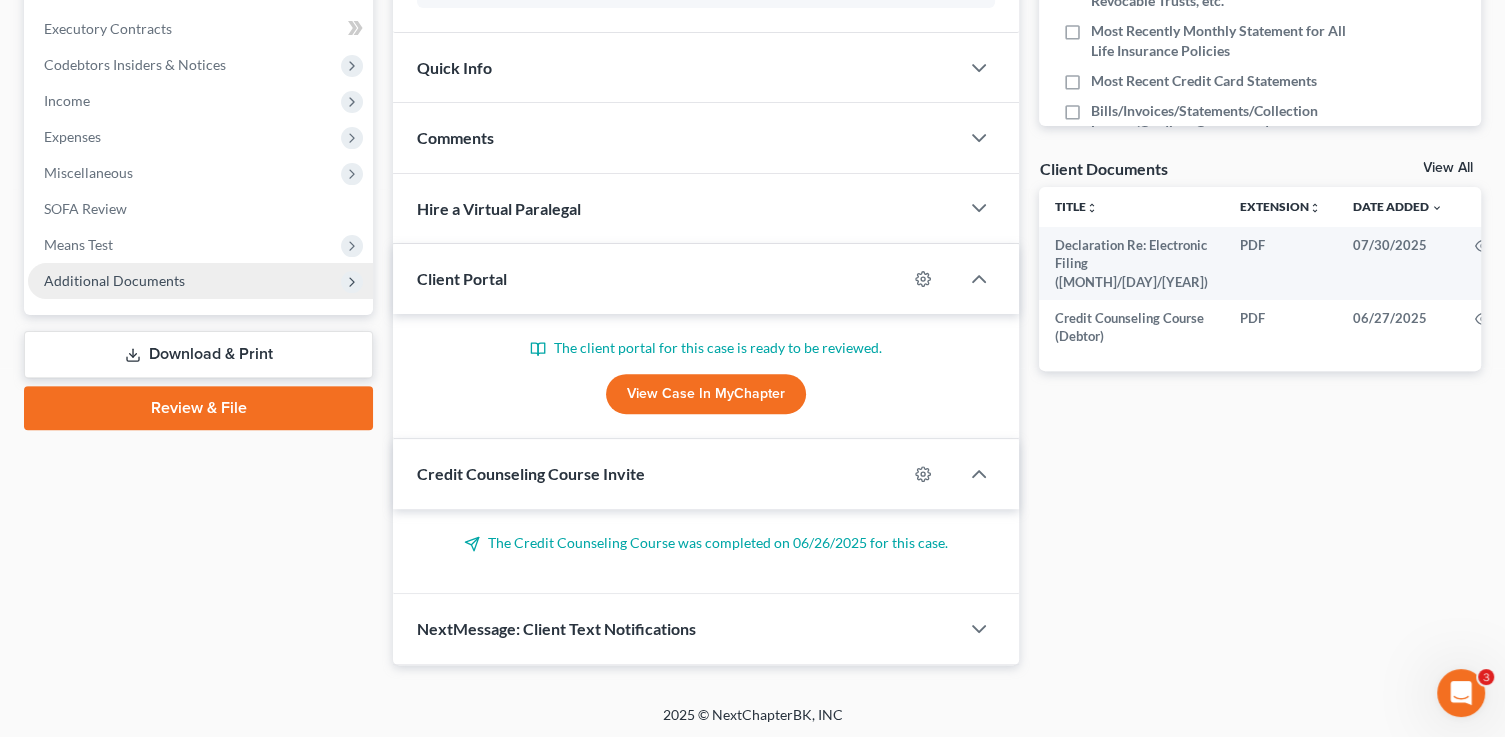 click on "Additional Documents" at bounding box center [114, 280] 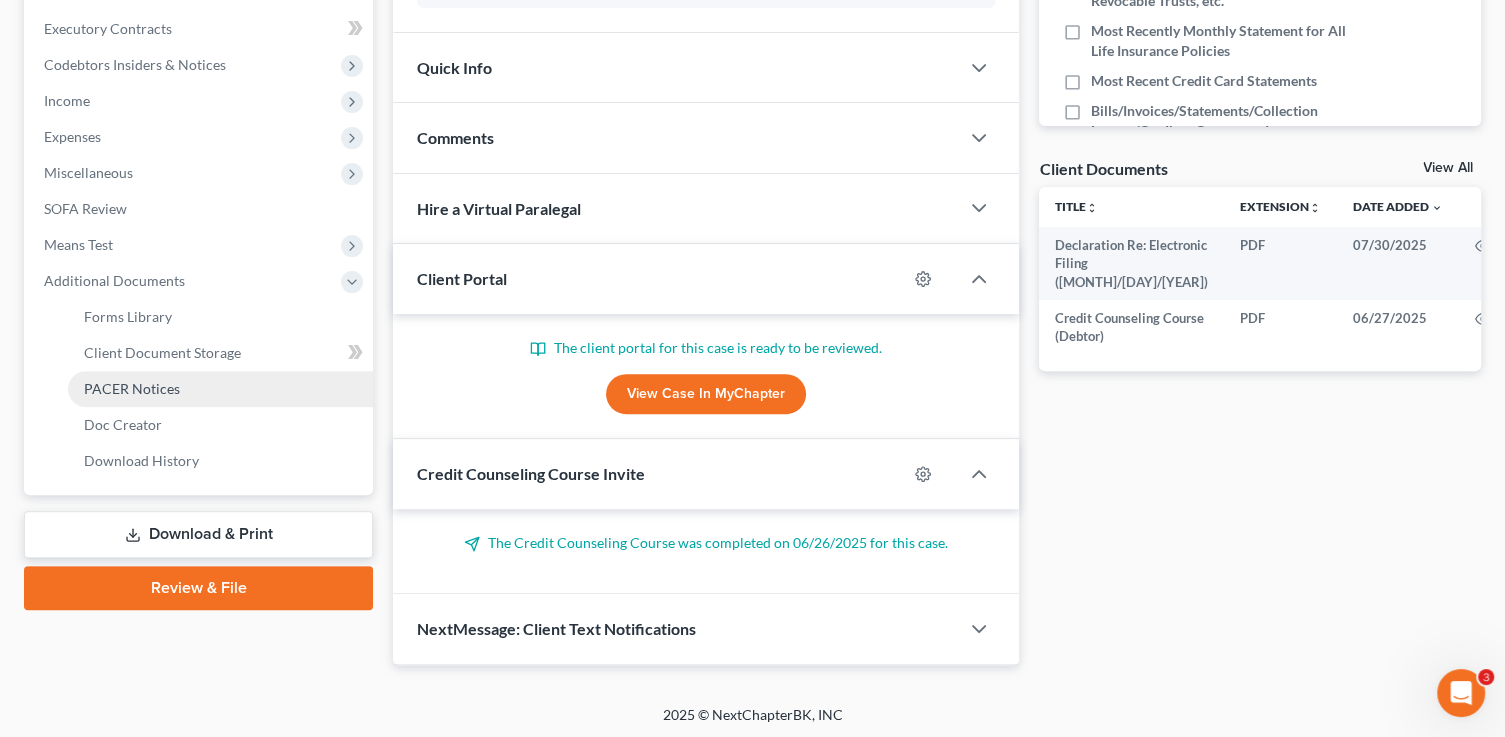 click on "PACER Notices" at bounding box center (132, 388) 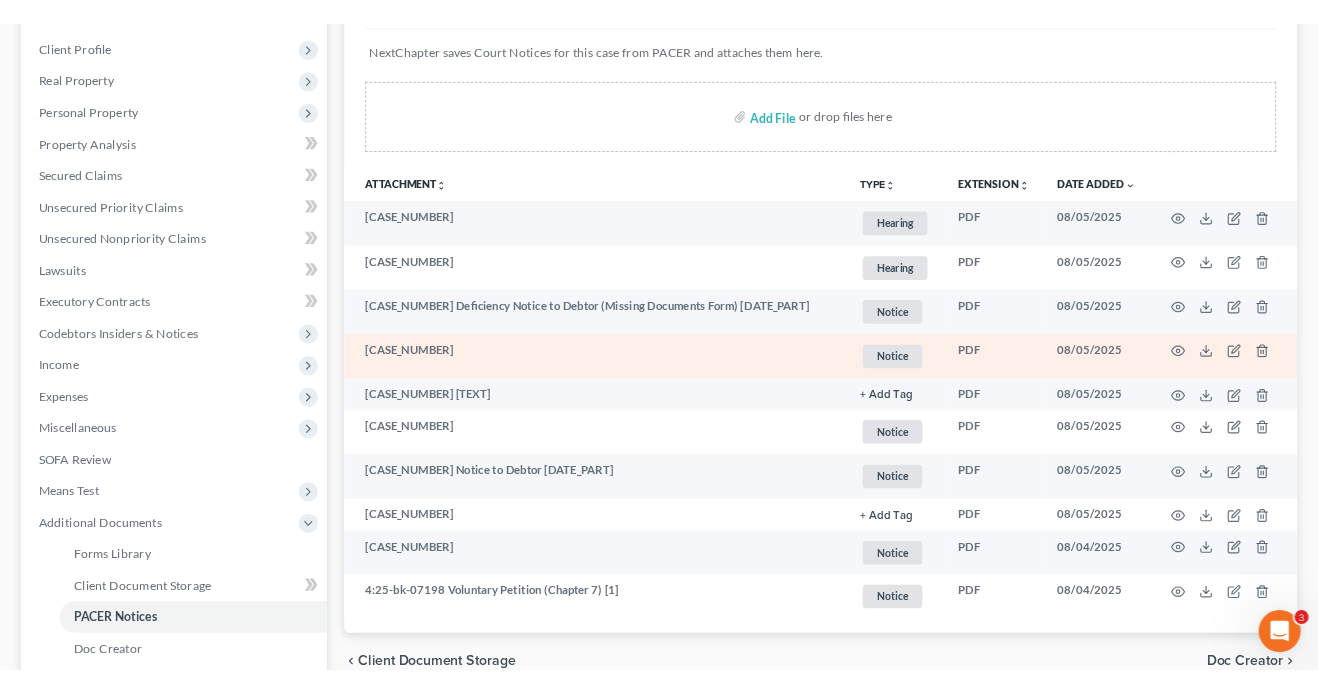scroll, scrollTop: 360, scrollLeft: 0, axis: vertical 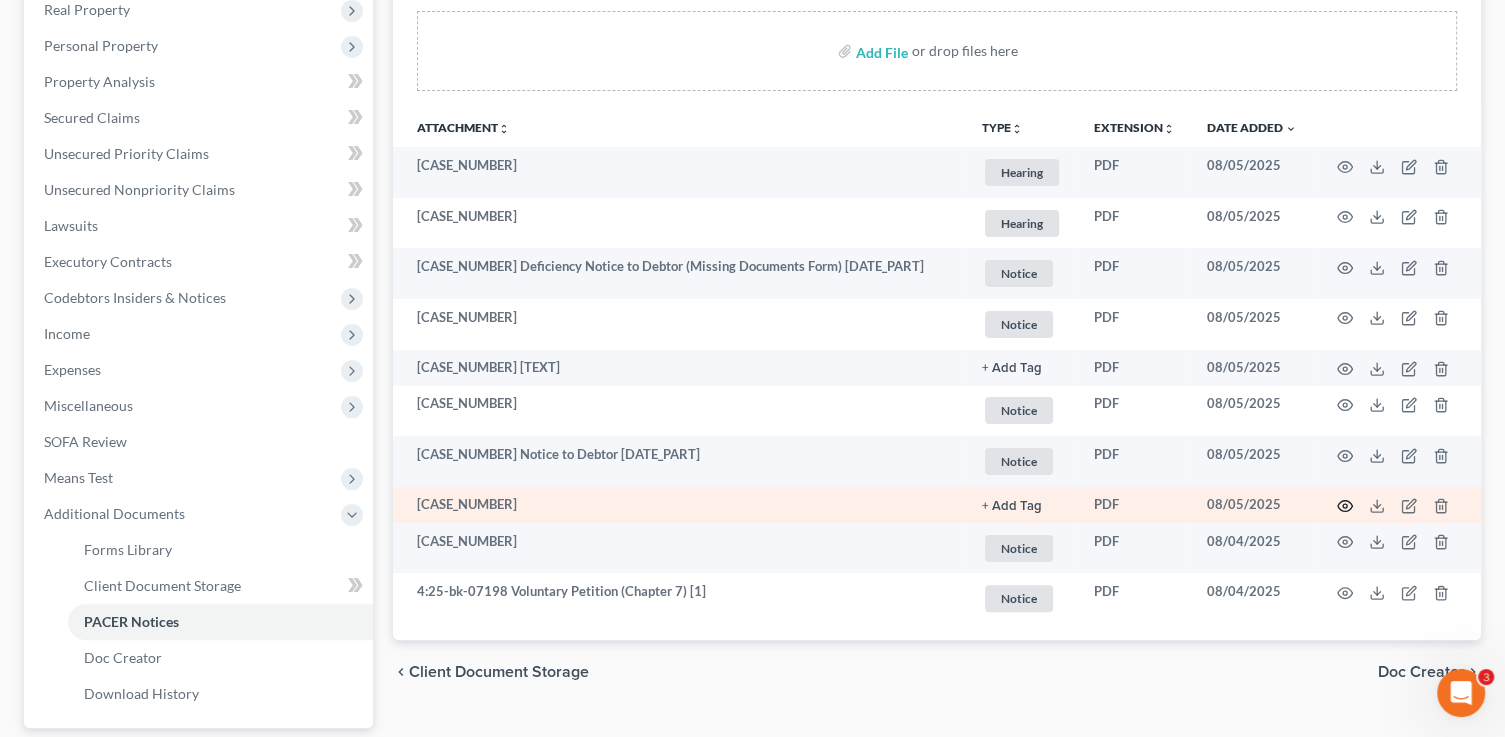 click 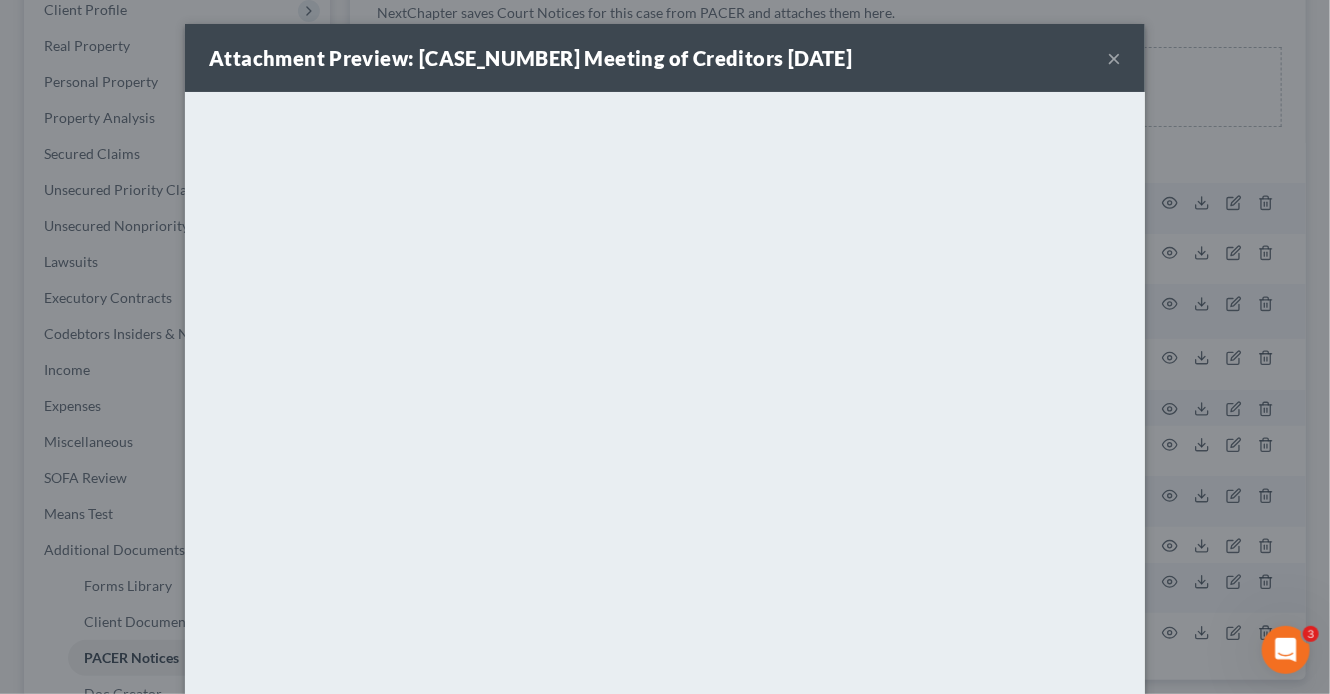 click on "×" at bounding box center [1114, 58] 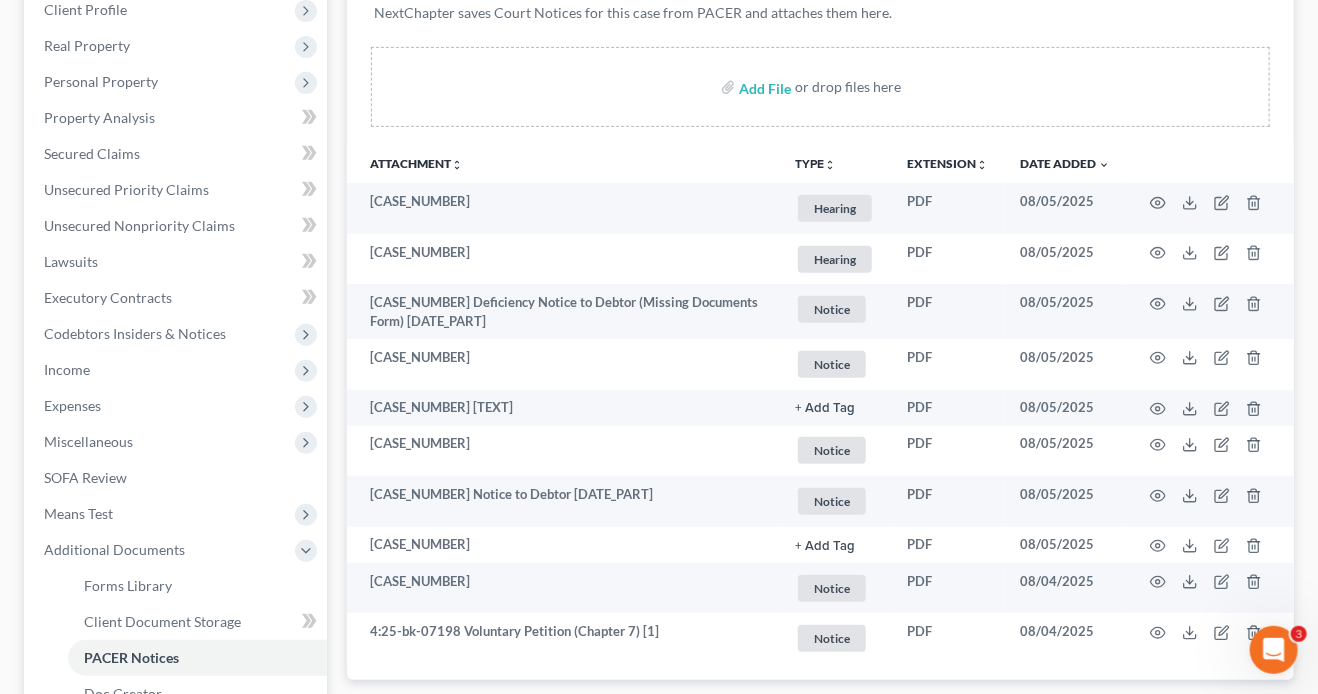 click on "Add File
or drop files here" at bounding box center (821, 87) 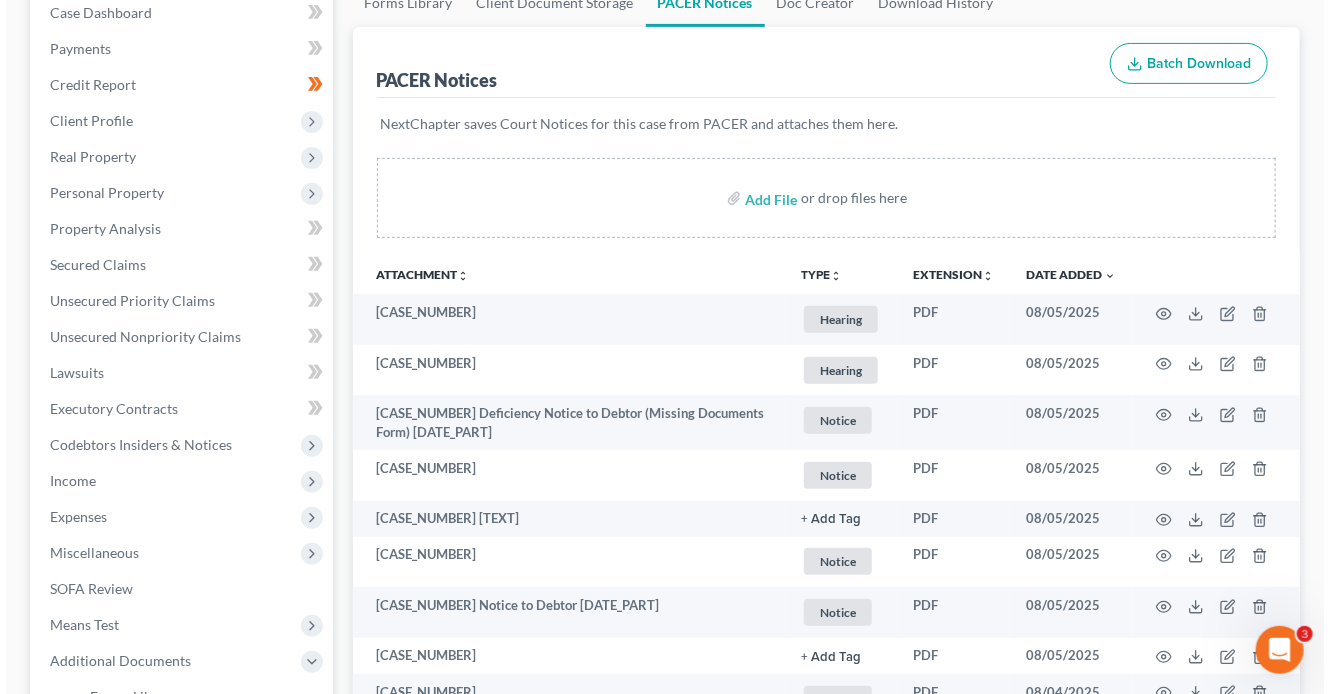 scroll, scrollTop: 0, scrollLeft: 0, axis: both 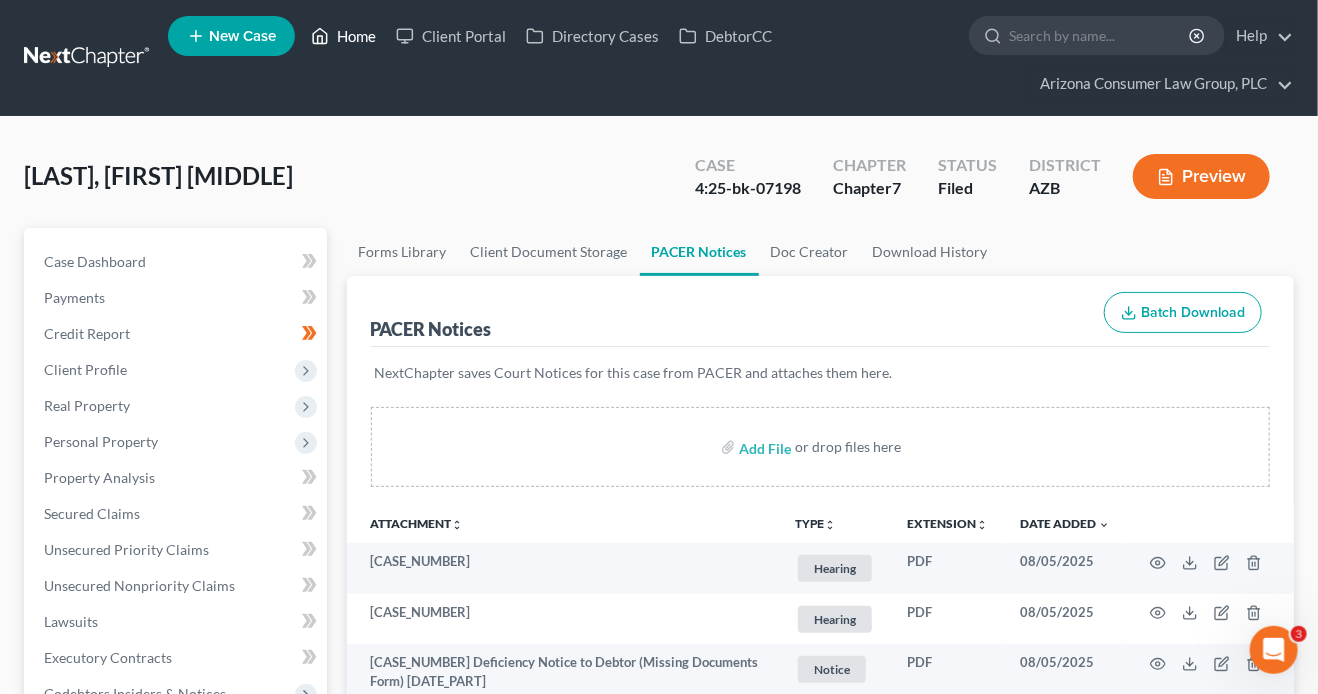 click on "Home" at bounding box center (343, 36) 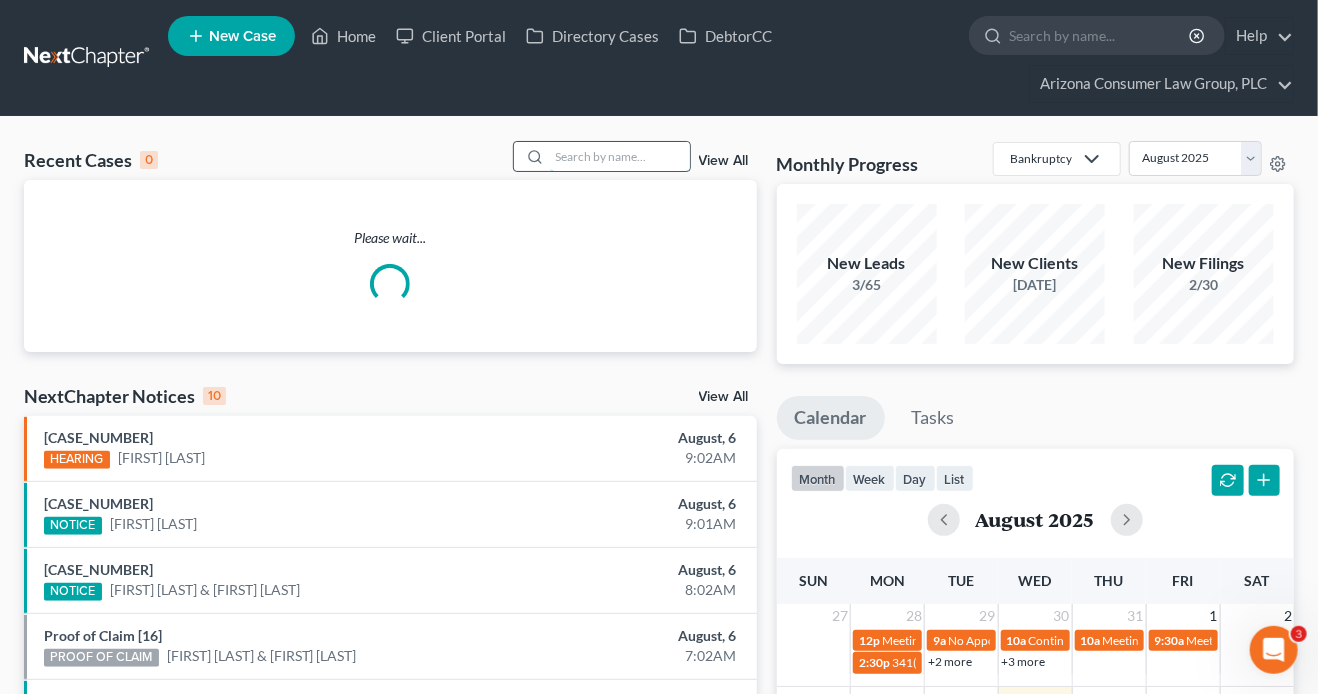 click at bounding box center [620, 156] 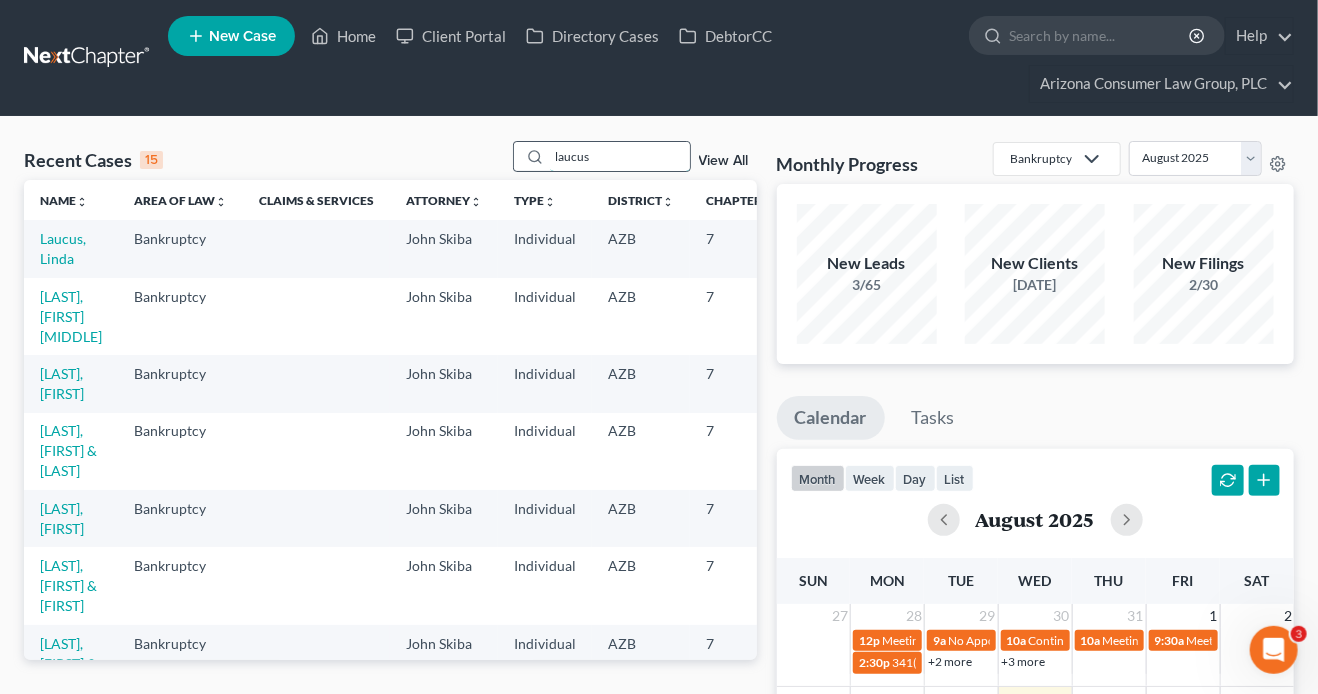 type on "laucus" 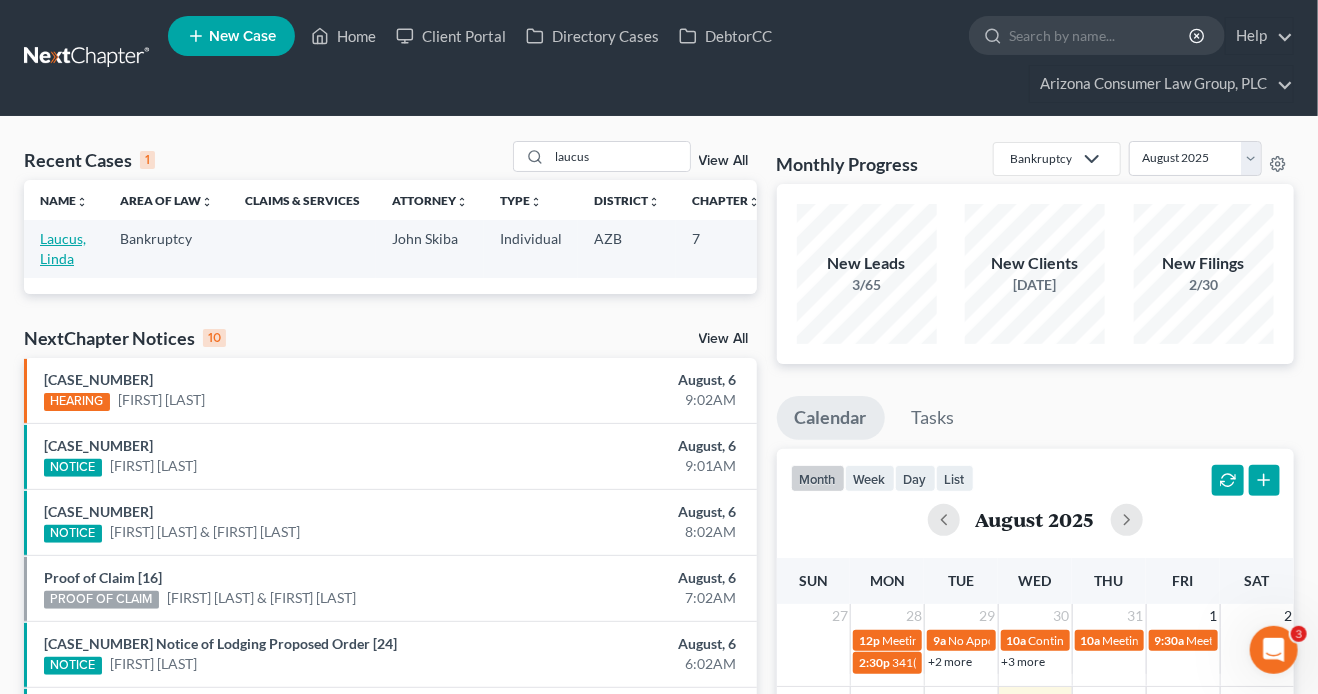 click on "Laucus, Linda" at bounding box center (63, 248) 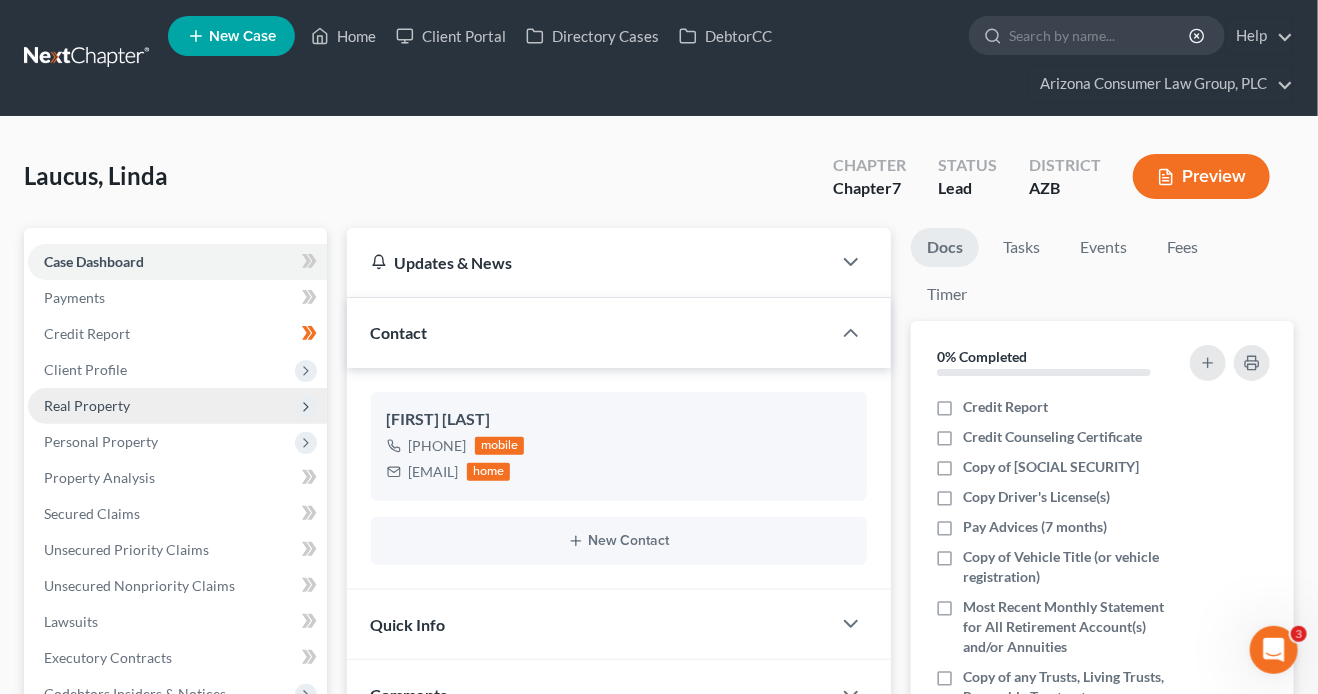 click on "Real Property" at bounding box center [87, 405] 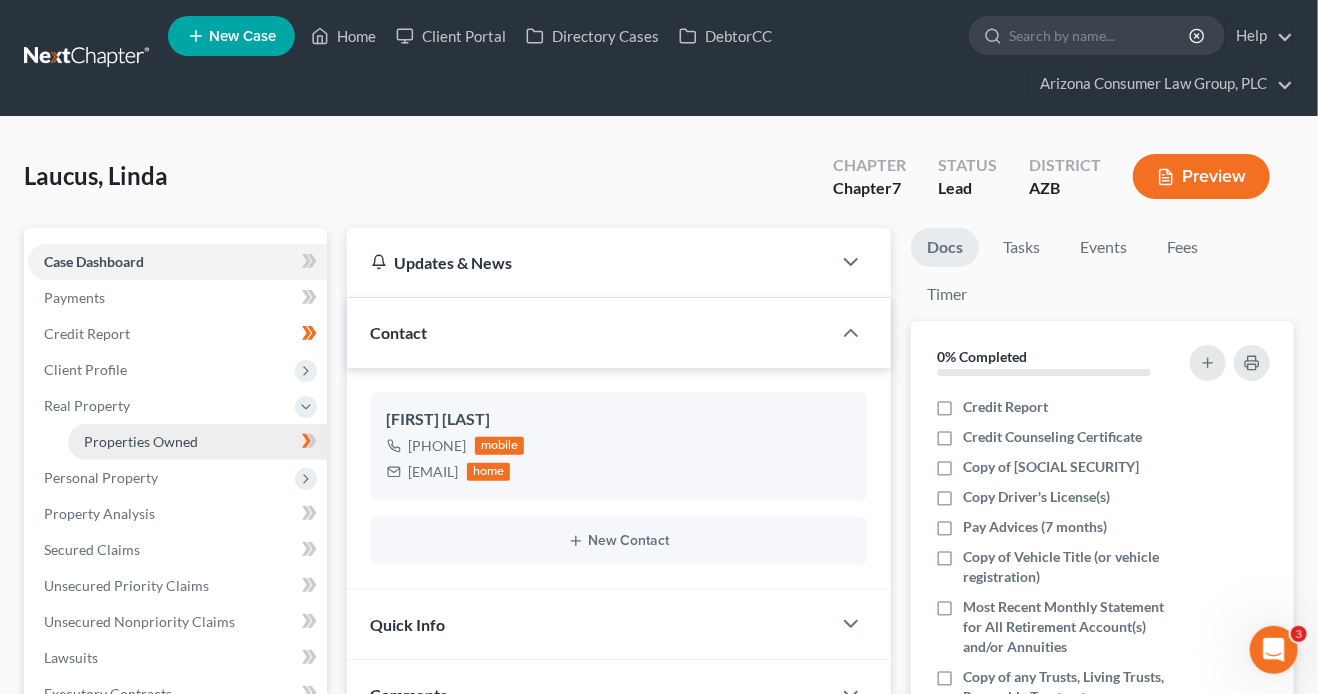 click on "Properties Owned" at bounding box center [141, 441] 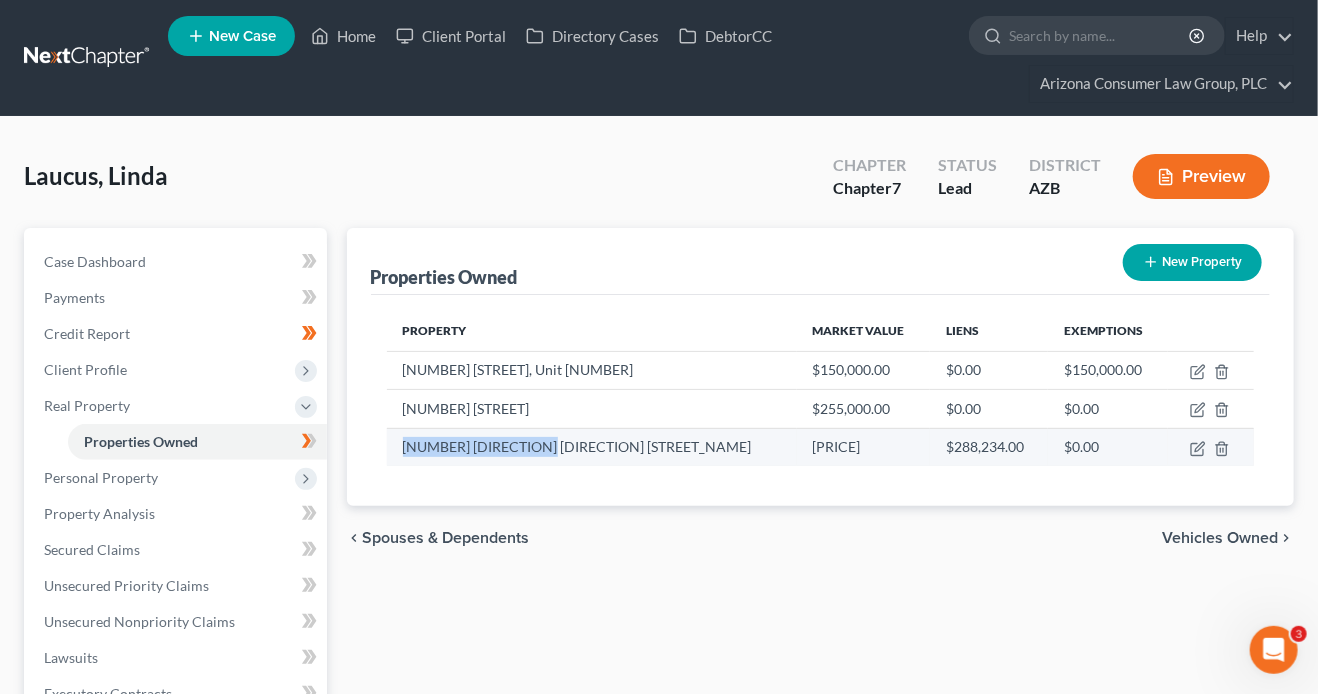 drag, startPoint x: 405, startPoint y: 452, endPoint x: 444, endPoint y: 450, distance: 39.051247 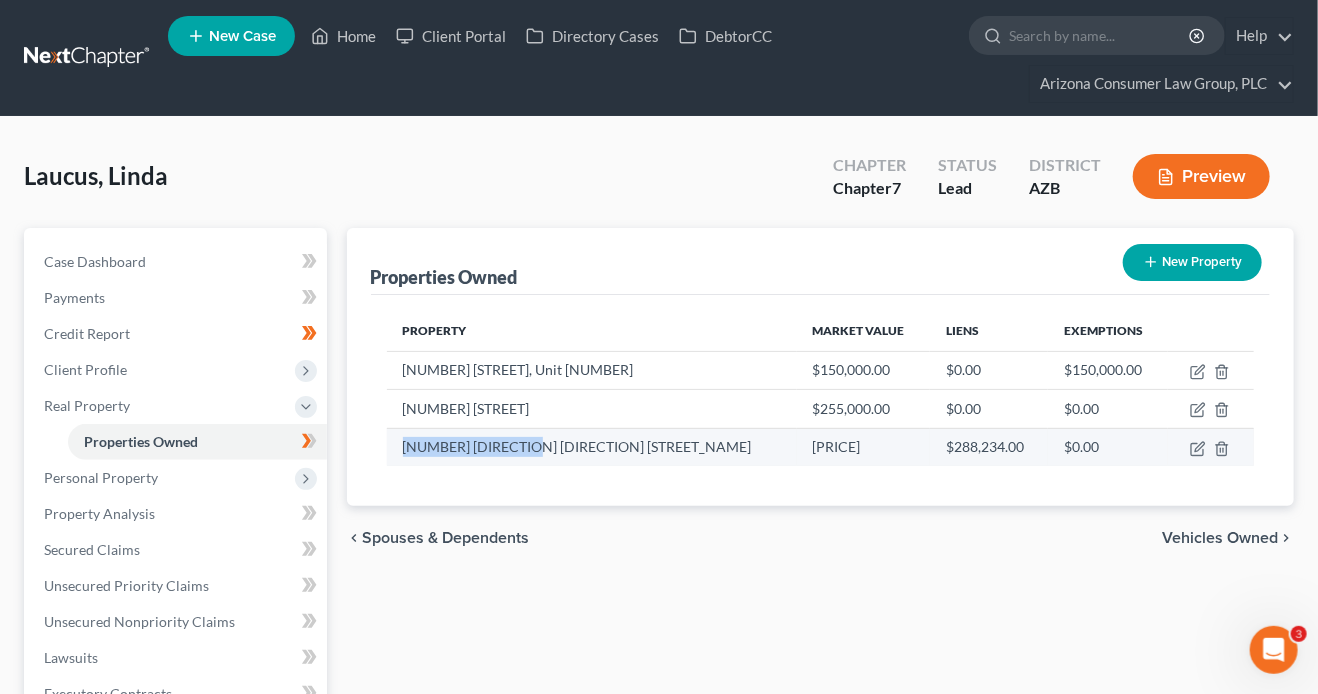 click on "3675 W. Cromwell Dr." at bounding box center [592, 447] 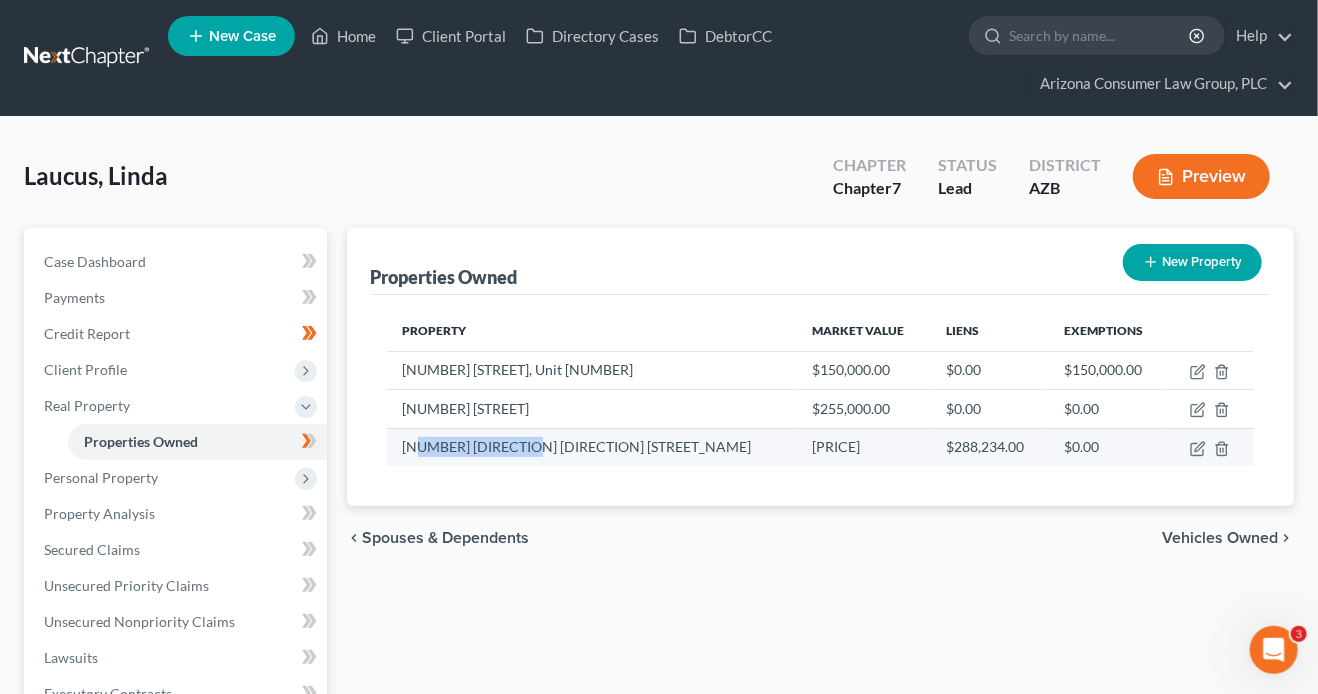 drag, startPoint x: 417, startPoint y: 452, endPoint x: 527, endPoint y: 452, distance: 110 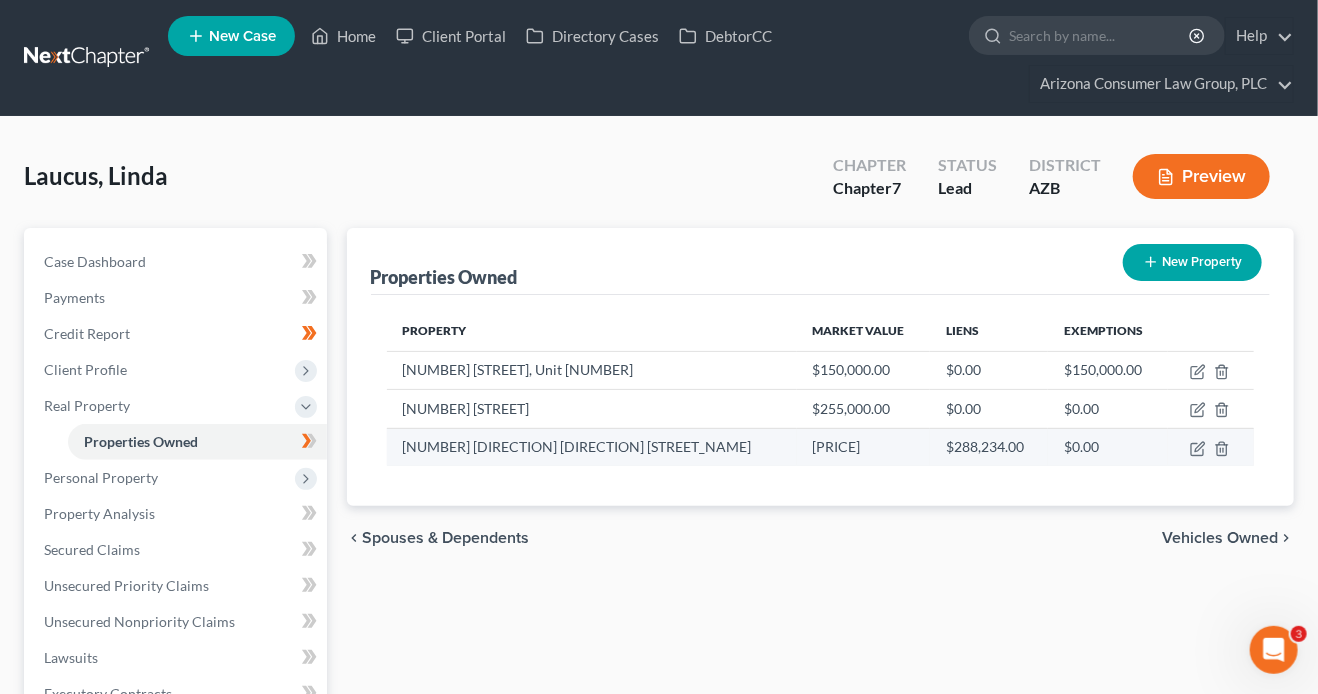 click on "3675 W. Cromwell Dr." at bounding box center (592, 447) 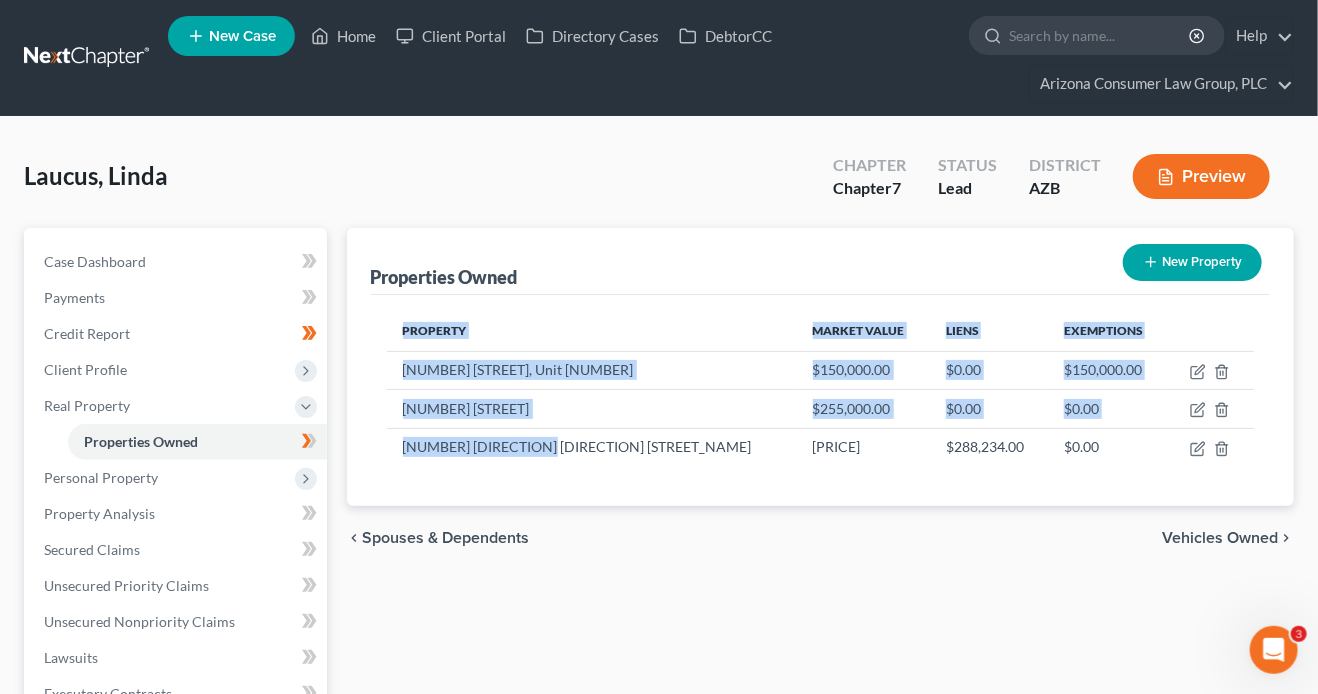 drag, startPoint x: 548, startPoint y: 447, endPoint x: 385, endPoint y: 447, distance: 163 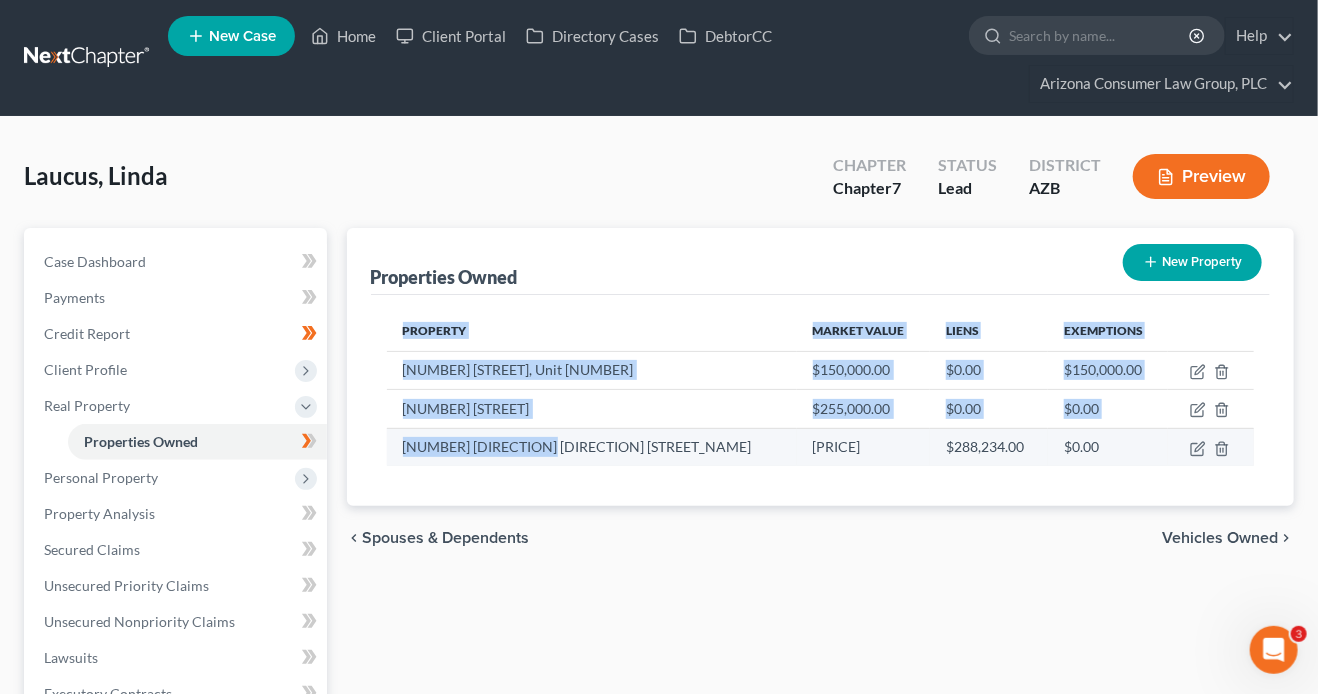 click on "3675 W. Cromwell Dr." at bounding box center (592, 447) 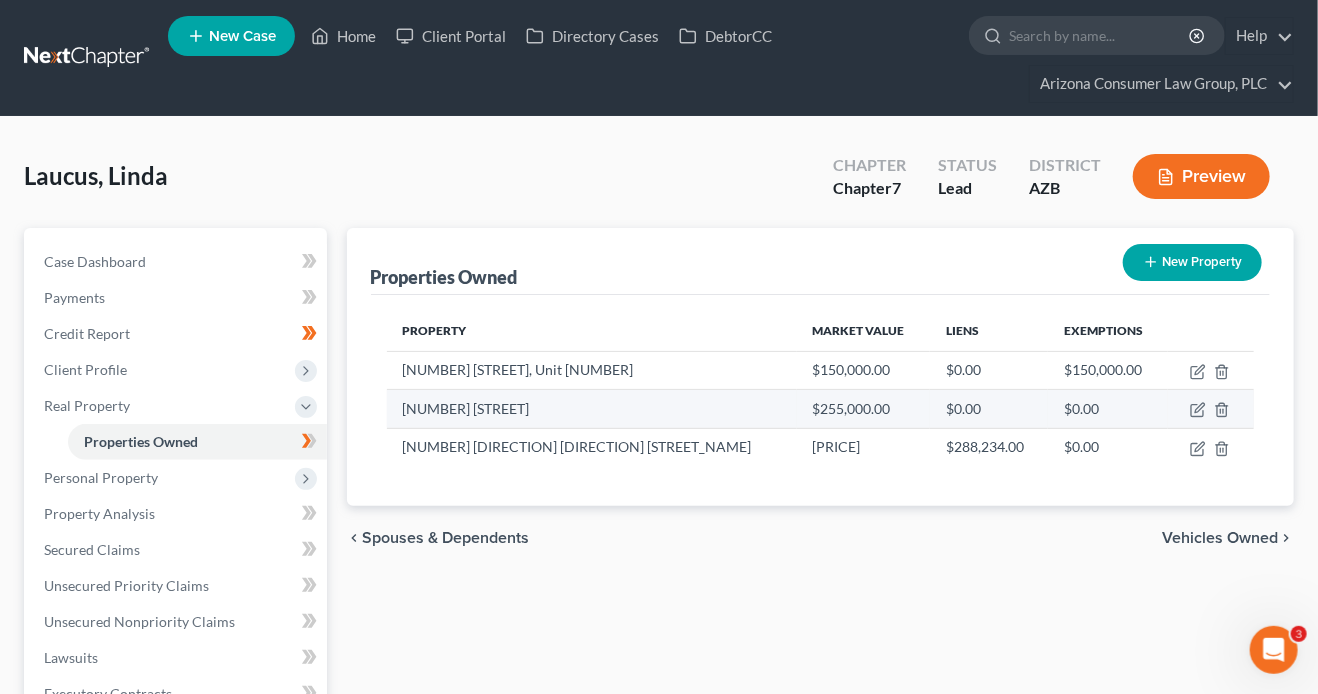 drag, startPoint x: 407, startPoint y: 409, endPoint x: 520, endPoint y: 409, distance: 113 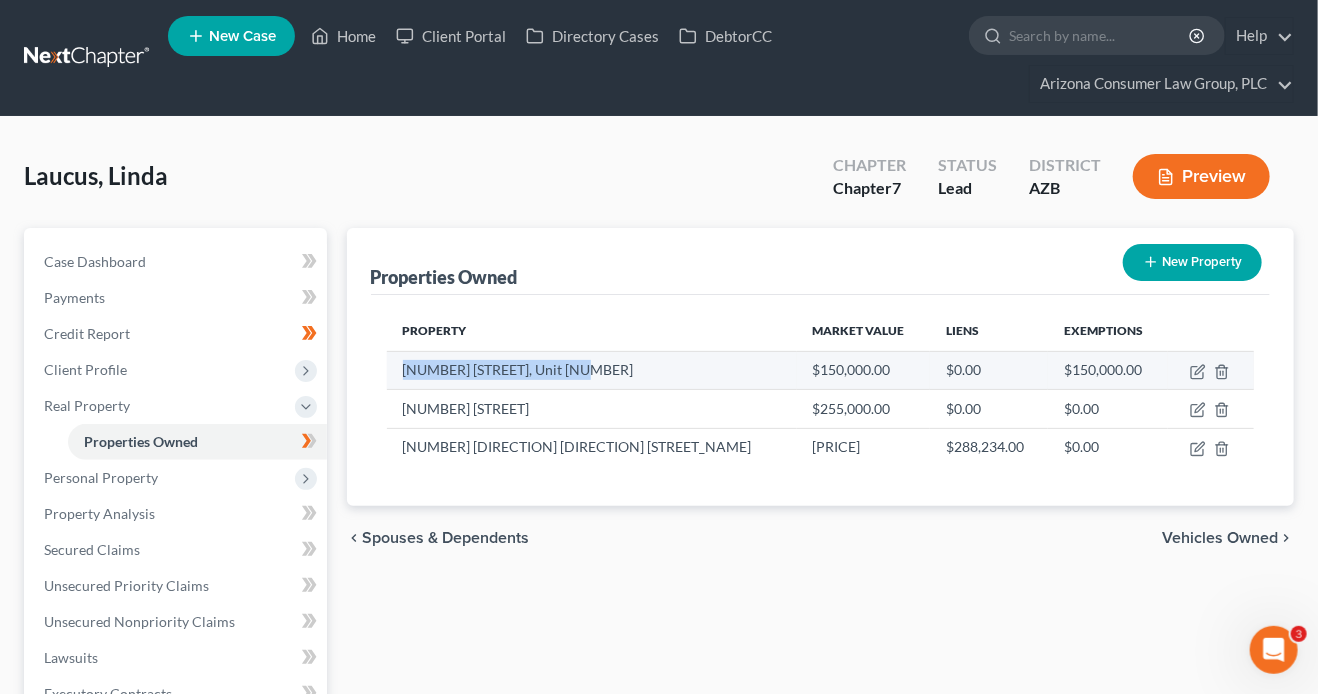 drag, startPoint x: 420, startPoint y: 368, endPoint x: 580, endPoint y: 379, distance: 160.37769 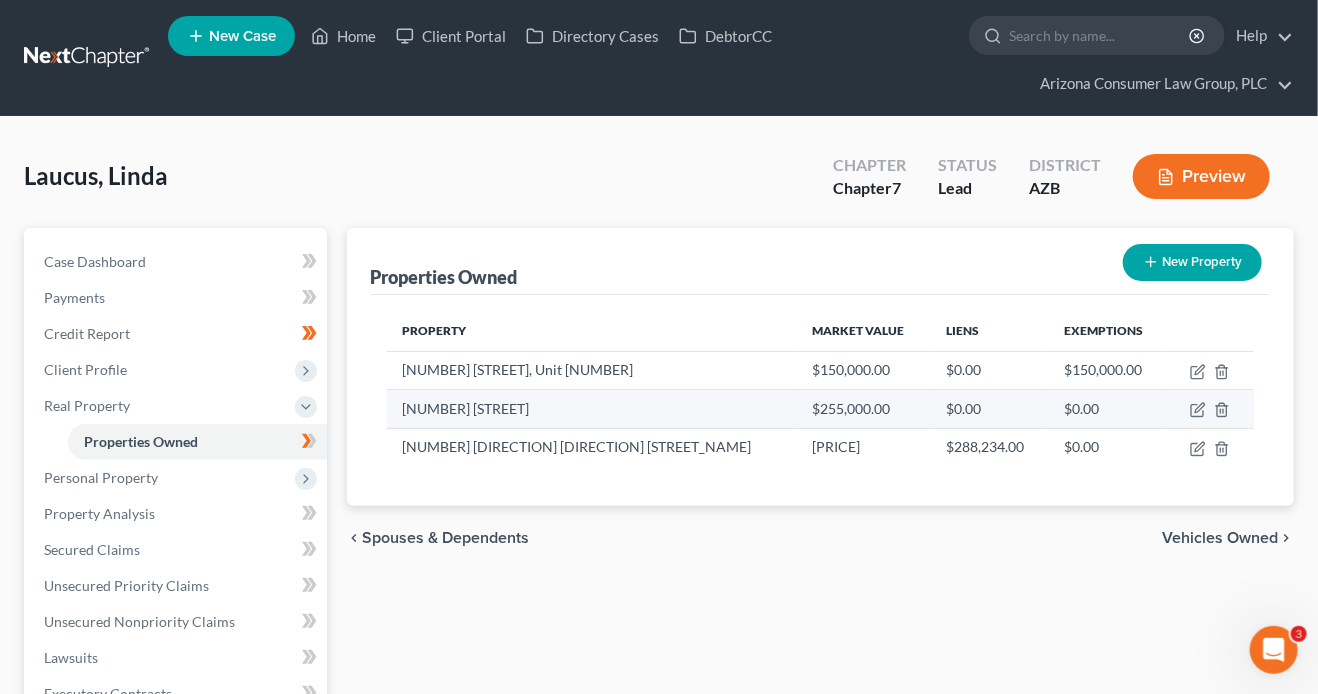 click on "3626 W. Apricot Drive" at bounding box center [592, 409] 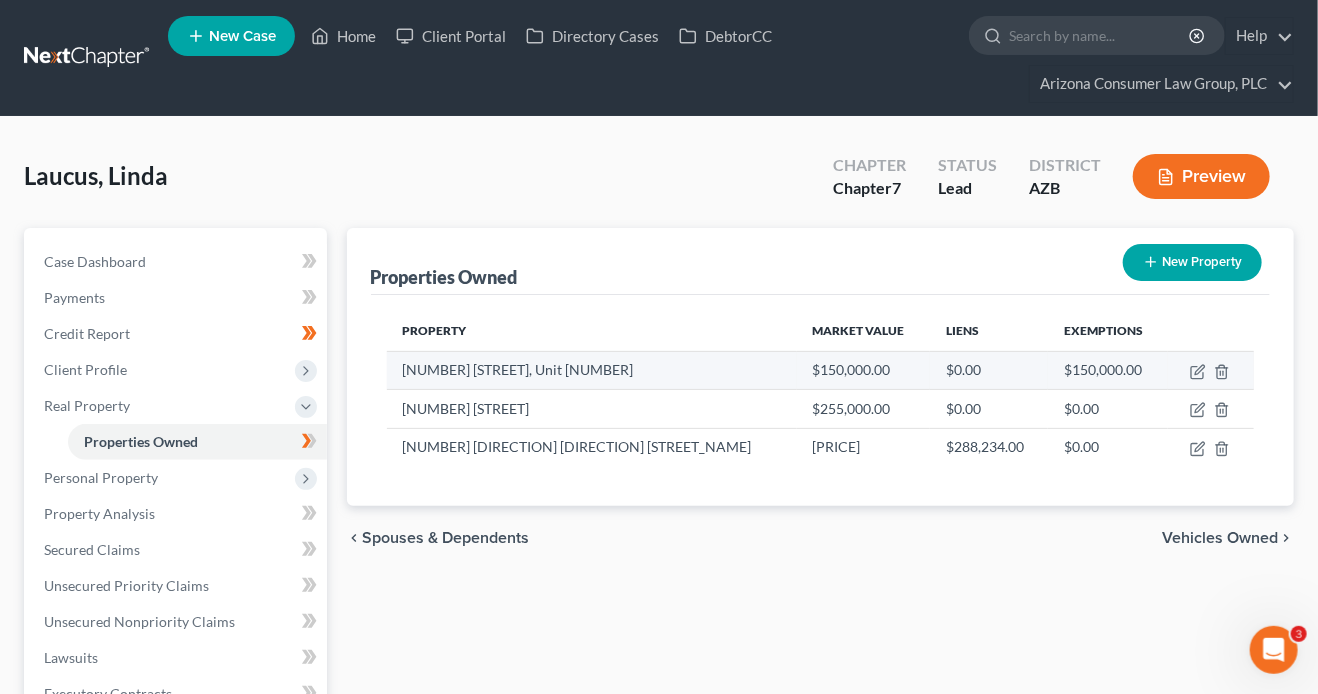 click on "101 W. River Road, Unit 104" at bounding box center (592, 370) 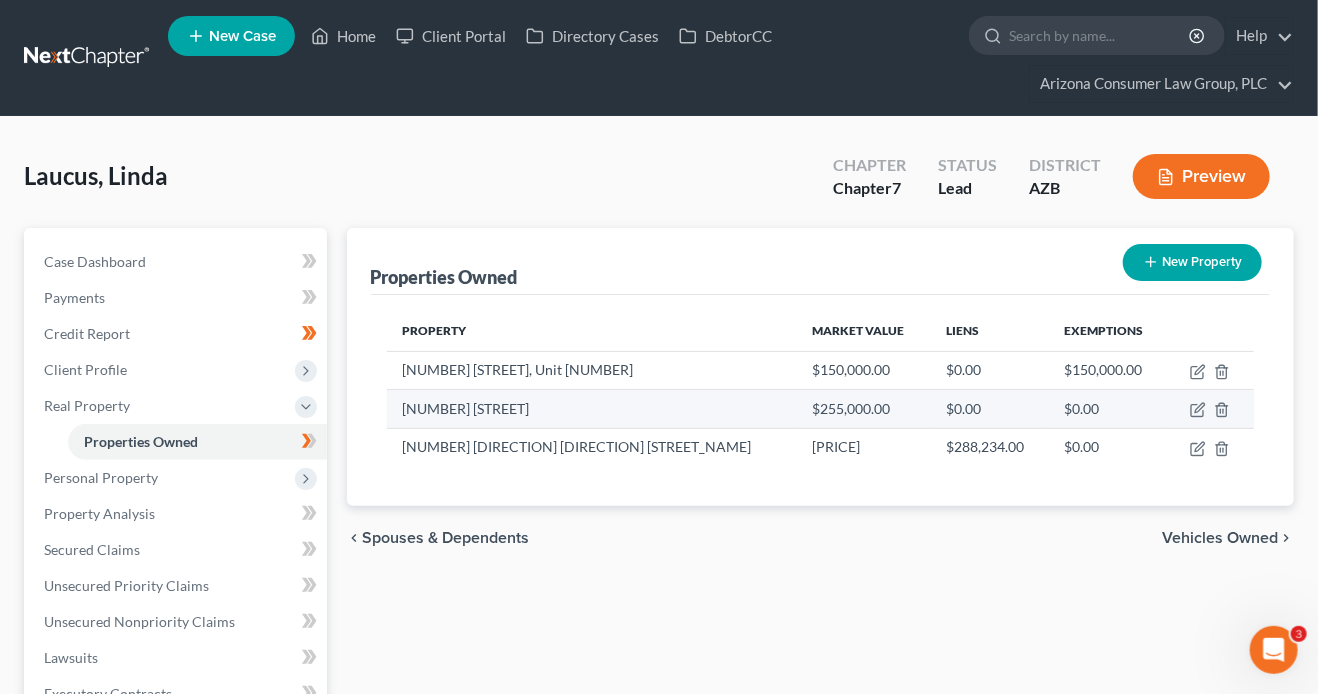 click on "3626 W. Apricot Drive" at bounding box center [592, 409] 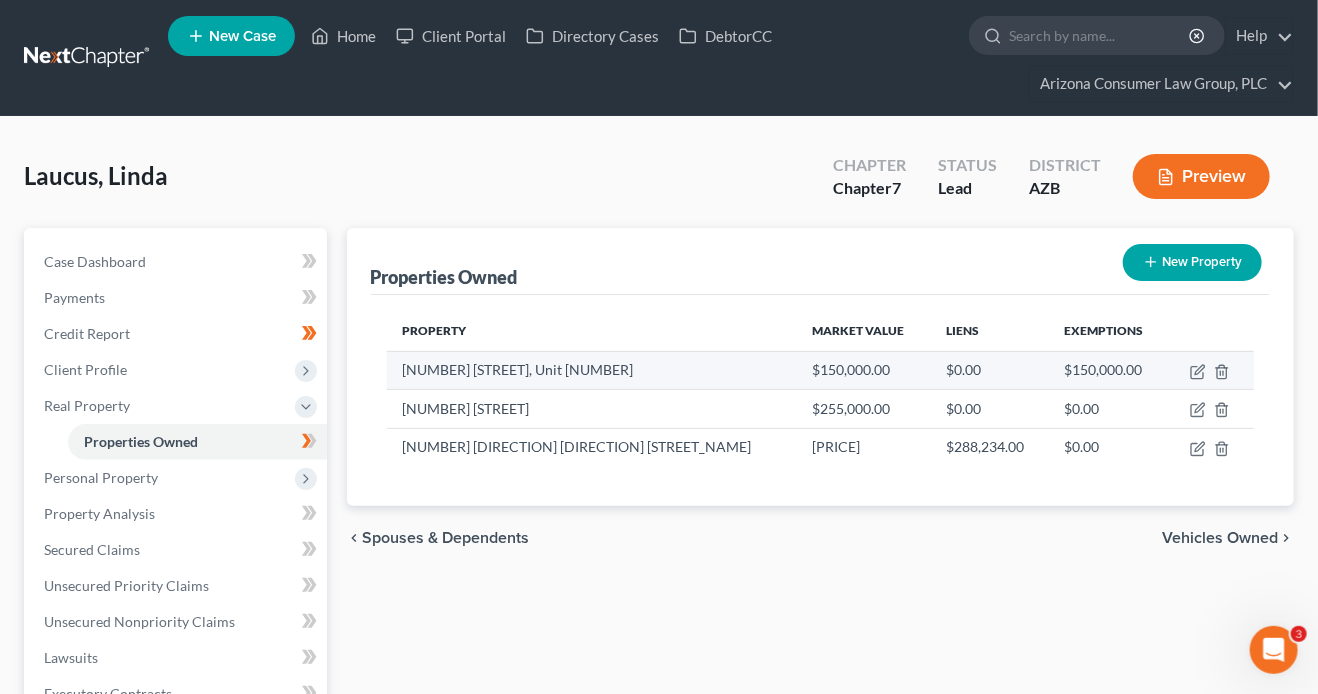 click on "101 W. River Road, Unit 104" at bounding box center [592, 370] 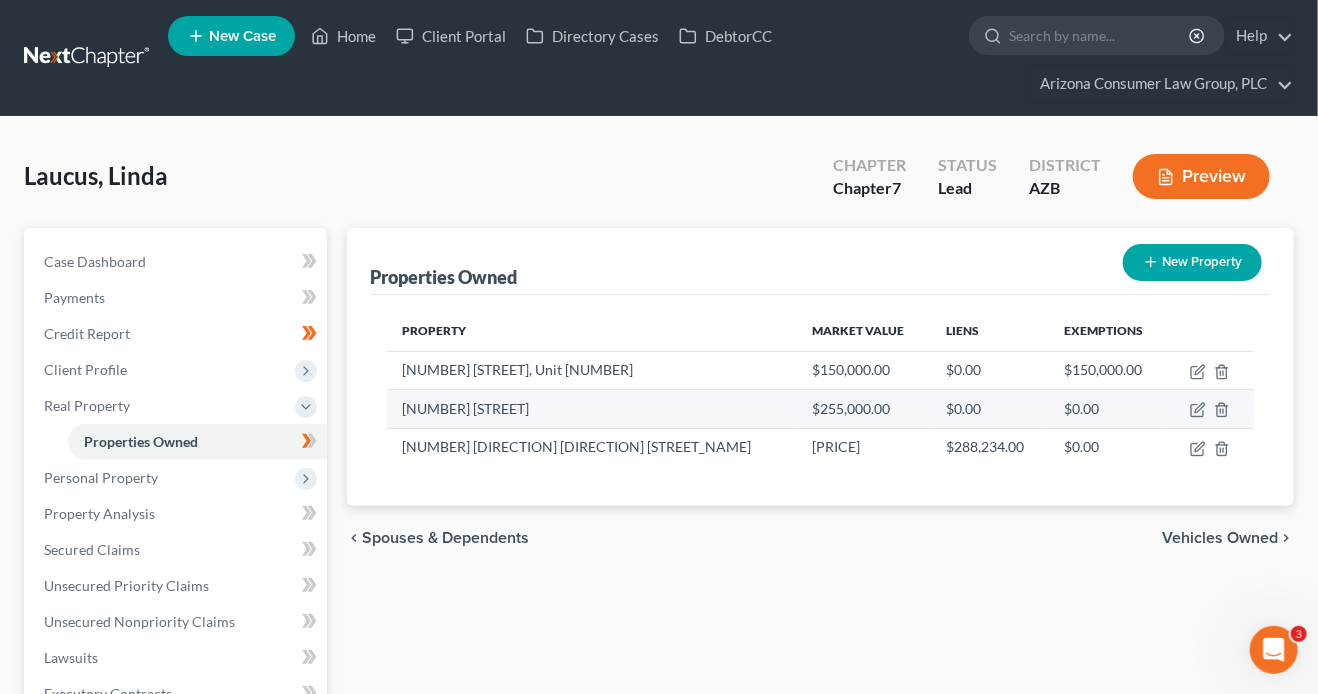 click on "3626 W. Apricot Drive" at bounding box center (592, 409) 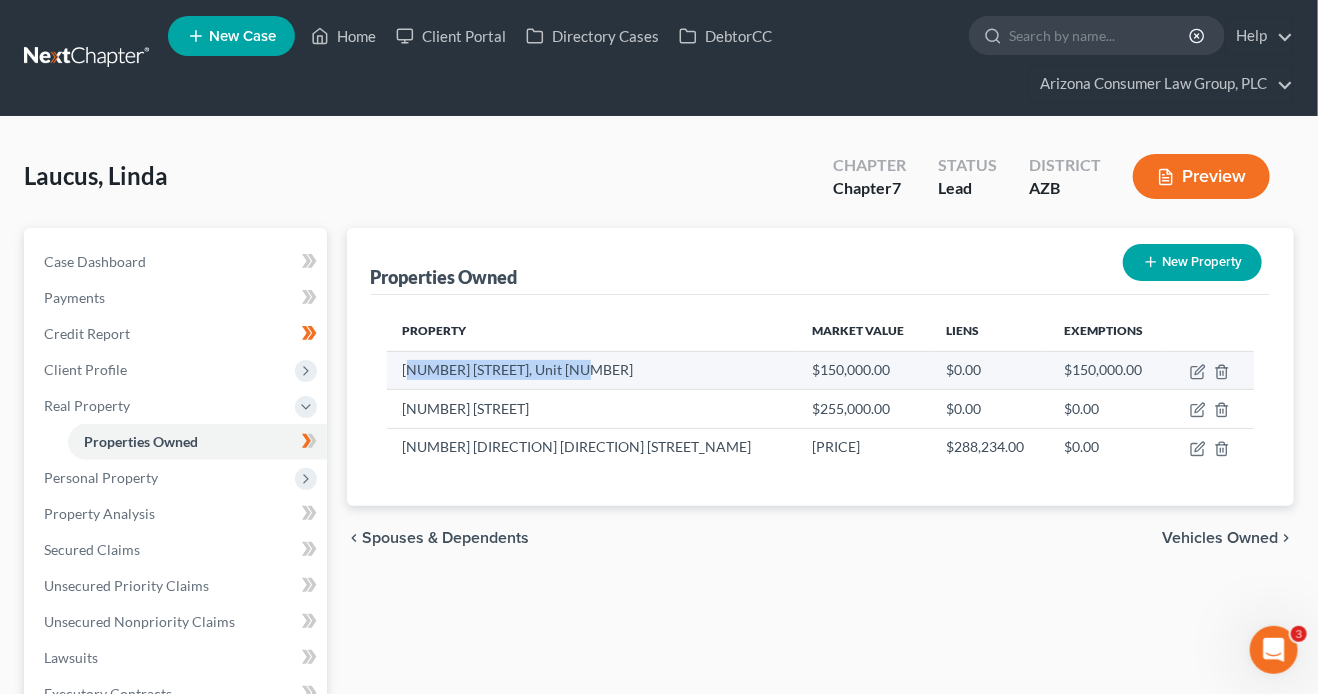 drag, startPoint x: 412, startPoint y: 371, endPoint x: 576, endPoint y: 365, distance: 164.10973 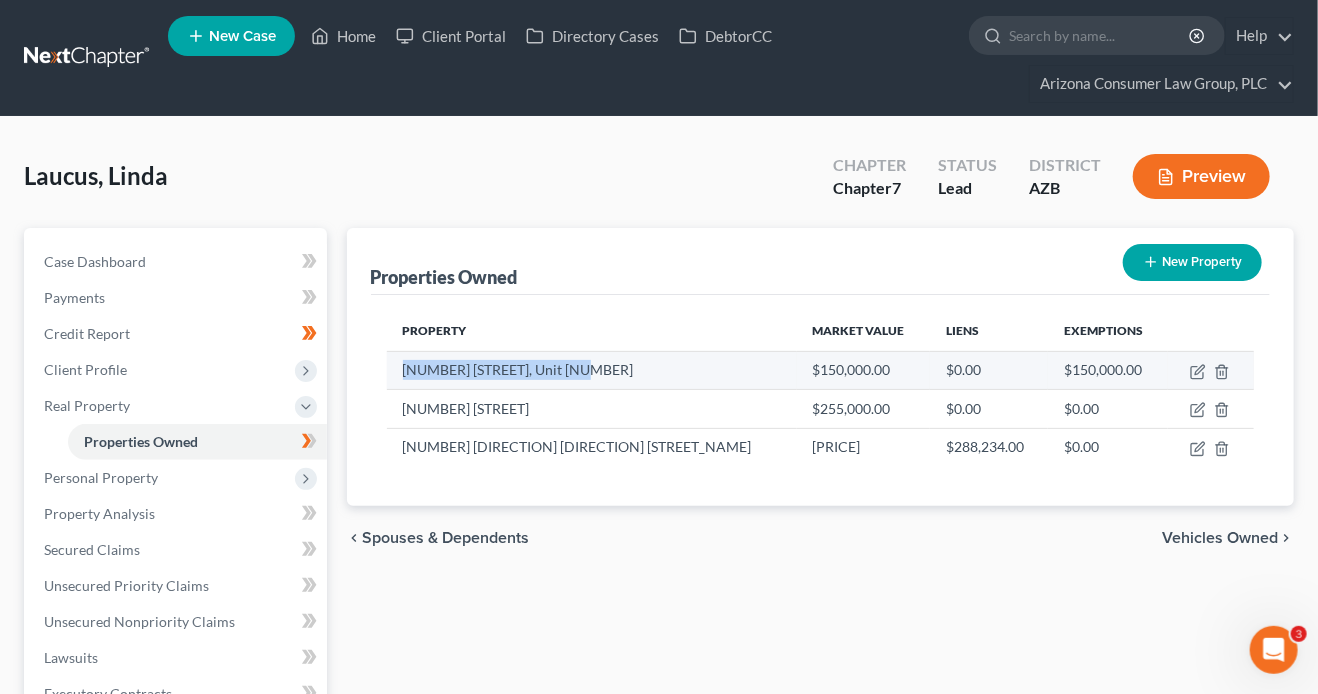 drag, startPoint x: 611, startPoint y: 371, endPoint x: 399, endPoint y: 370, distance: 212.00237 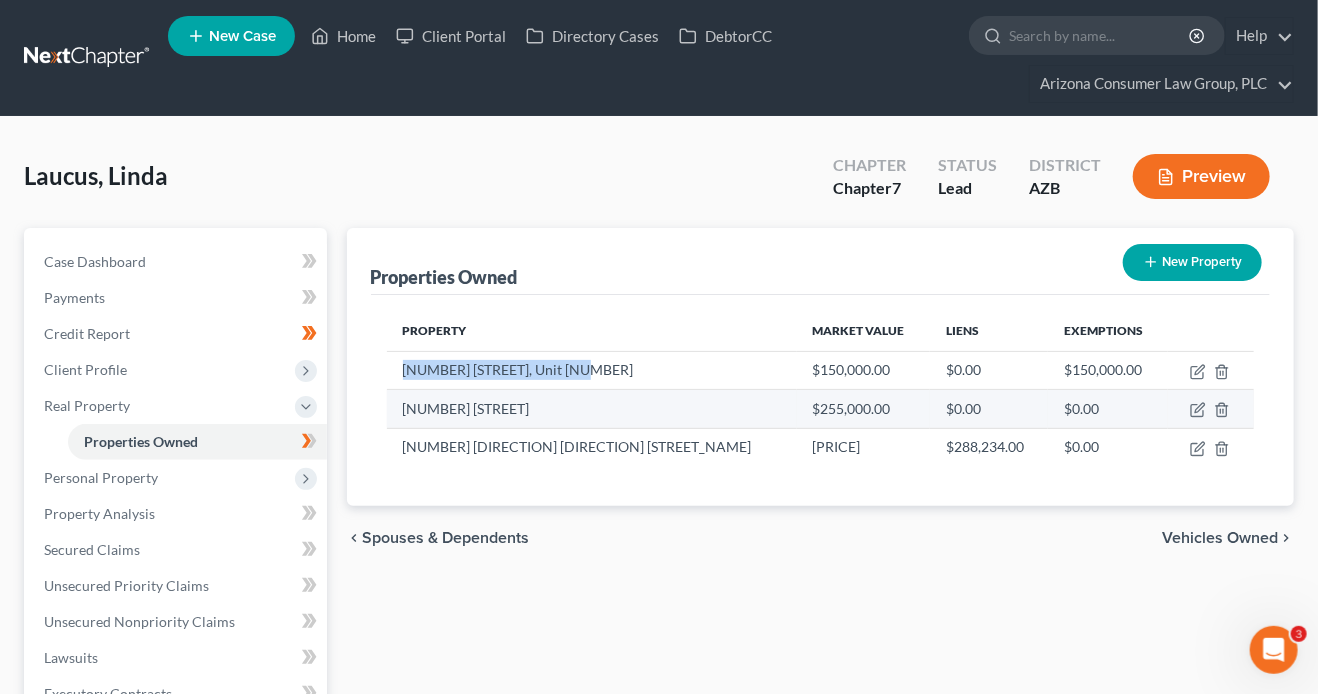 click on "3626 W. Apricot Drive" at bounding box center (592, 409) 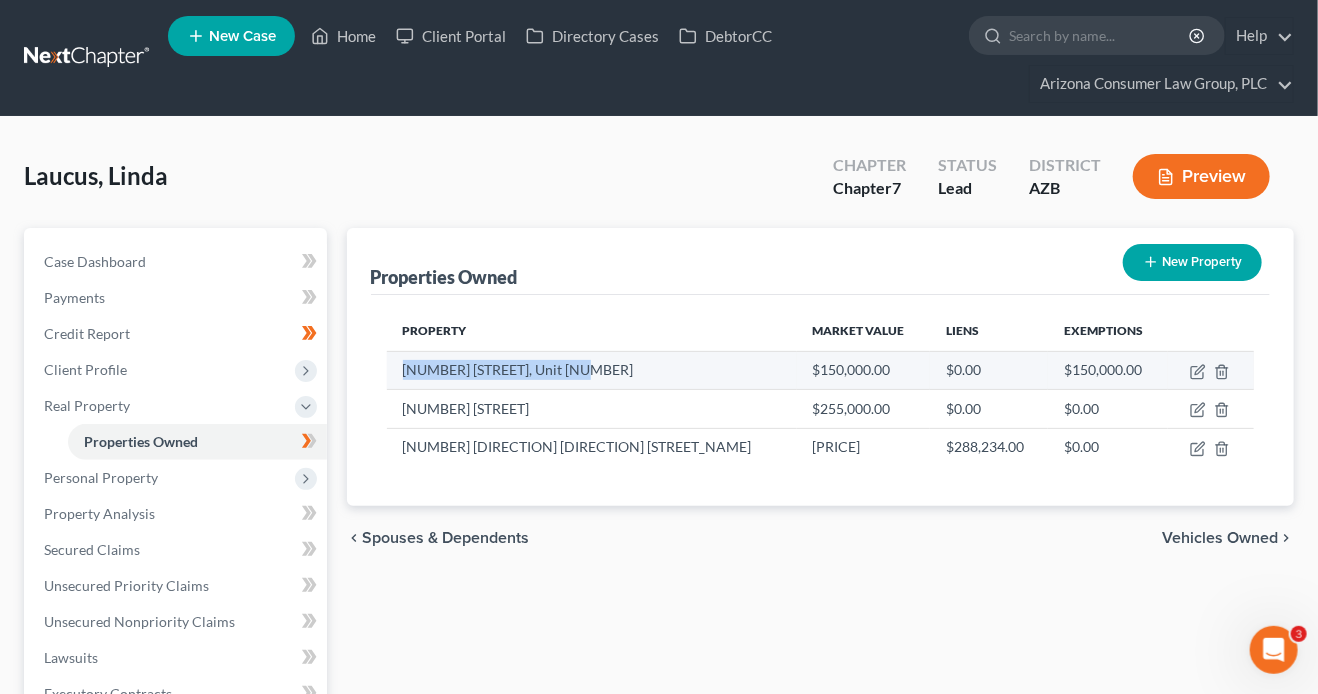 drag, startPoint x: 436, startPoint y: 383, endPoint x: 389, endPoint y: 365, distance: 50.32892 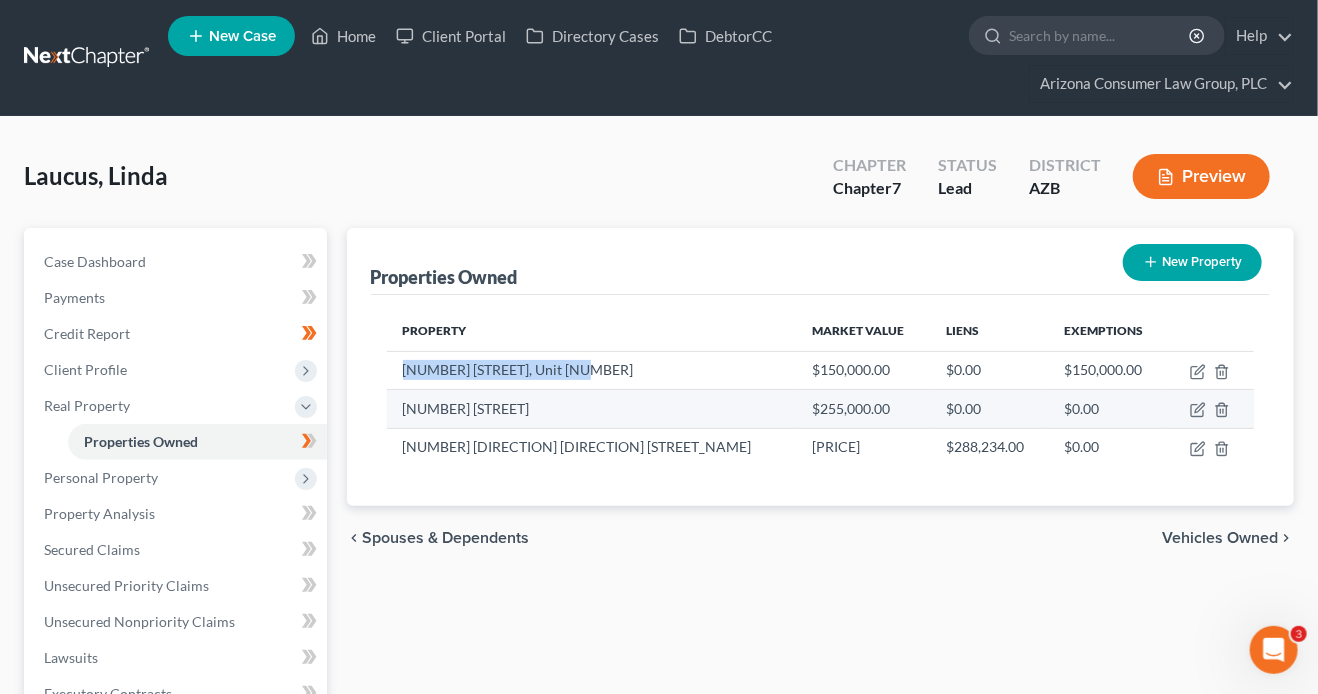 click on "3626 W. Apricot Drive" at bounding box center [592, 409] 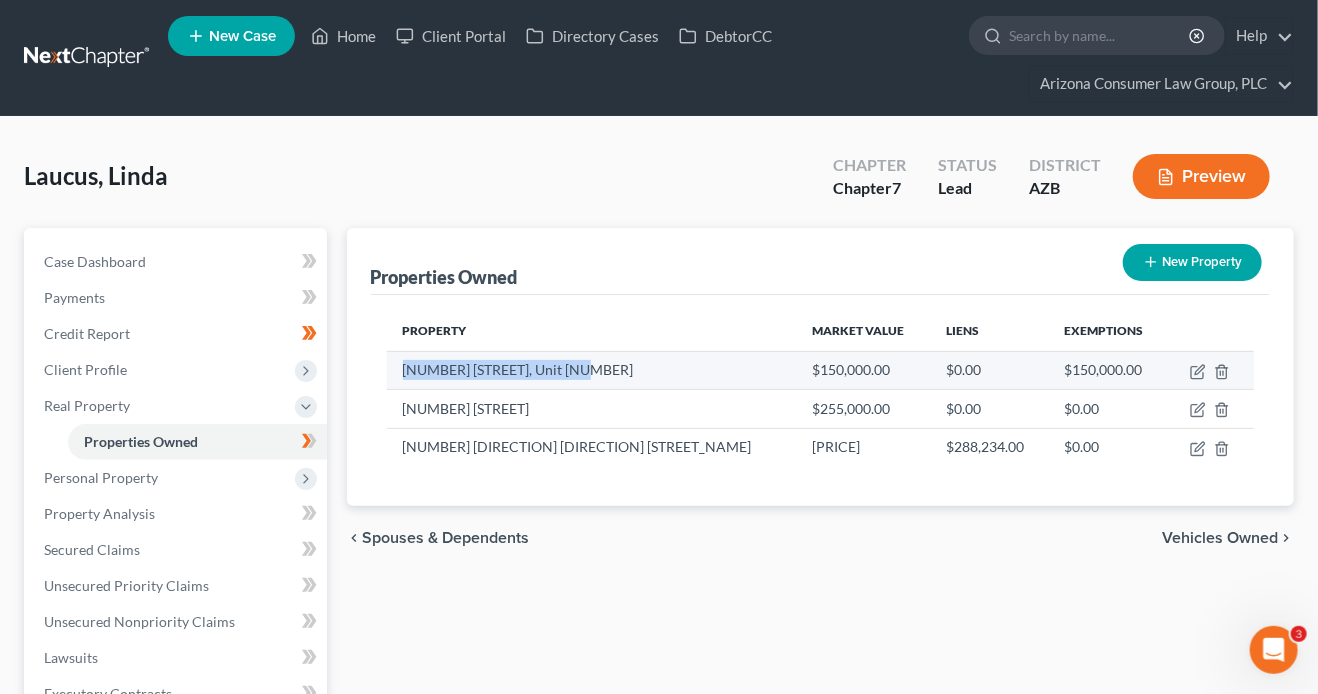 drag, startPoint x: 616, startPoint y: 396, endPoint x: 519, endPoint y: 361, distance: 103.121284 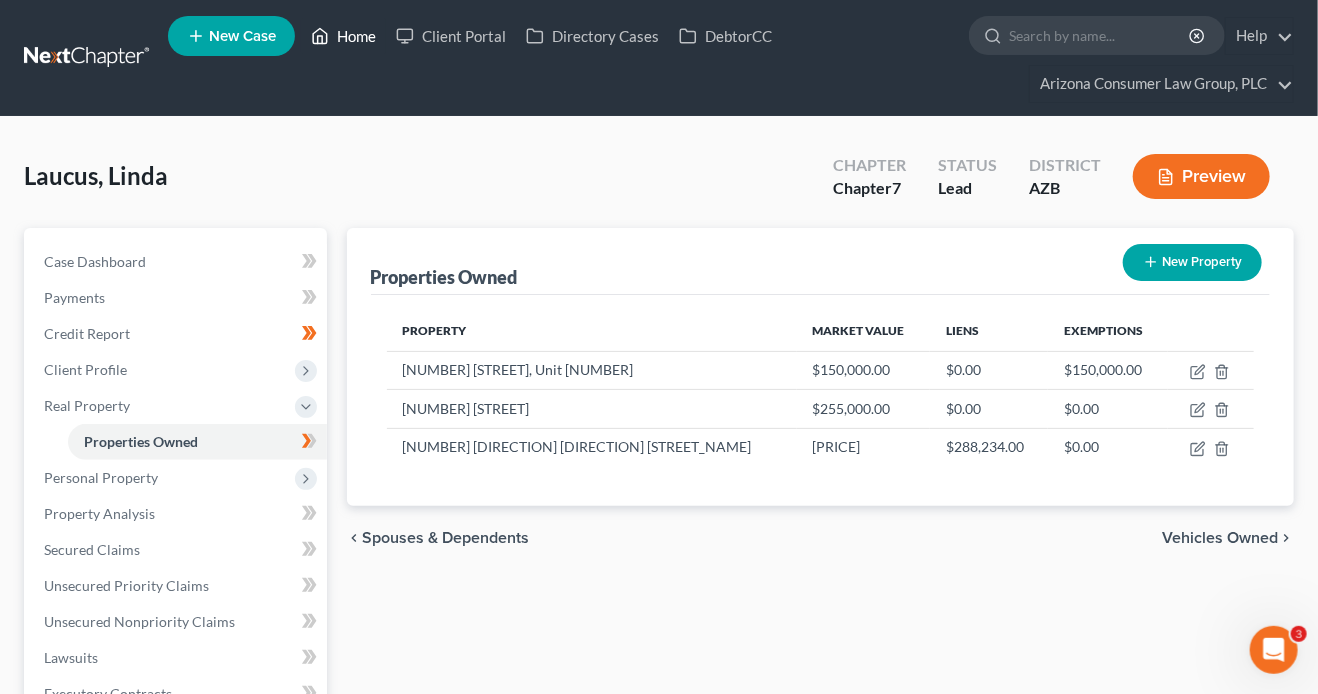 click on "Home" at bounding box center (343, 36) 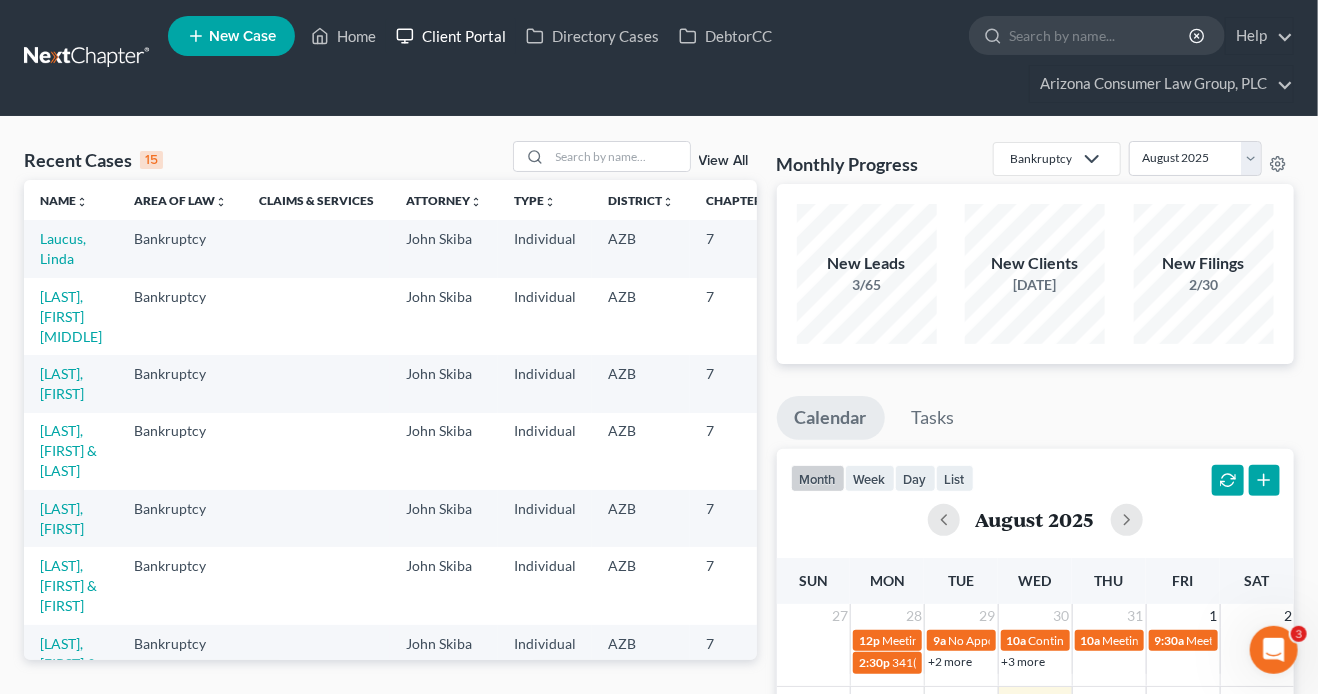 click on "Client Portal" at bounding box center [451, 36] 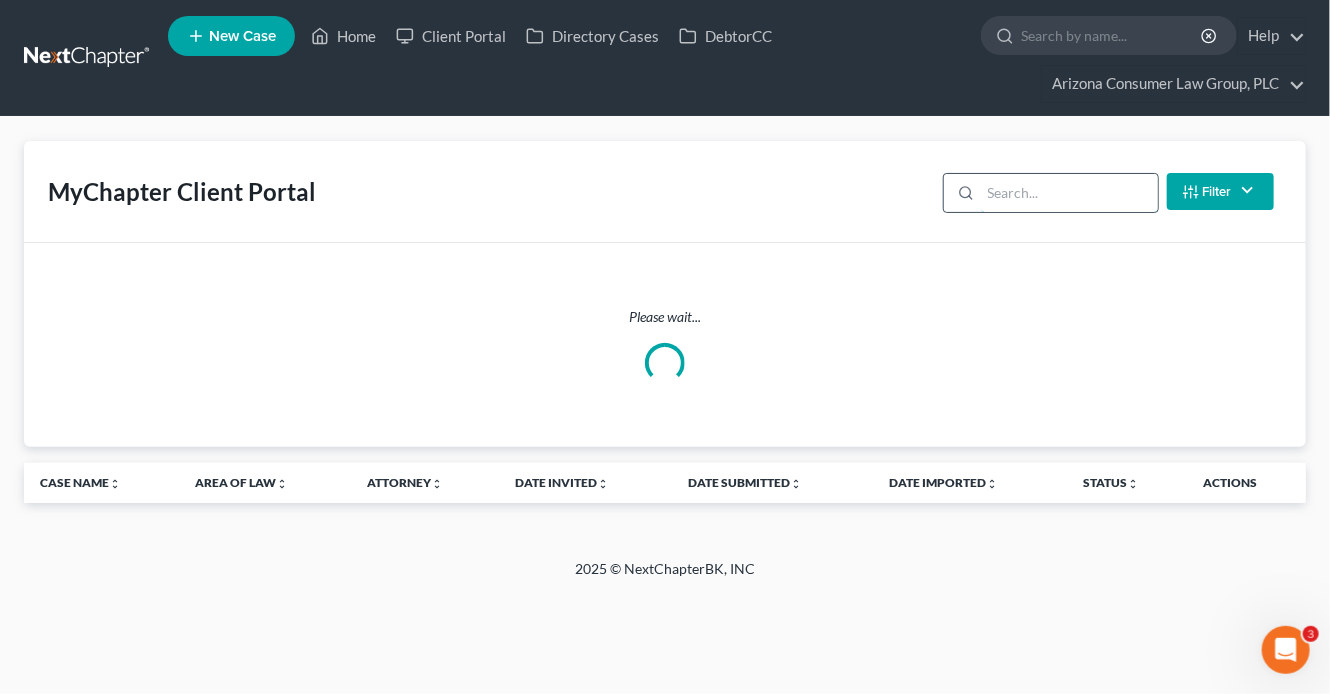 click at bounding box center [1069, 193] 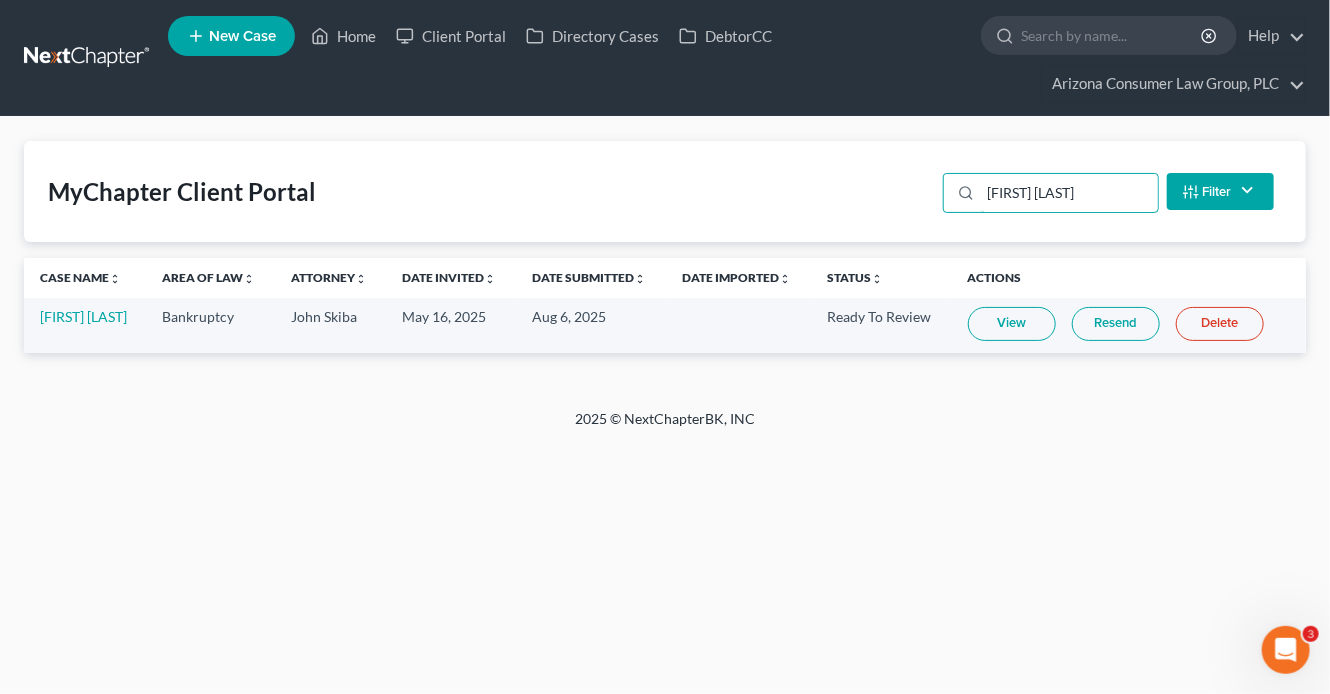 type on "holly jo" 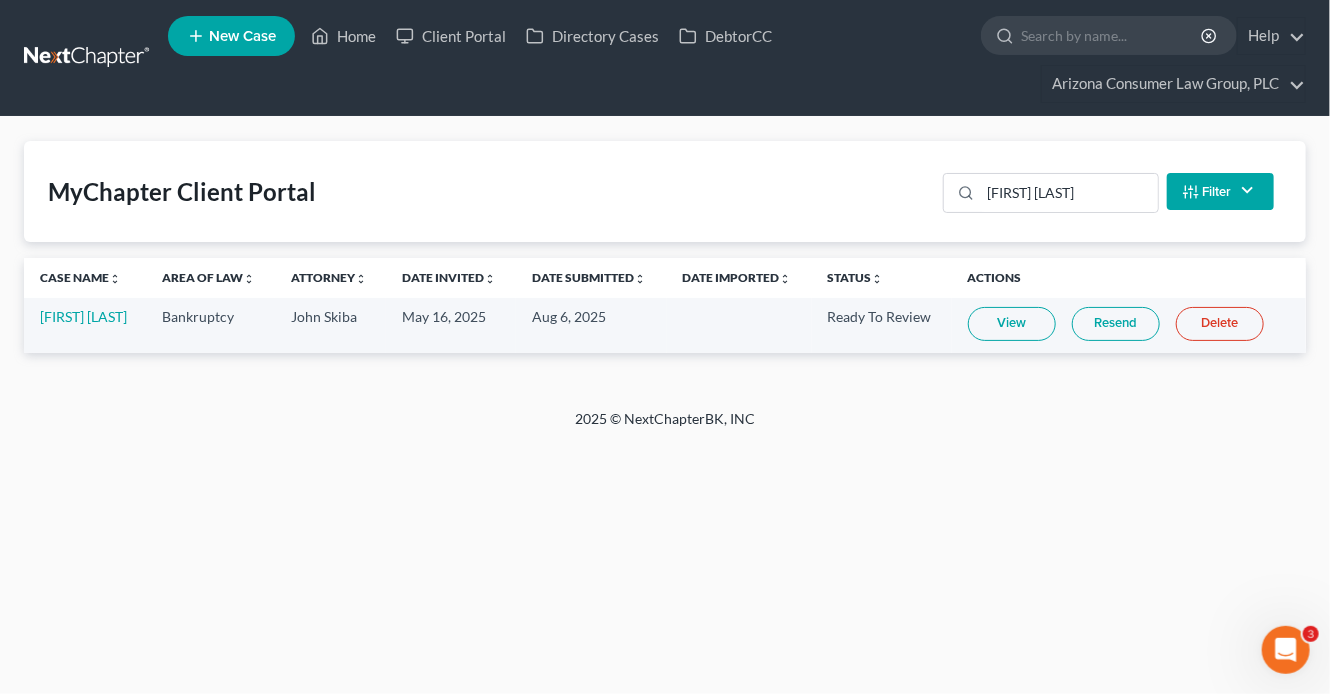 click on "View" at bounding box center (1012, 324) 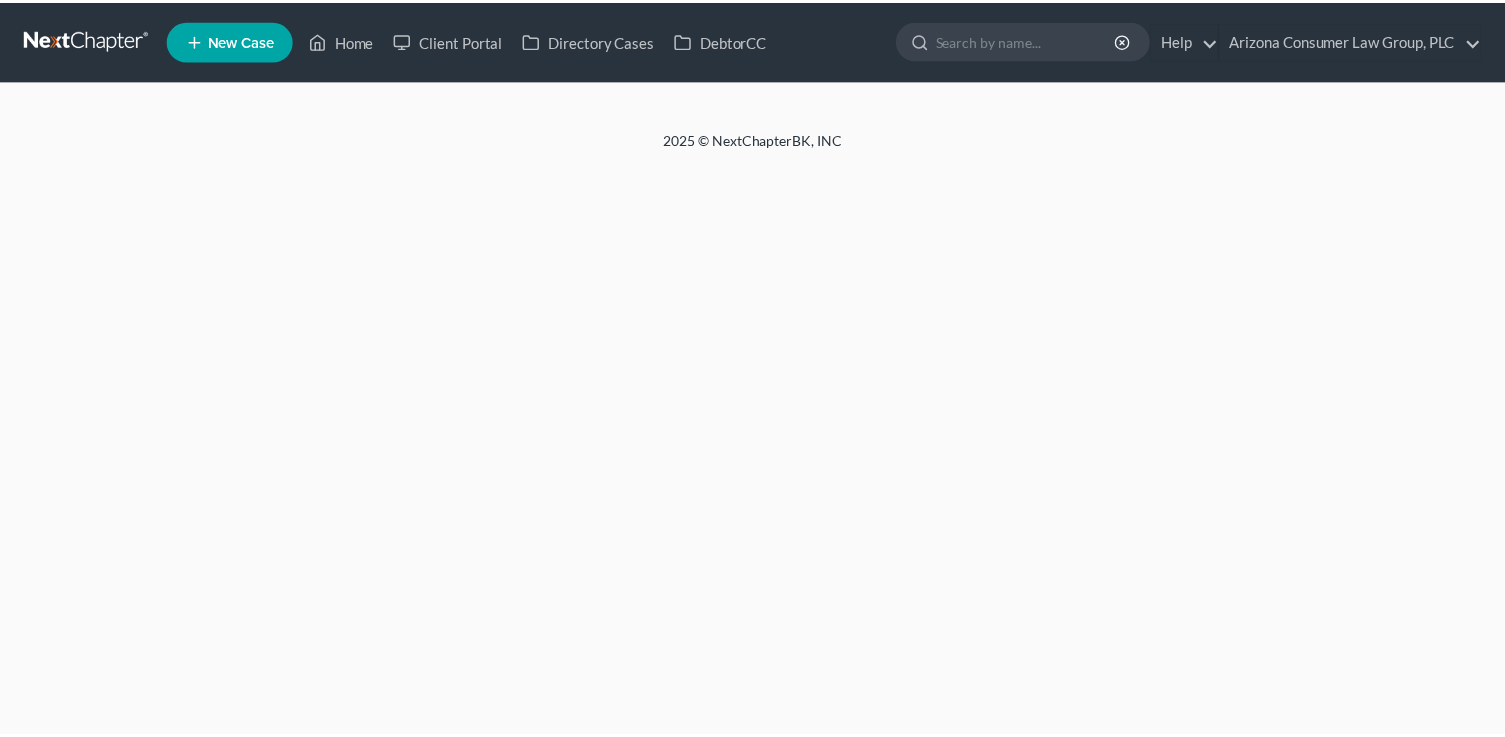 scroll, scrollTop: 0, scrollLeft: 0, axis: both 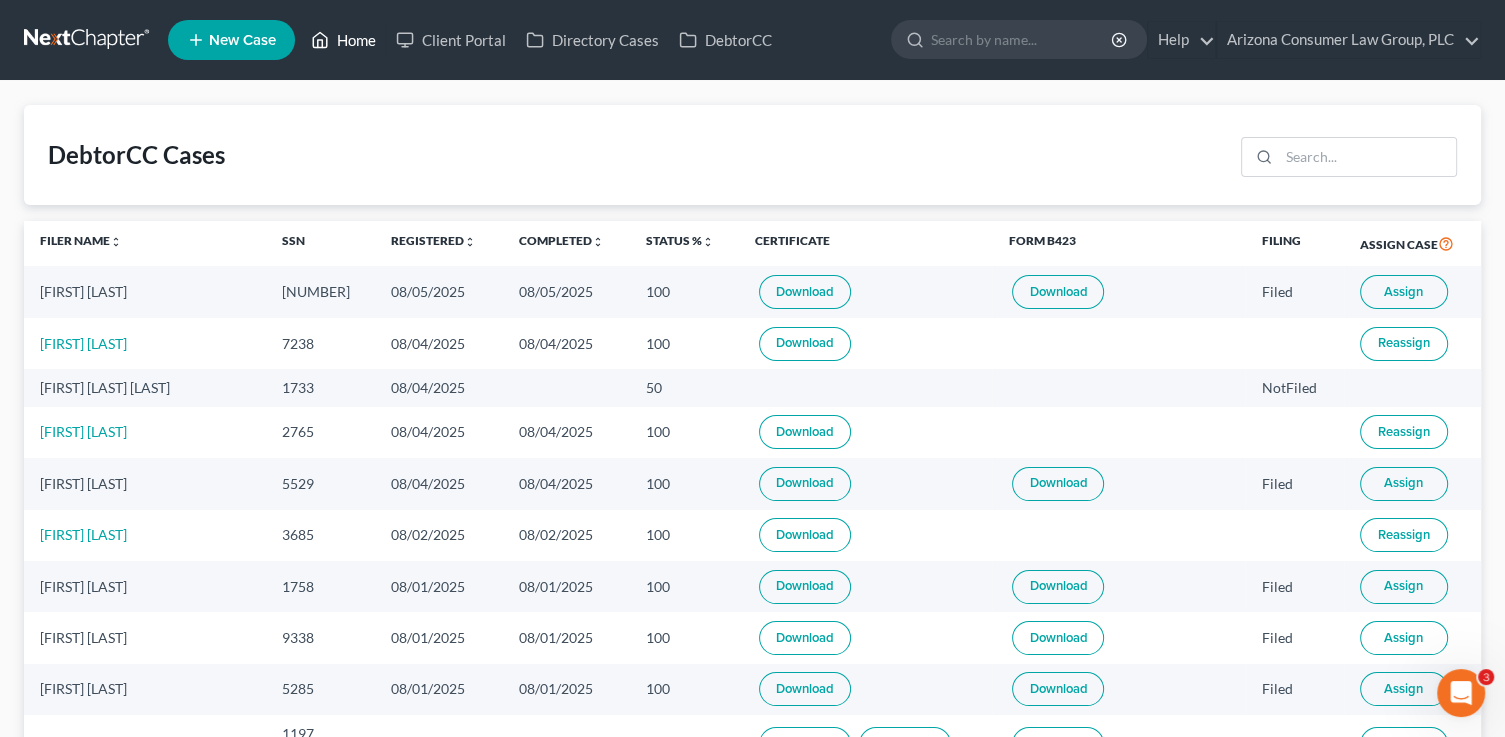 click on "Home" at bounding box center [343, 40] 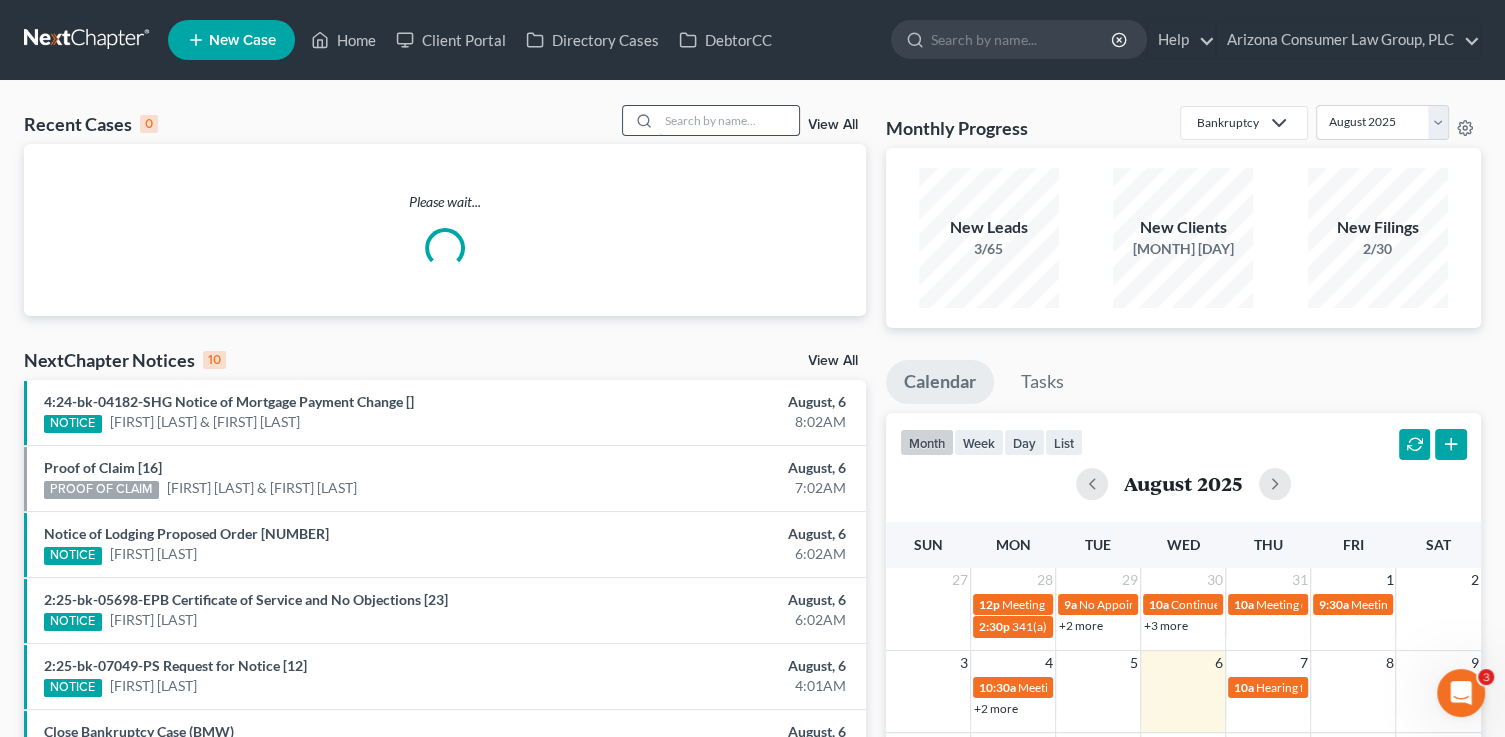 click at bounding box center [729, 120] 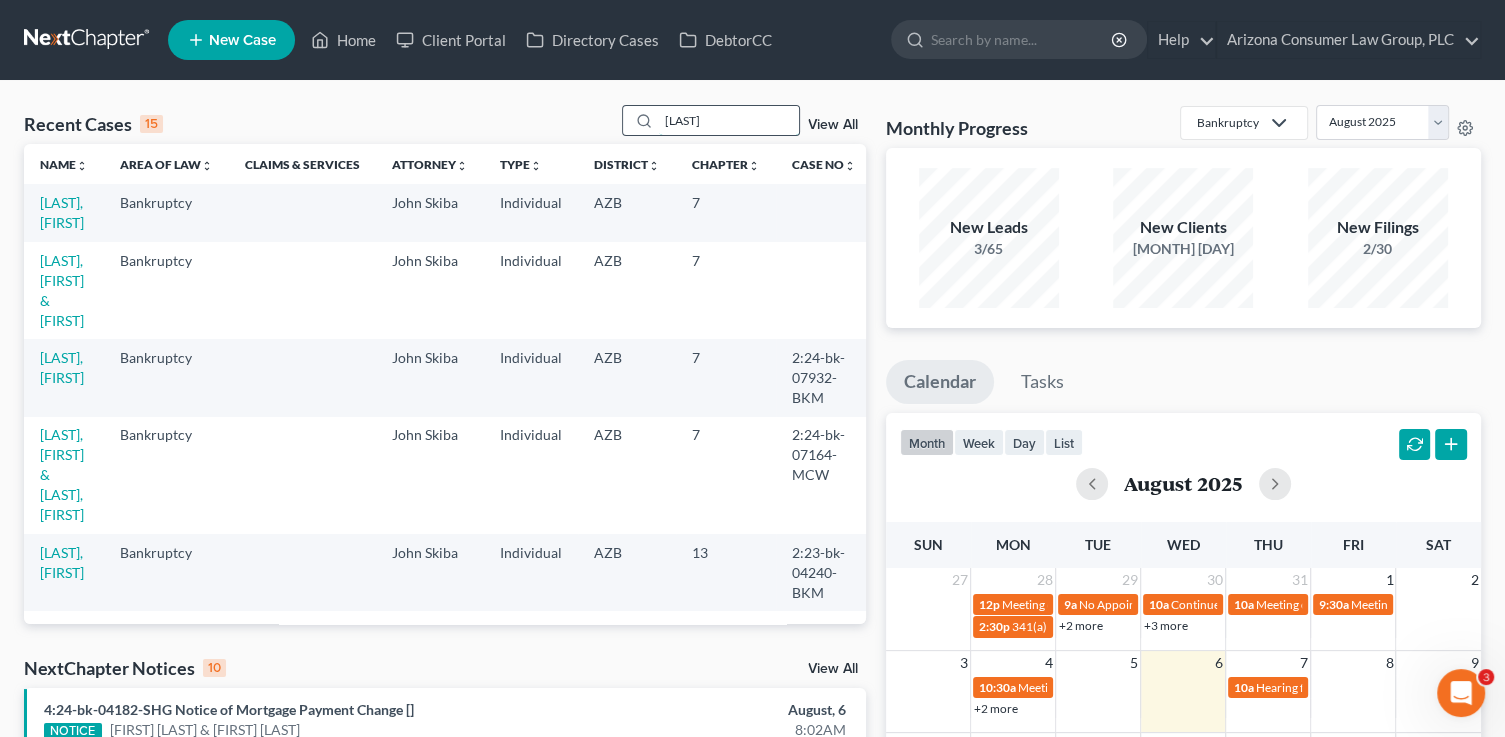 type on "ballero" 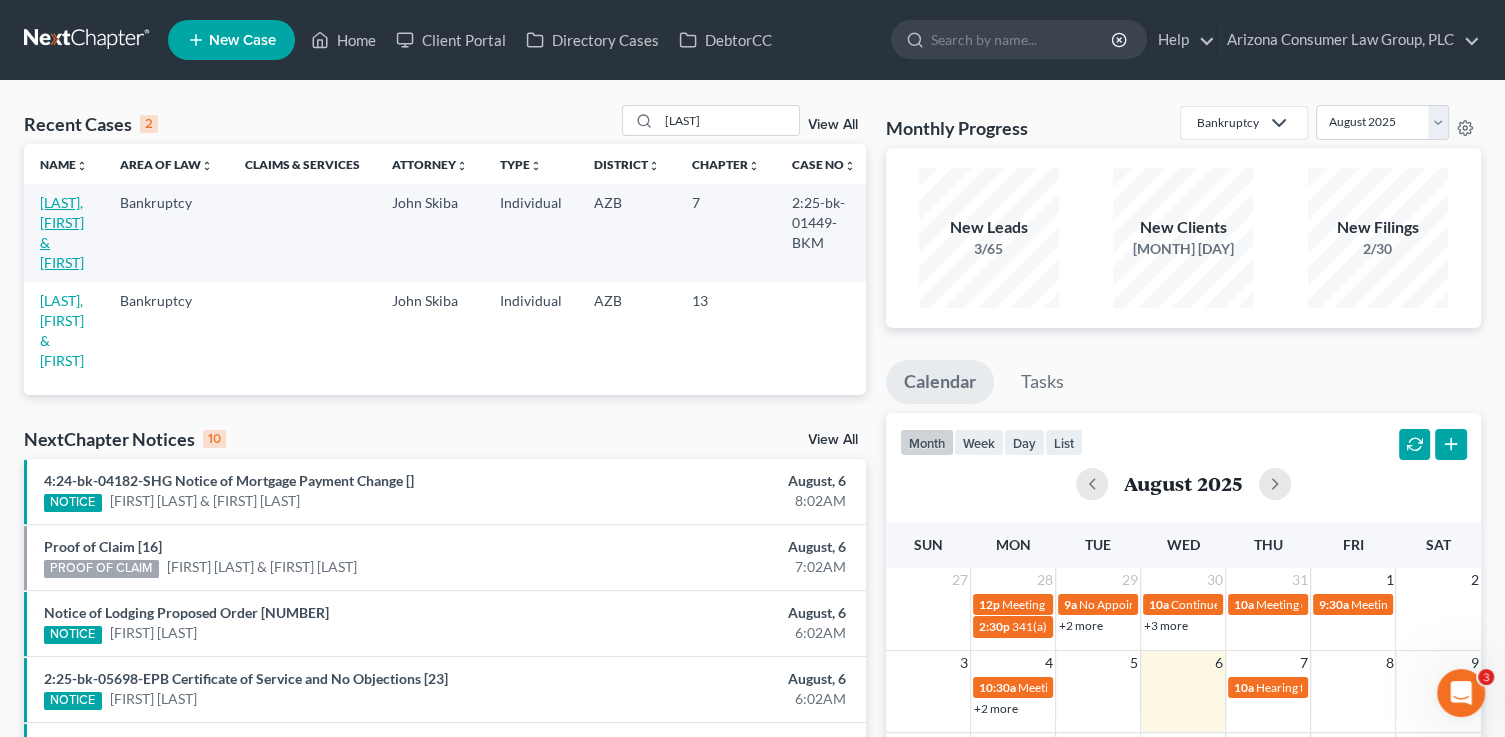 click on "[LAST], [FIRST] & [LAST], [FIRST]" at bounding box center [62, 232] 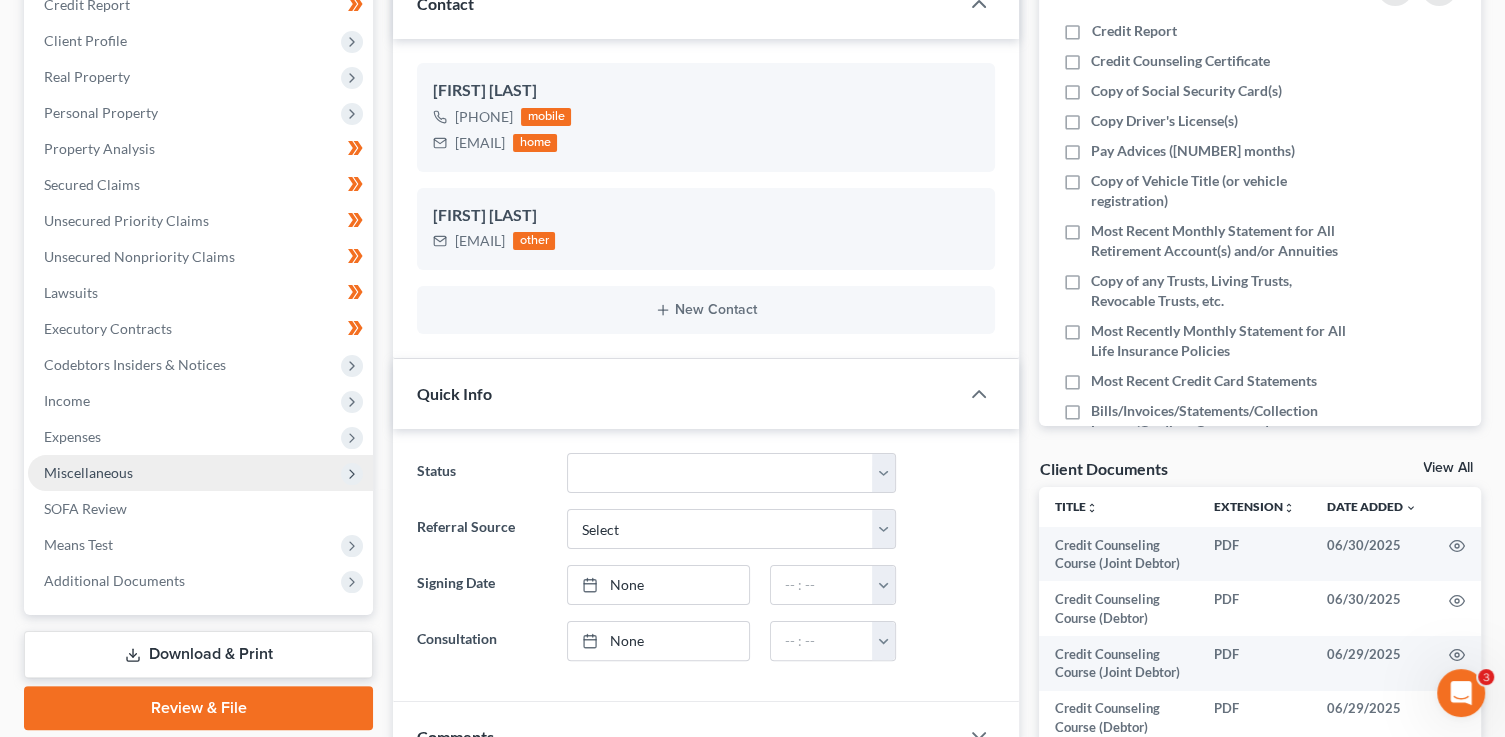 scroll, scrollTop: 294, scrollLeft: 0, axis: vertical 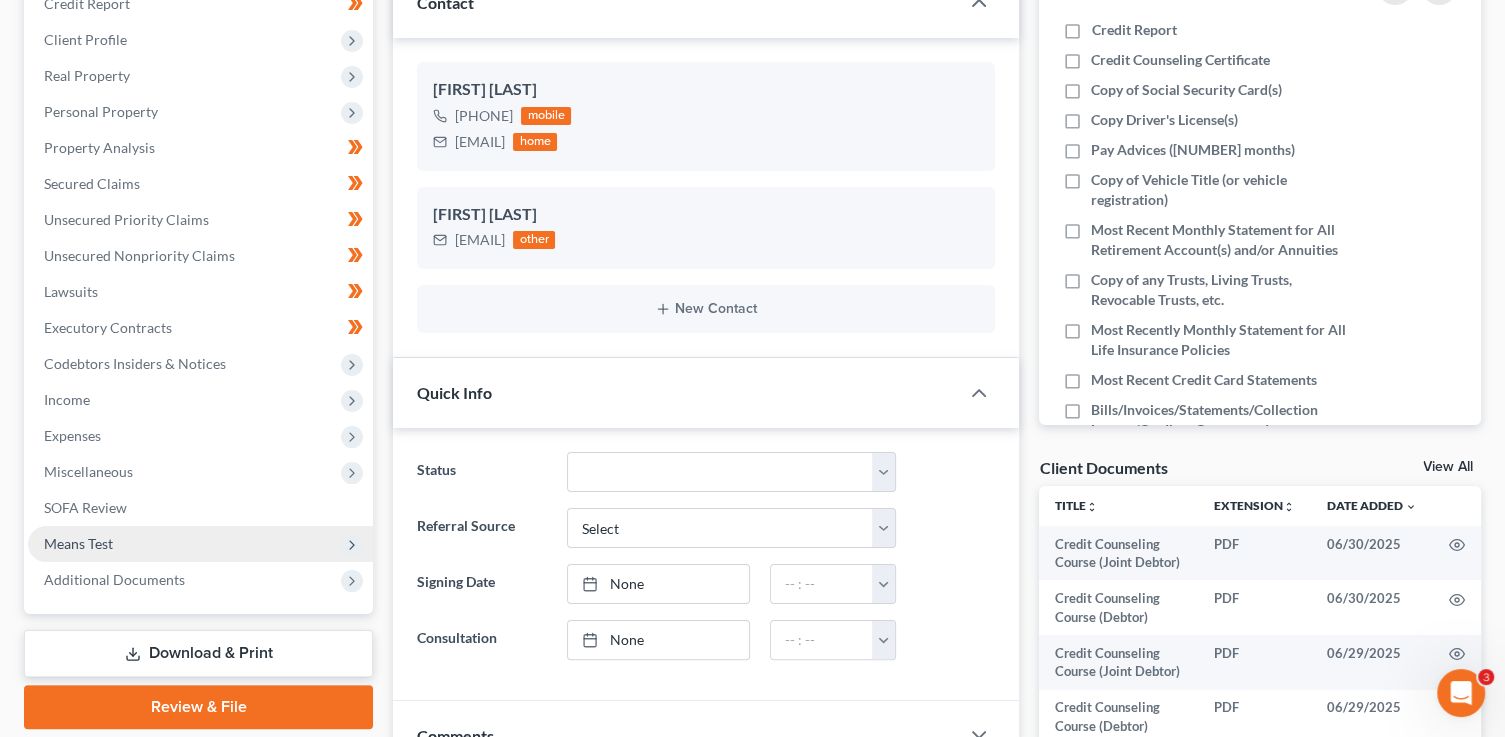 click on "Means Test" at bounding box center [78, 543] 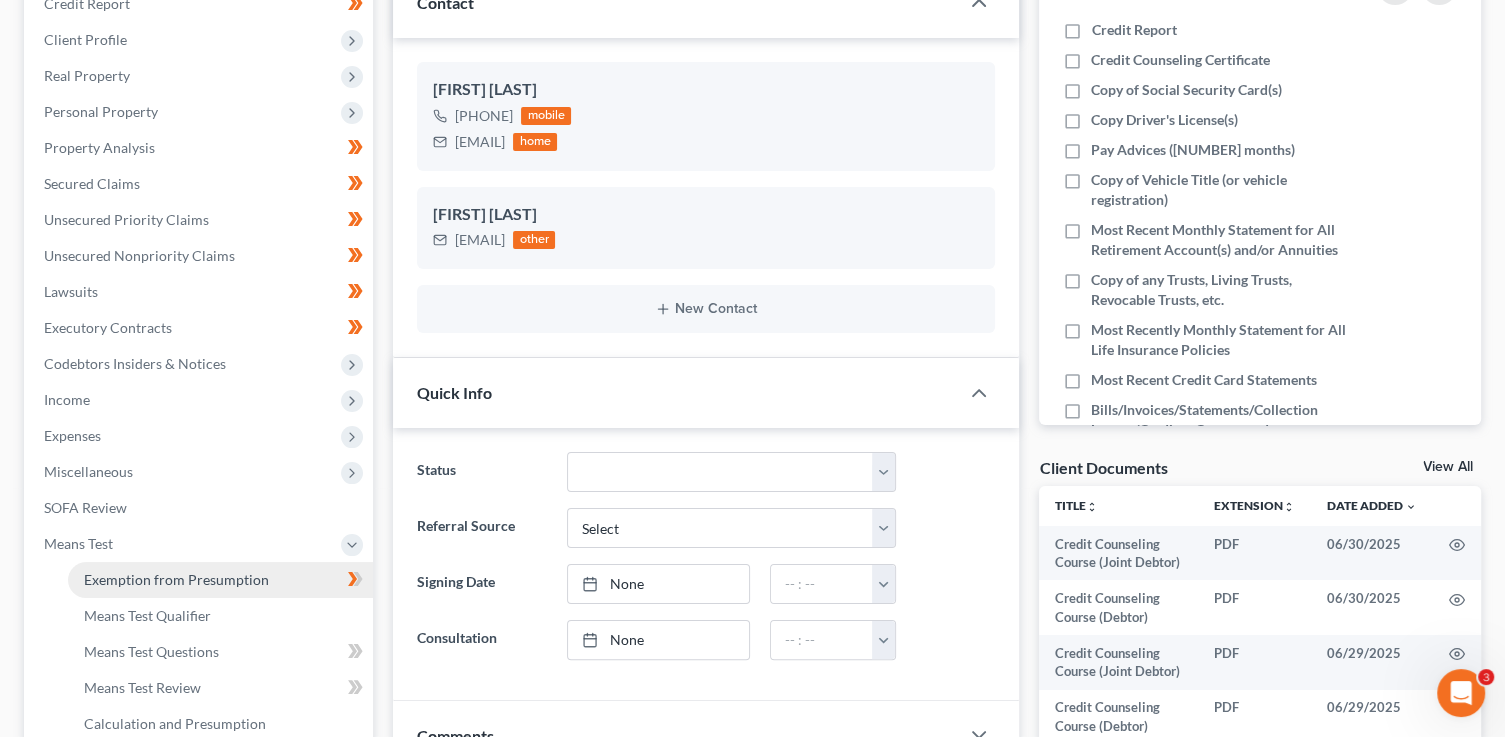 click on "Exemption from Presumption" at bounding box center (176, 579) 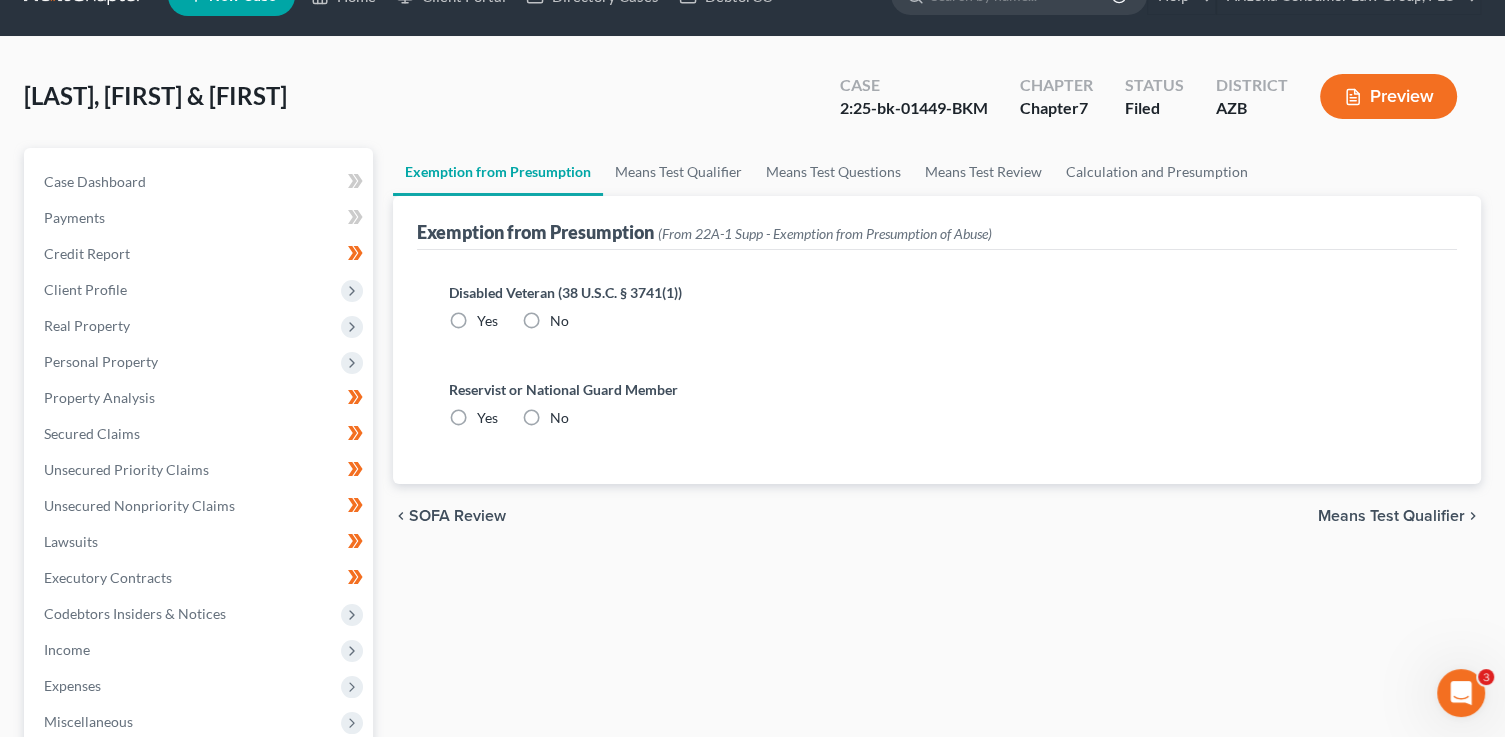 scroll, scrollTop: 0, scrollLeft: 0, axis: both 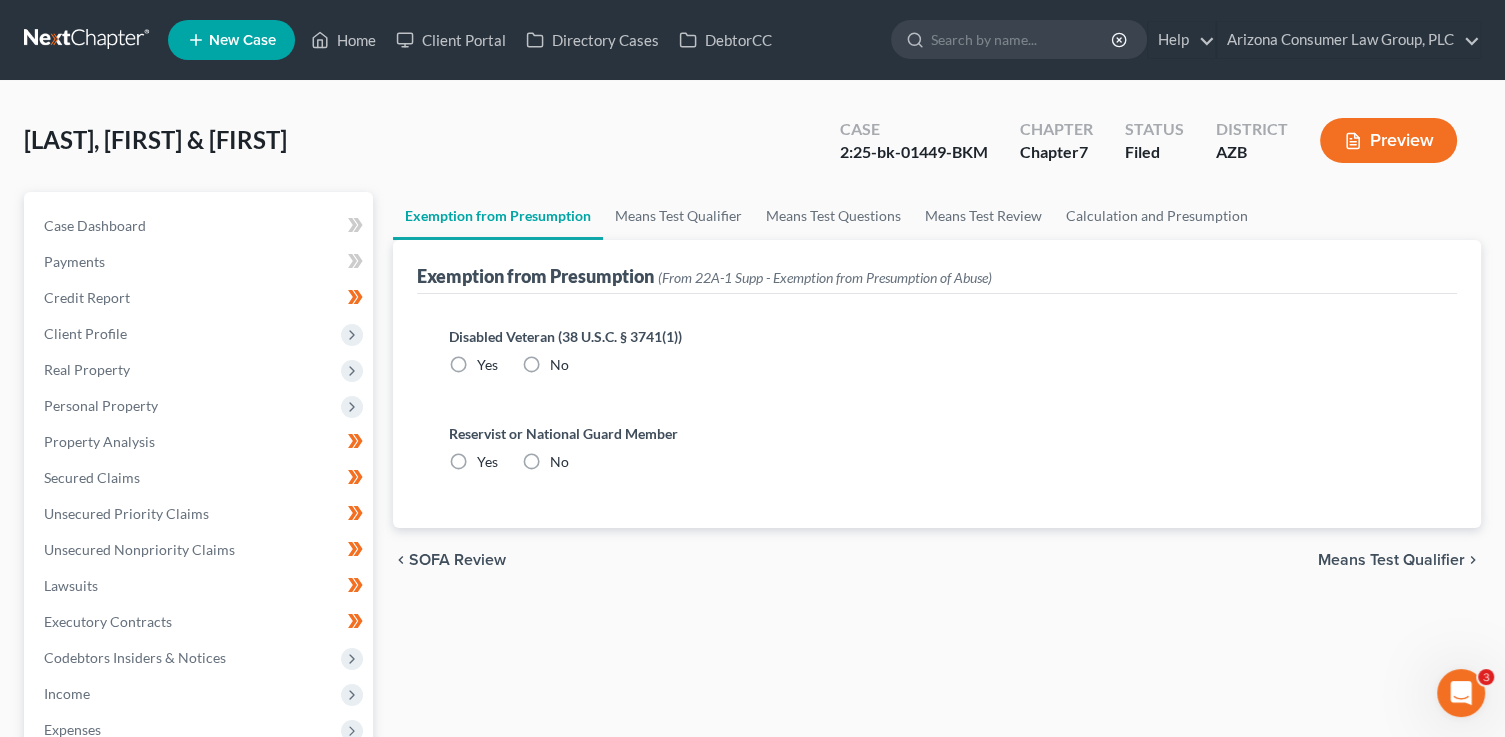 radio on "true" 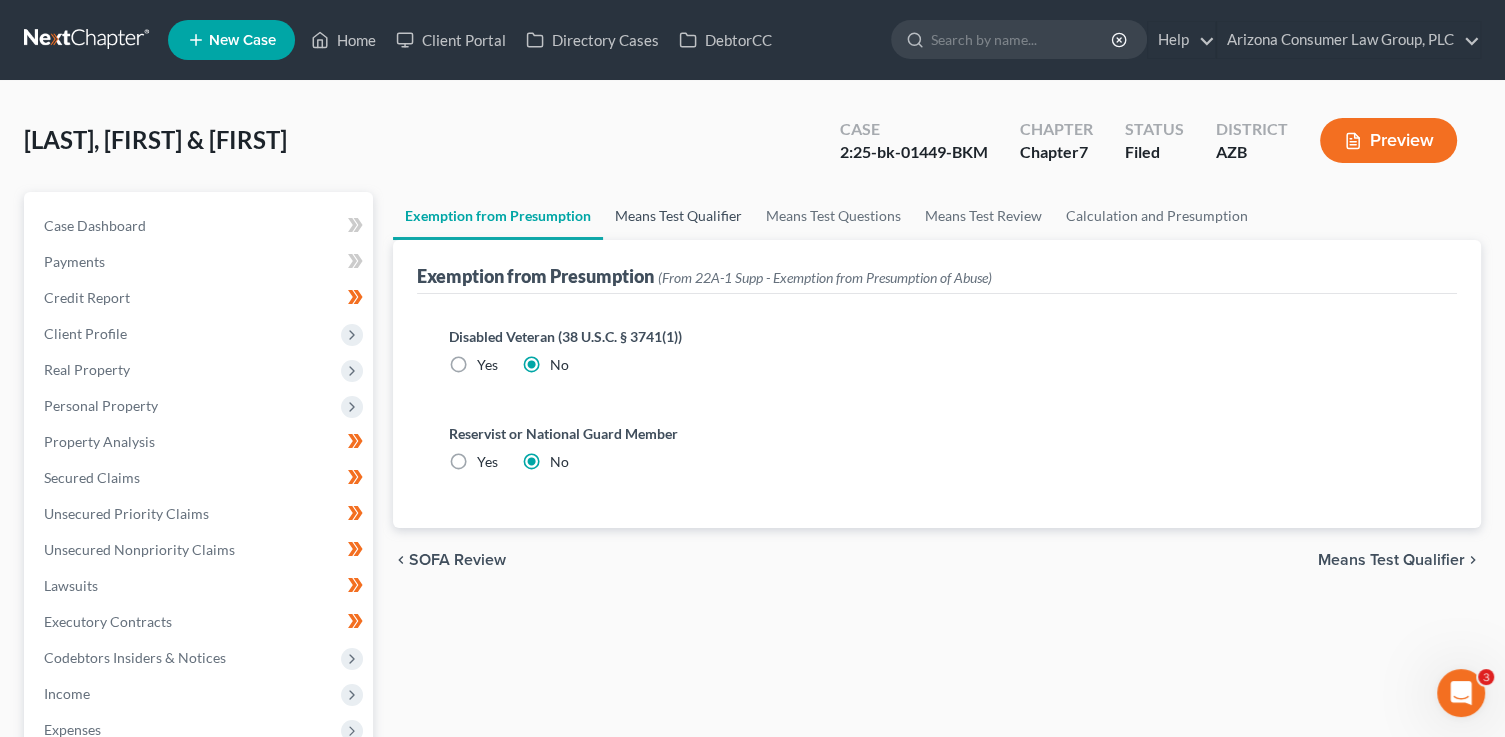 click on "Means Test Qualifier" at bounding box center [678, 216] 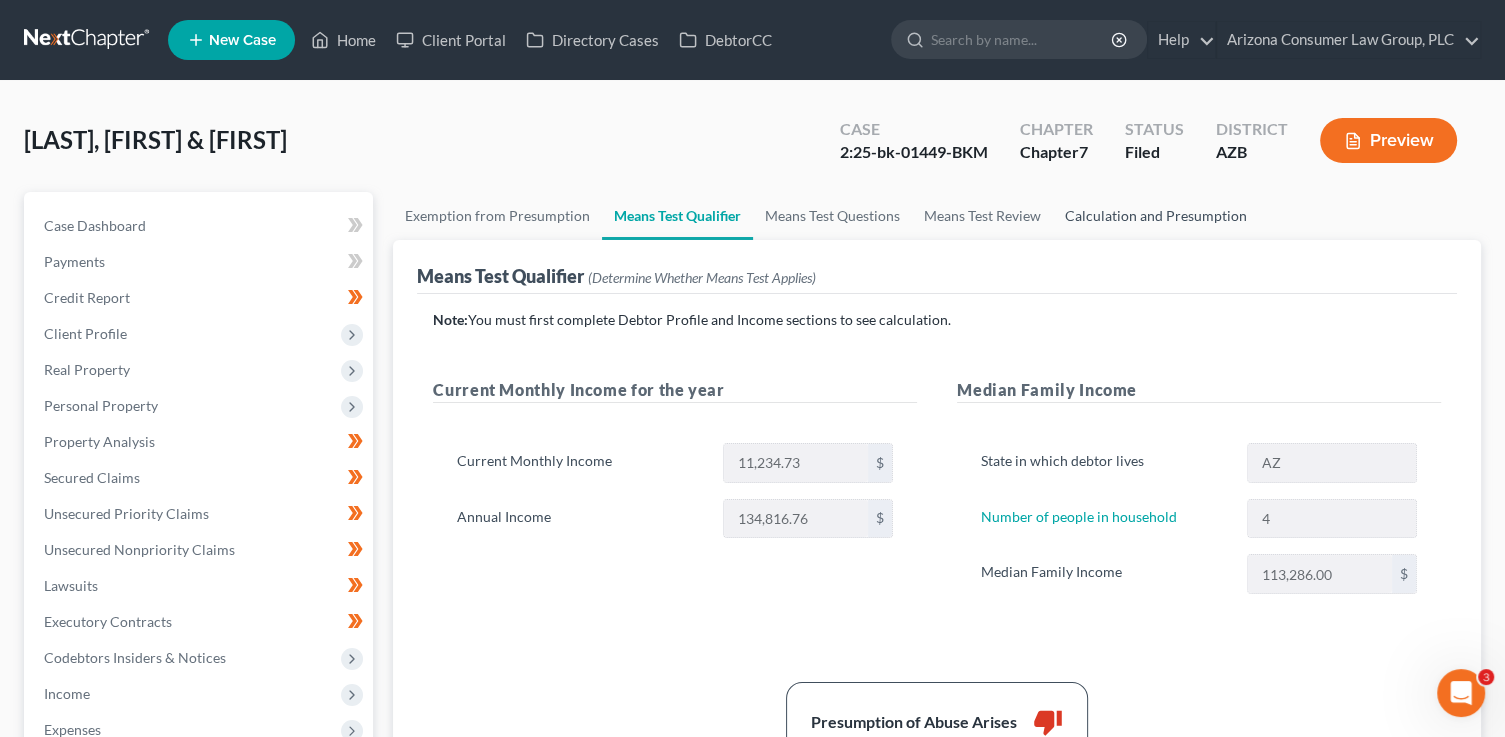 click on "Calculation and Presumption" at bounding box center (1156, 216) 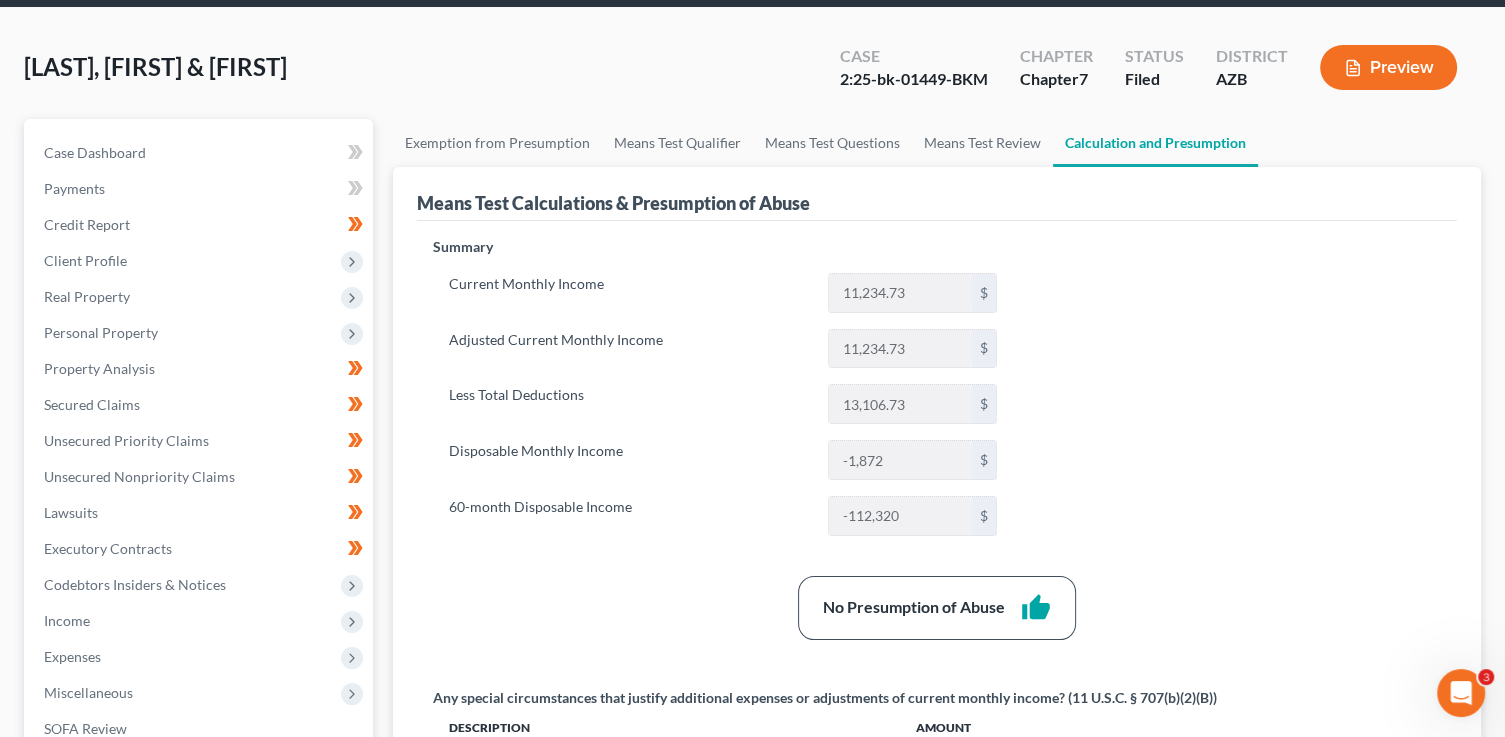 scroll, scrollTop: 166, scrollLeft: 0, axis: vertical 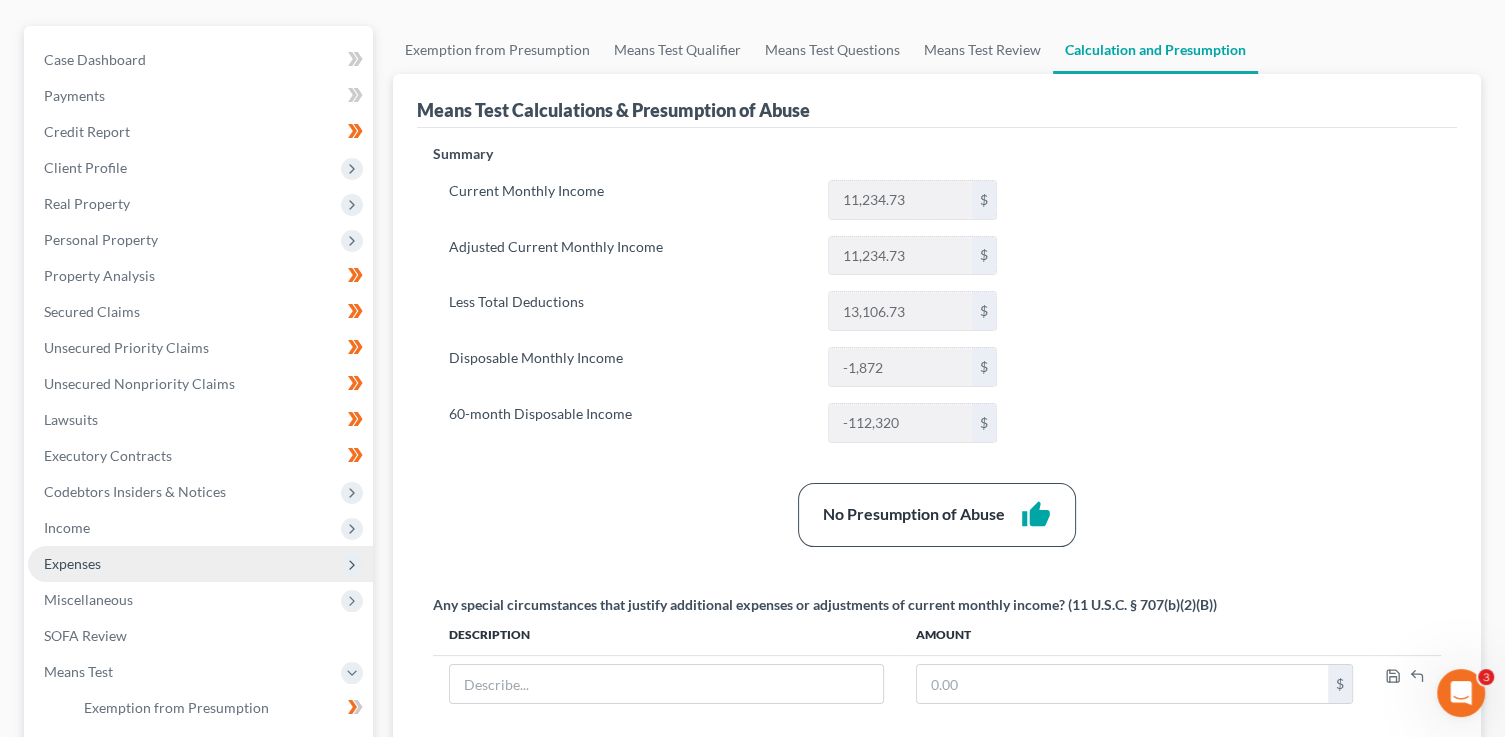 click on "Expenses" at bounding box center [72, 563] 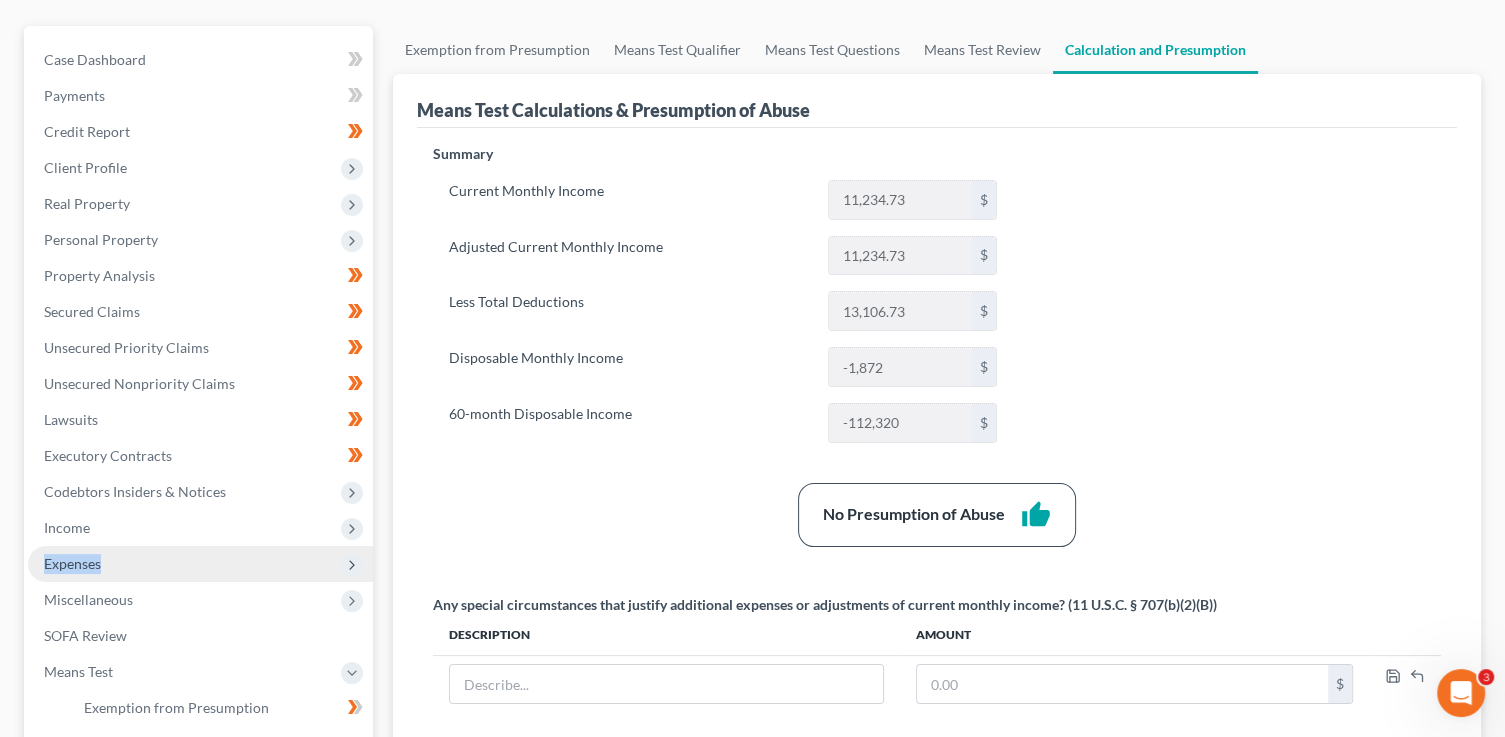 click on "Expenses" at bounding box center (72, 563) 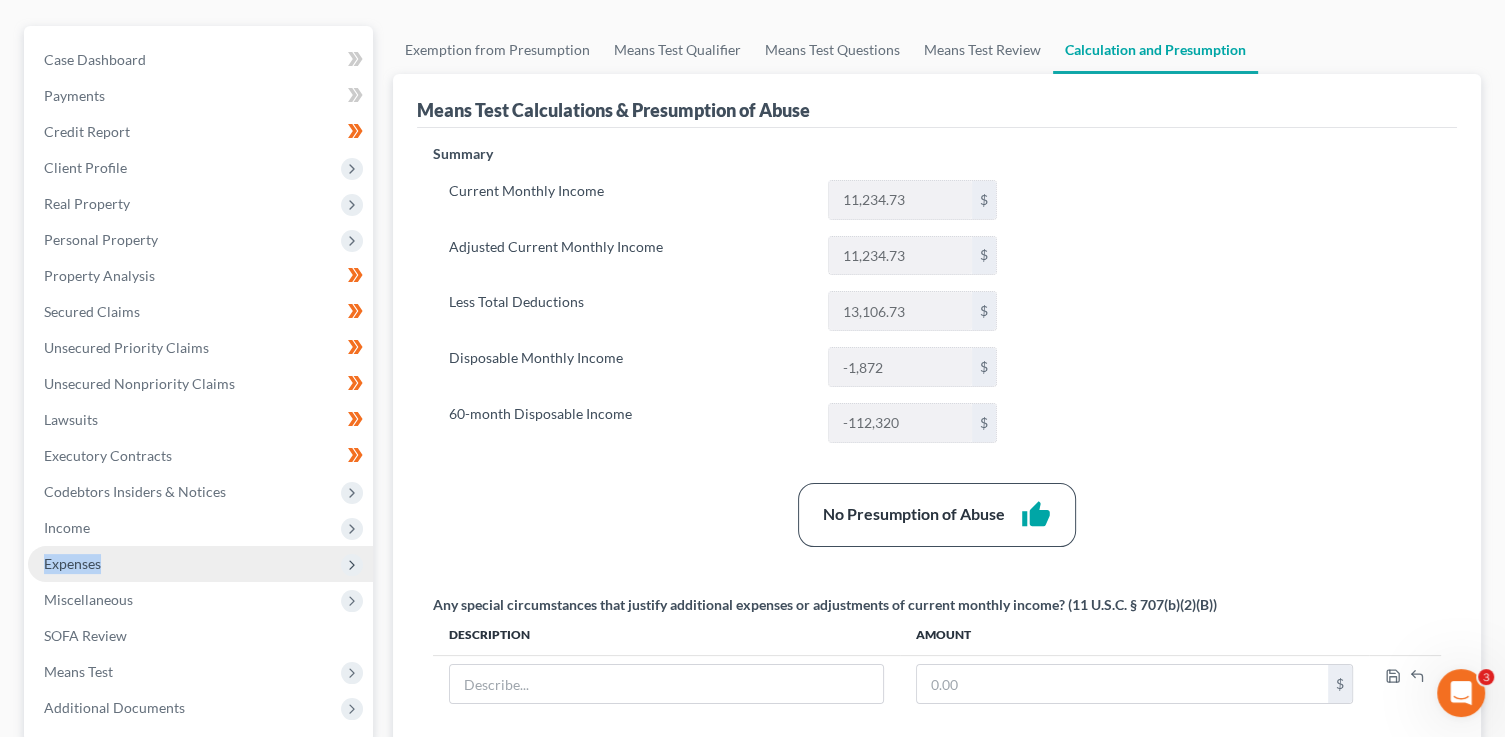 click on "Expenses" at bounding box center [72, 563] 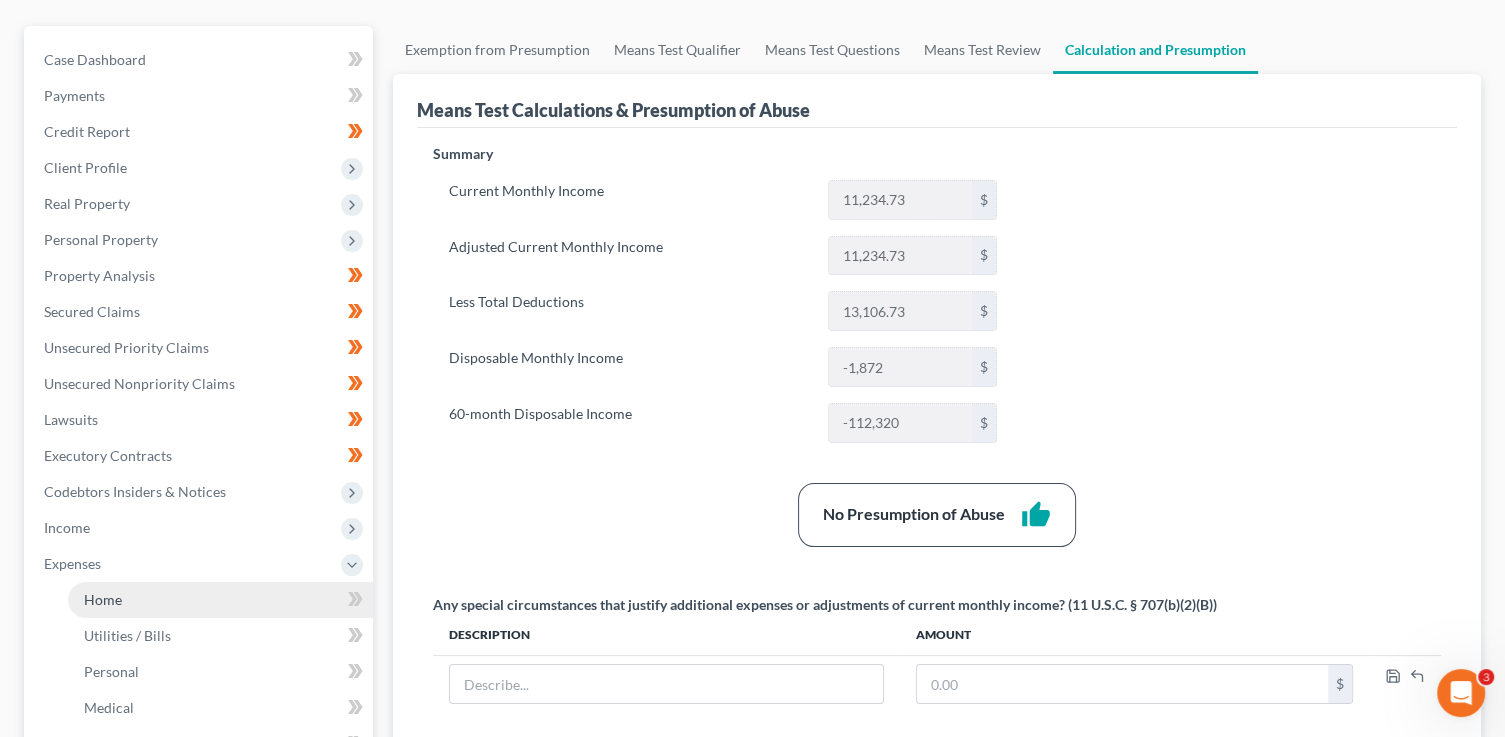 click on "Home" at bounding box center (220, 600) 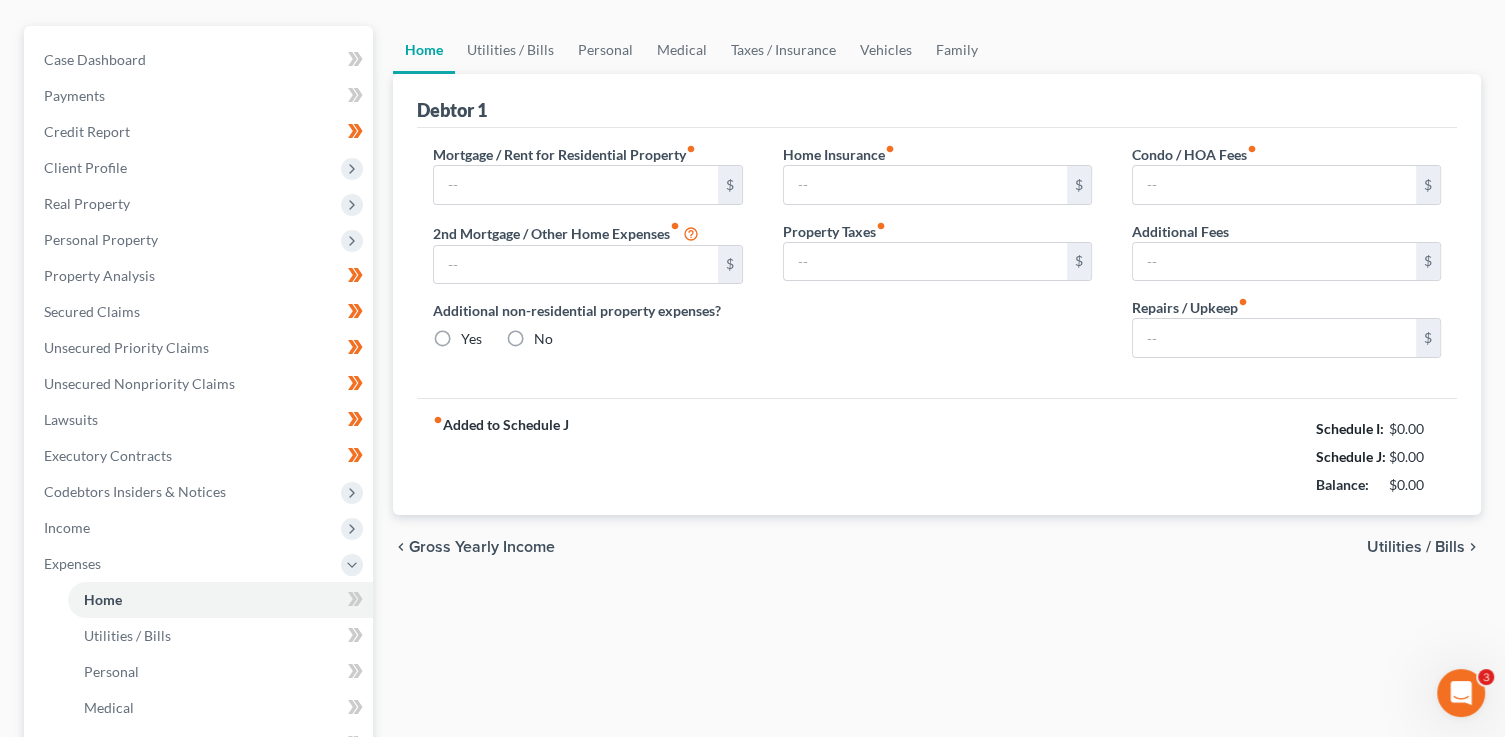 type on "2,383.00" 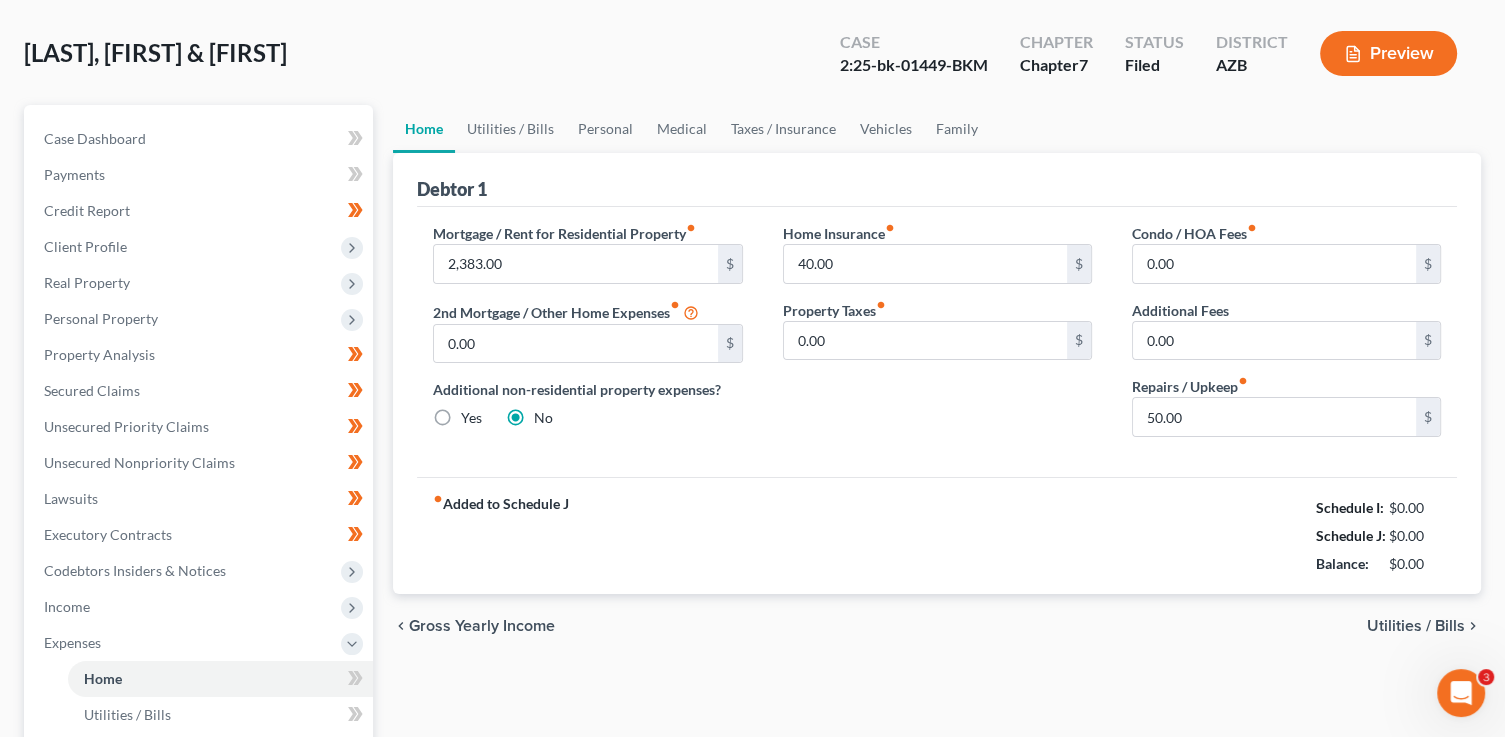 scroll, scrollTop: 0, scrollLeft: 0, axis: both 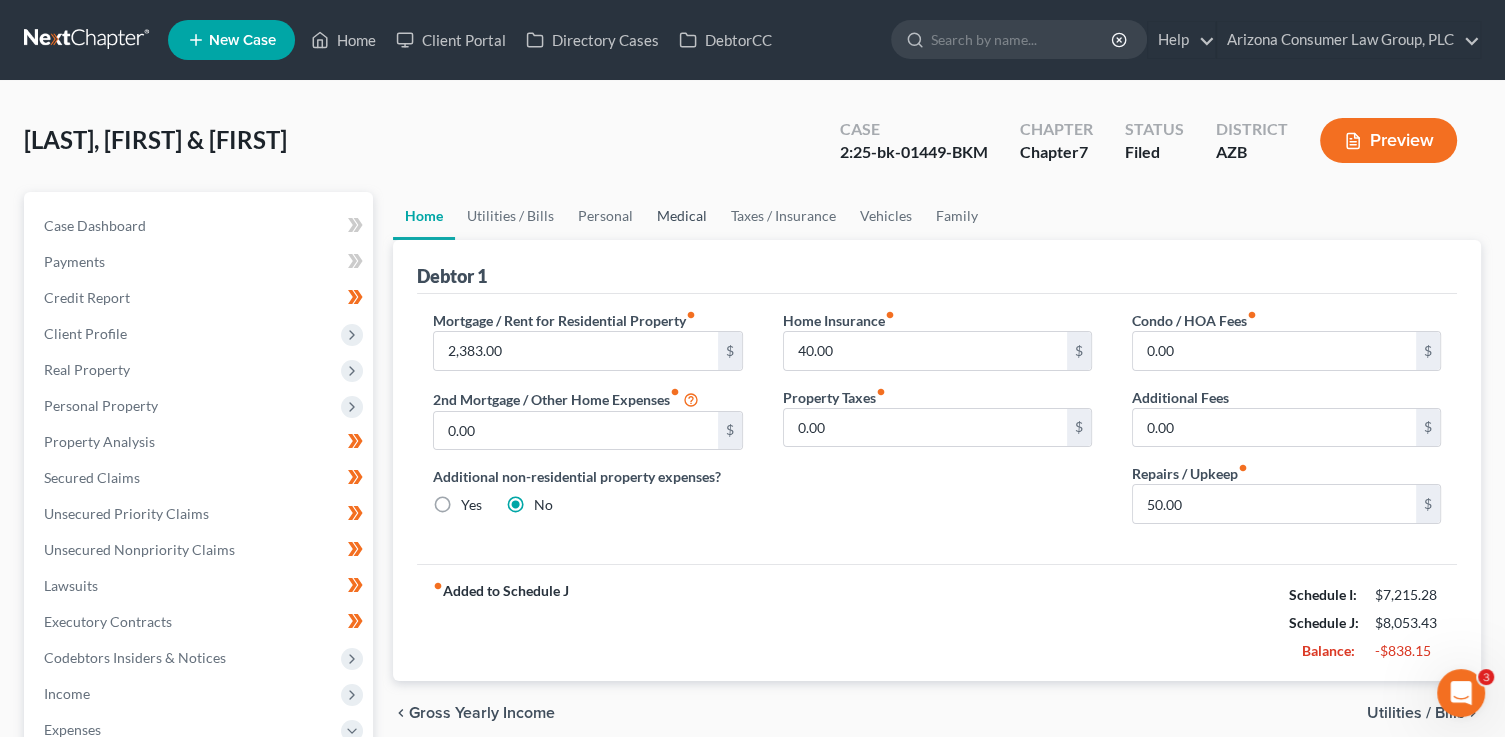 click on "Medical" at bounding box center [682, 216] 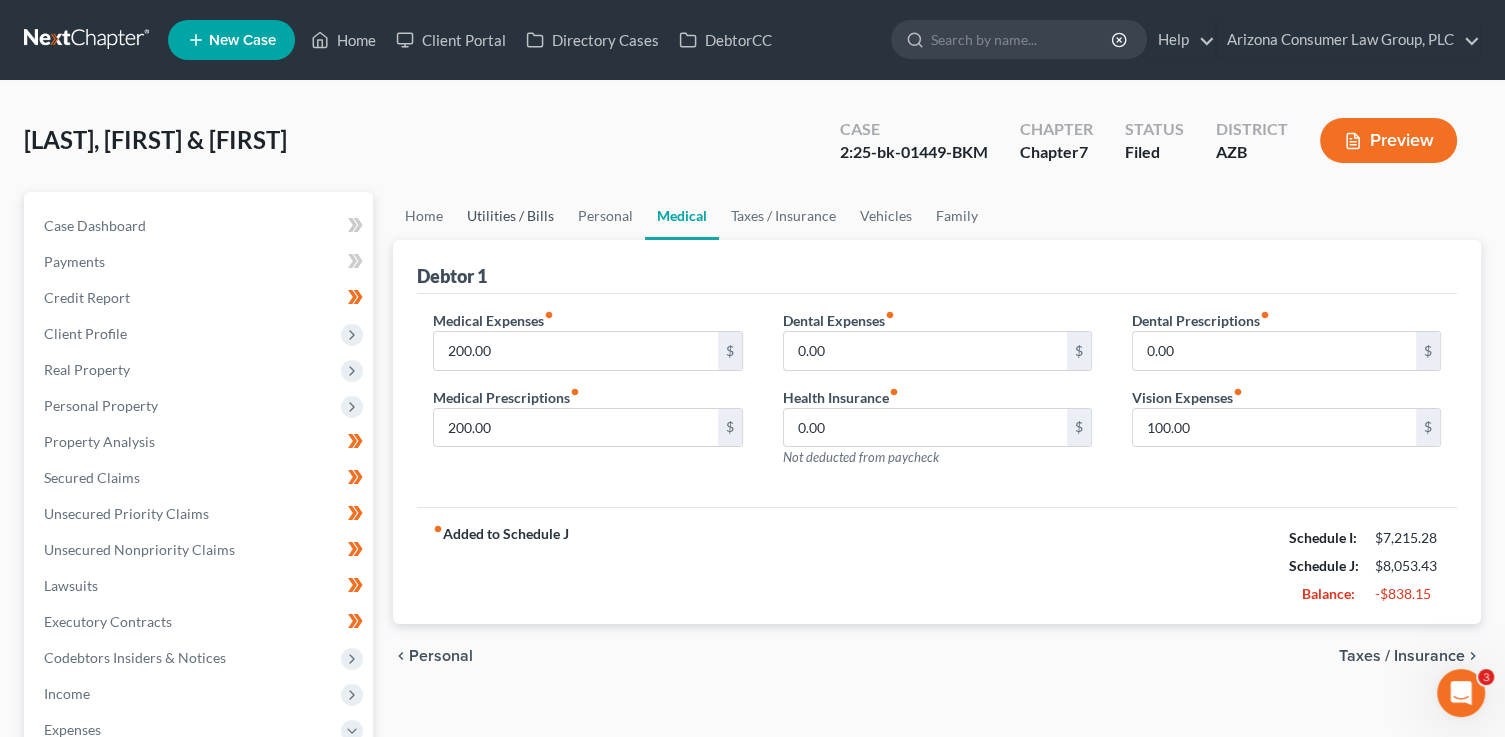 click on "Utilities / Bills" at bounding box center [510, 216] 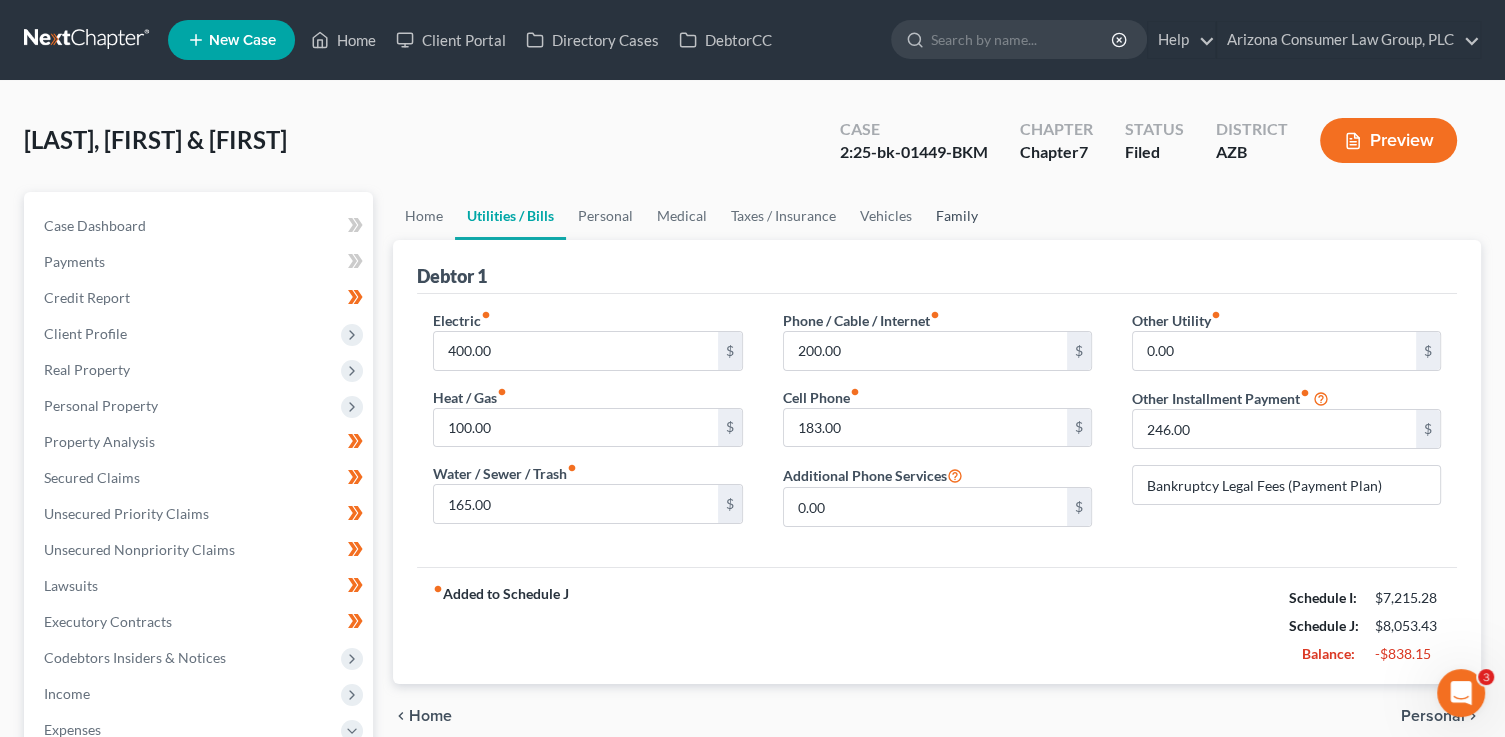 click on "Family" at bounding box center (957, 216) 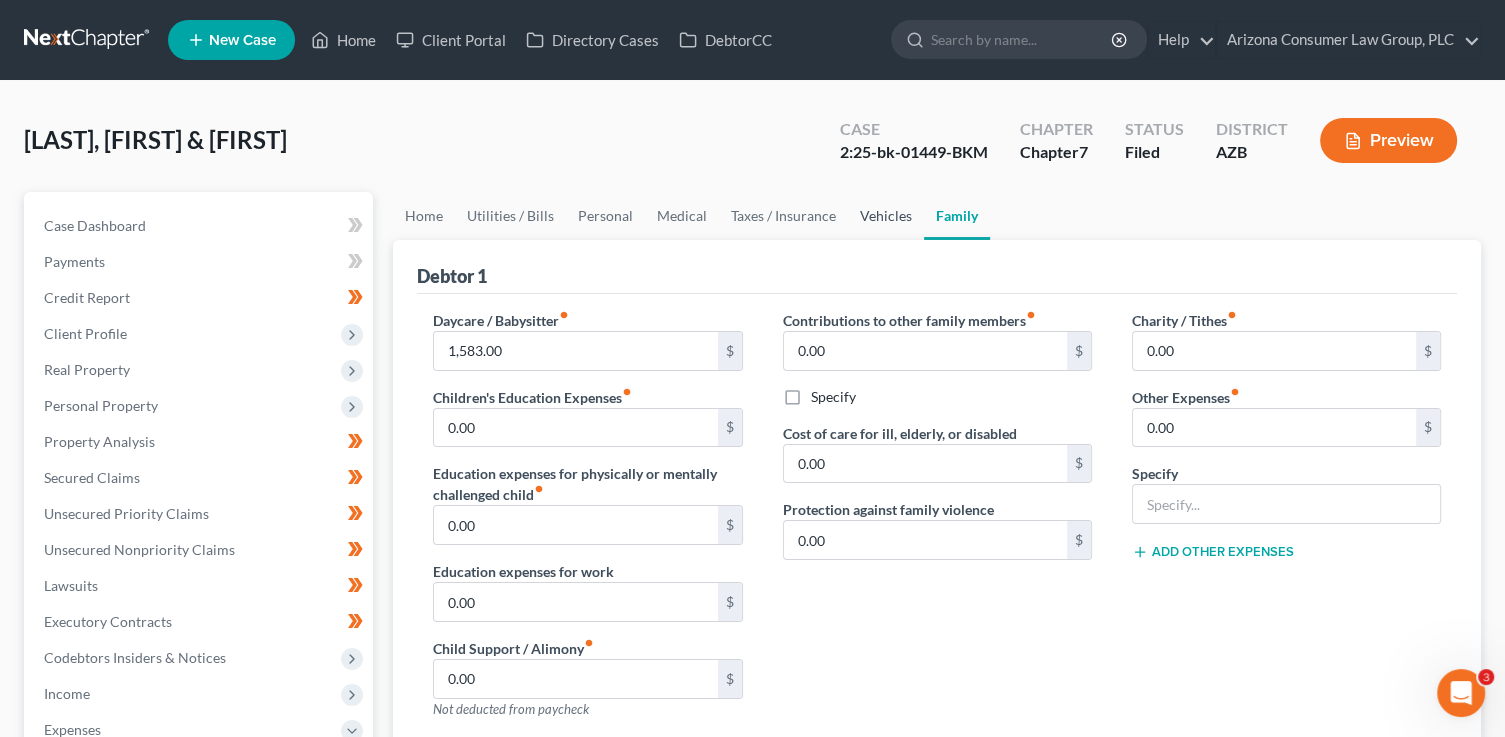 click on "Vehicles" at bounding box center [886, 216] 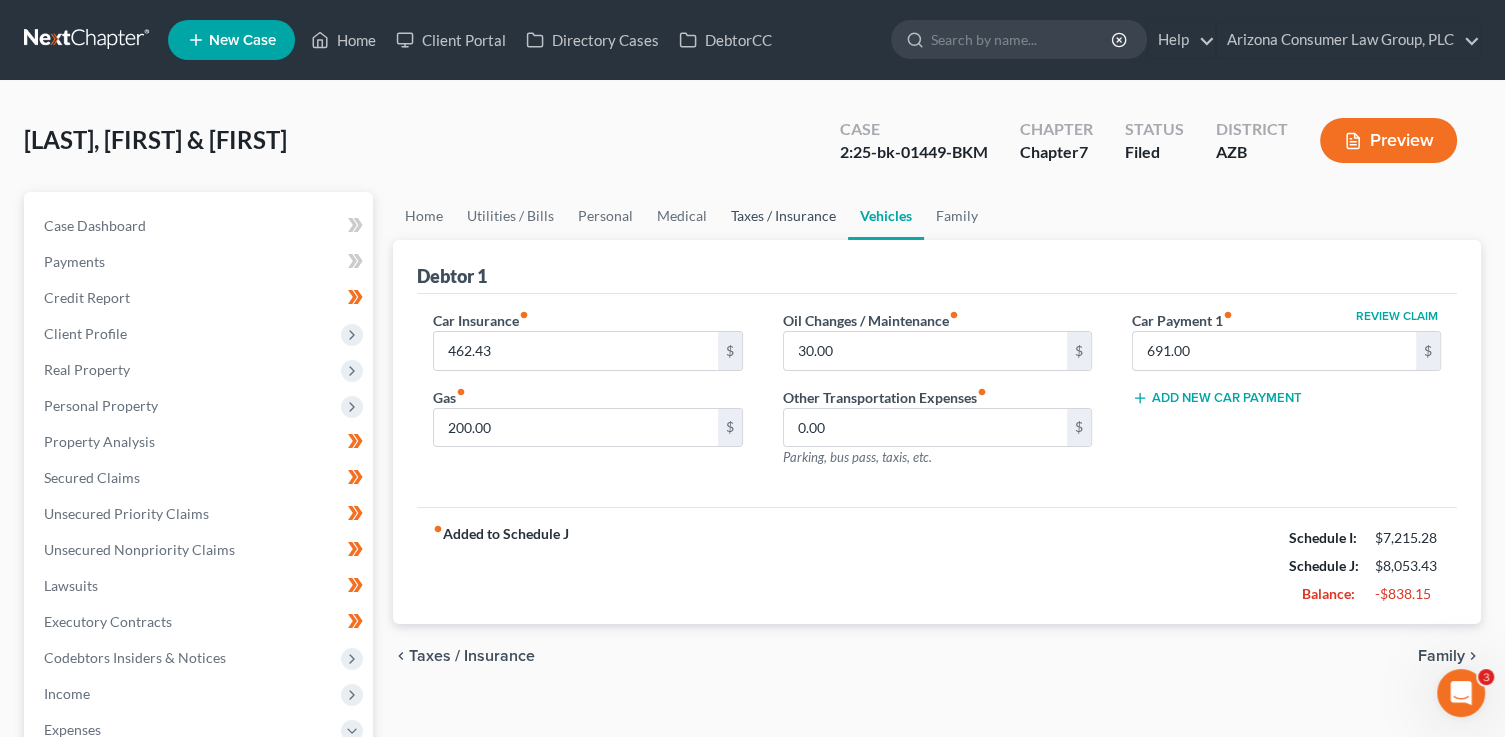 click on "Taxes / Insurance" at bounding box center [783, 216] 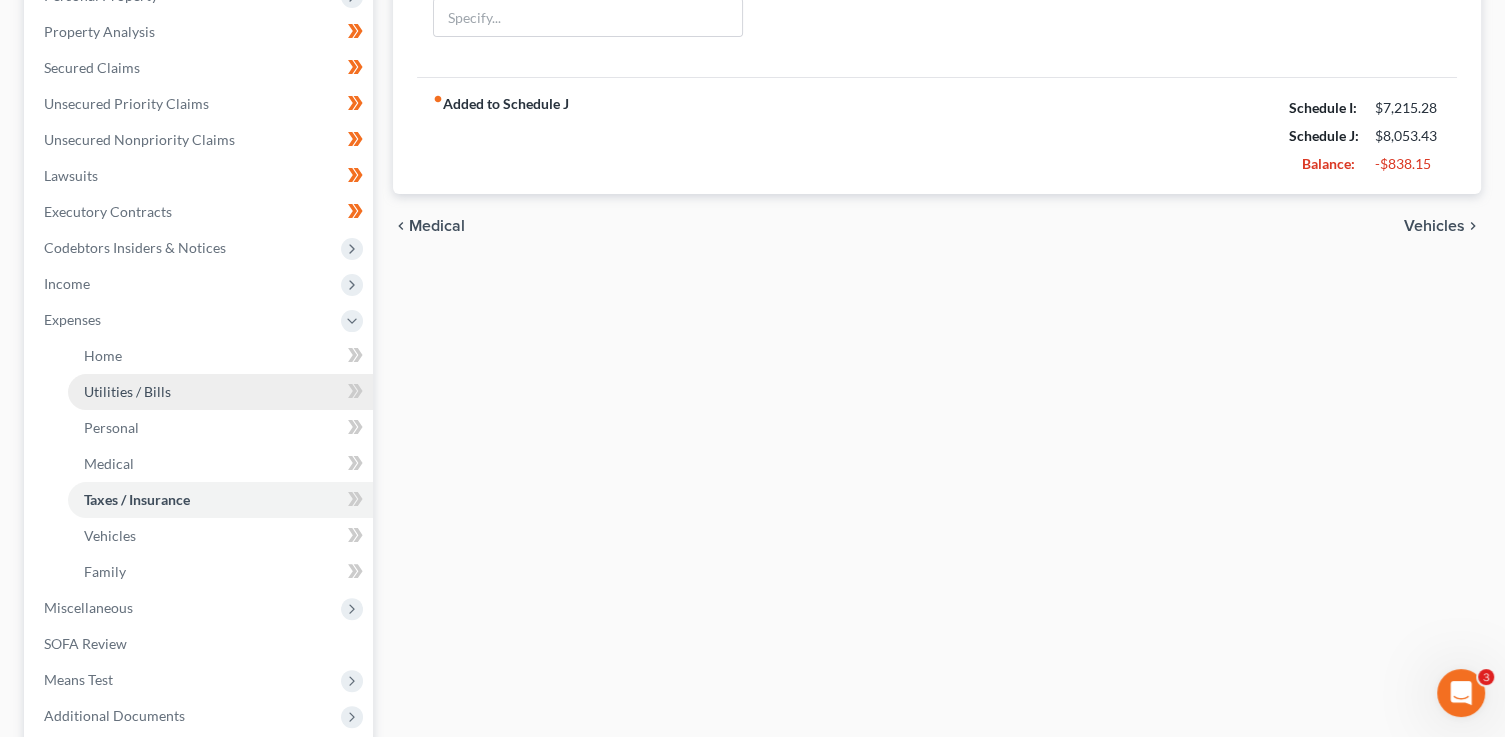 scroll, scrollTop: 486, scrollLeft: 0, axis: vertical 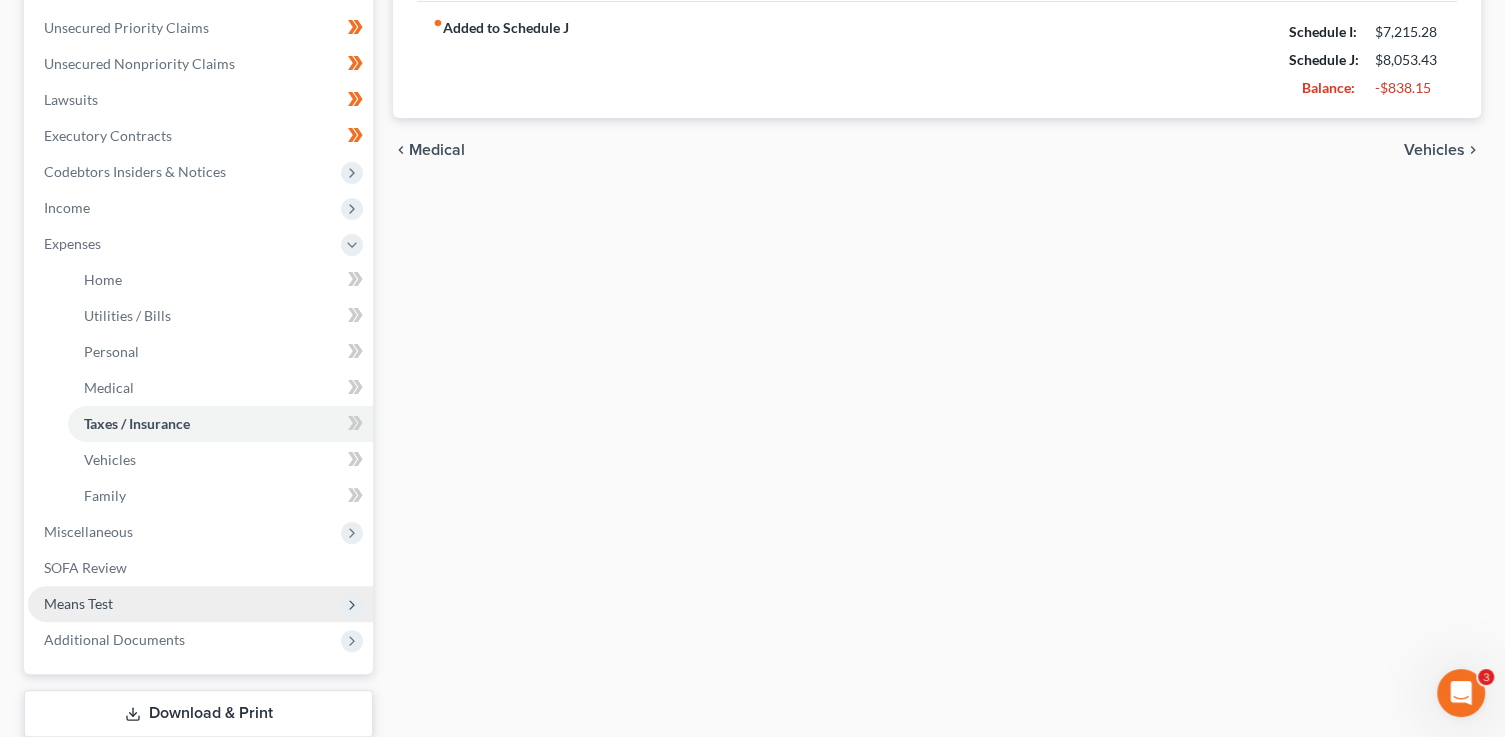 click on "Means Test" at bounding box center (200, 604) 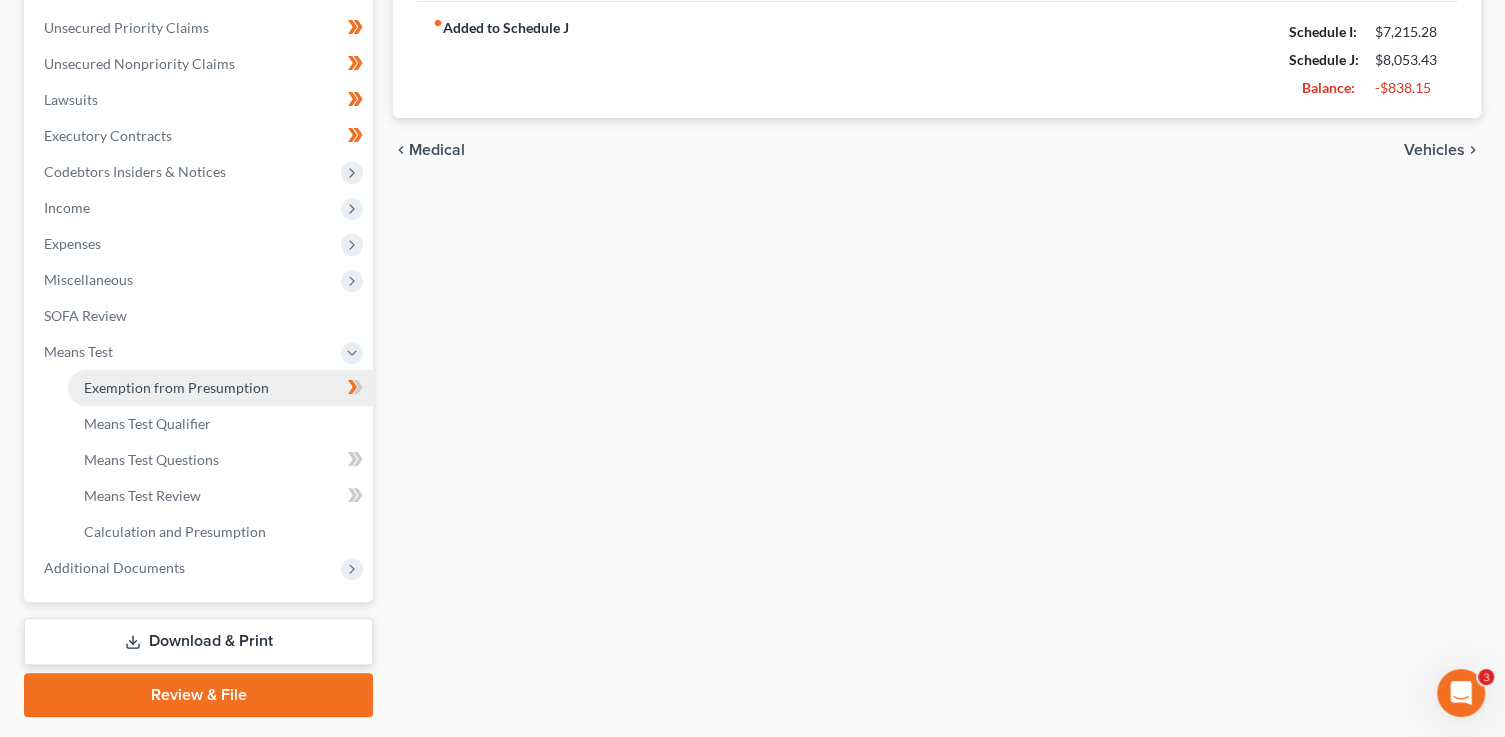 click on "Exemption from Presumption" at bounding box center (176, 387) 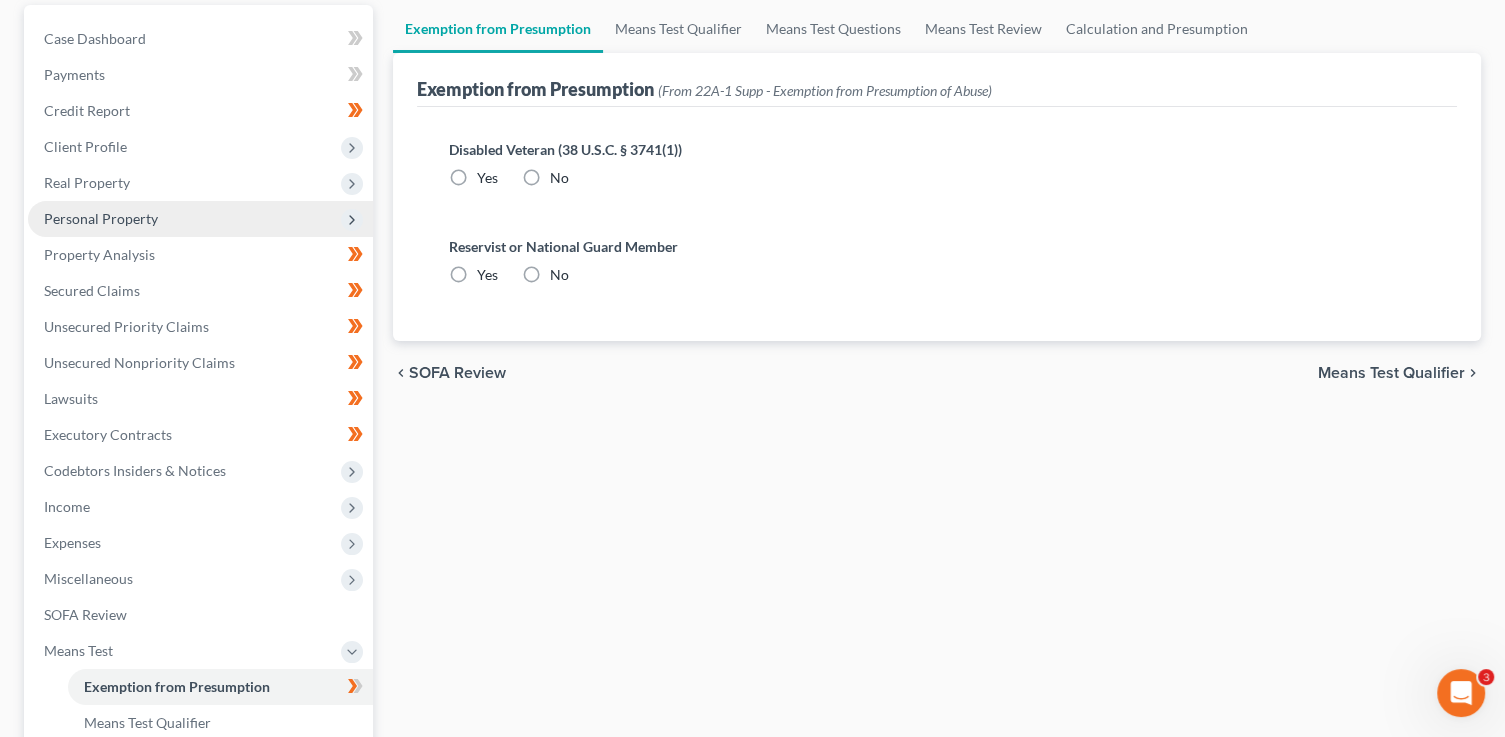 radio on "true" 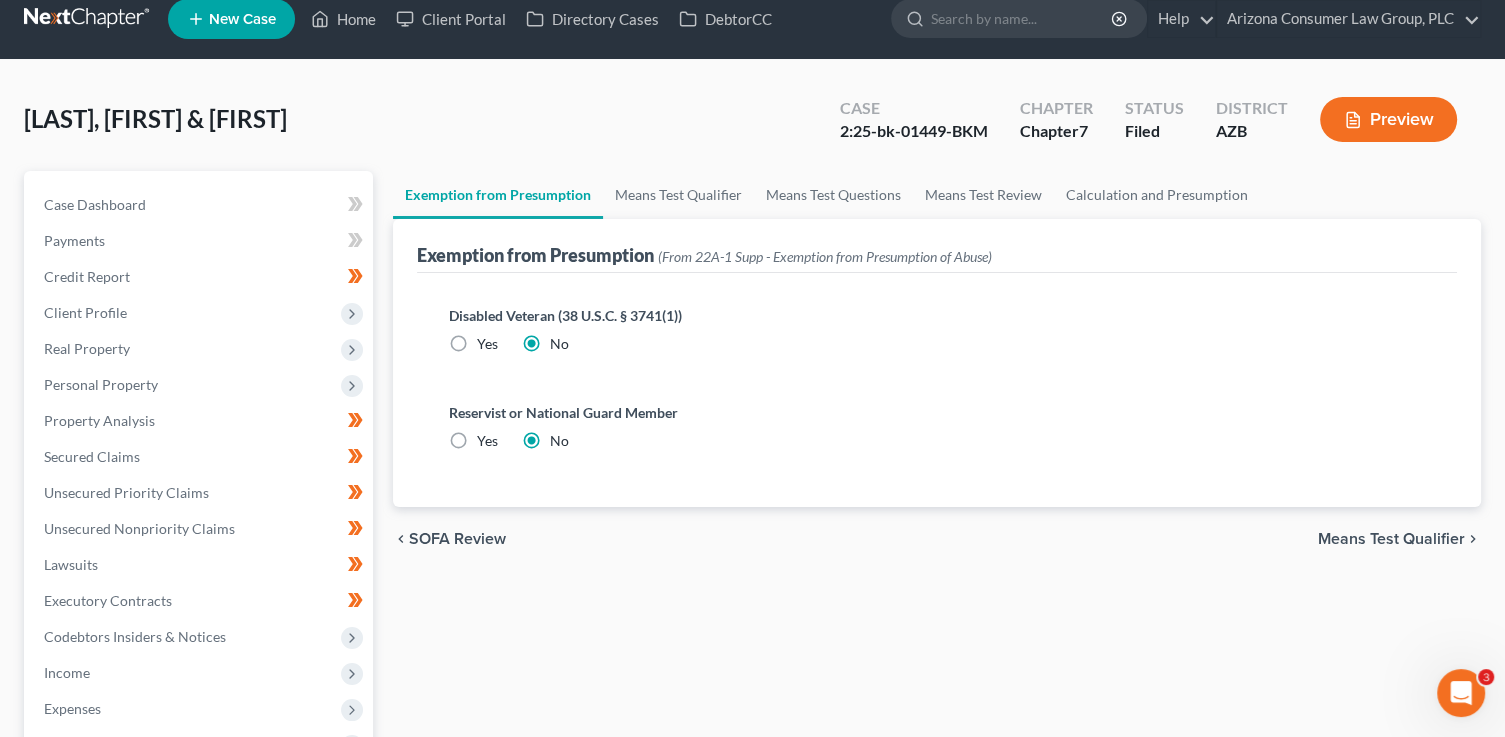 scroll, scrollTop: 0, scrollLeft: 0, axis: both 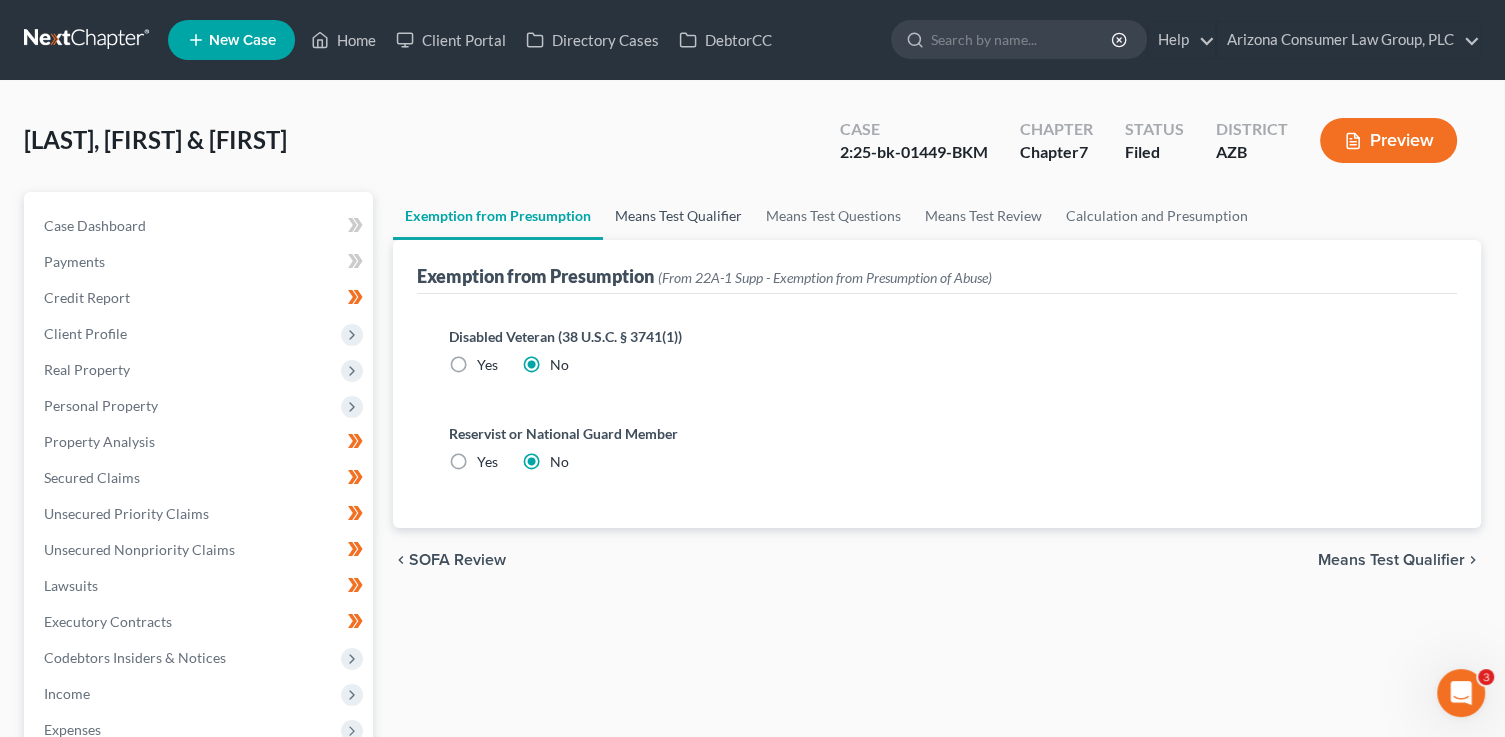 click on "Means Test Qualifier" at bounding box center (678, 216) 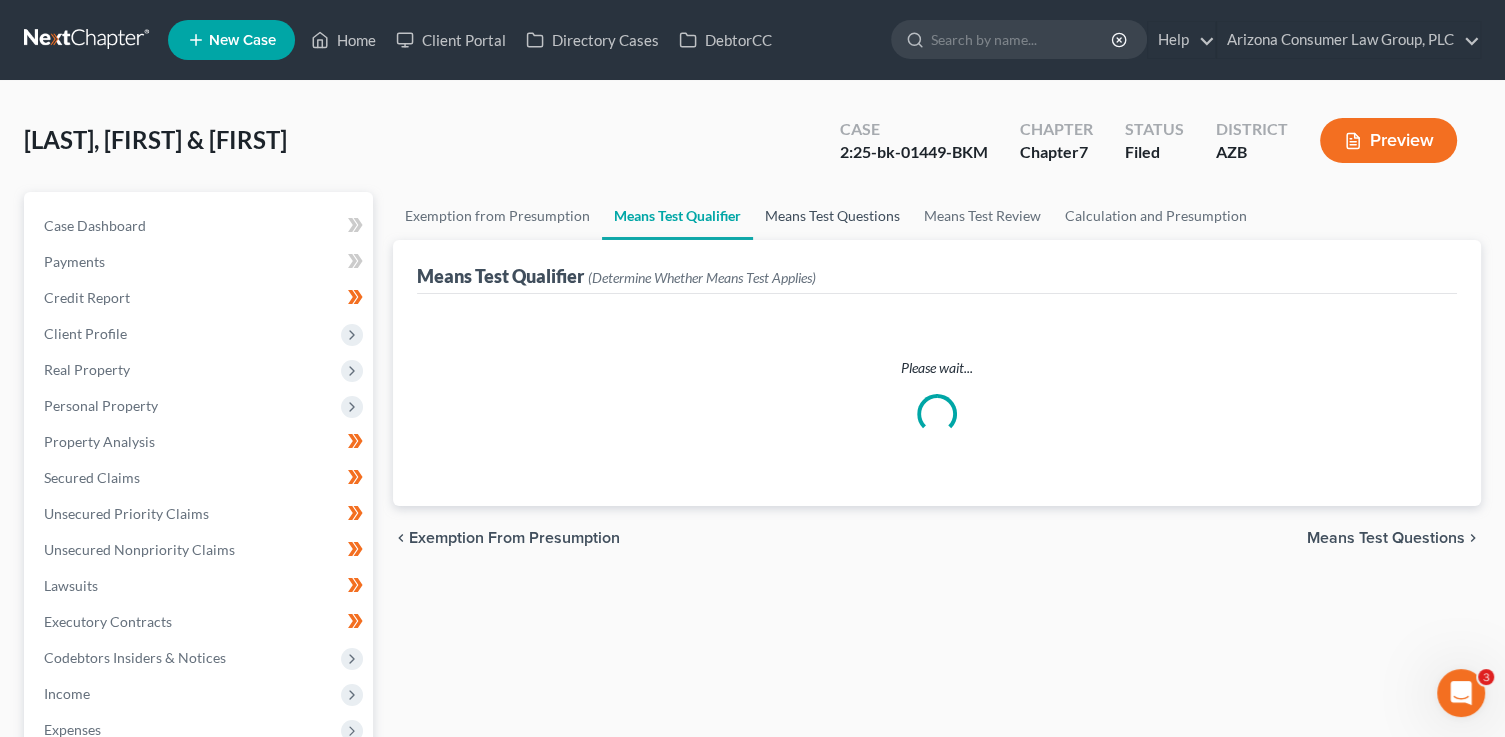 click on "Means Test Questions" at bounding box center [832, 216] 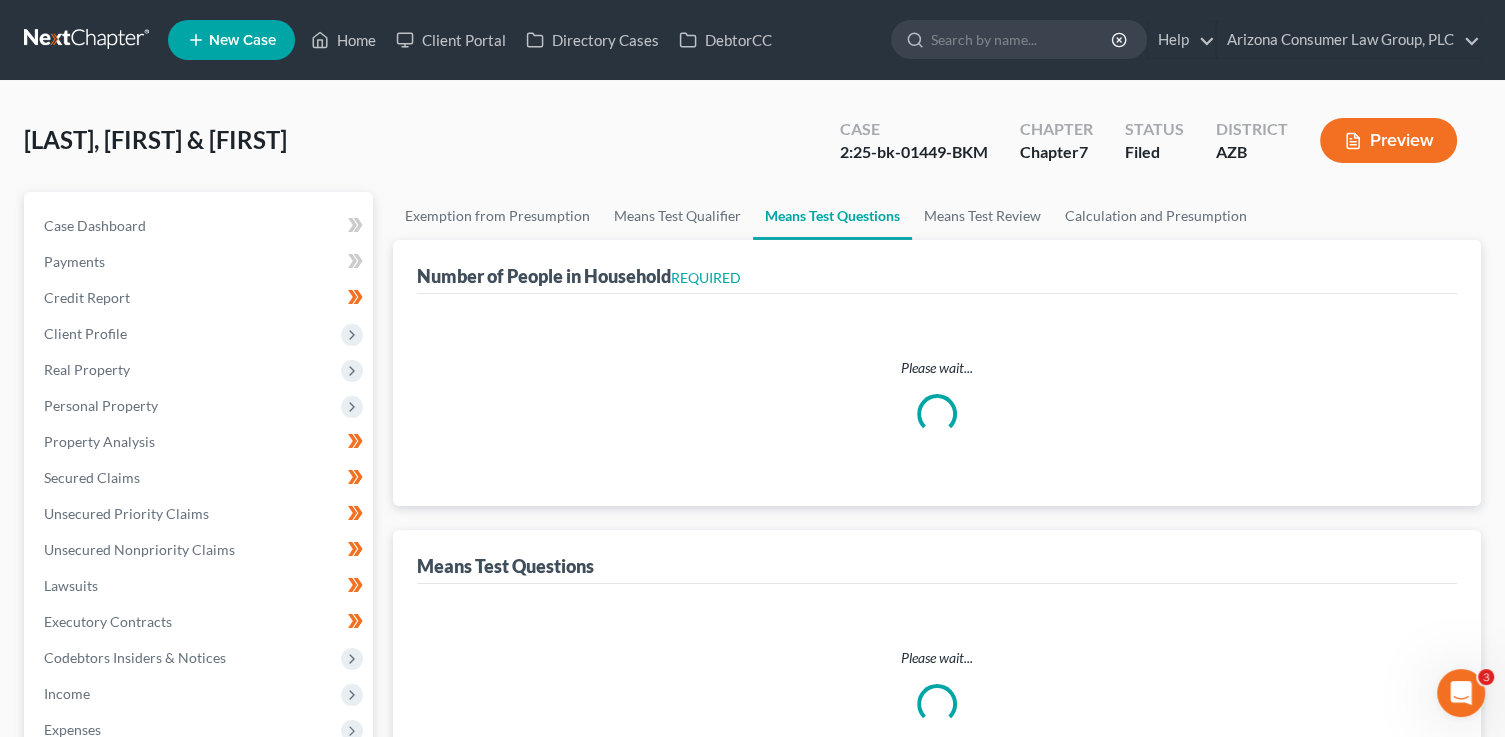 select on "1" 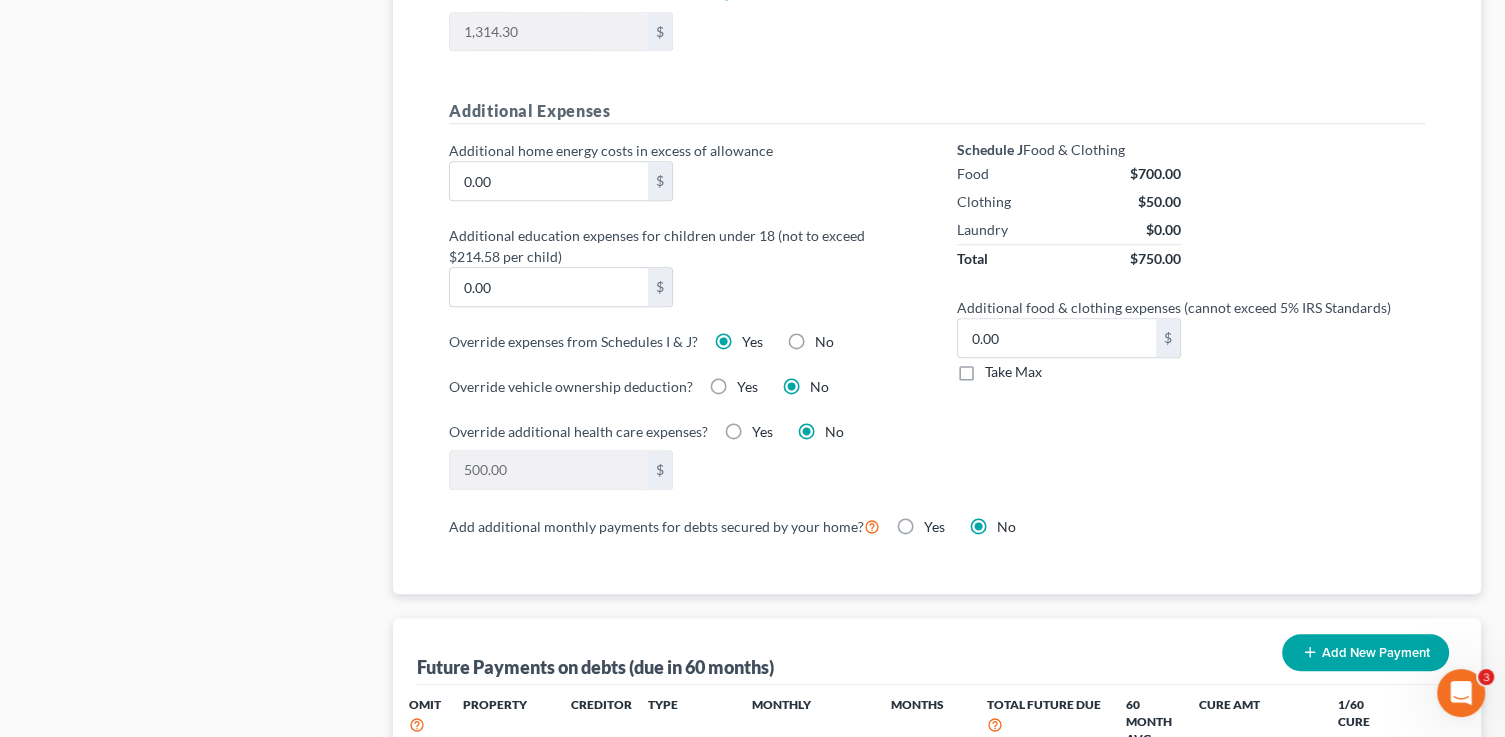 scroll, scrollTop: 1420, scrollLeft: 0, axis: vertical 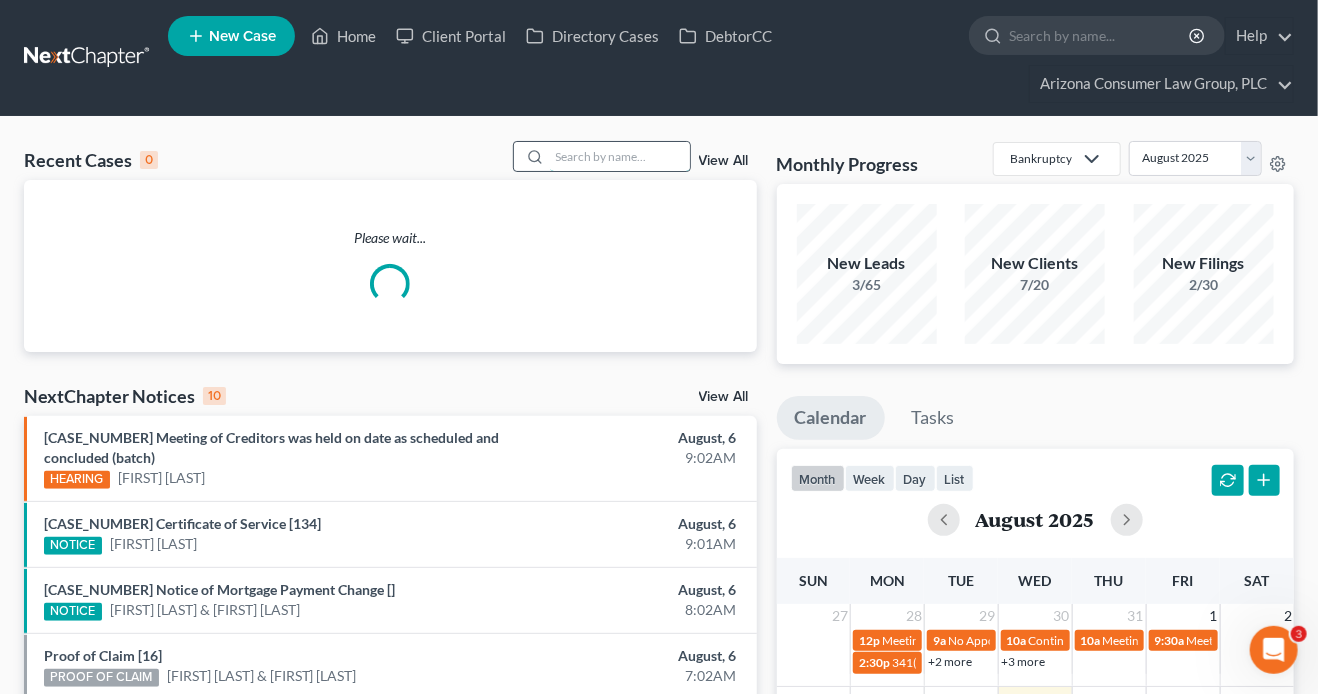 click at bounding box center [620, 156] 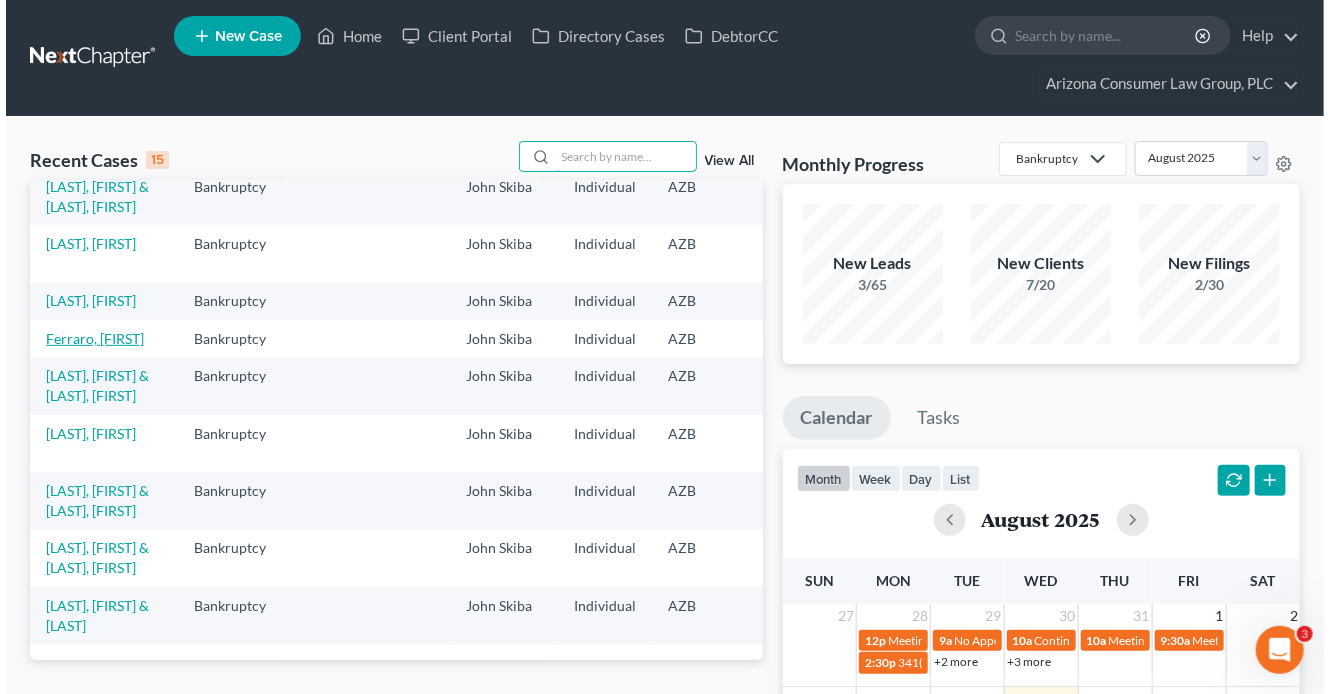 scroll, scrollTop: 448, scrollLeft: 0, axis: vertical 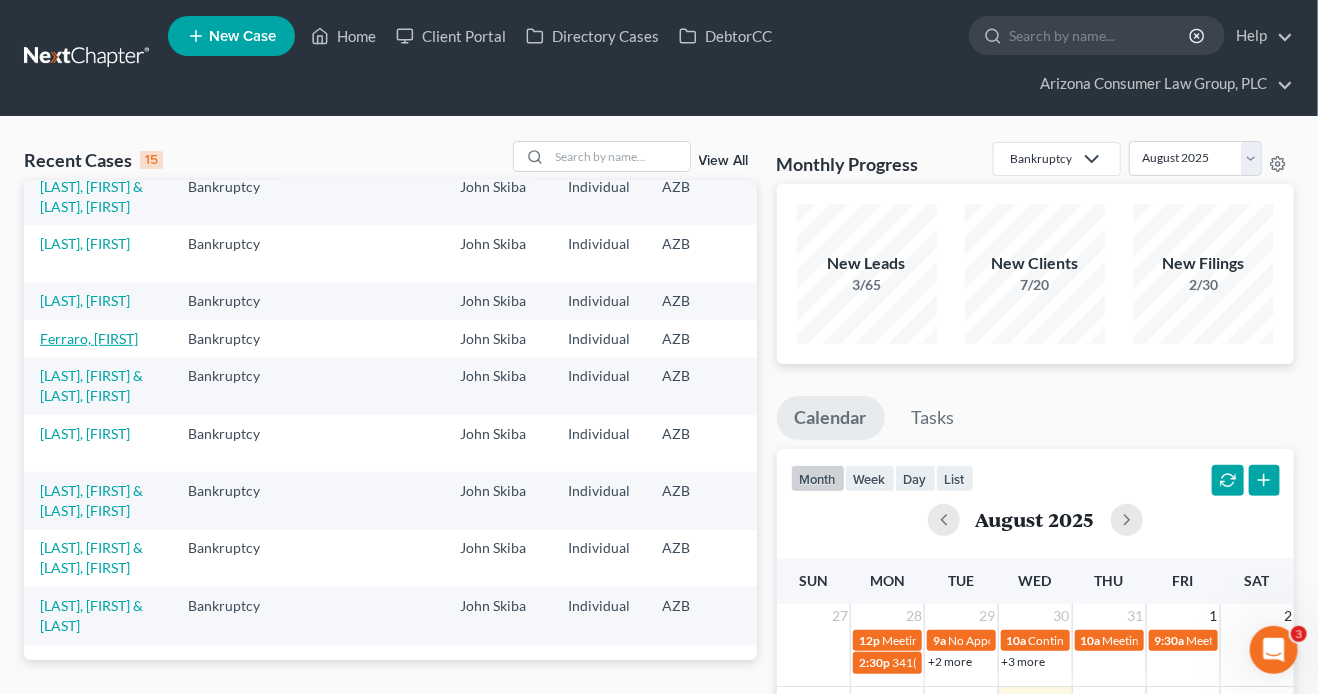 click on "[LAST], [FIRST]" at bounding box center [89, 338] 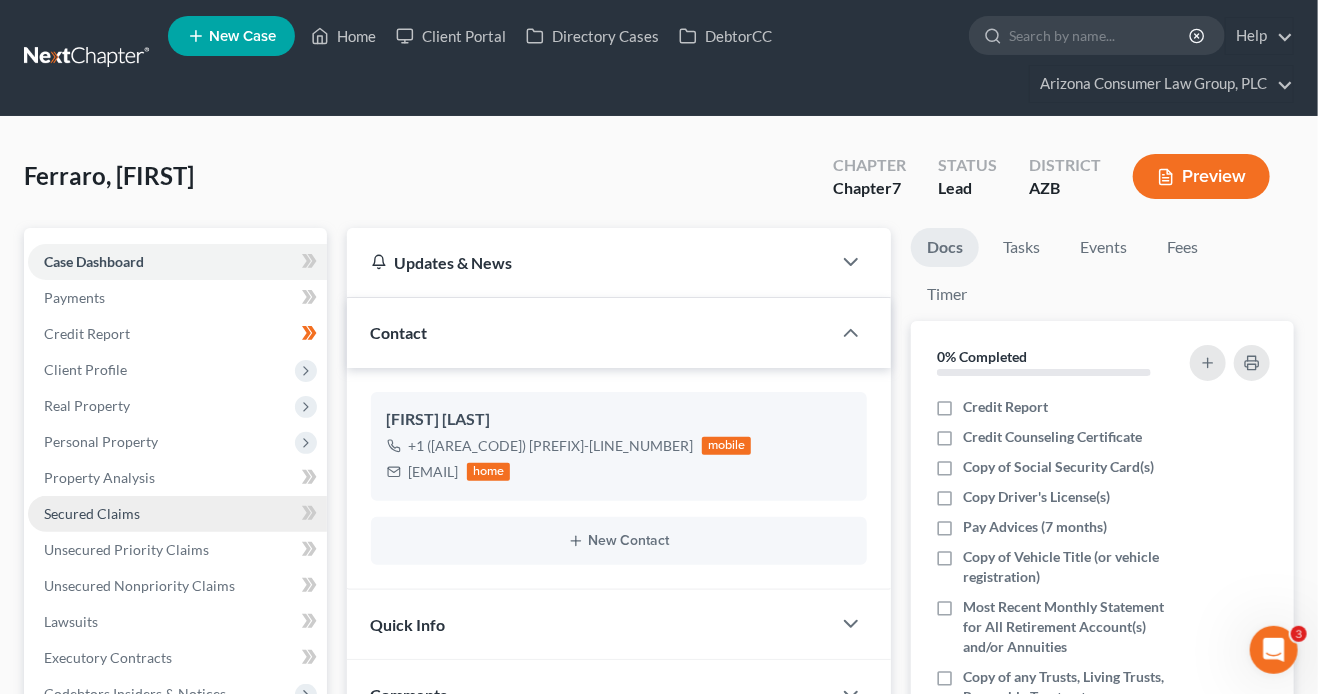 click on "Secured Claims" at bounding box center [92, 513] 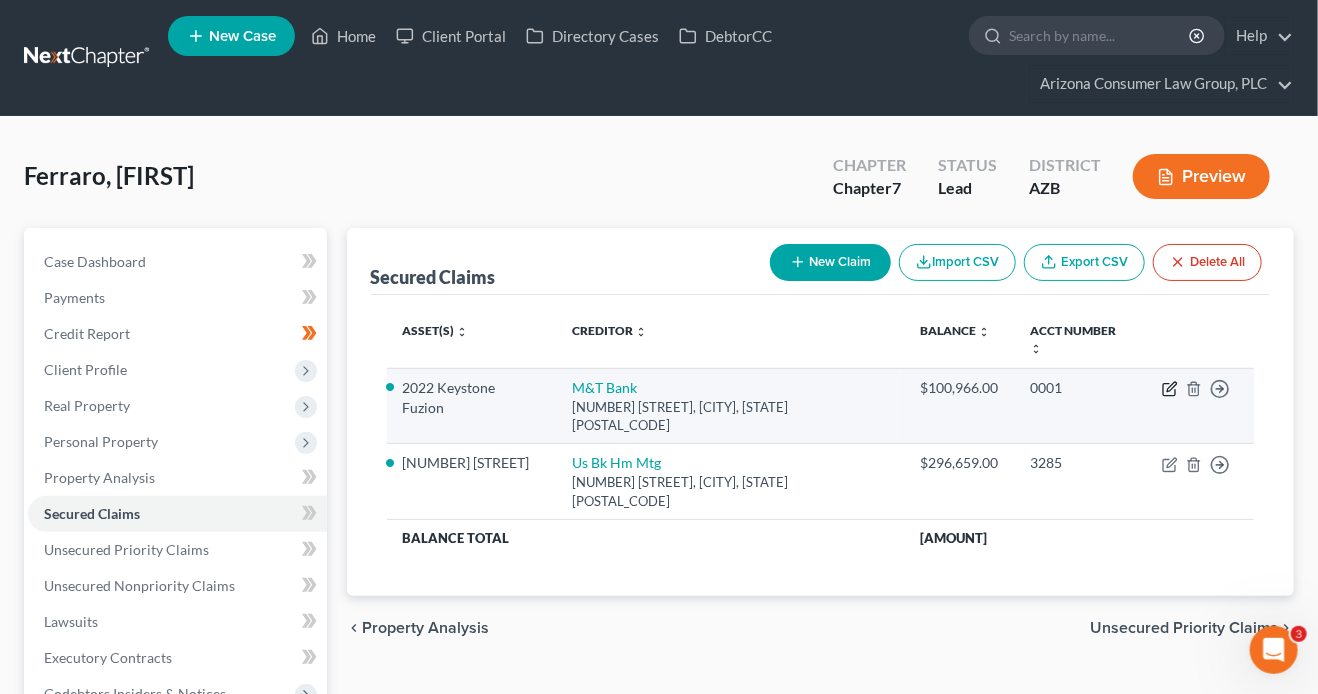 click 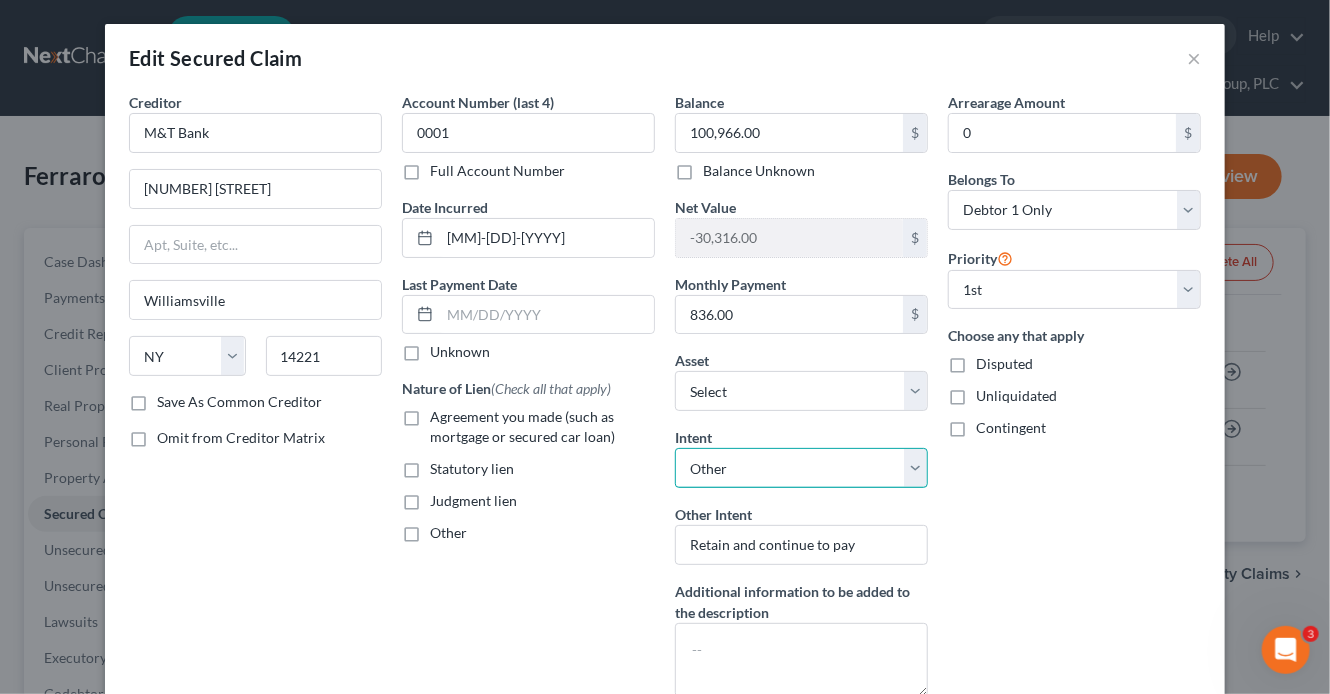 click on "Select Surrender Redeem Reaffirm Avoid Other" at bounding box center (801, 468) 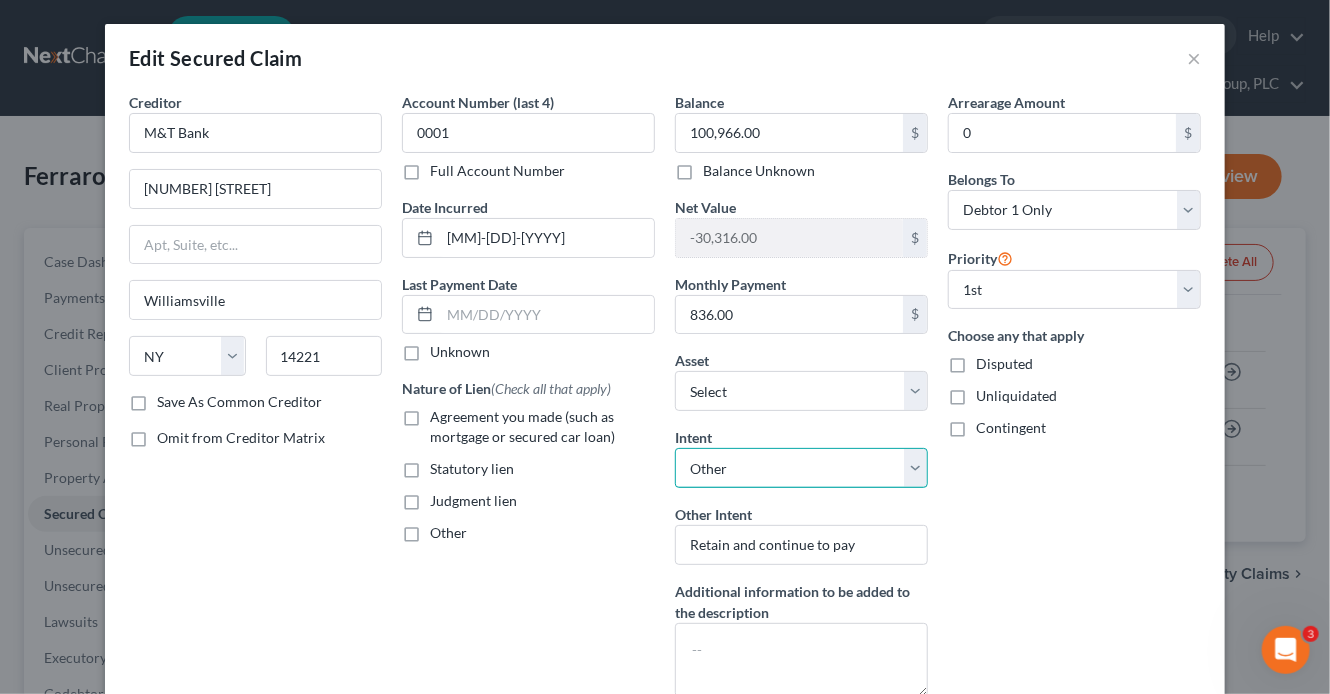 select on "0" 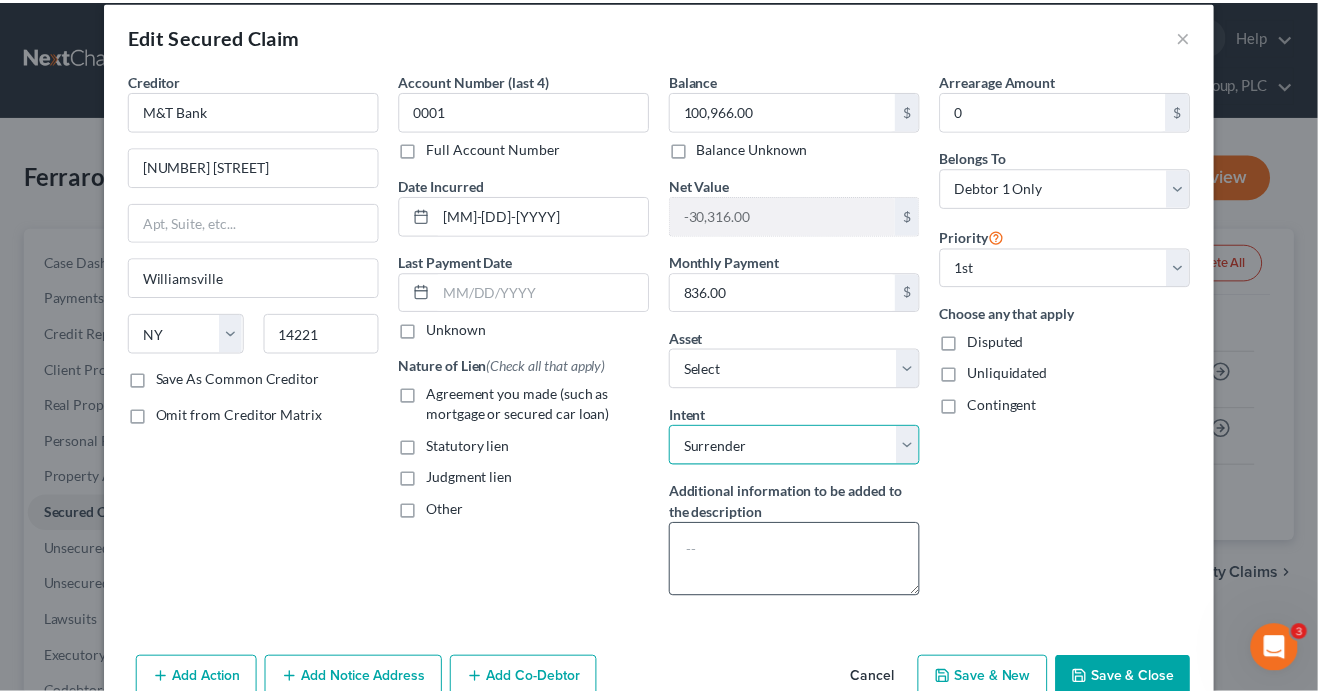 scroll, scrollTop: 122, scrollLeft: 0, axis: vertical 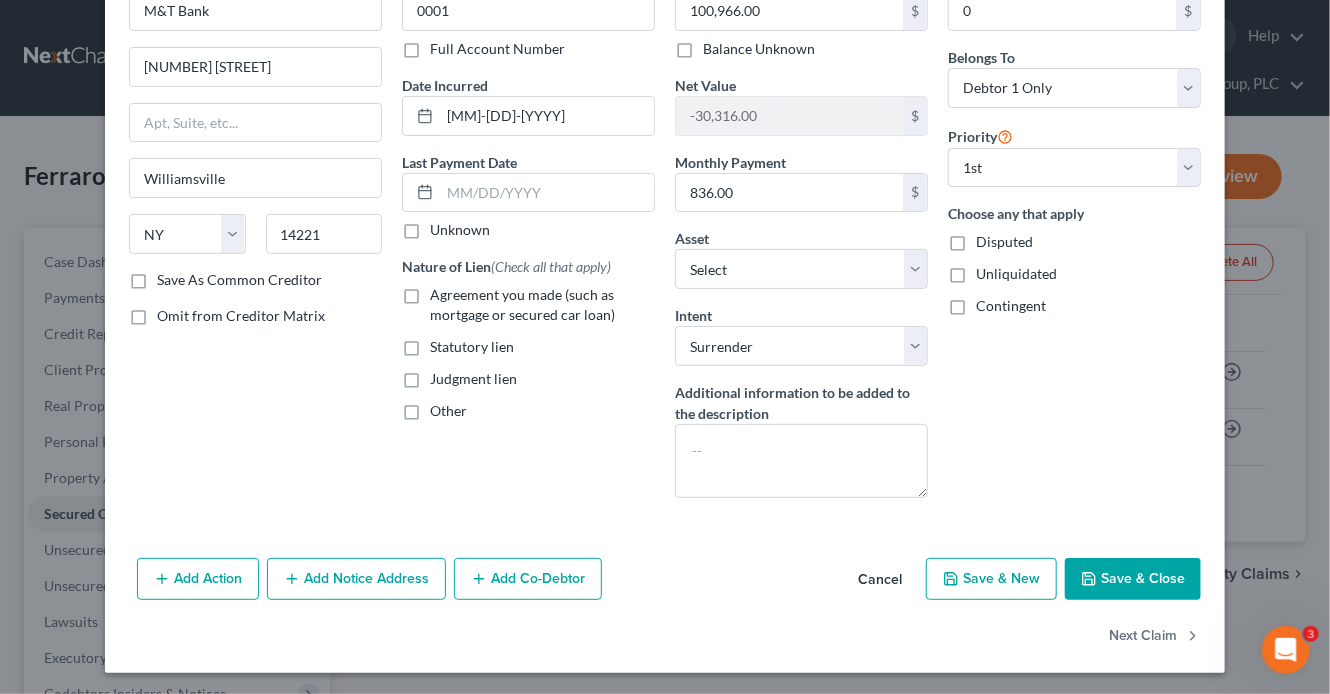 click on "Save & Close" at bounding box center [1133, 579] 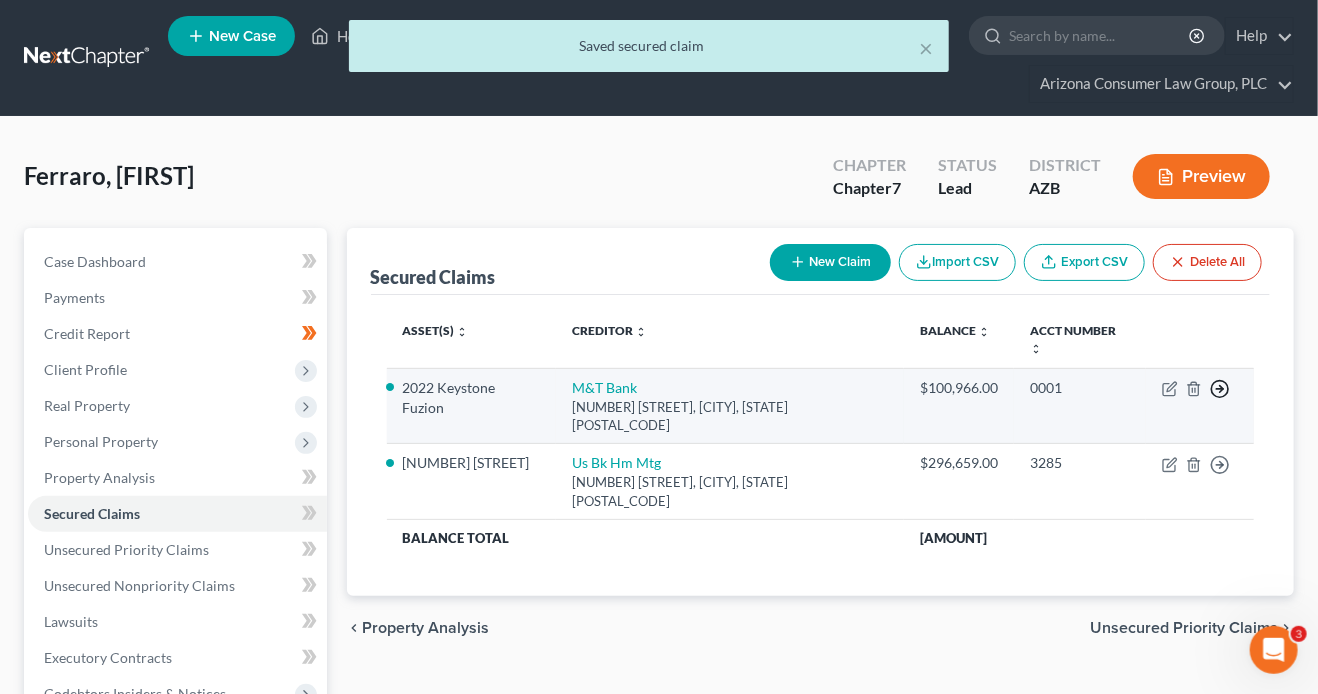 click 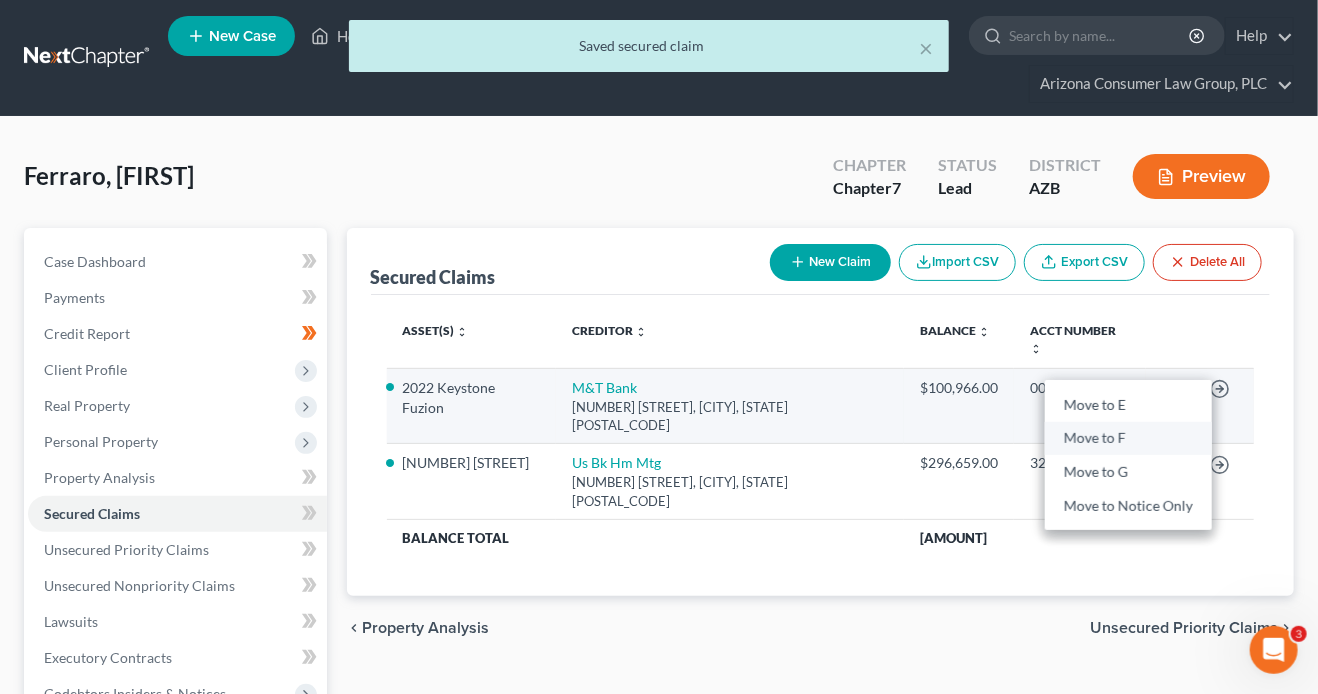 click on "Move to F" at bounding box center [1128, 438] 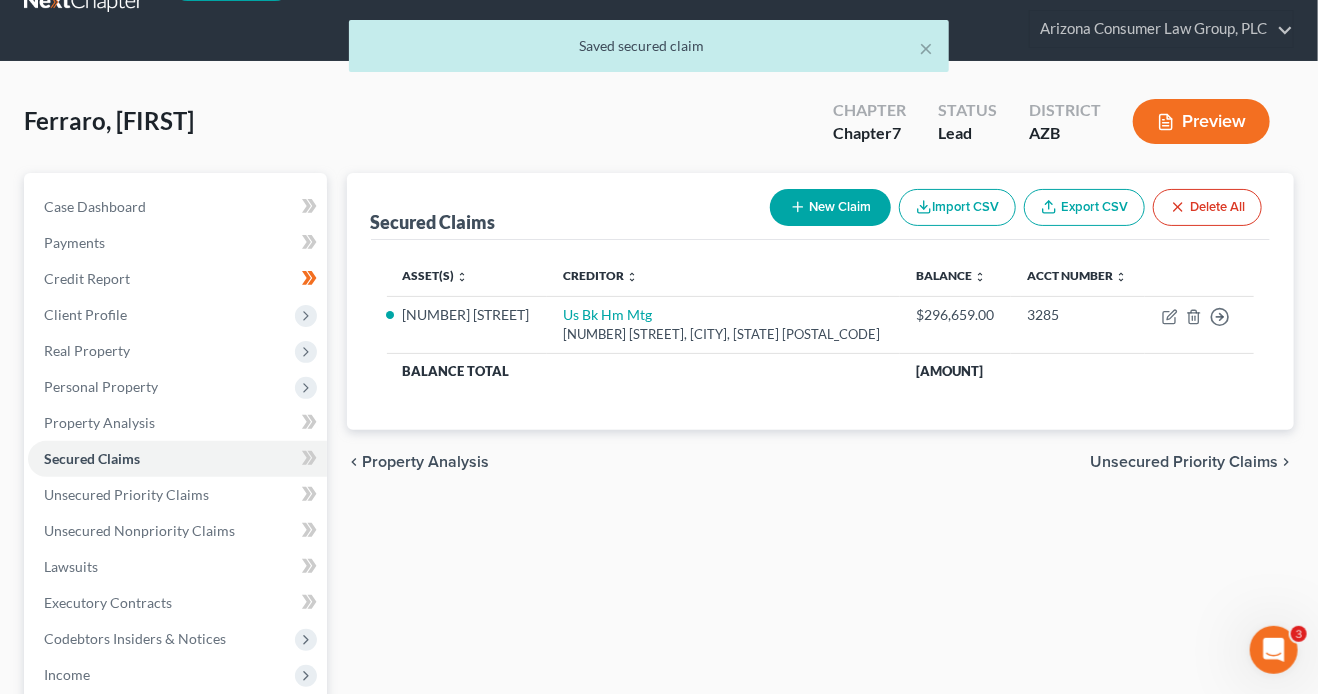 scroll, scrollTop: 438, scrollLeft: 0, axis: vertical 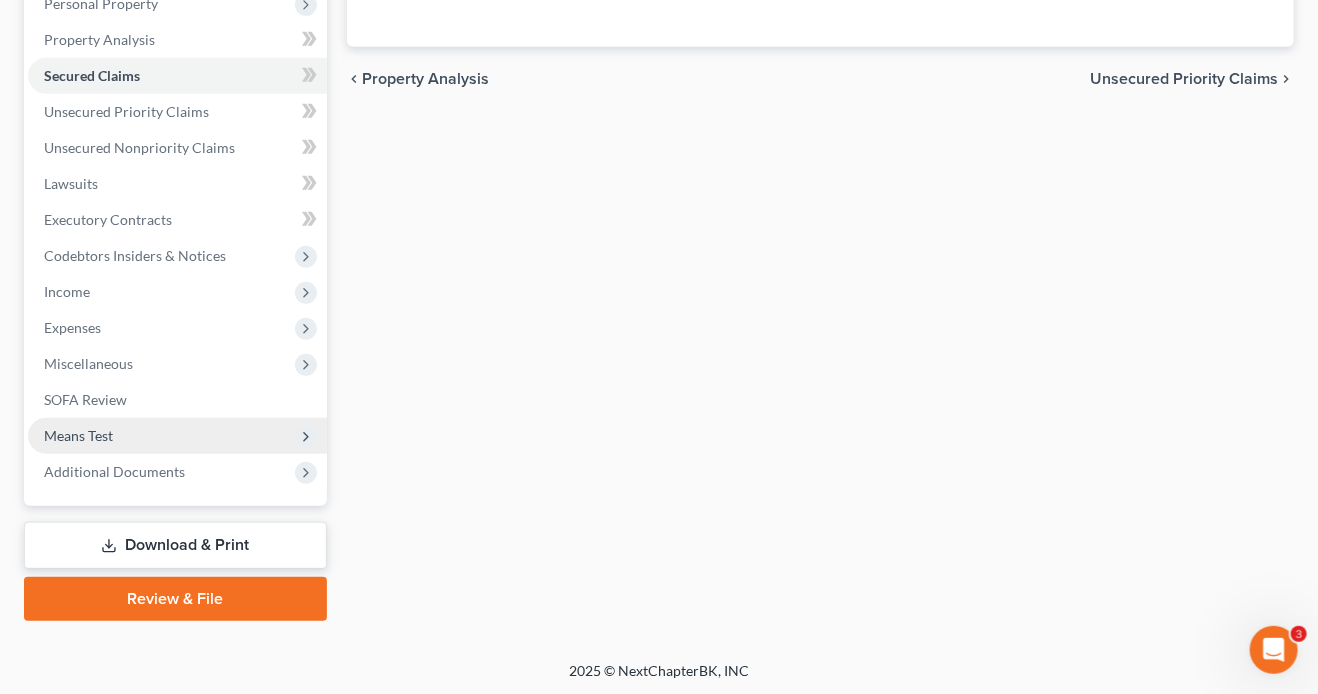 click on "Means Test" at bounding box center (177, 436) 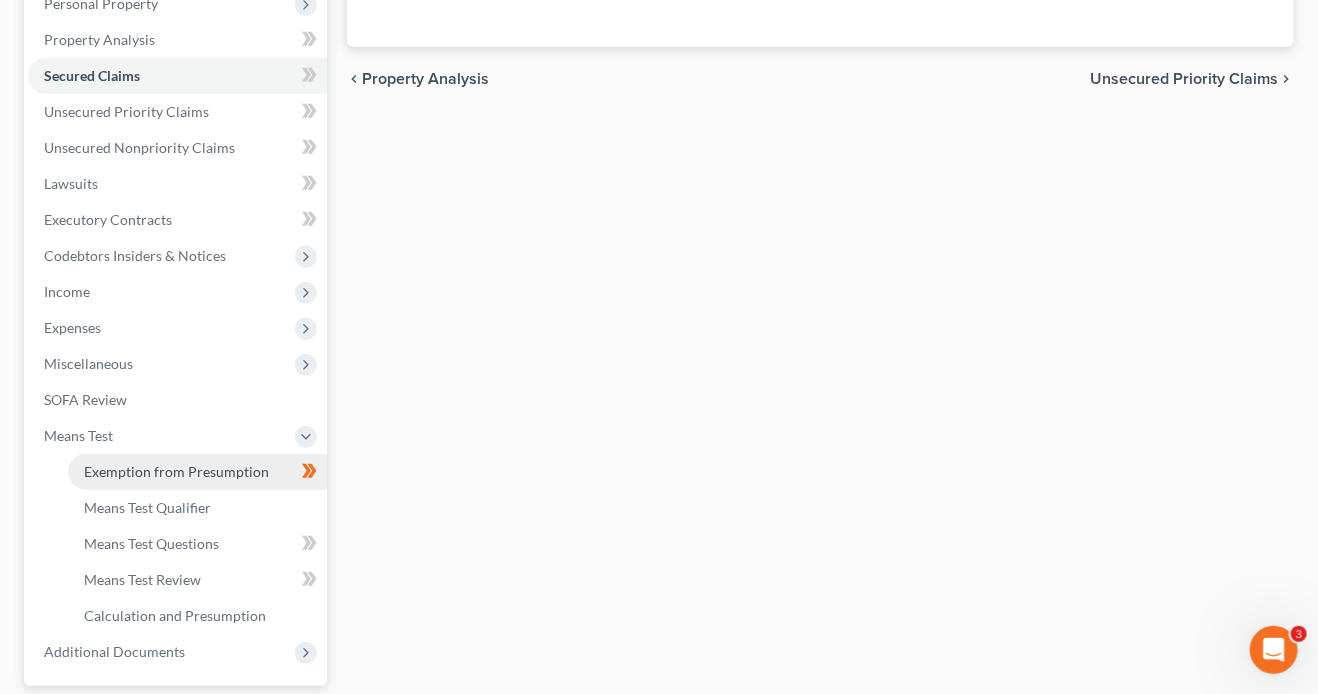 click on "Exemption from Presumption" at bounding box center (176, 471) 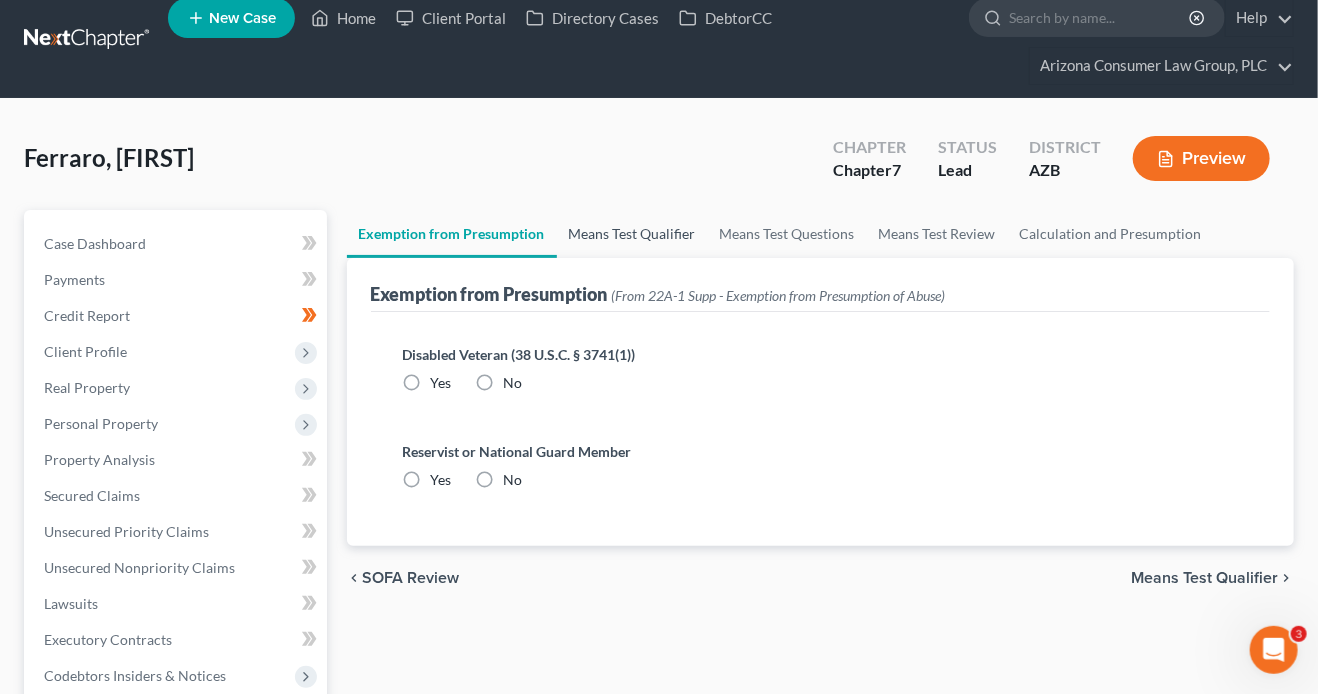scroll, scrollTop: 0, scrollLeft: 0, axis: both 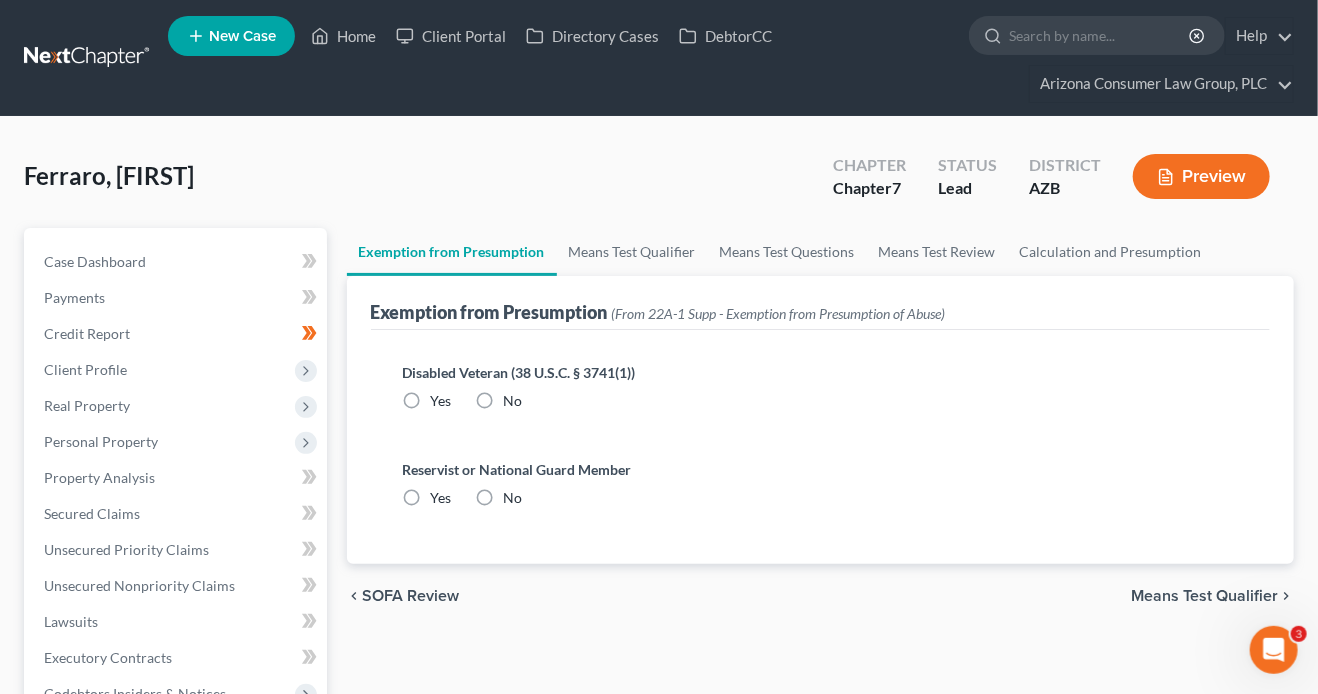 click on "No" at bounding box center (513, 401) 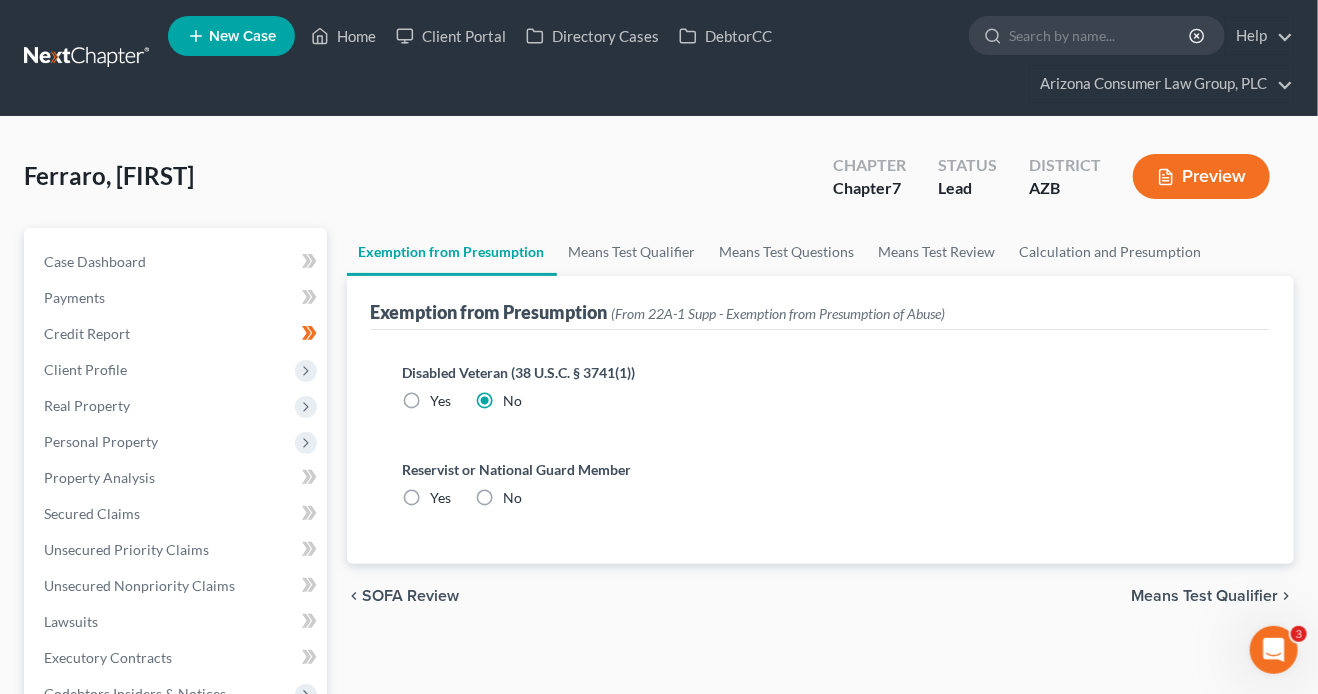 click on "No" at bounding box center [513, 498] 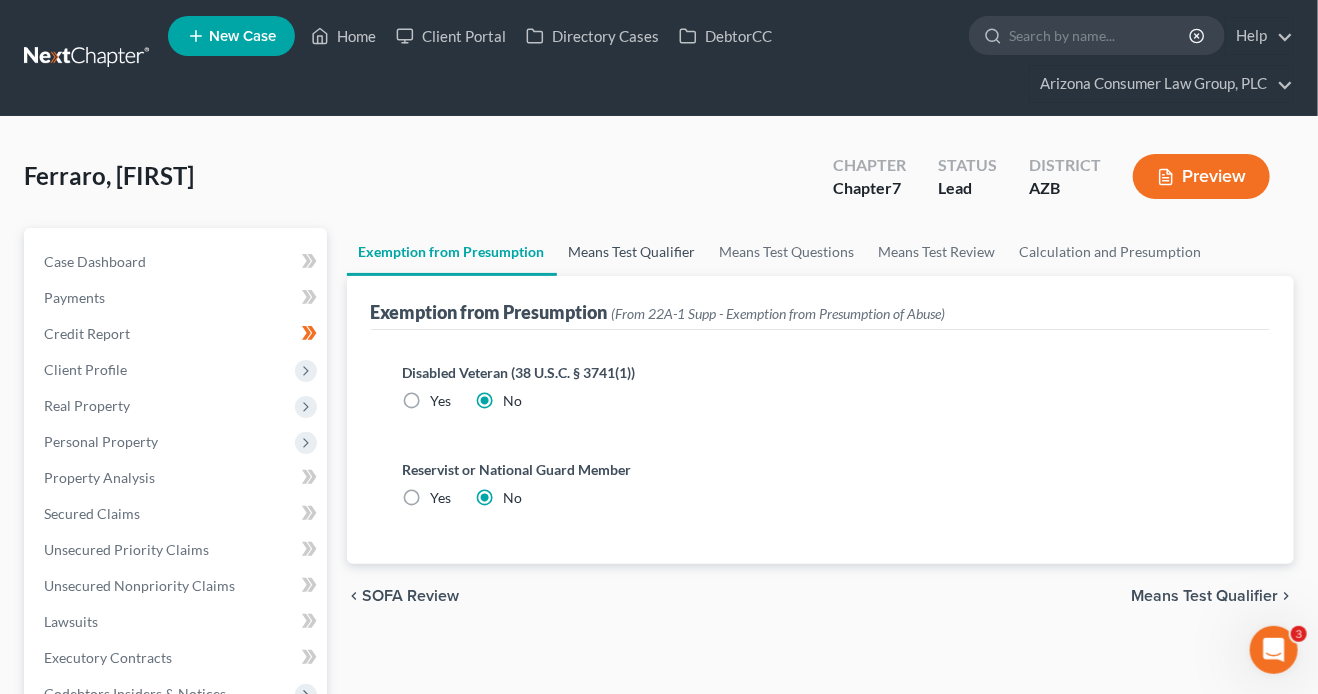 click on "Means Test Qualifier" at bounding box center (632, 252) 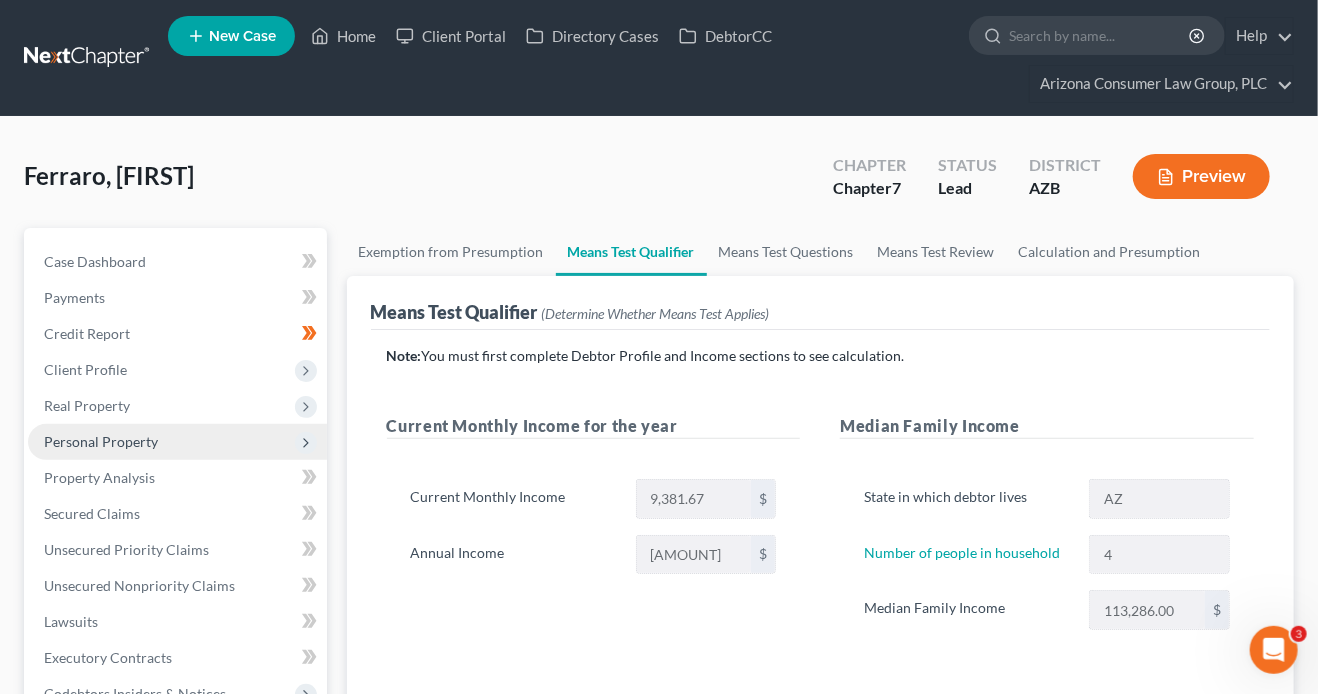 click on "Personal Property" at bounding box center [101, 441] 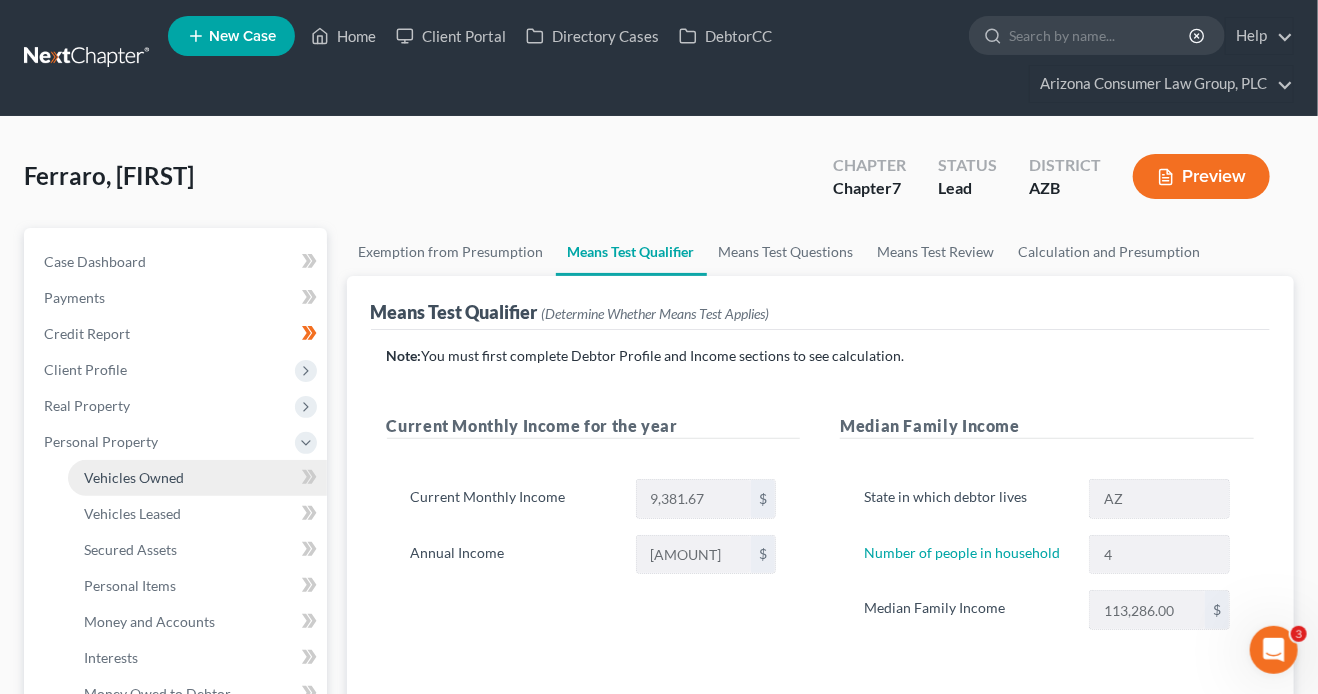 drag, startPoint x: 193, startPoint y: 470, endPoint x: 174, endPoint y: 470, distance: 19 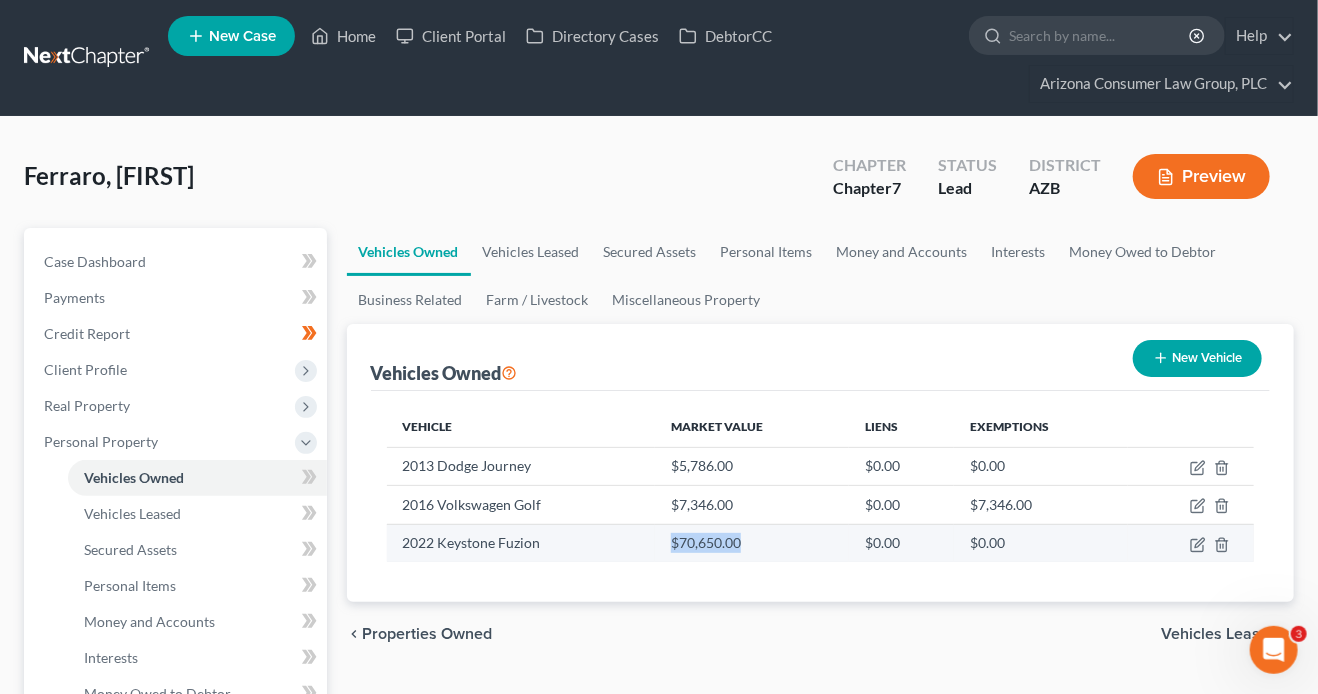 drag, startPoint x: 739, startPoint y: 544, endPoint x: 662, endPoint y: 550, distance: 77.23341 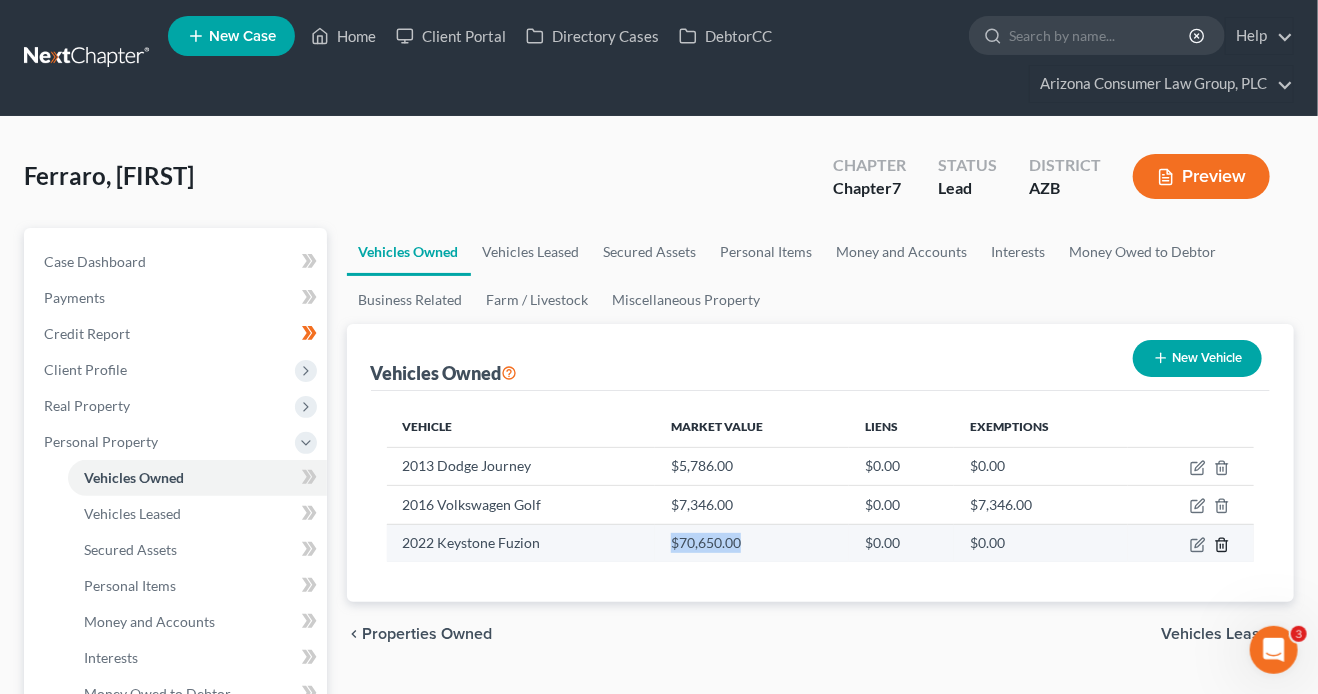 click 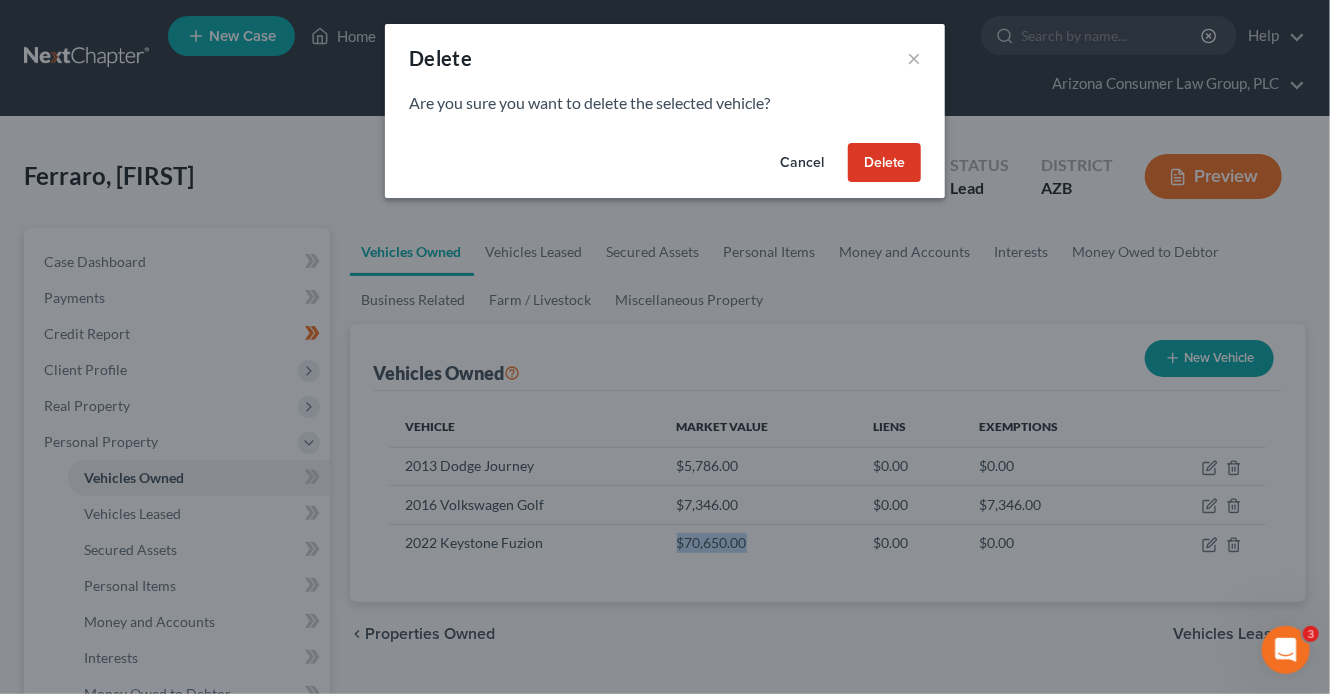 click on "Delete" at bounding box center (884, 163) 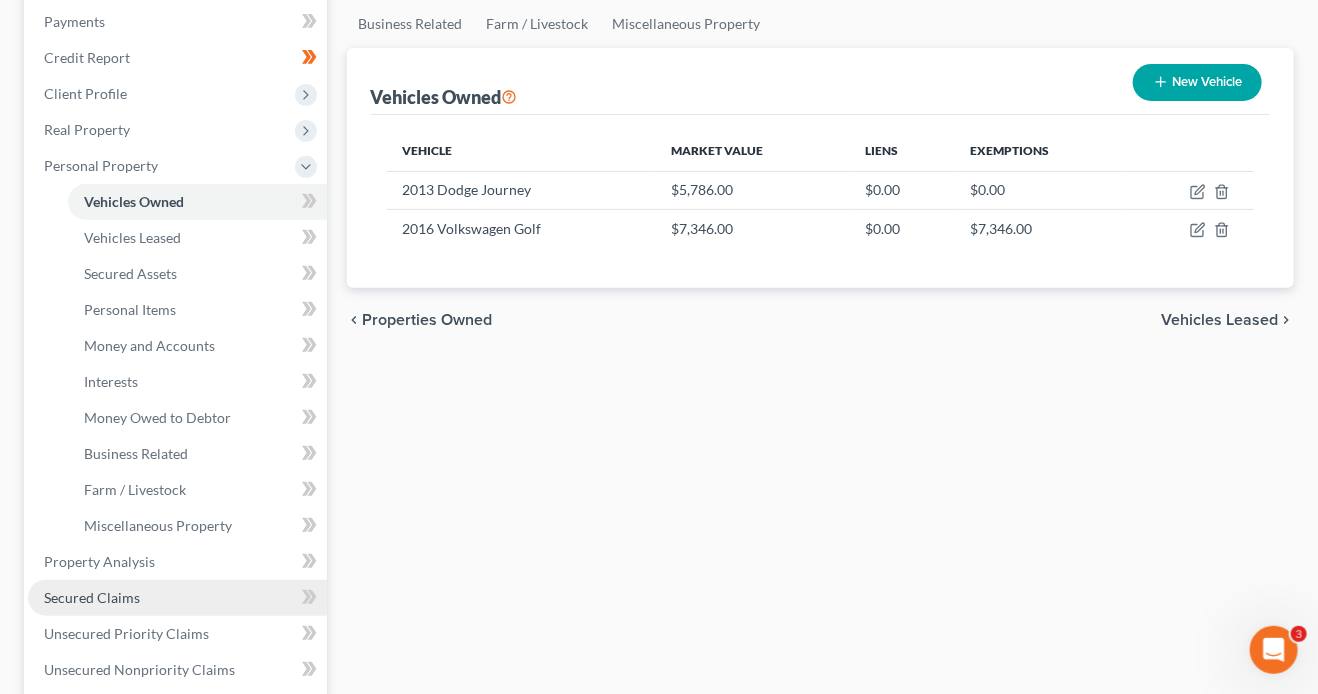 click on "Secured Claims" at bounding box center (177, 598) 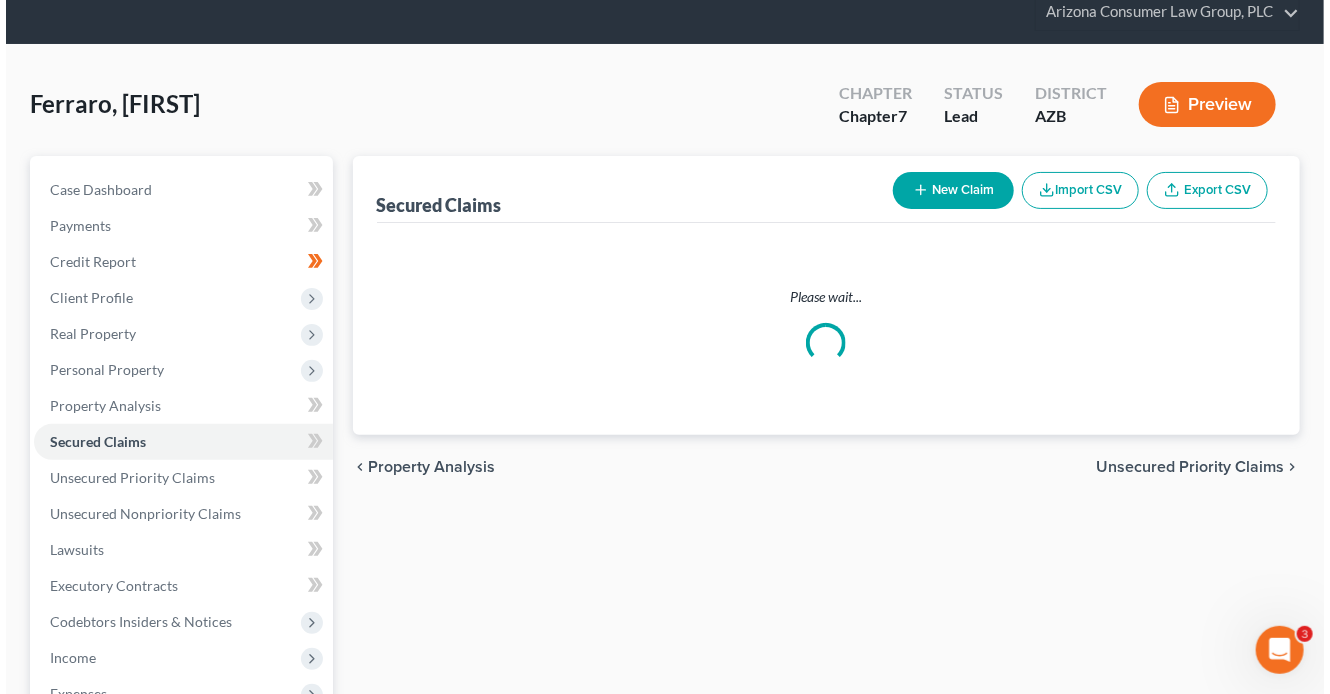 scroll, scrollTop: 0, scrollLeft: 0, axis: both 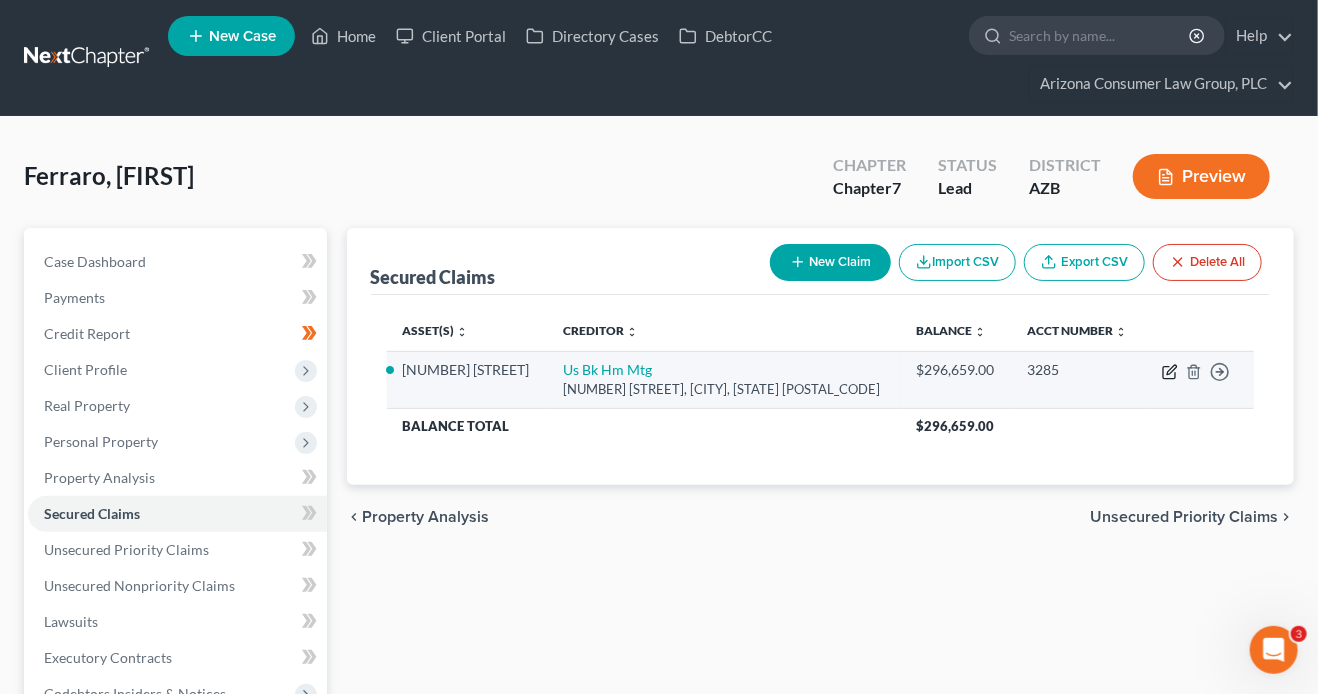 click 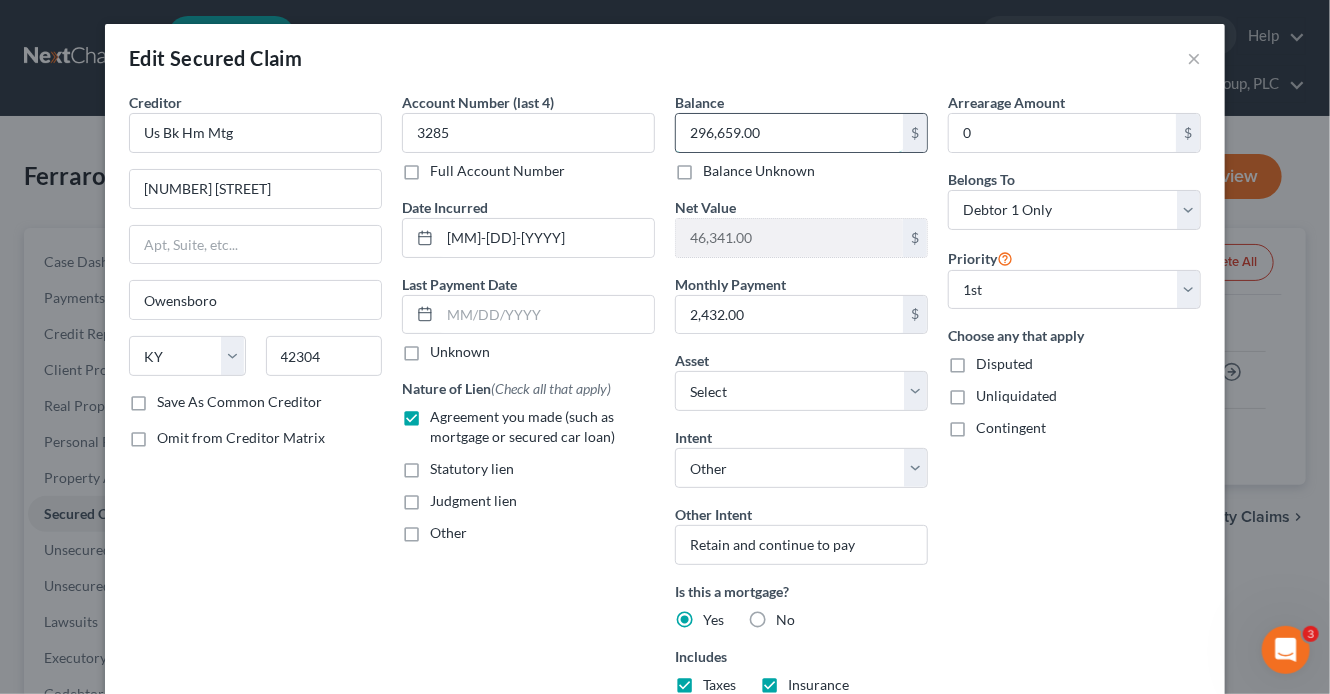 click on "296,659.00" at bounding box center [789, 133] 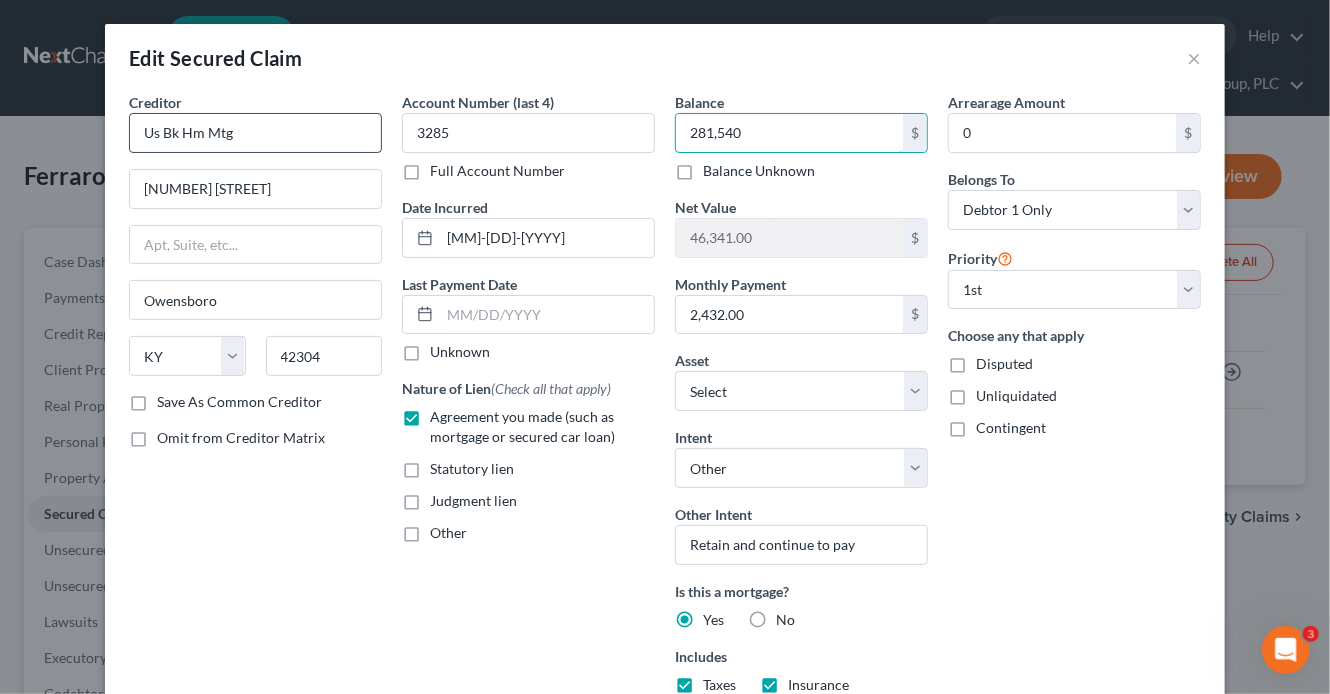 type on "281,540" 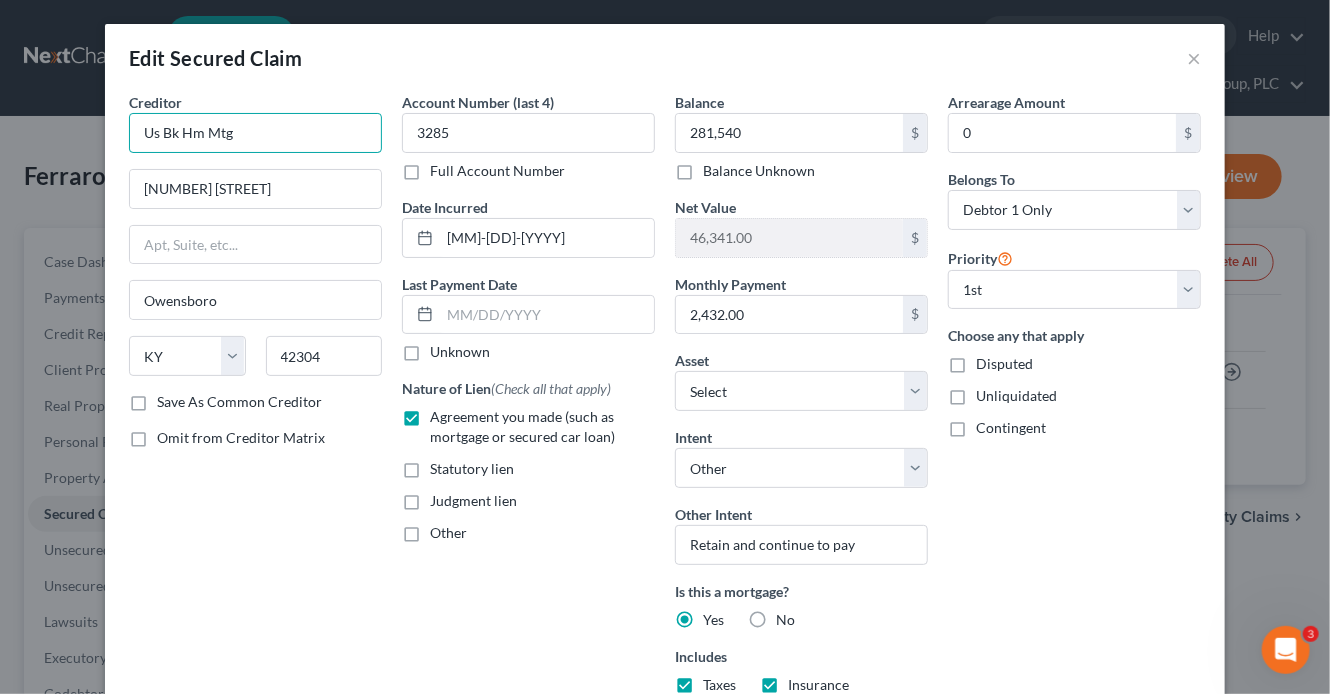 drag, startPoint x: 260, startPoint y: 132, endPoint x: 118, endPoint y: 120, distance: 142.50613 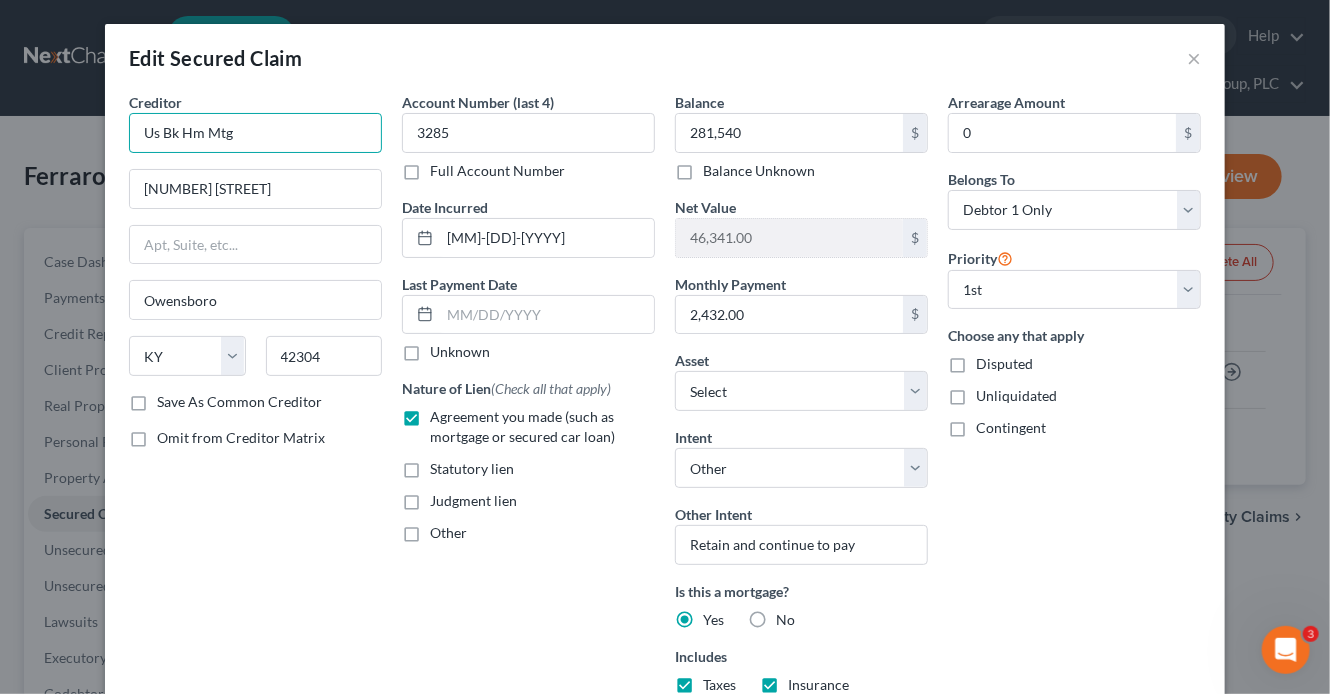 click on "Us Bk Hm Mtg" at bounding box center (255, 133) 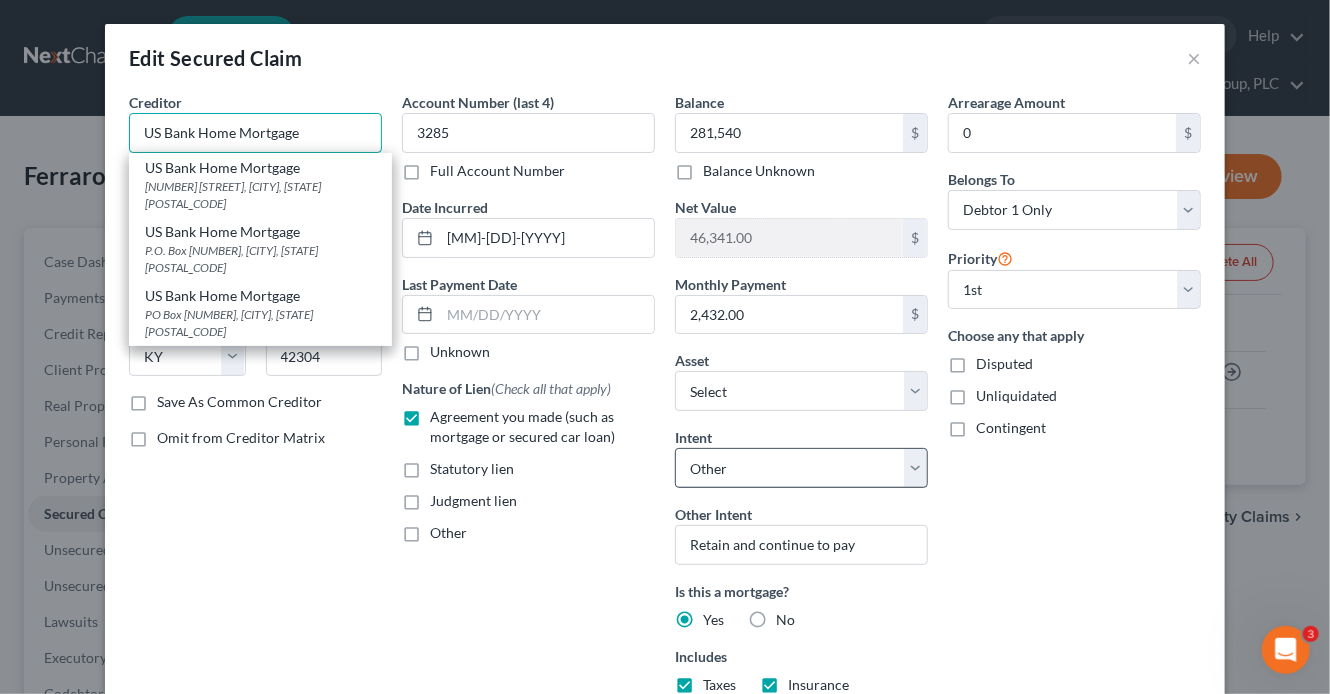type on "US Bank Home Mortgage" 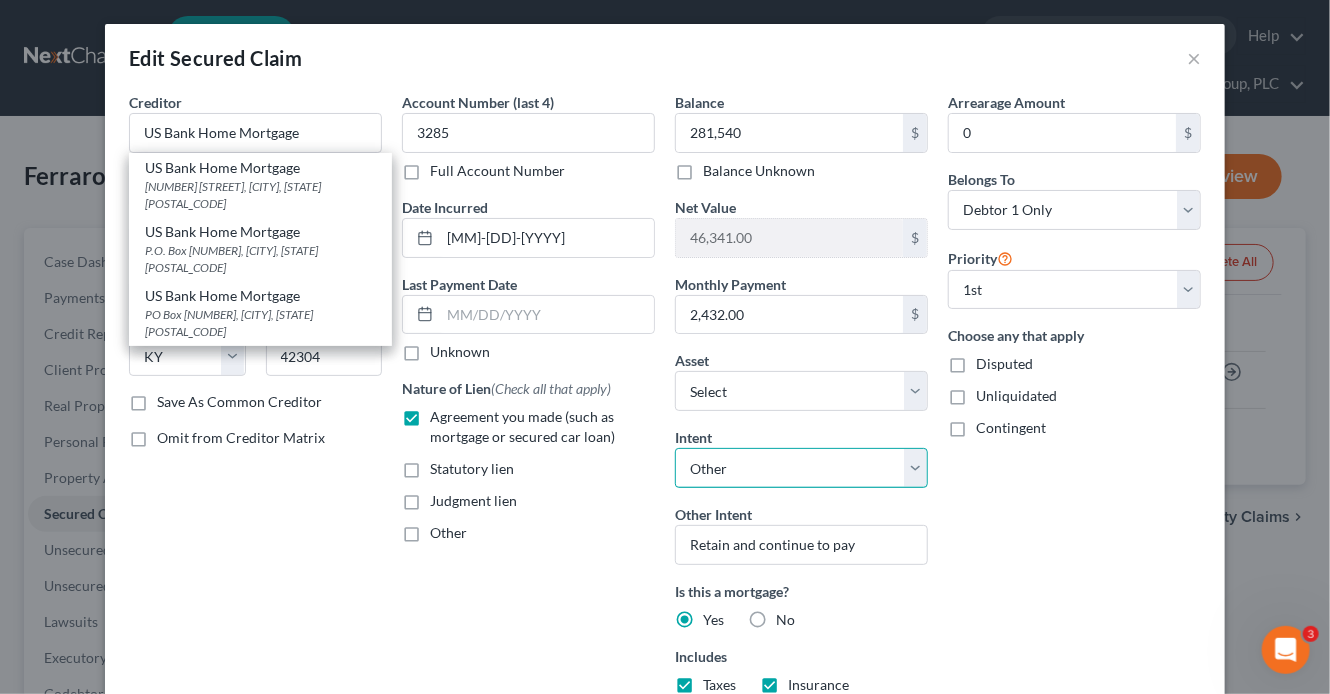 click on "Select Surrender Redeem Reaffirm Avoid Other" at bounding box center [801, 468] 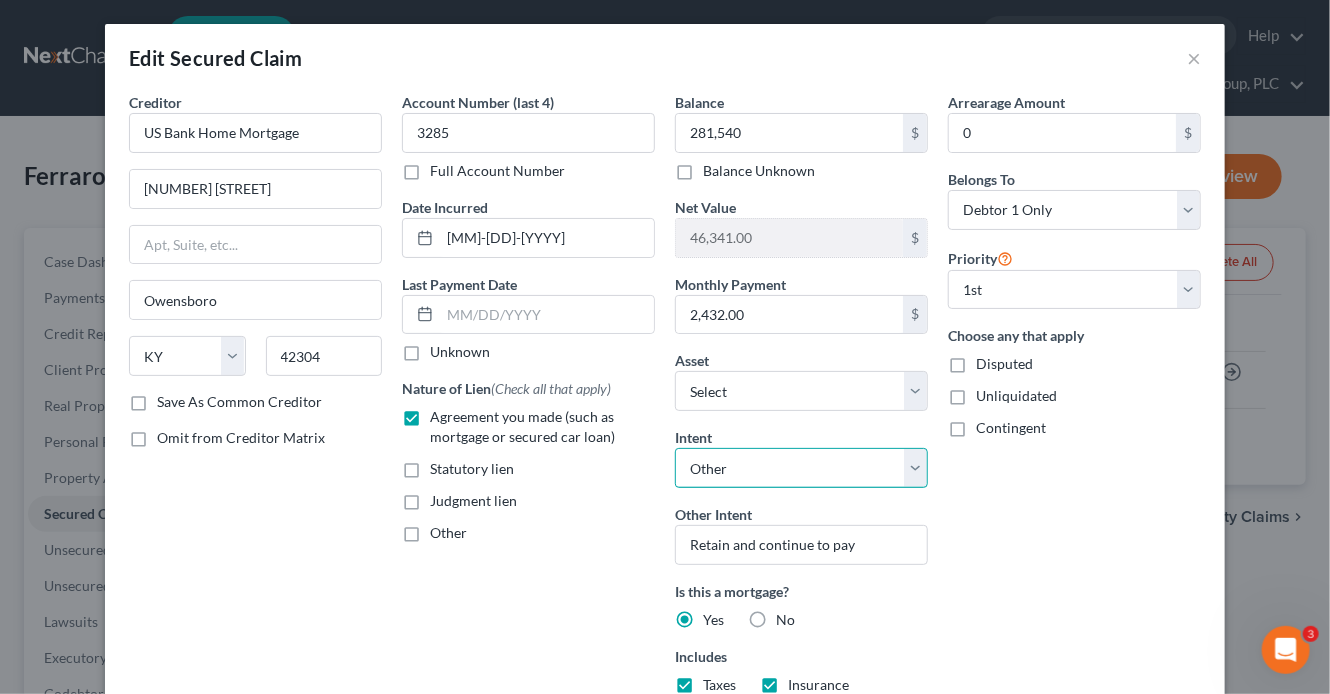 select on "2" 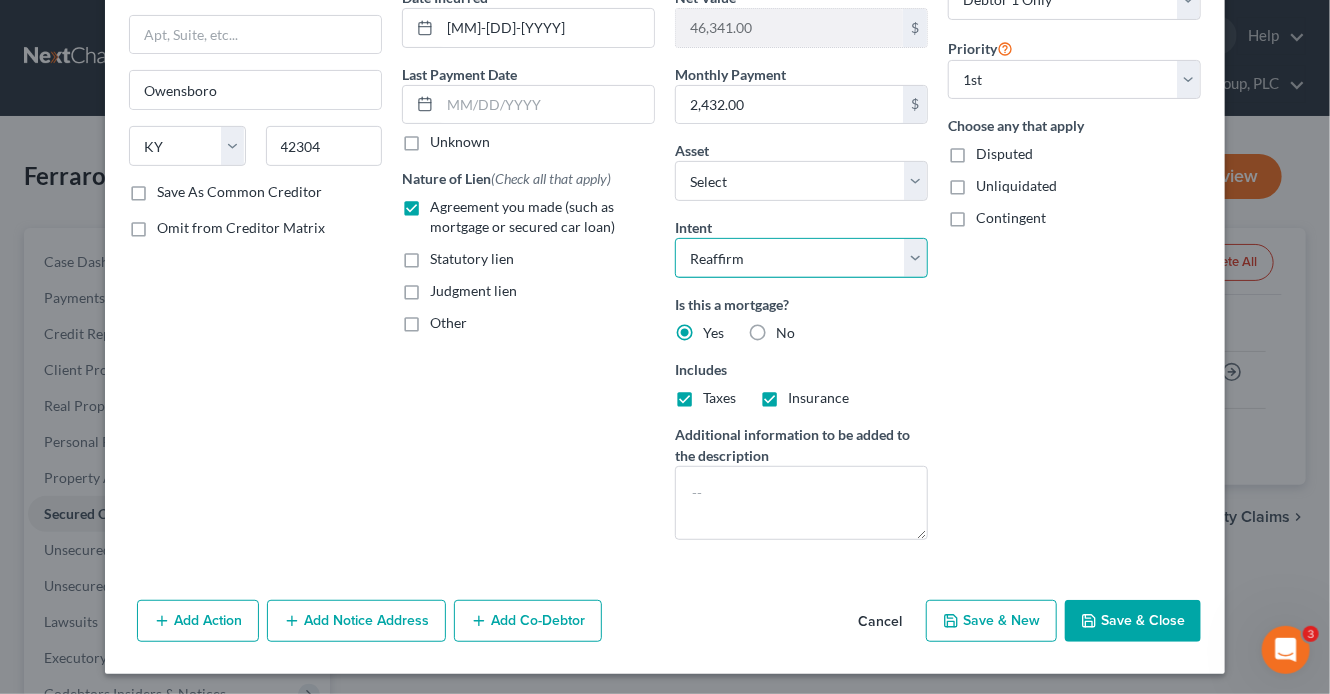 scroll, scrollTop: 211, scrollLeft: 0, axis: vertical 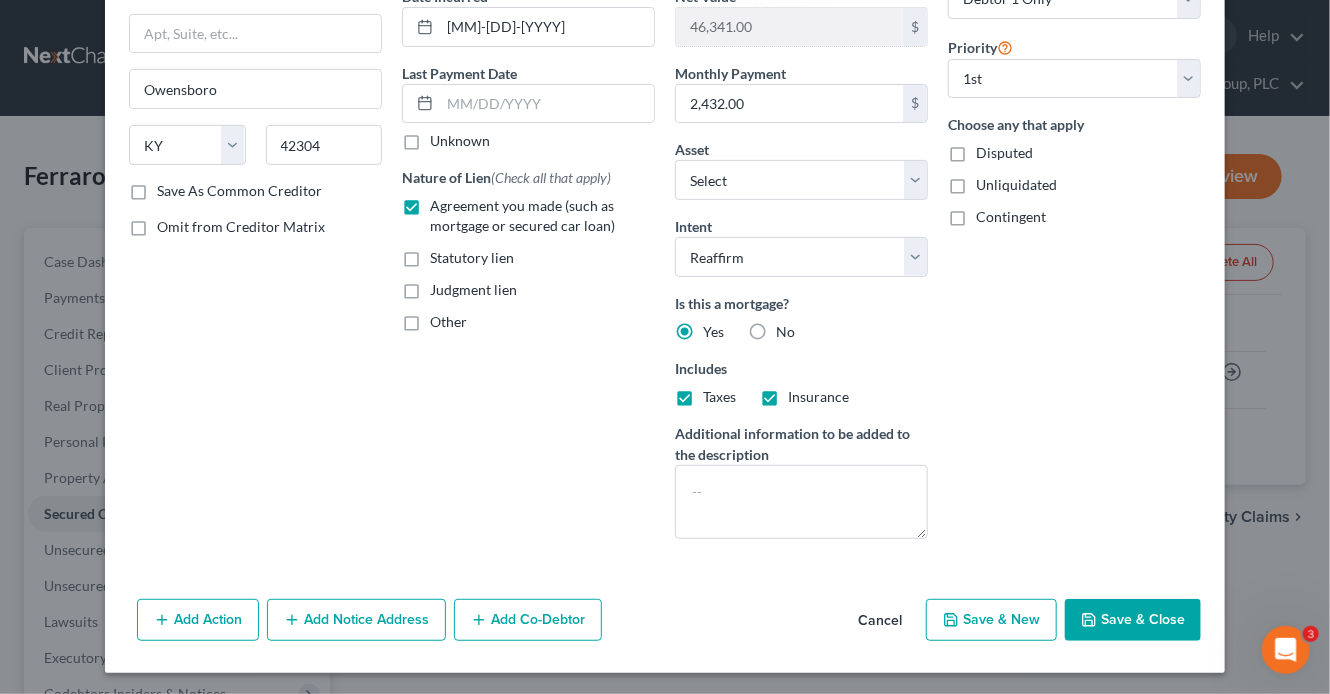 click on "Save & Close" at bounding box center [1133, 620] 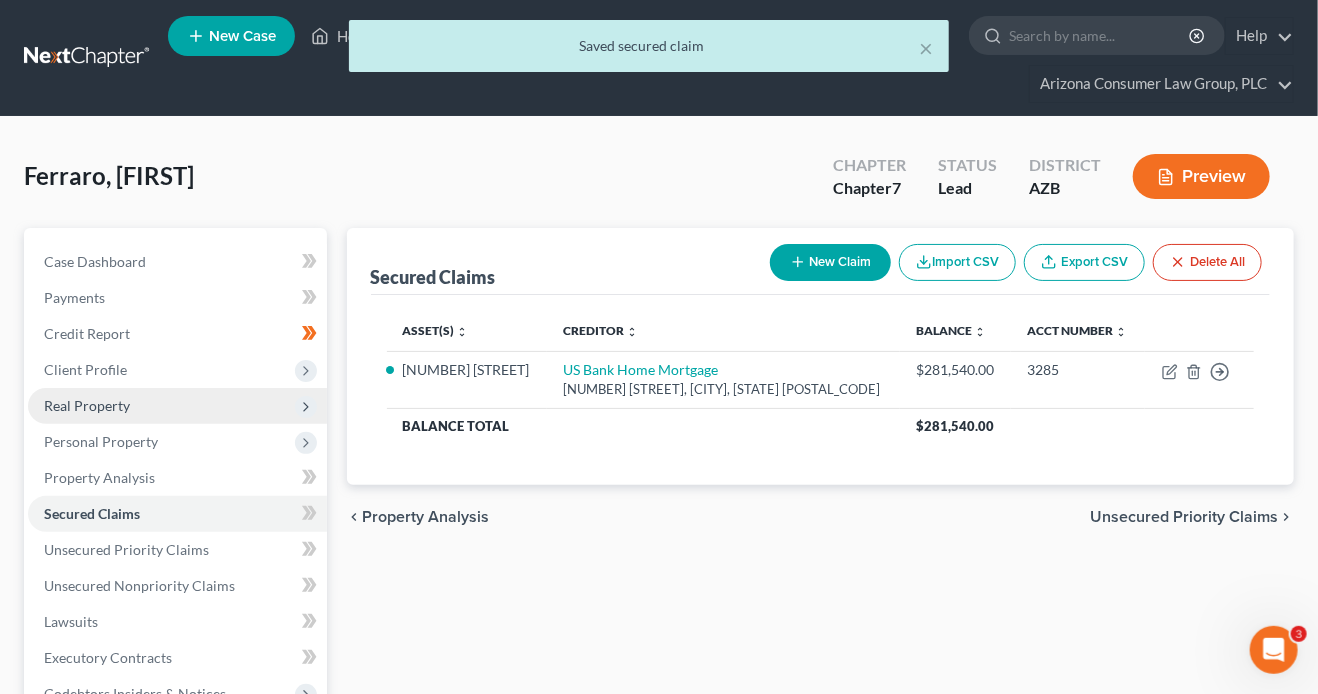 click on "Real Property" at bounding box center (87, 405) 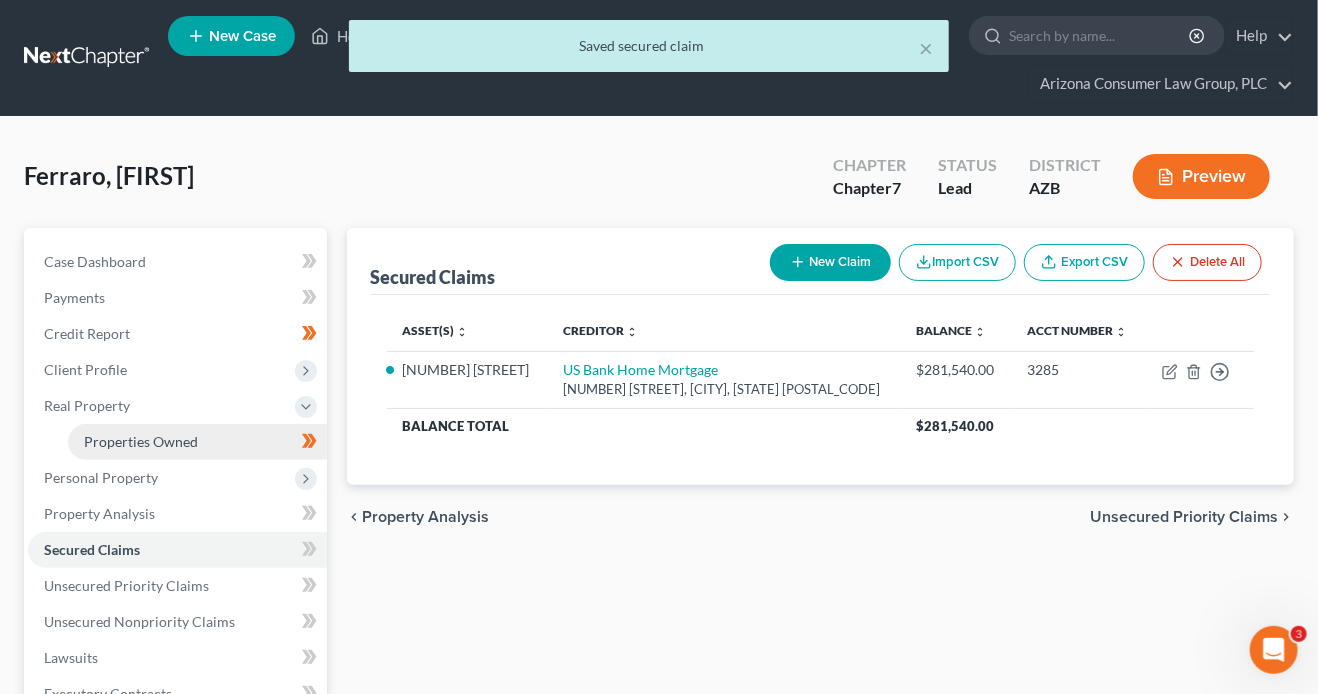click on "Properties Owned" at bounding box center [141, 441] 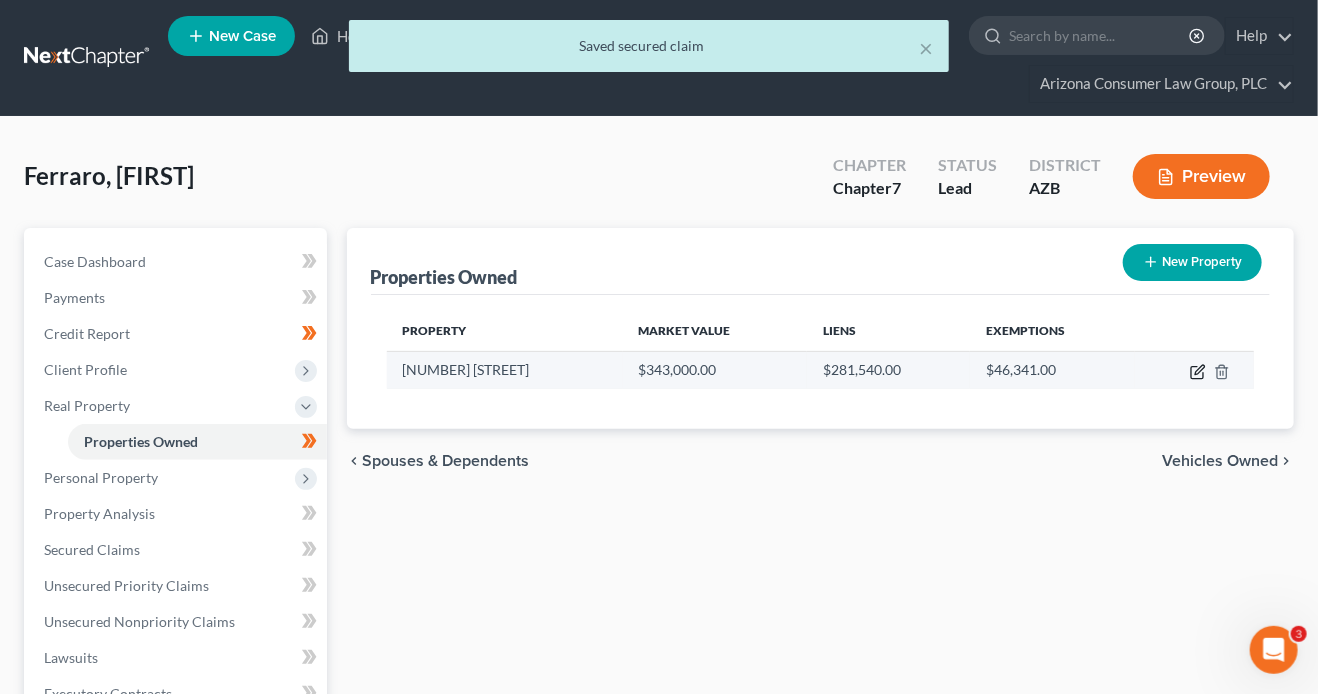 click 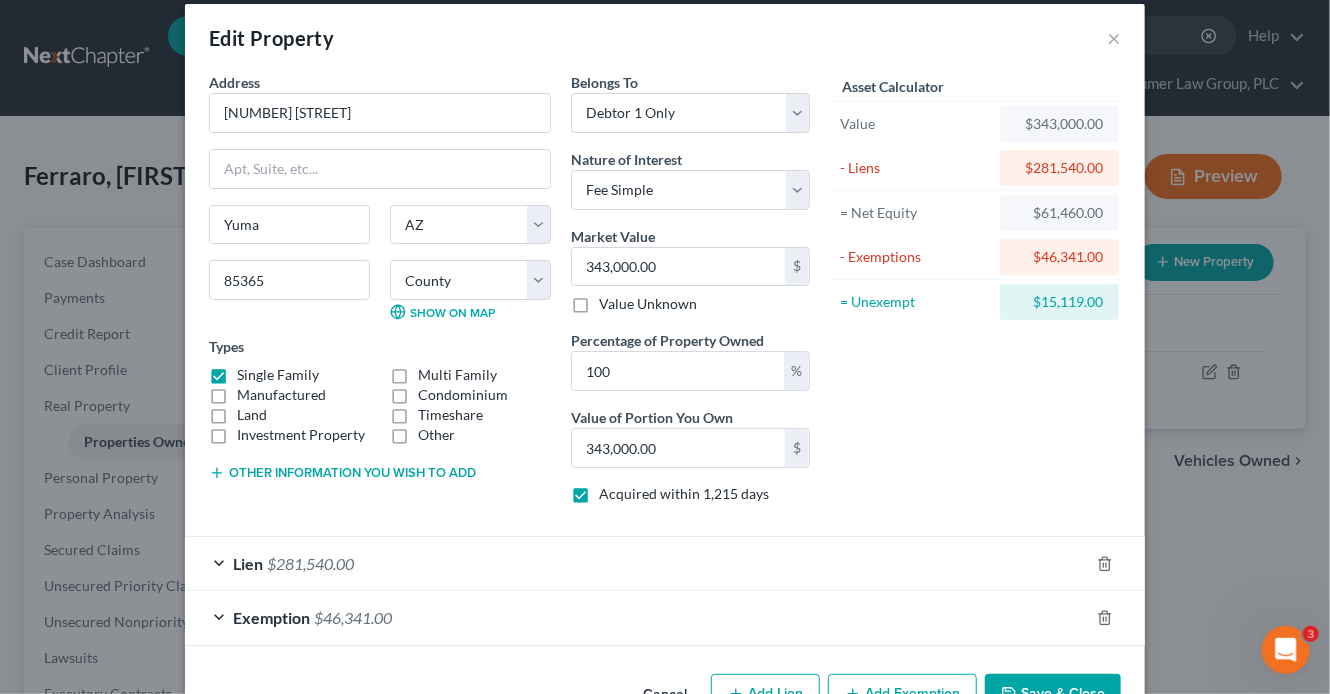 scroll, scrollTop: 78, scrollLeft: 0, axis: vertical 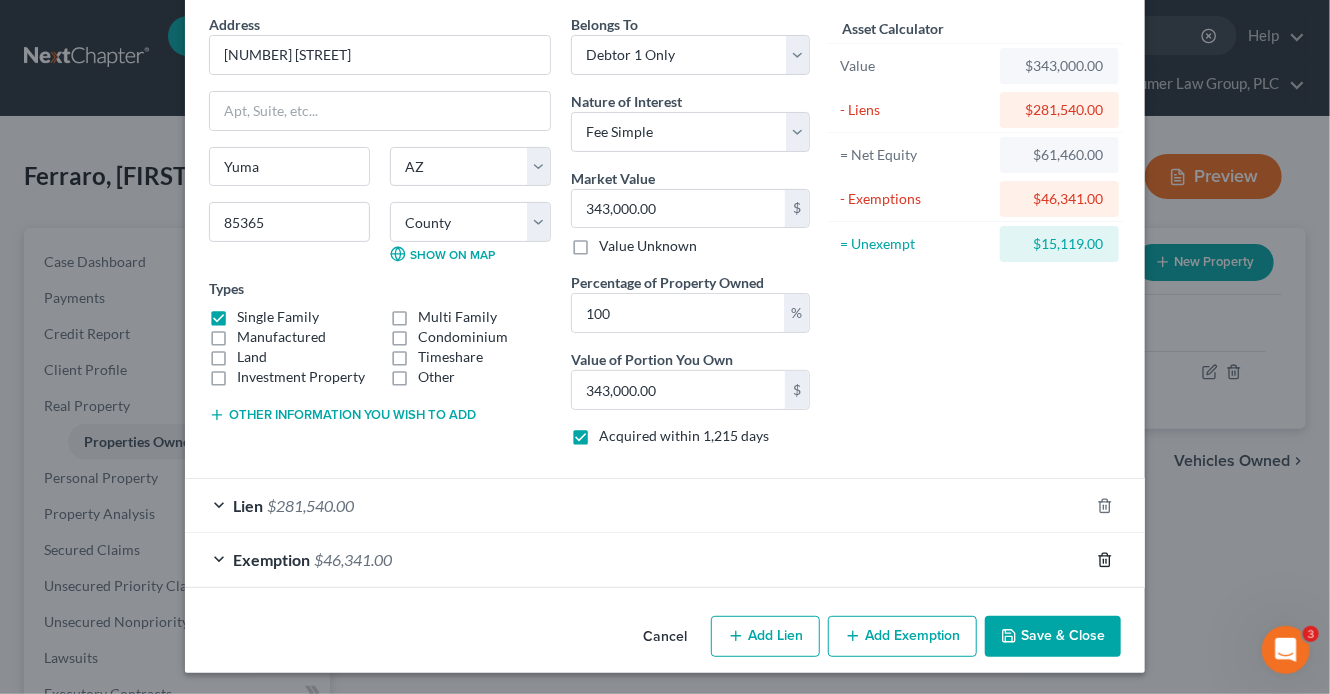 click 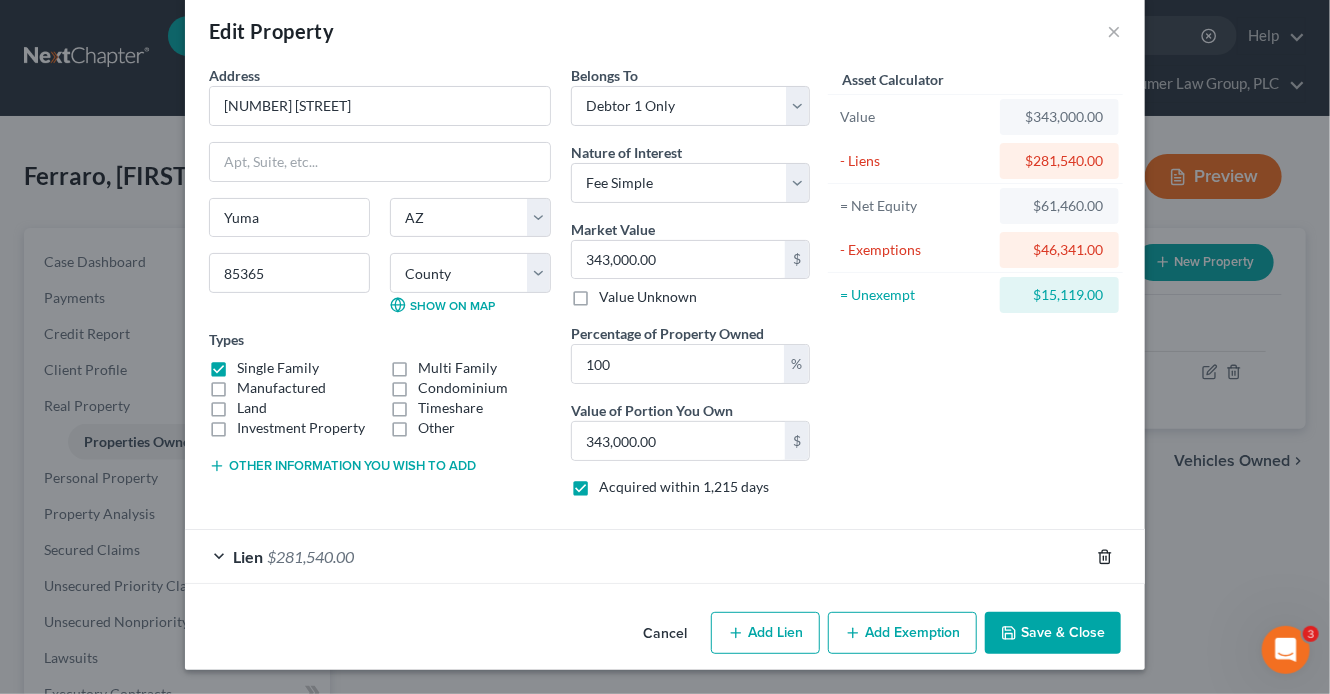 scroll, scrollTop: 24, scrollLeft: 0, axis: vertical 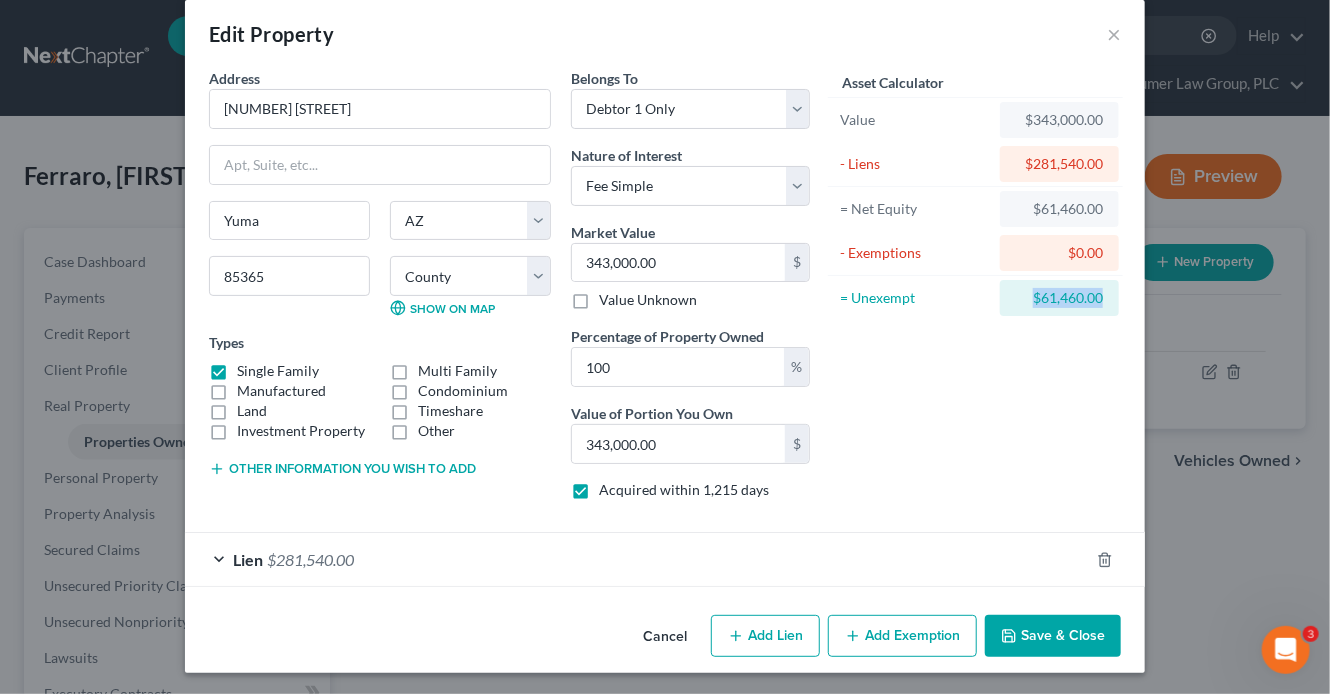 drag, startPoint x: 1102, startPoint y: 299, endPoint x: 1018, endPoint y: 297, distance: 84.0238 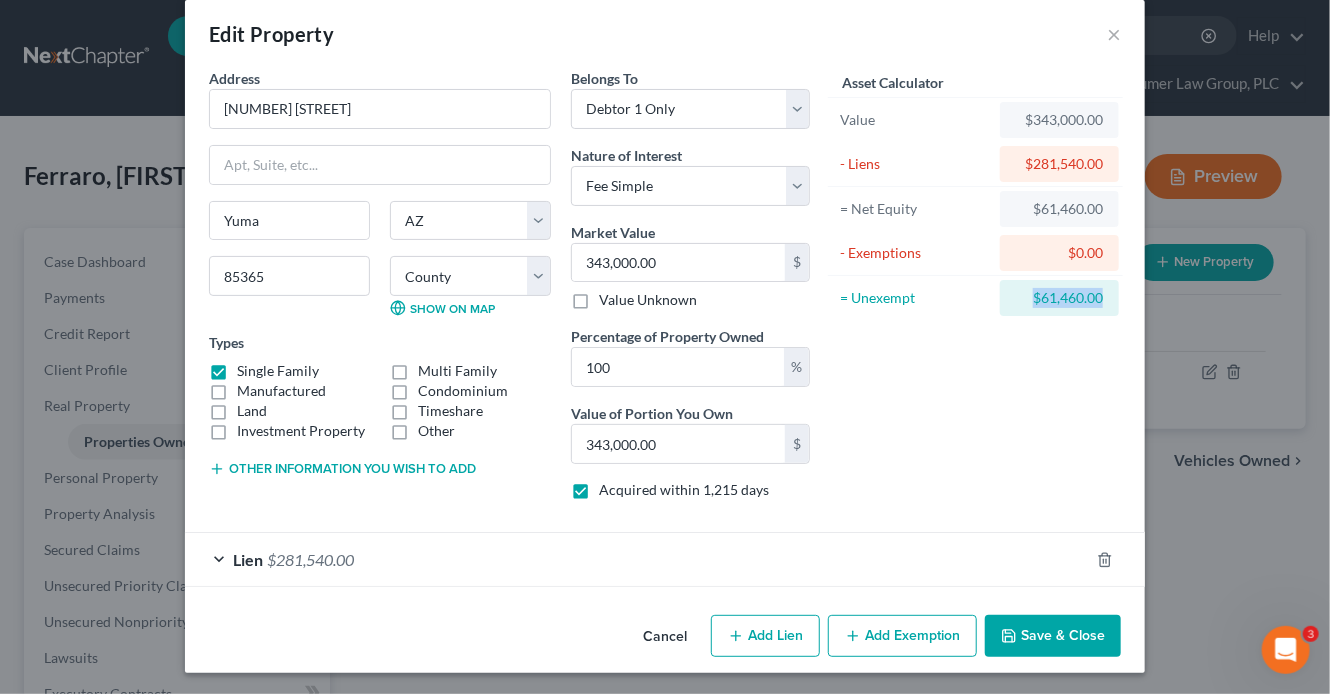 click on "Add Exemption" at bounding box center [902, 636] 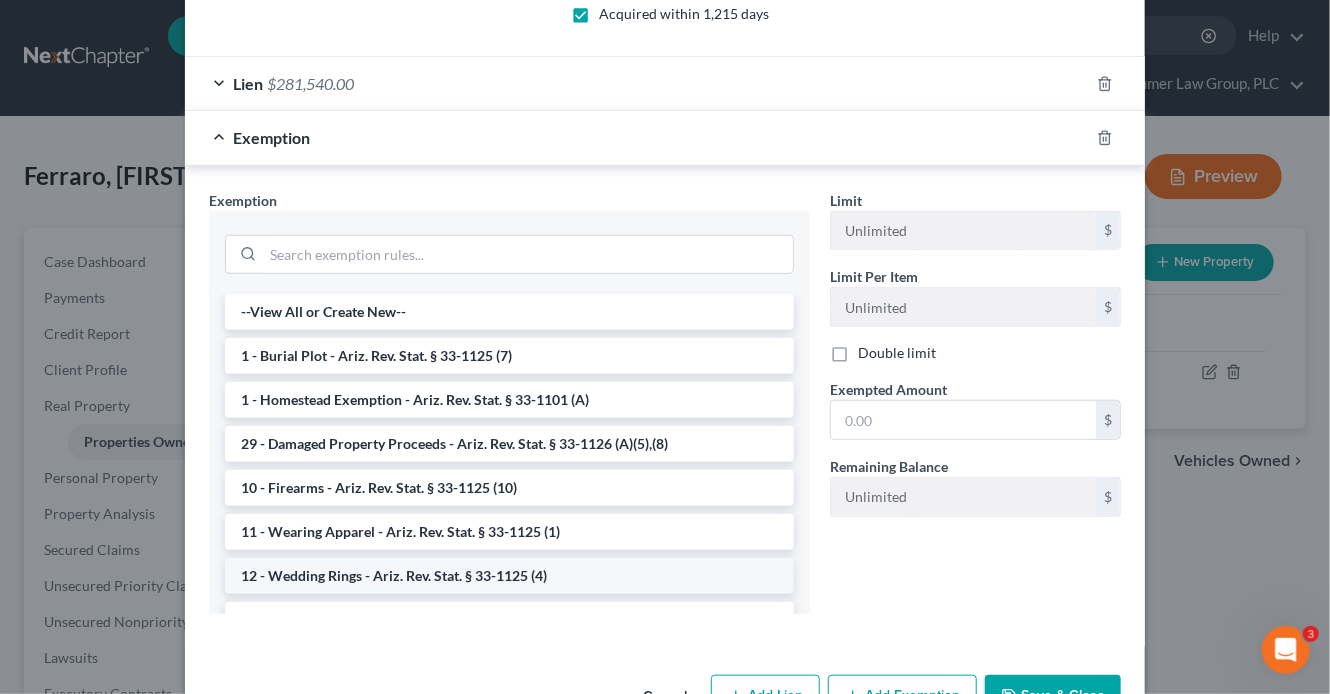 scroll, scrollTop: 515, scrollLeft: 0, axis: vertical 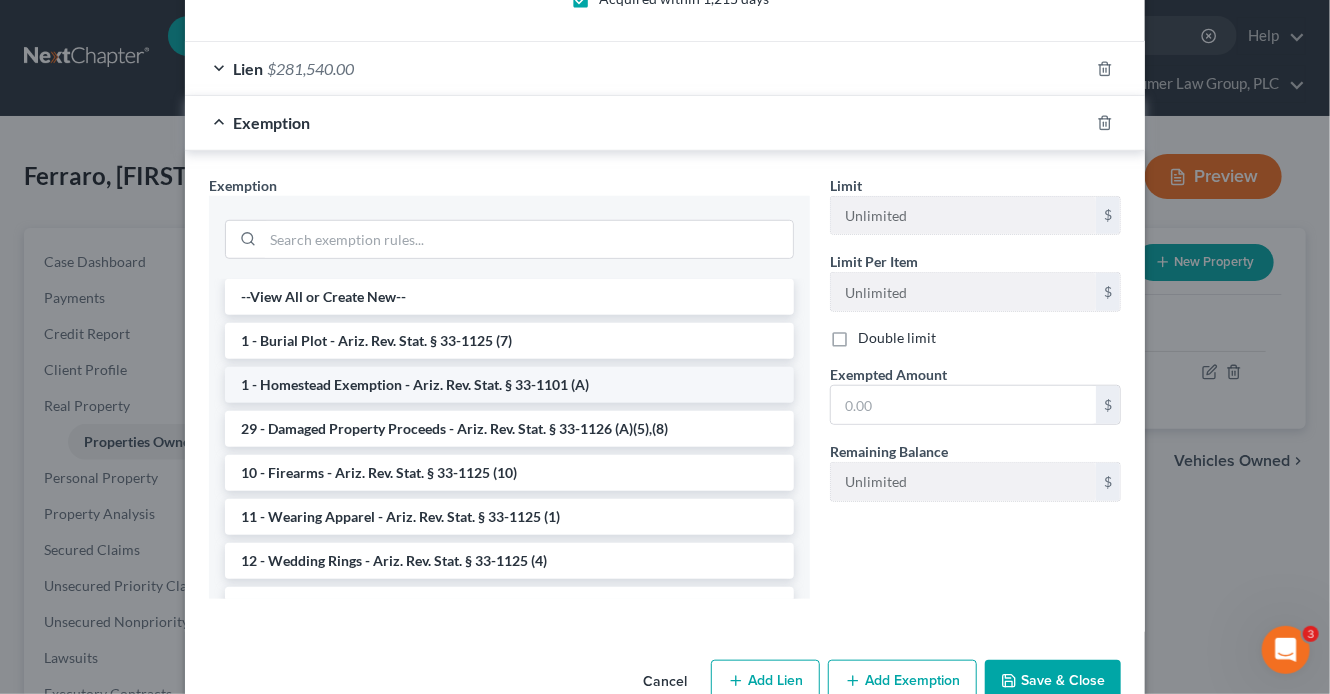 drag, startPoint x: 421, startPoint y: 385, endPoint x: 782, endPoint y: 424, distance: 363.10052 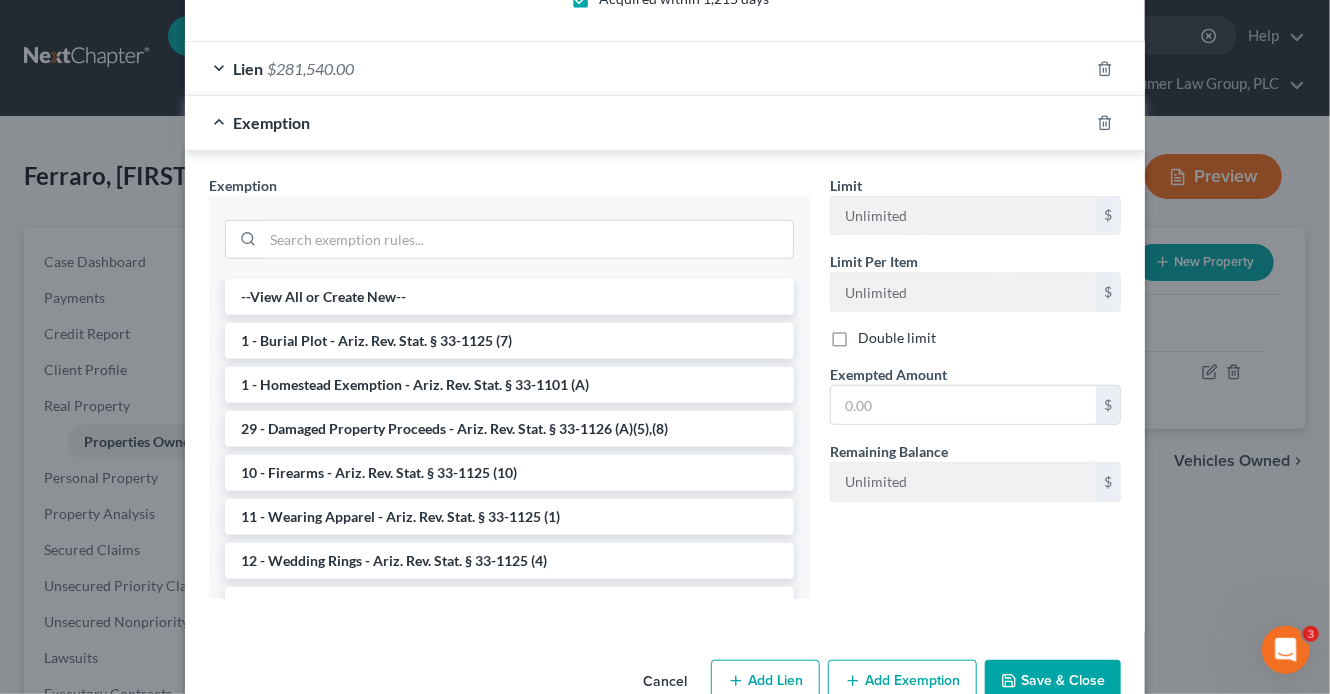click on "1 - Homestead Exemption - Ariz. Rev. Stat. § 33-1101 (A)" at bounding box center [509, 385] 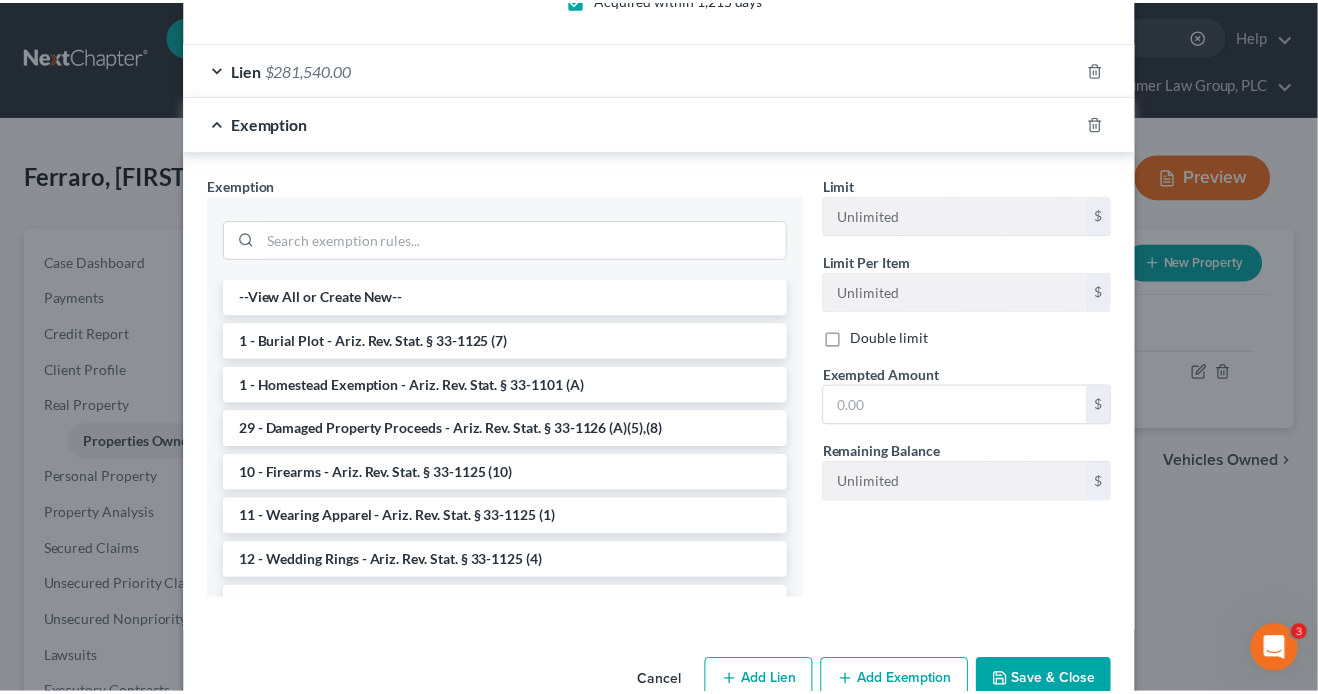 scroll, scrollTop: 464, scrollLeft: 0, axis: vertical 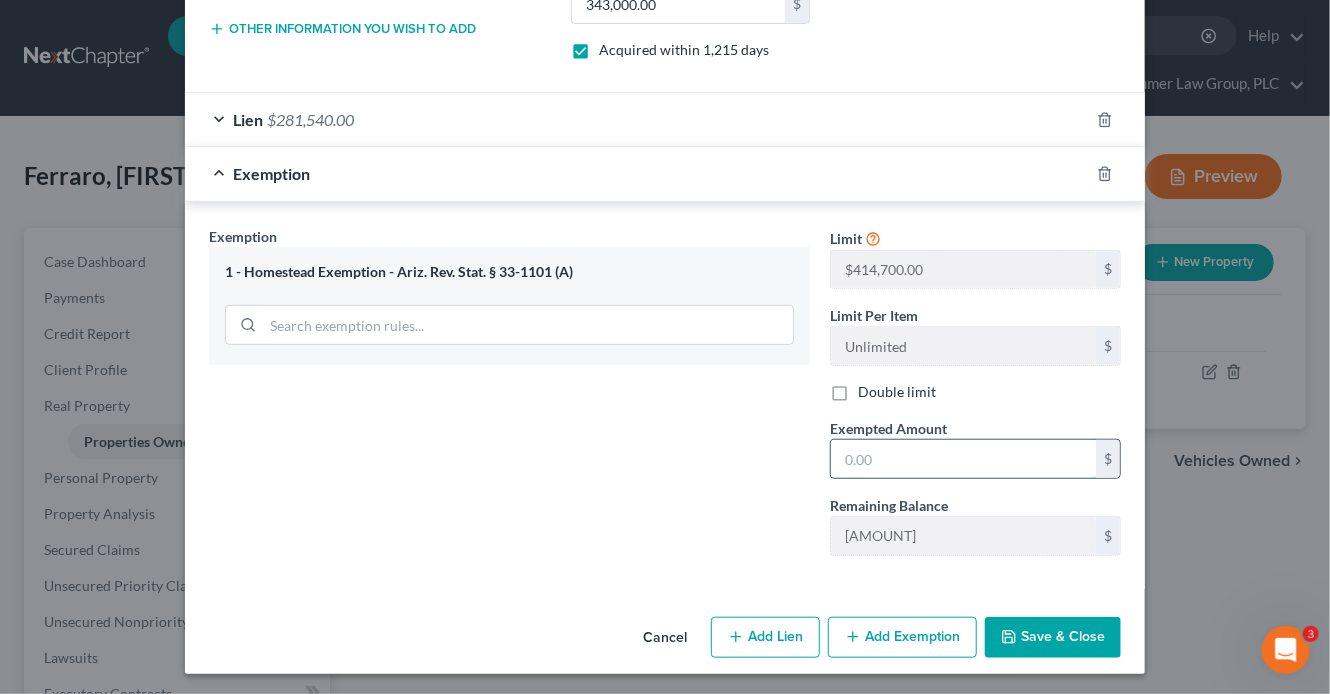 click at bounding box center [963, 459] 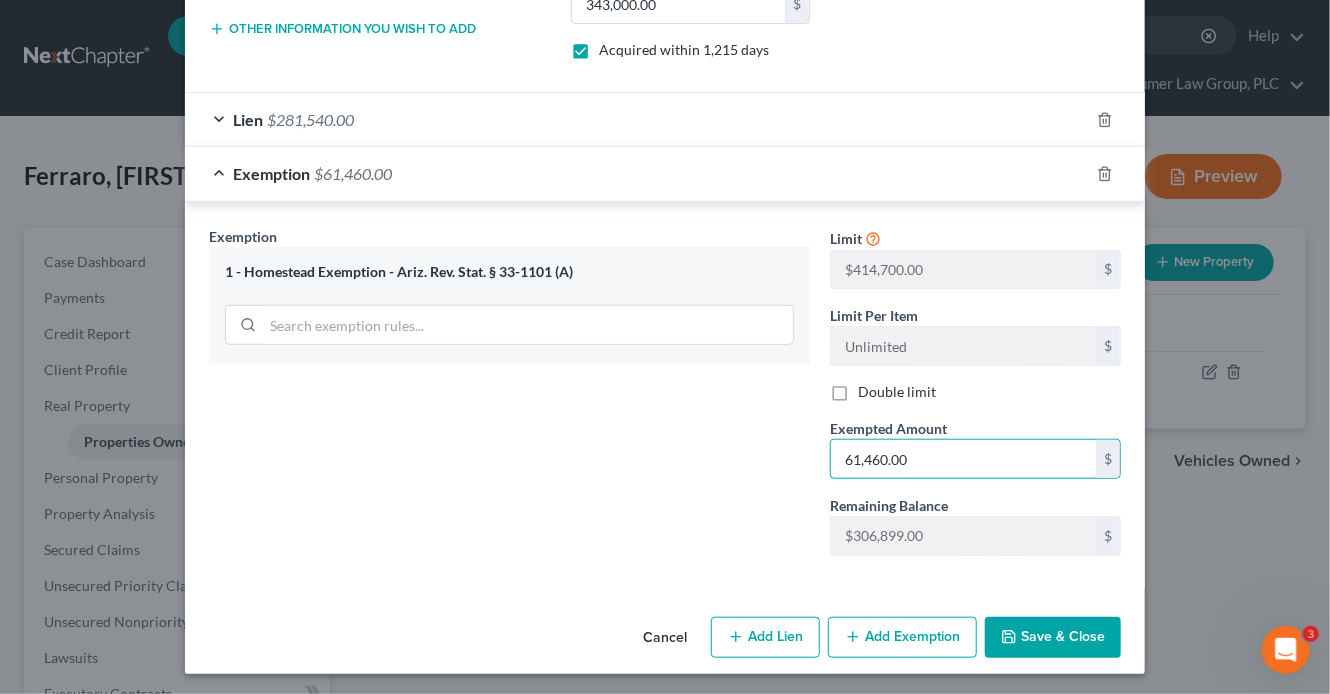 type on "61,460.00" 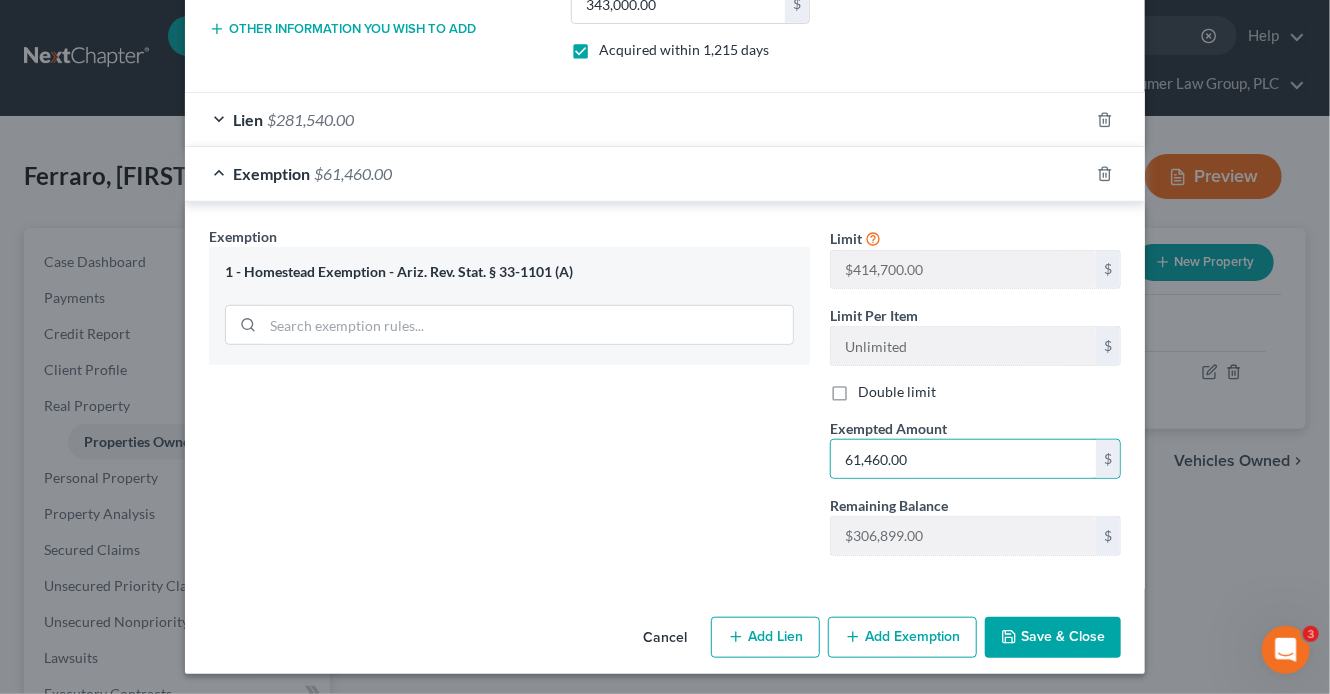 drag, startPoint x: 645, startPoint y: 393, endPoint x: 913, endPoint y: 611, distance: 345.4678 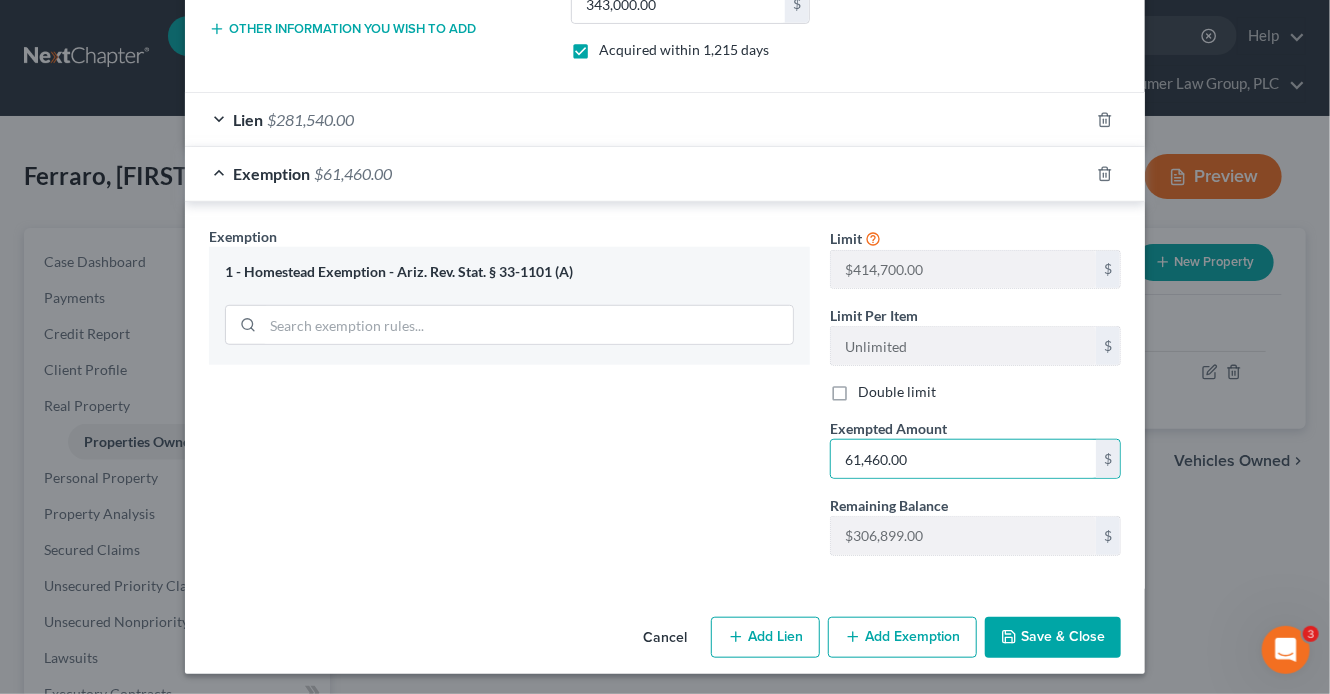click on "Exemption Set must be selected for CA.
Exemption
*
1 - Homestead Exemption - Ariz. Rev. Stat. § 33-1101 (A)" at bounding box center (509, 399) 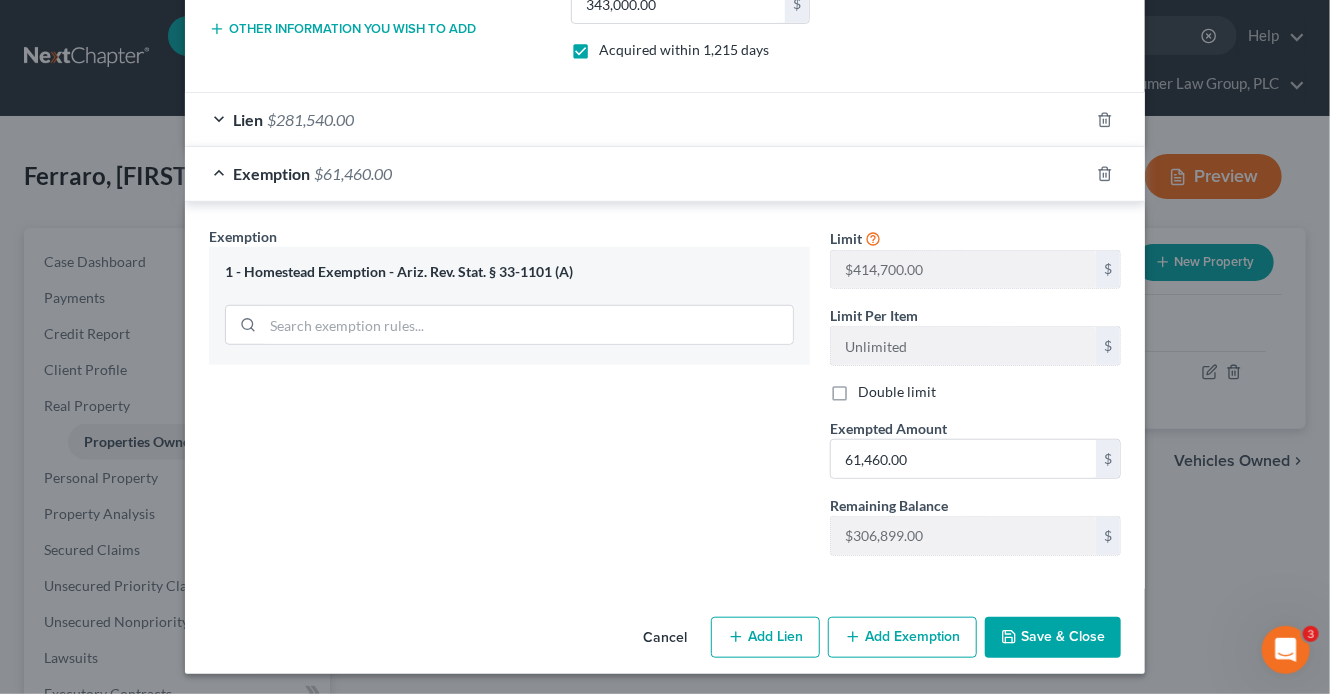 click on "Save & Close" at bounding box center (1053, 638) 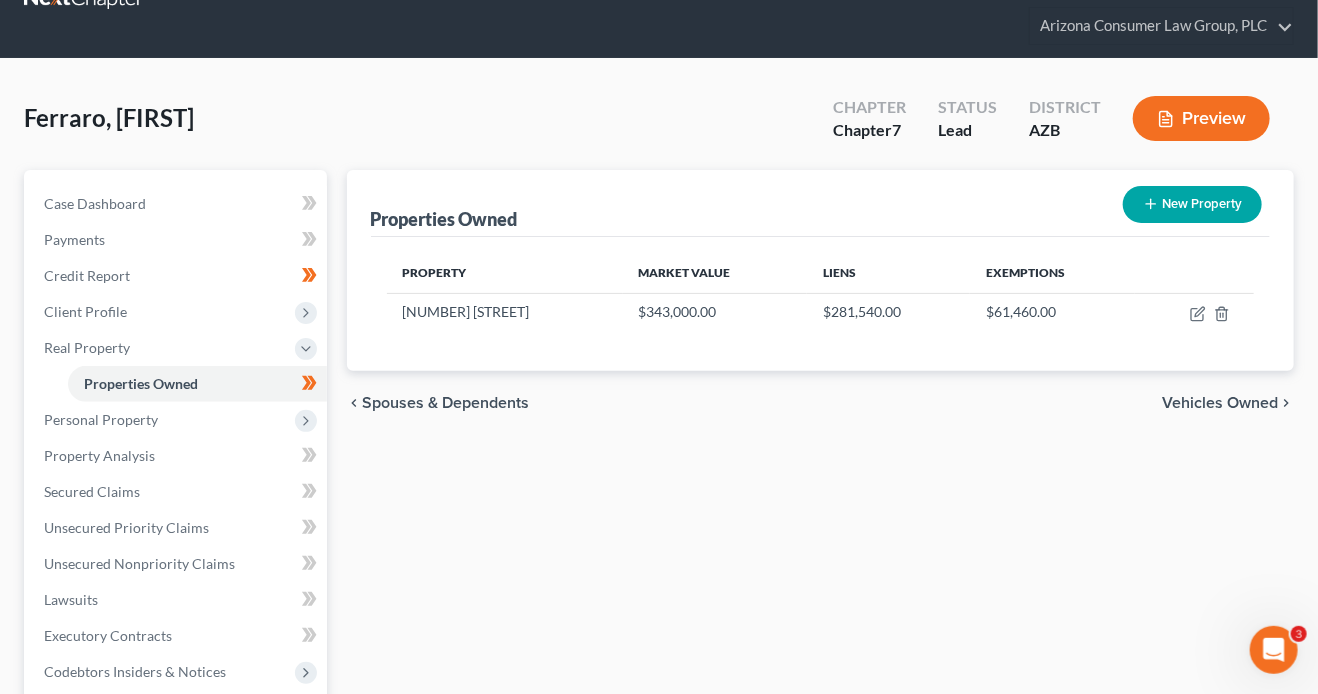 scroll, scrollTop: 75, scrollLeft: 0, axis: vertical 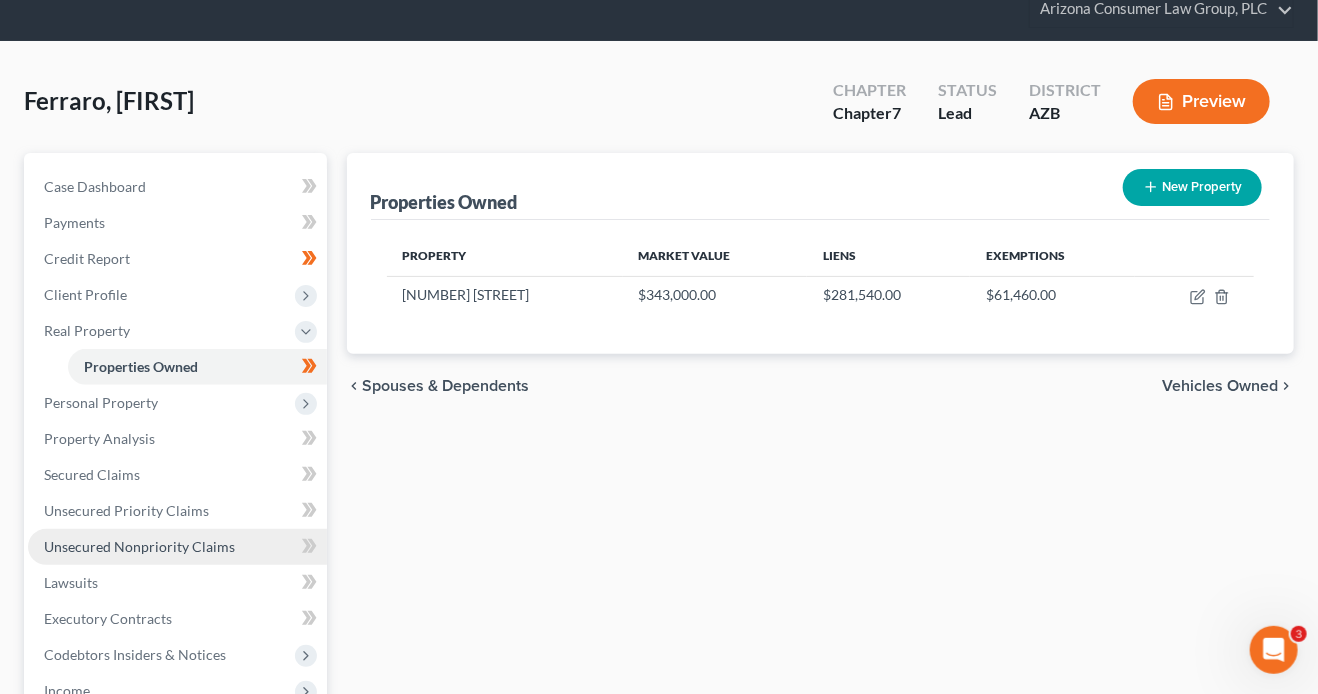 click on "Unsecured Nonpriority Claims" at bounding box center [139, 546] 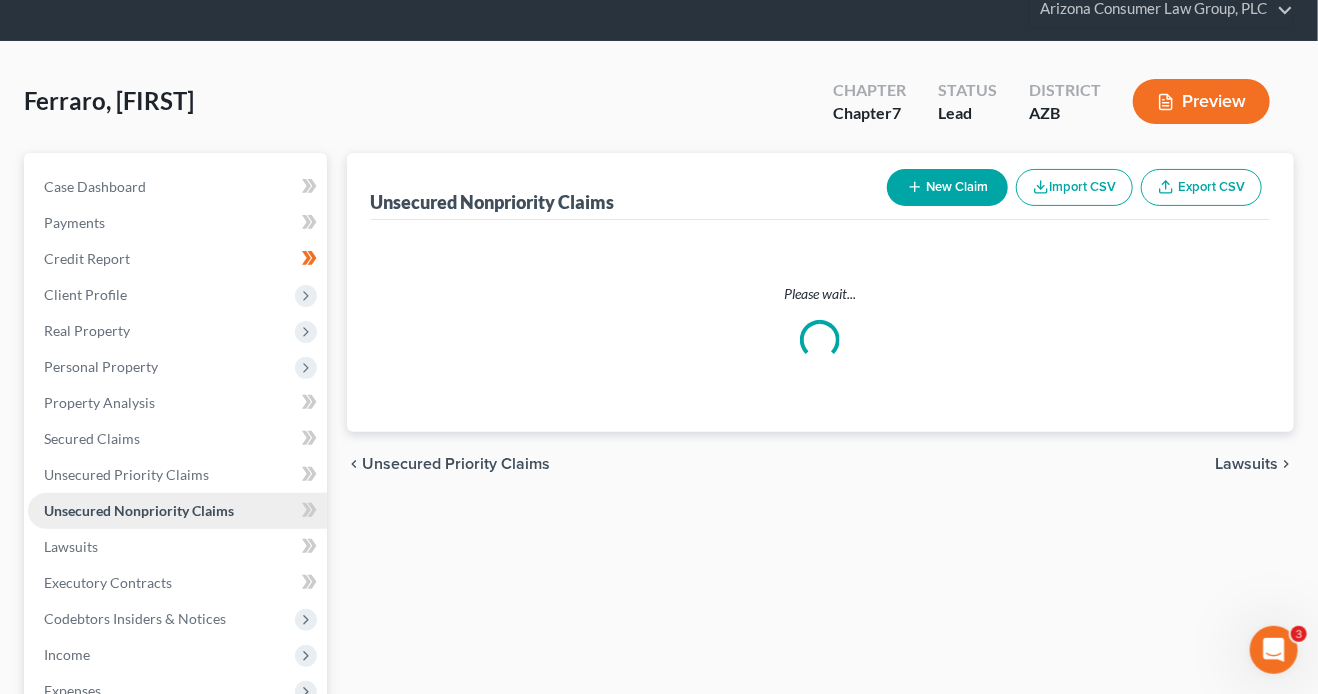 click on "Unsecured Nonpriority Claims" at bounding box center [139, 510] 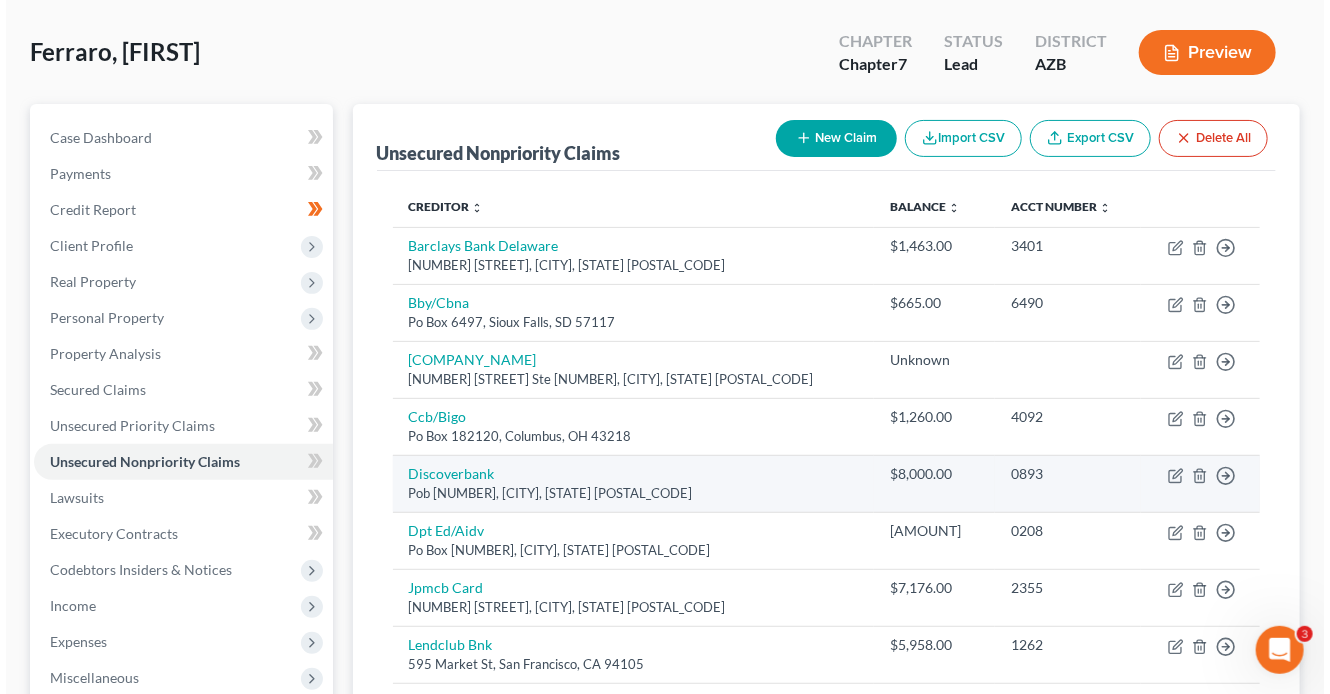 scroll, scrollTop: 128, scrollLeft: 0, axis: vertical 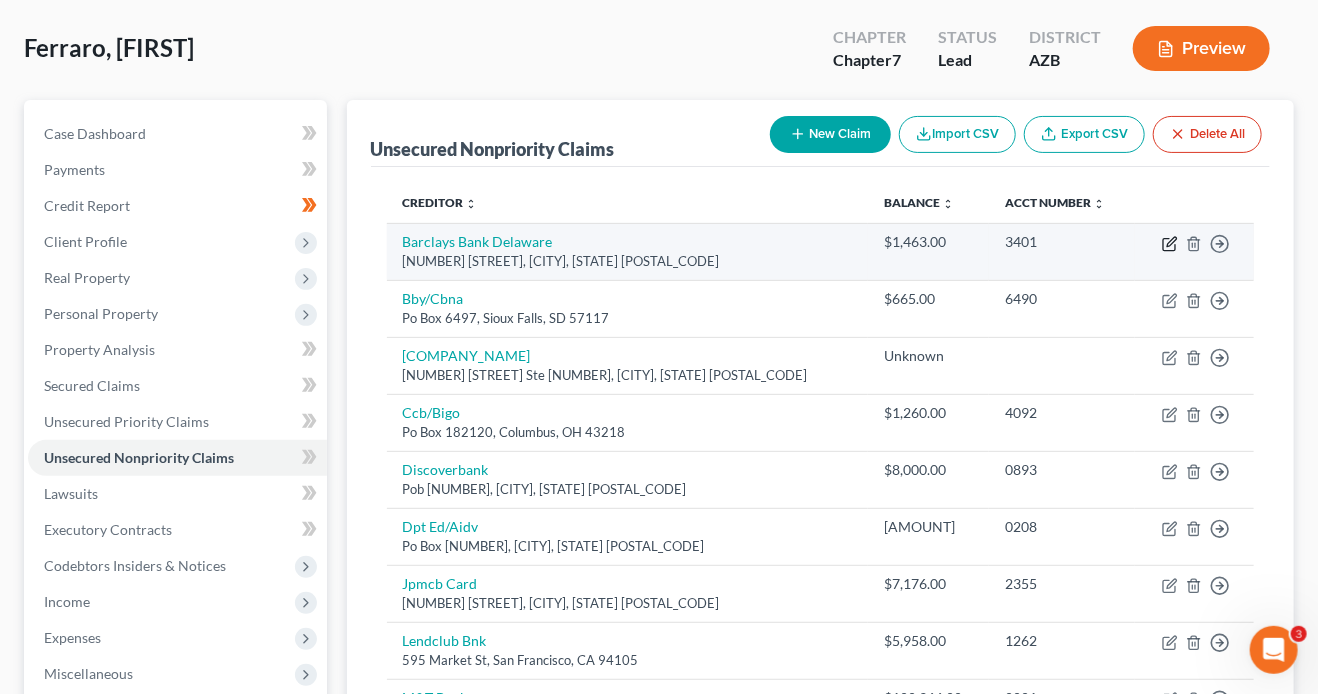 click 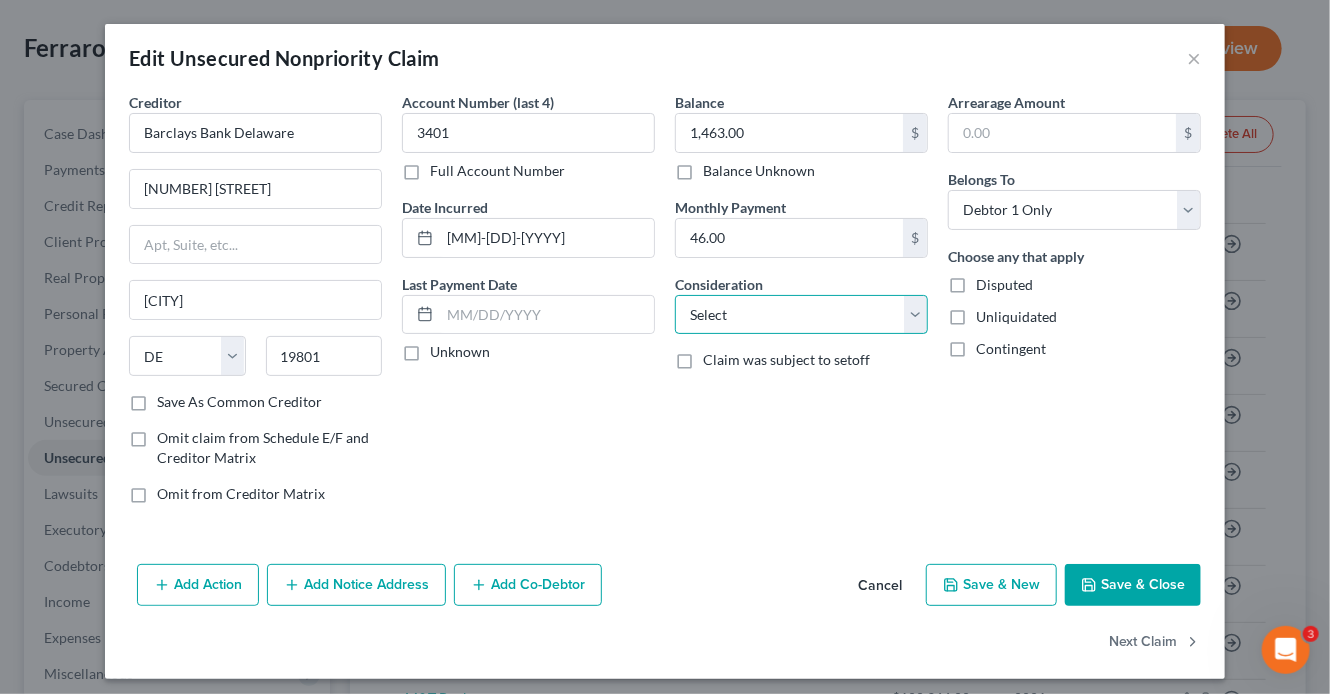 click on "Select Cable / Satellite Services Collection Agency Credit Card Debt Debt Counseling / Attorneys Deficiency Balance Domestic Support Obligations Home / Car Repairs Income Taxes Judgment Liens Medical Services Monies Loaned / Advanced Mortgage Obligation From Divorce Or Separation Obligation To Pensions Other Overdrawn Bank Account Promised To Help Pay Creditors Student Loans Suppliers And Vendors Telephone / Internet Services Utility Services" at bounding box center (801, 315) 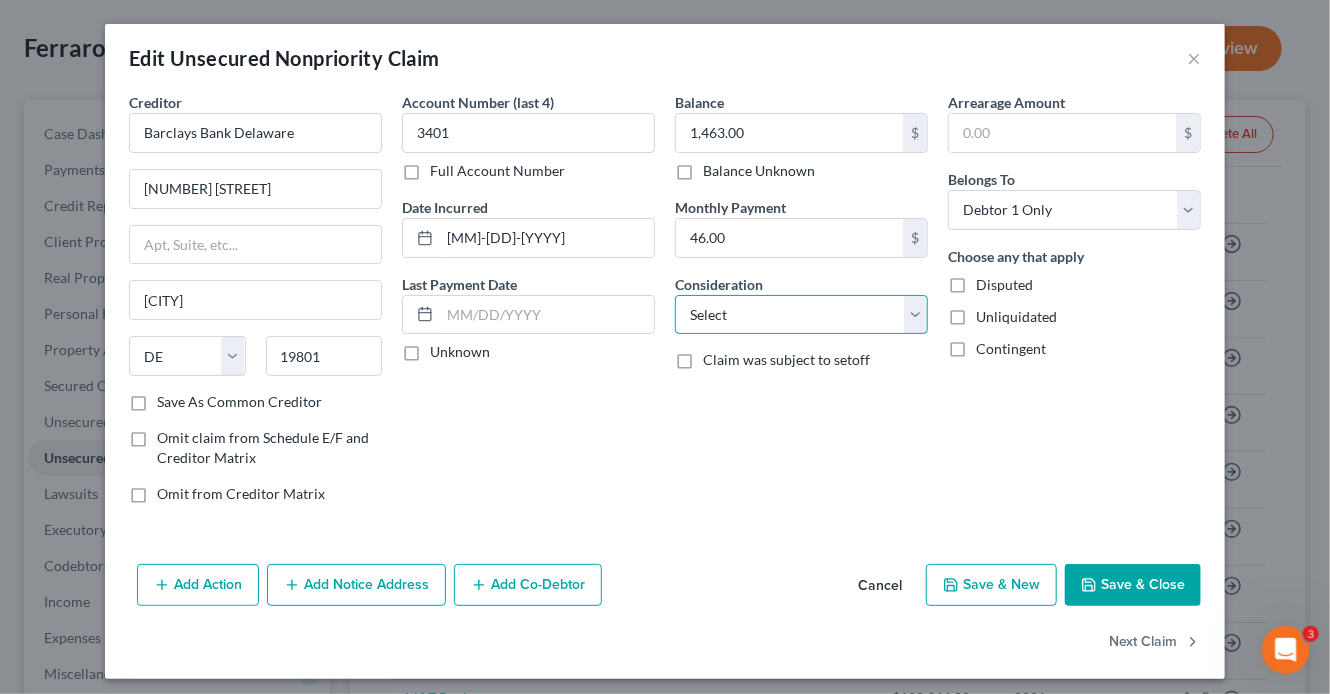 select on "2" 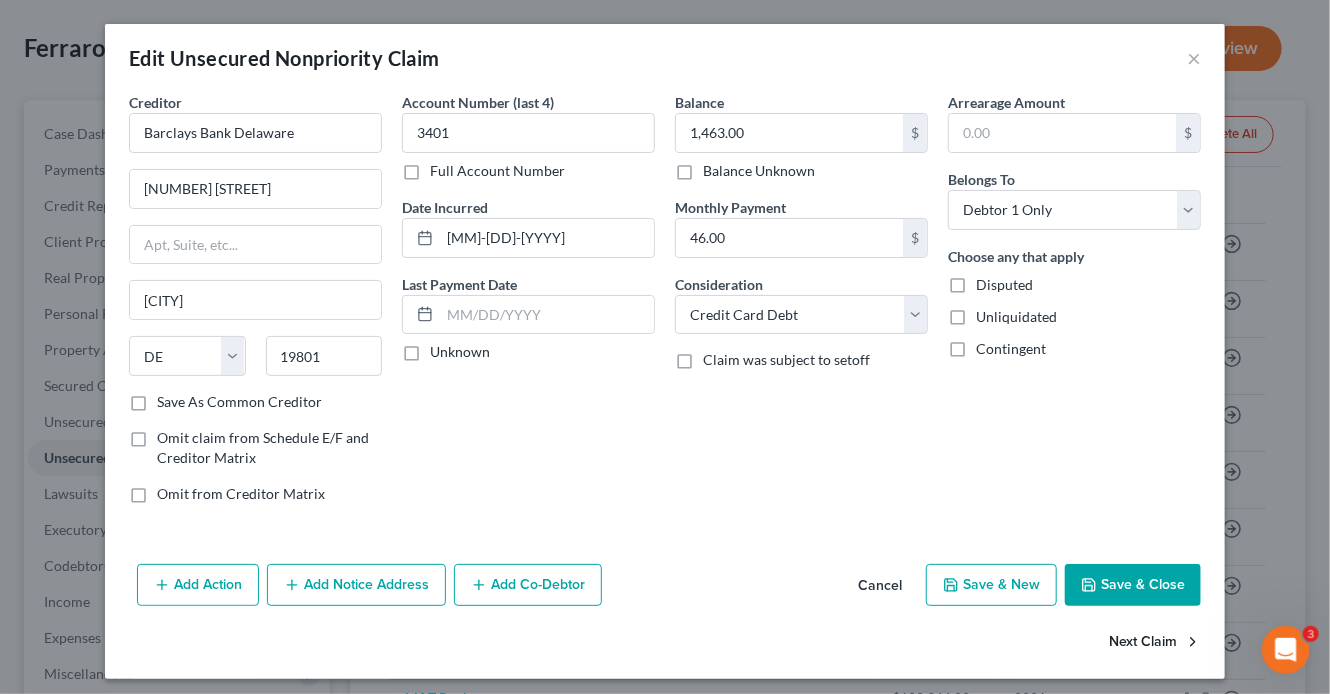 click on "Next Claim" at bounding box center [1155, 643] 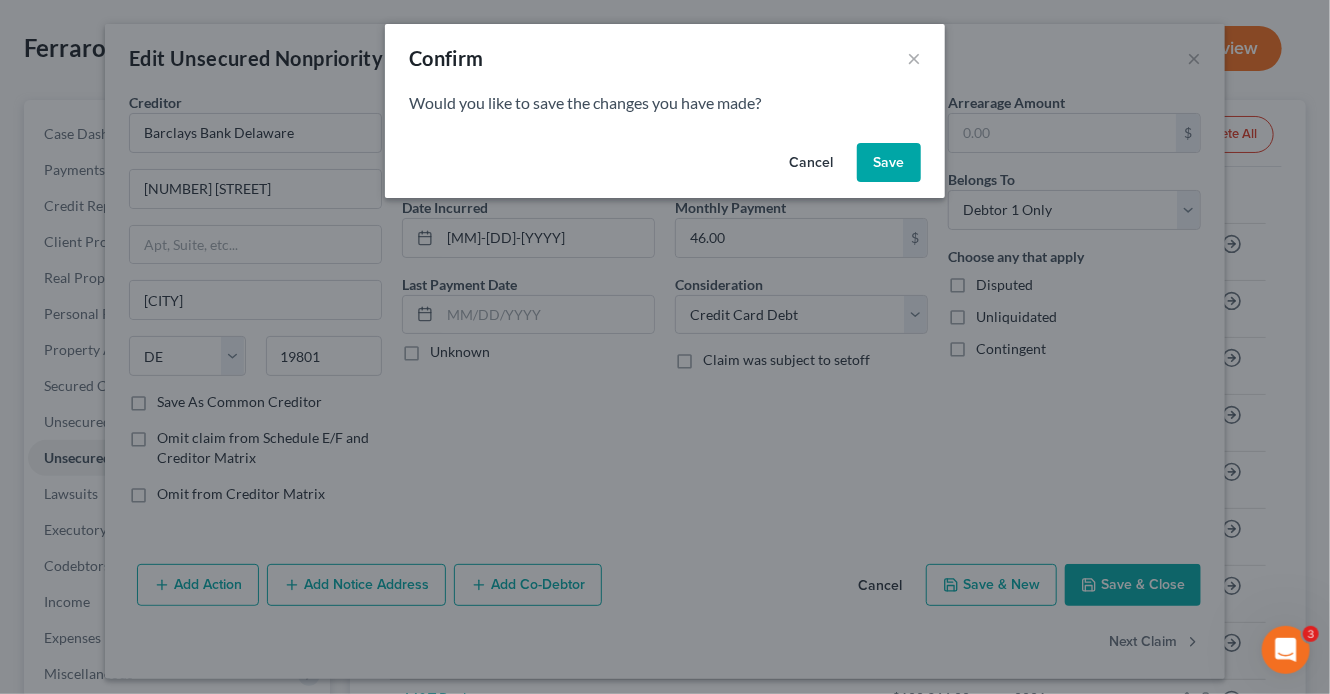 click on "Save" at bounding box center [889, 163] 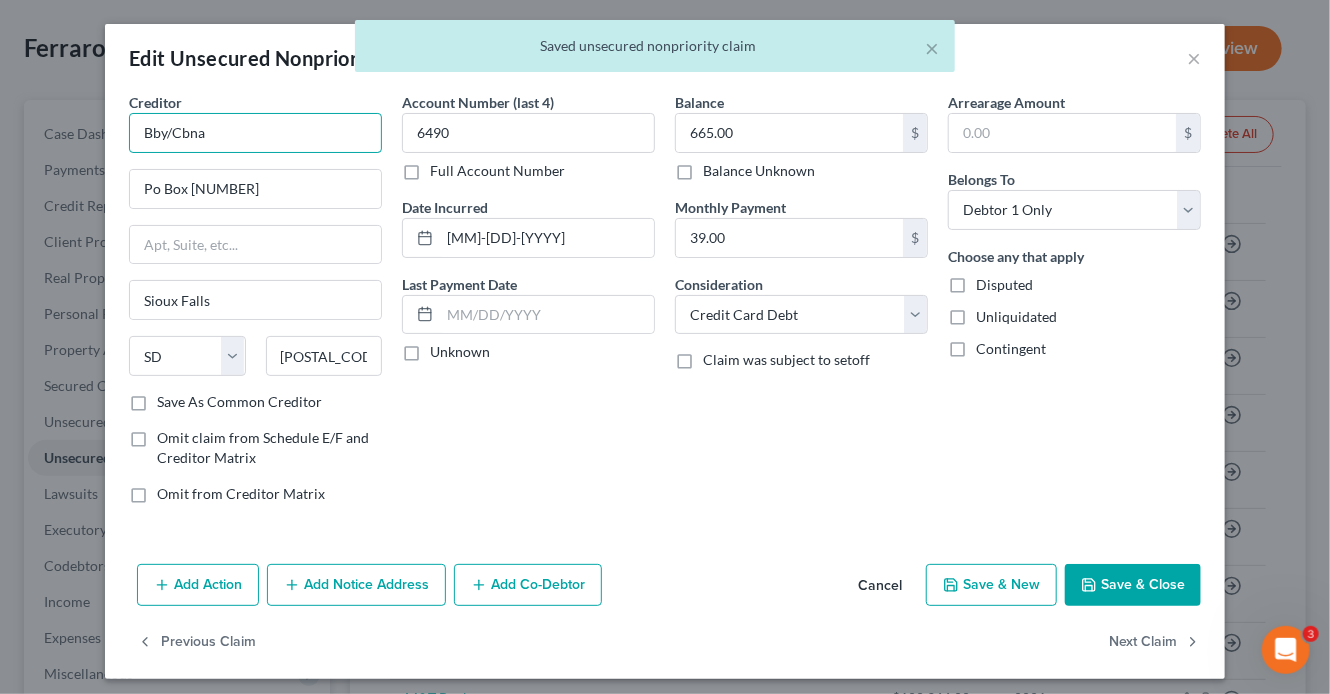 click on "Bby/Cbna" at bounding box center (255, 133) 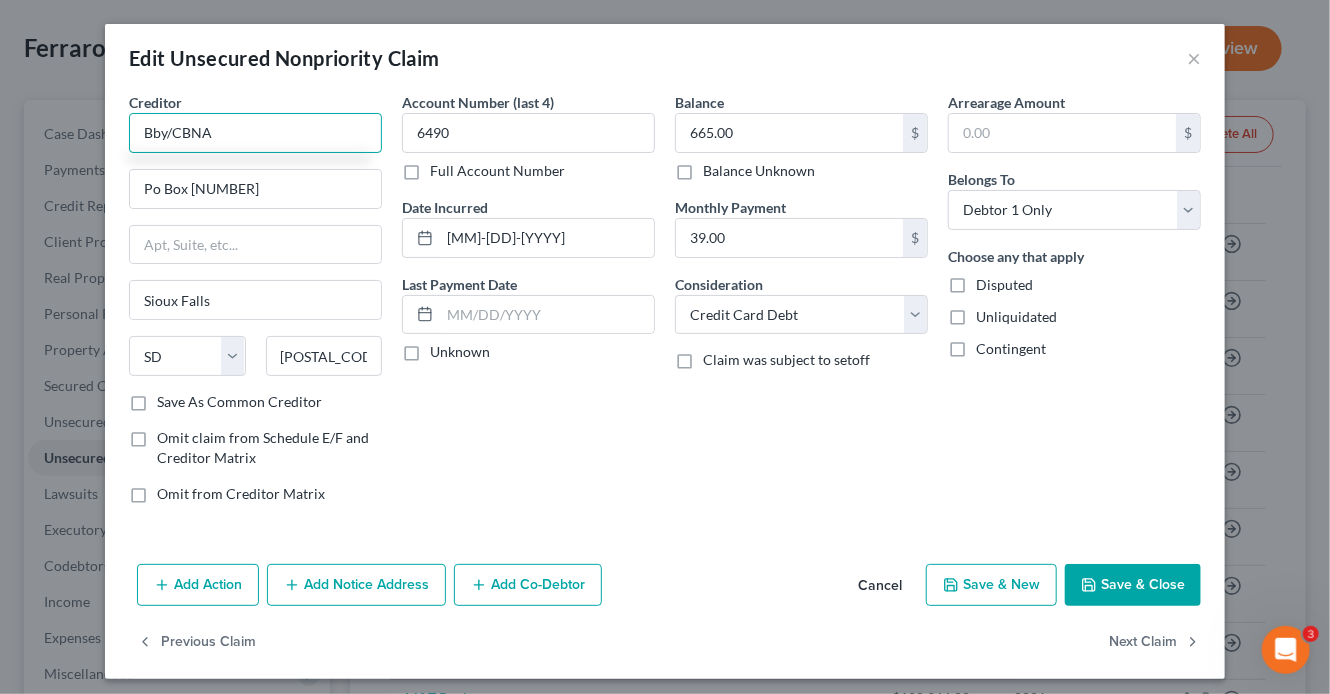 click on "Bby/CBNA" at bounding box center [255, 133] 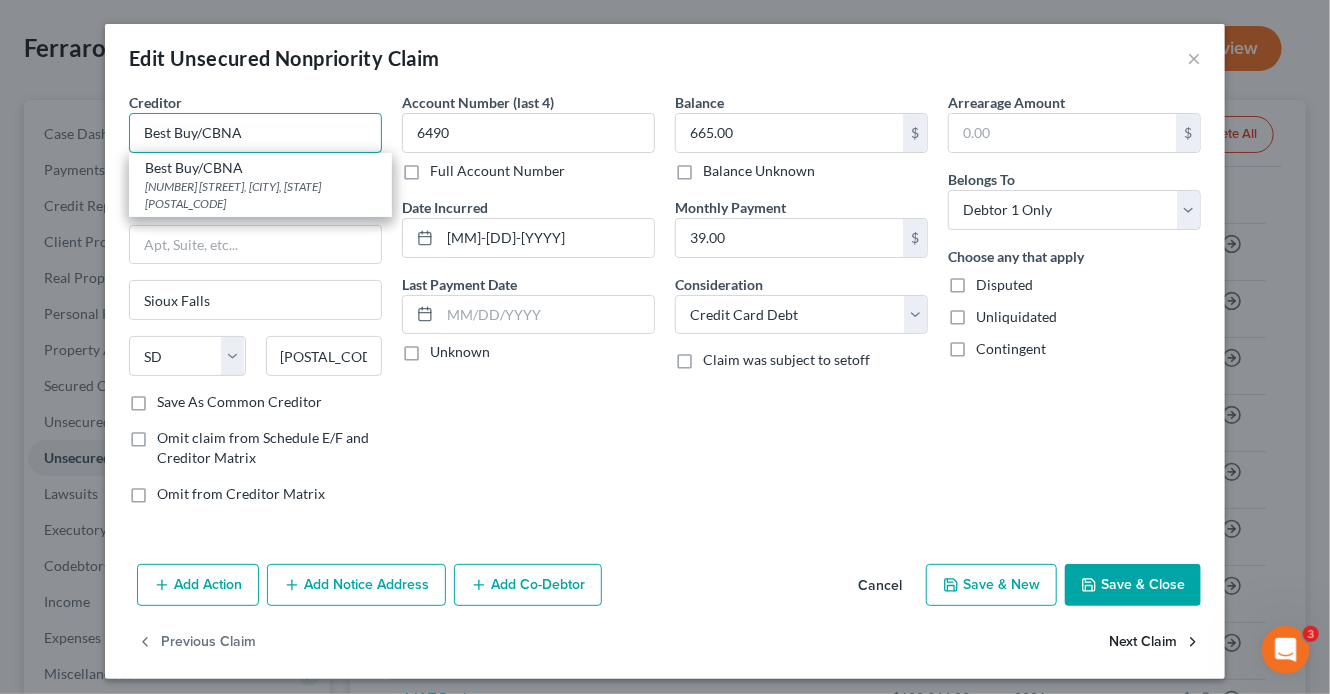 type on "Best Buy/CBNA" 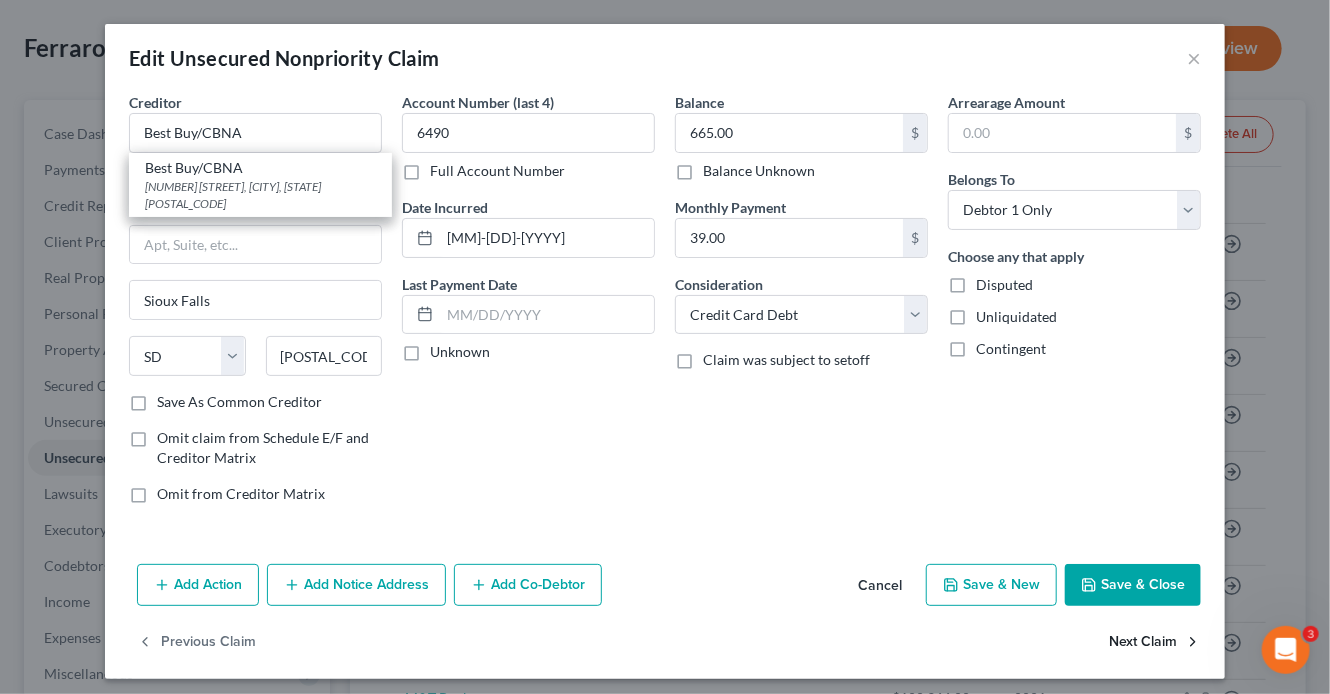 click on "Next Claim" at bounding box center (1155, 643) 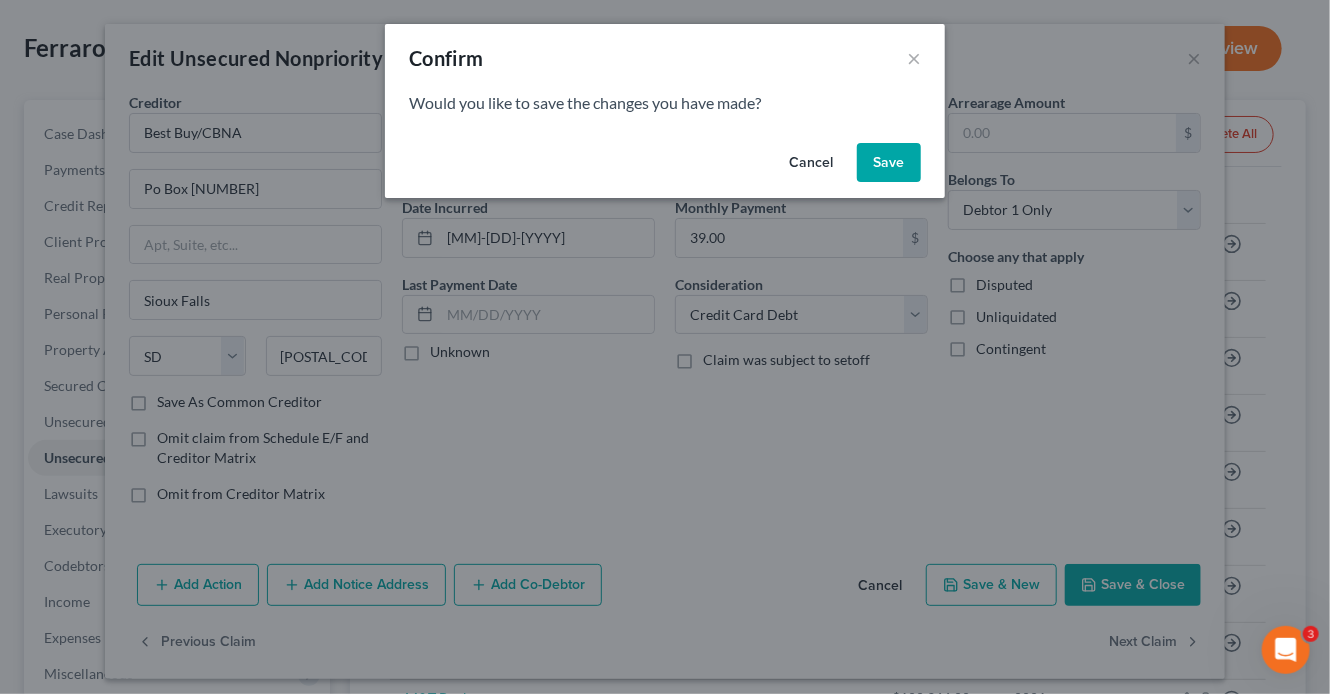 click on "Save" at bounding box center (889, 163) 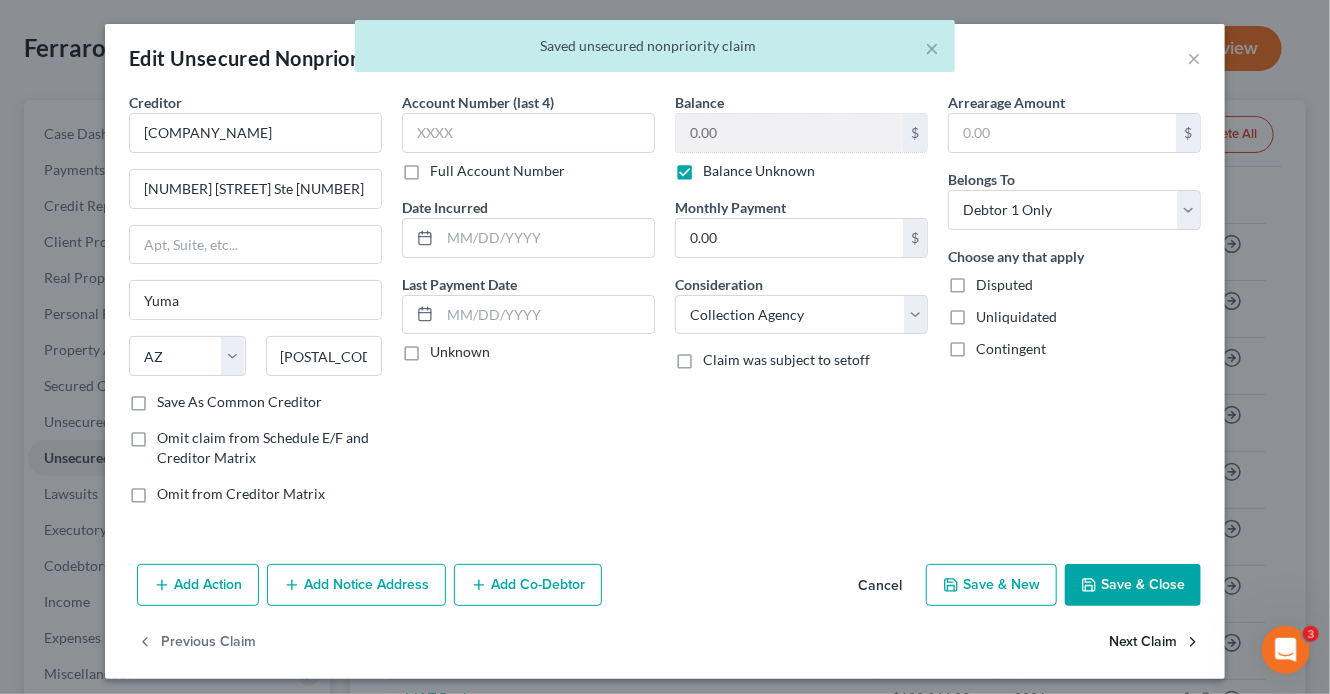 click on "Next Claim" at bounding box center [1155, 643] 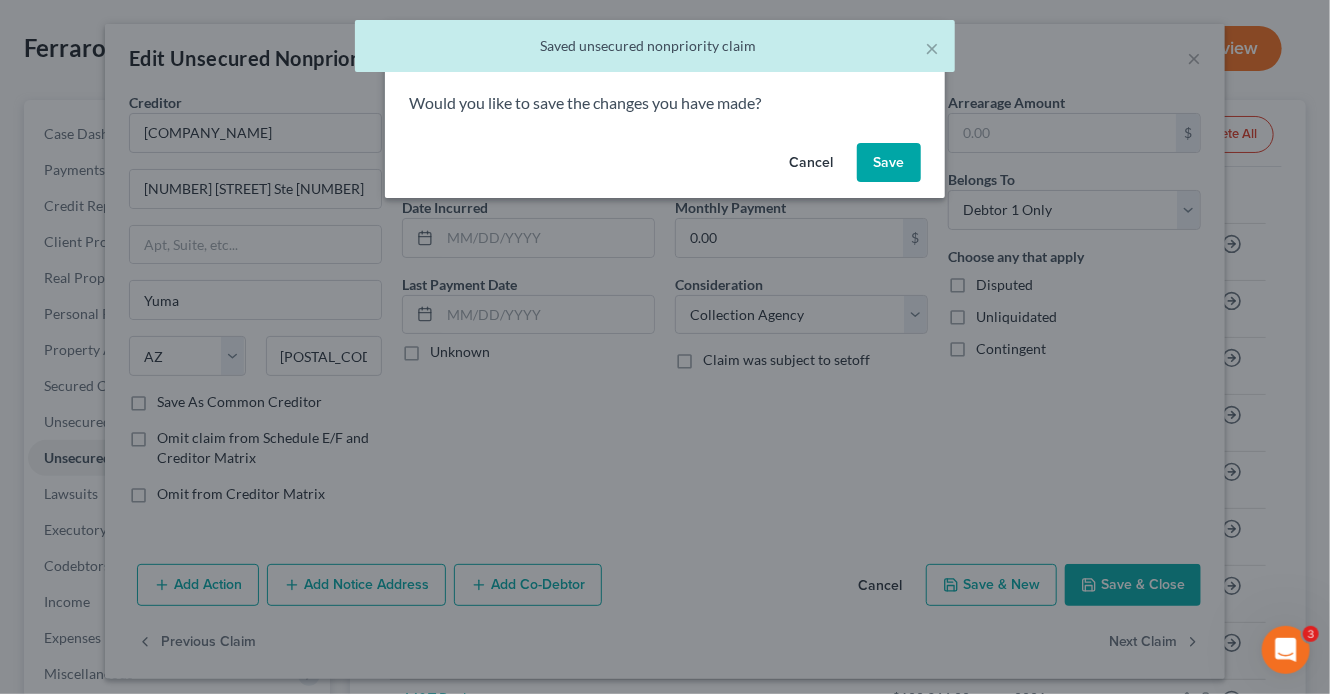 click on "Save" at bounding box center (889, 163) 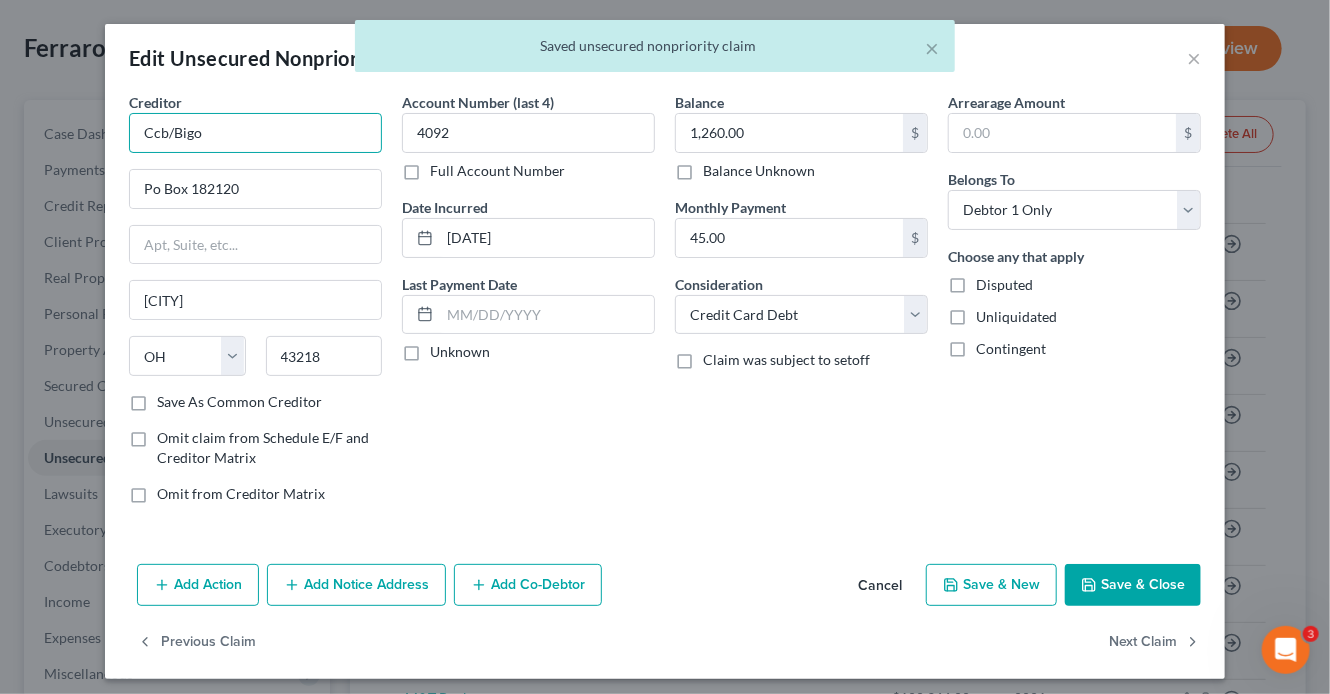 click on "Ccb/Bigo" at bounding box center [255, 133] 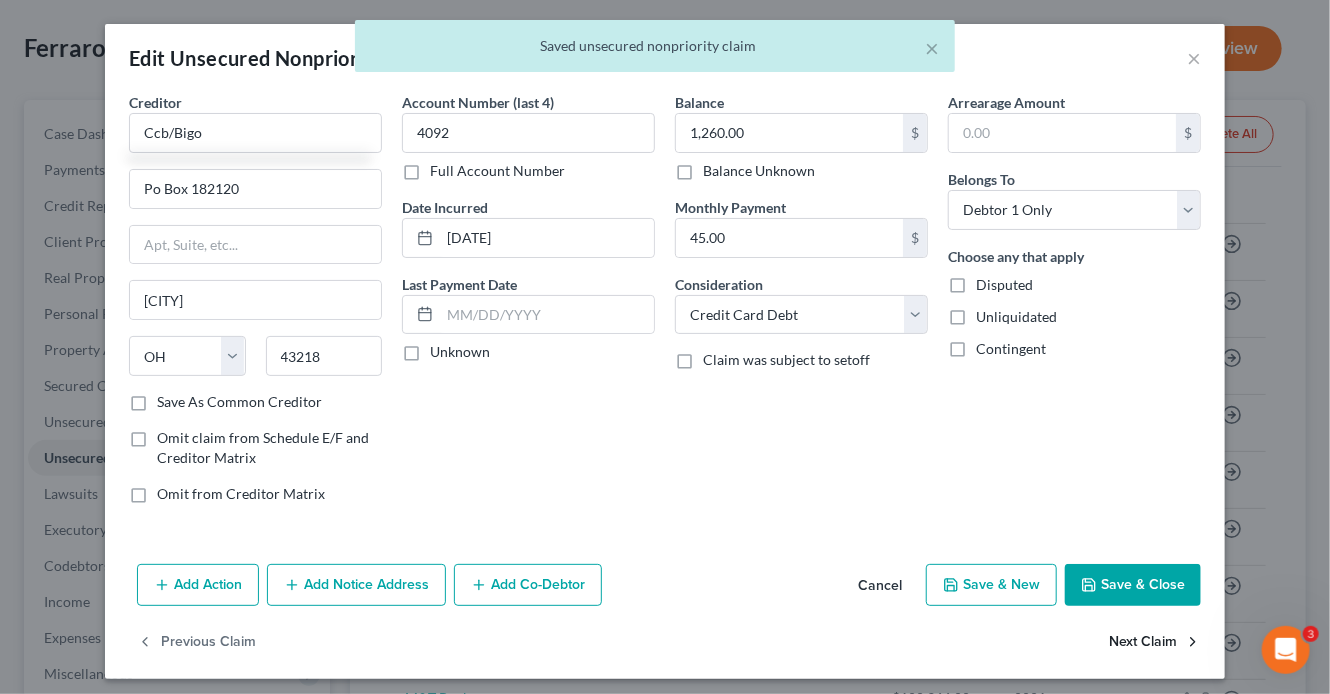 click on "Next Claim" at bounding box center [1155, 643] 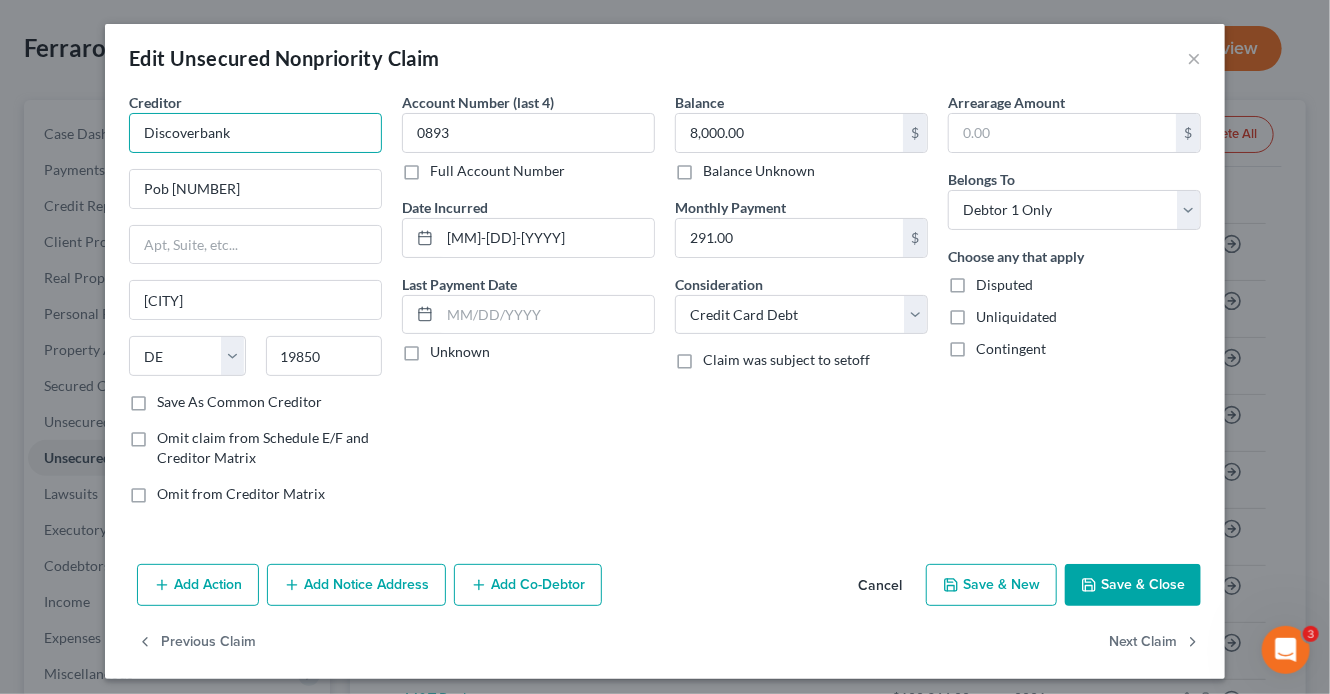 click on "Discoverbank" at bounding box center [255, 133] 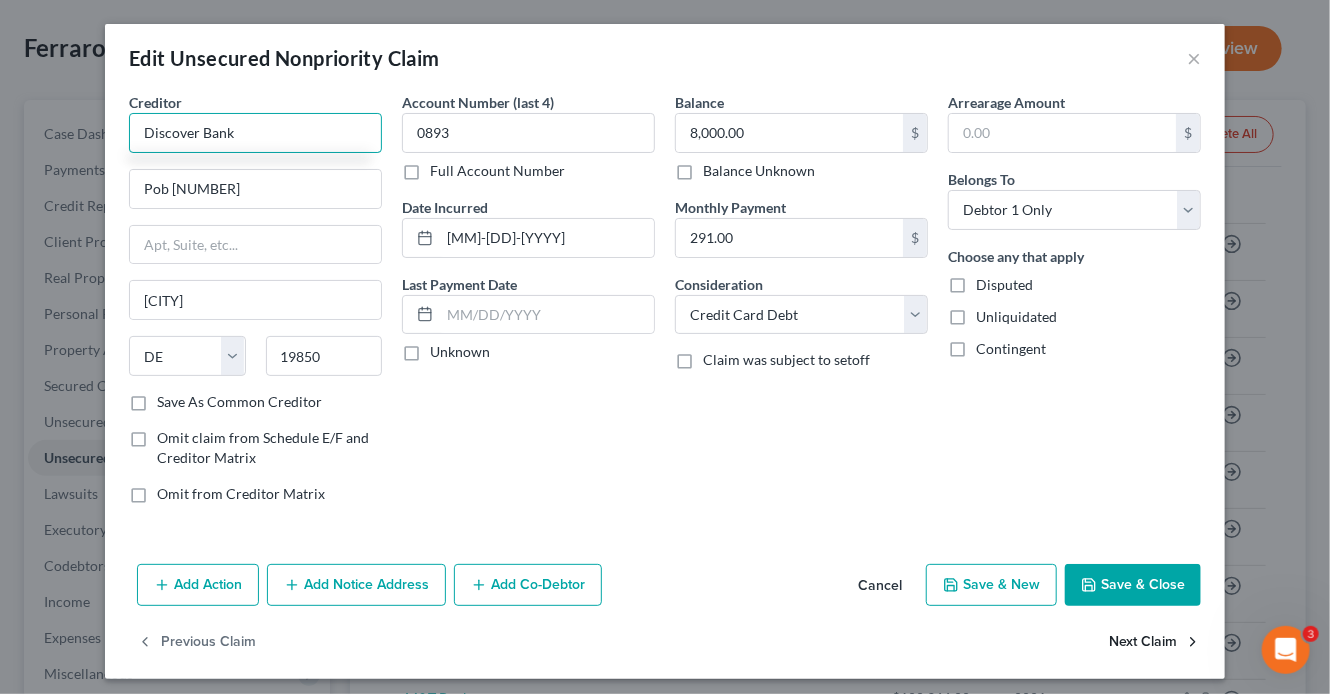 type on "Discover Bank" 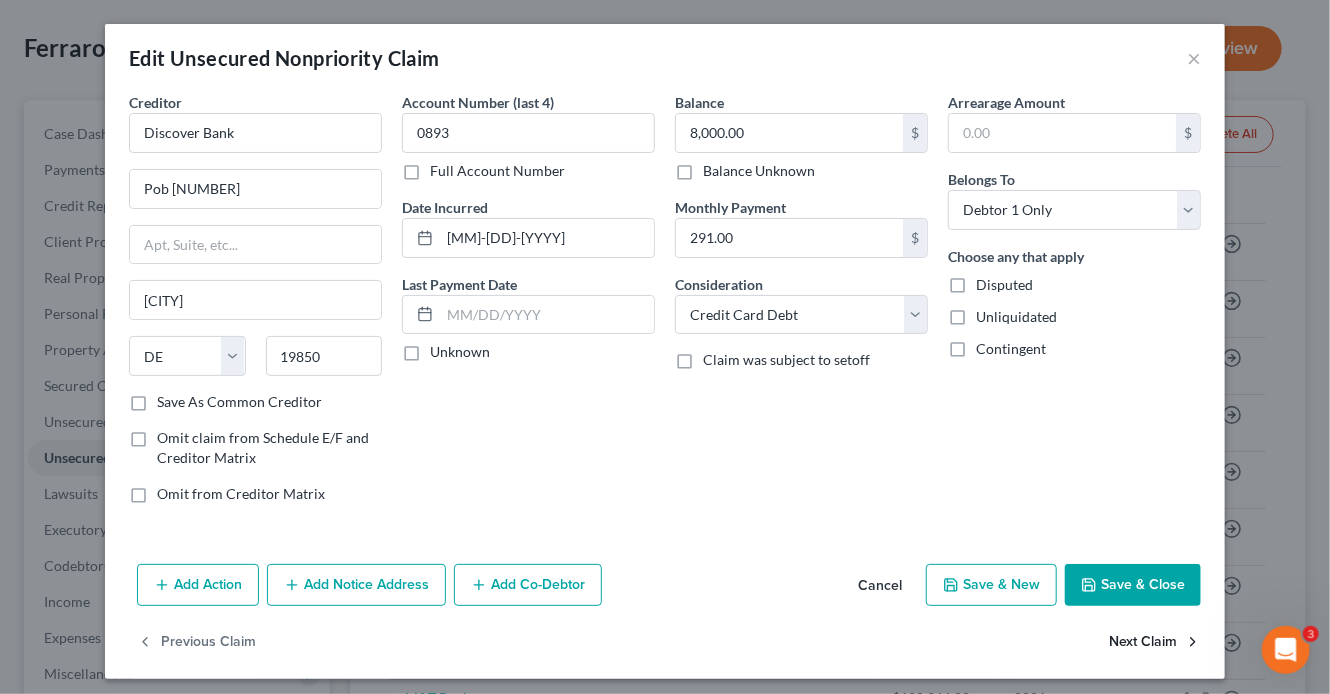 click on "Next Claim" at bounding box center [1155, 643] 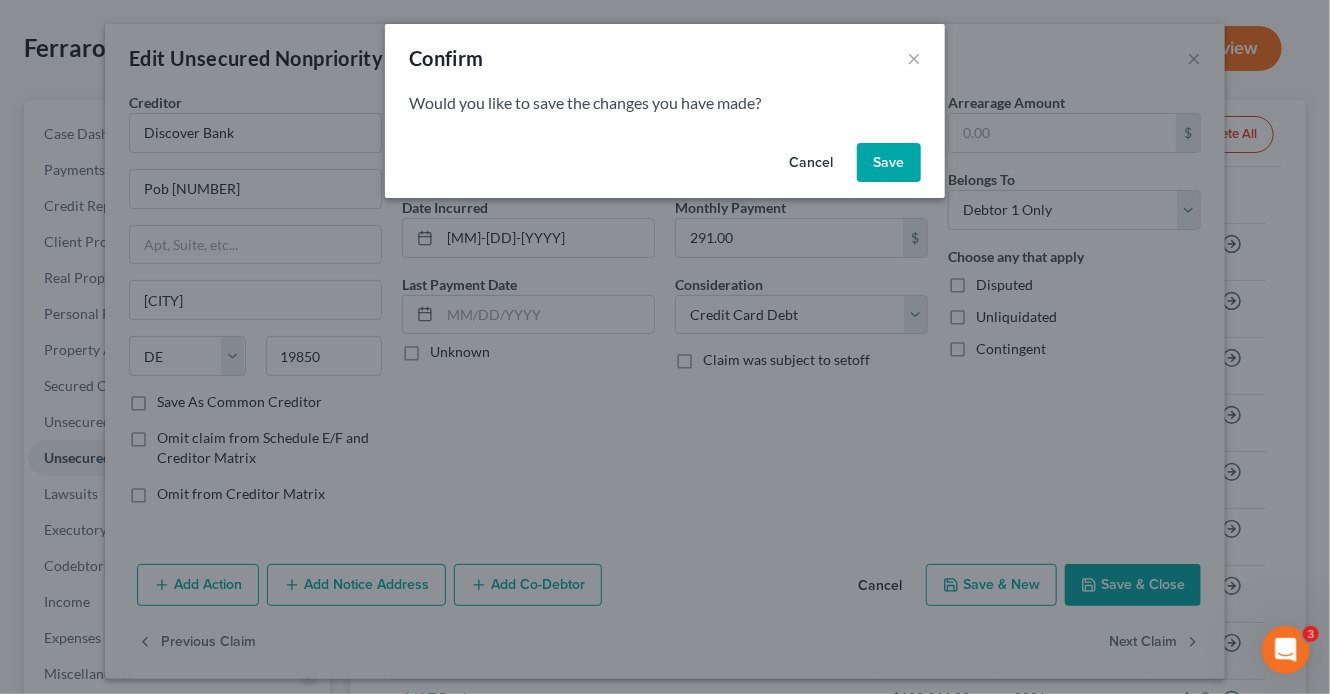 click on "Save" at bounding box center [889, 163] 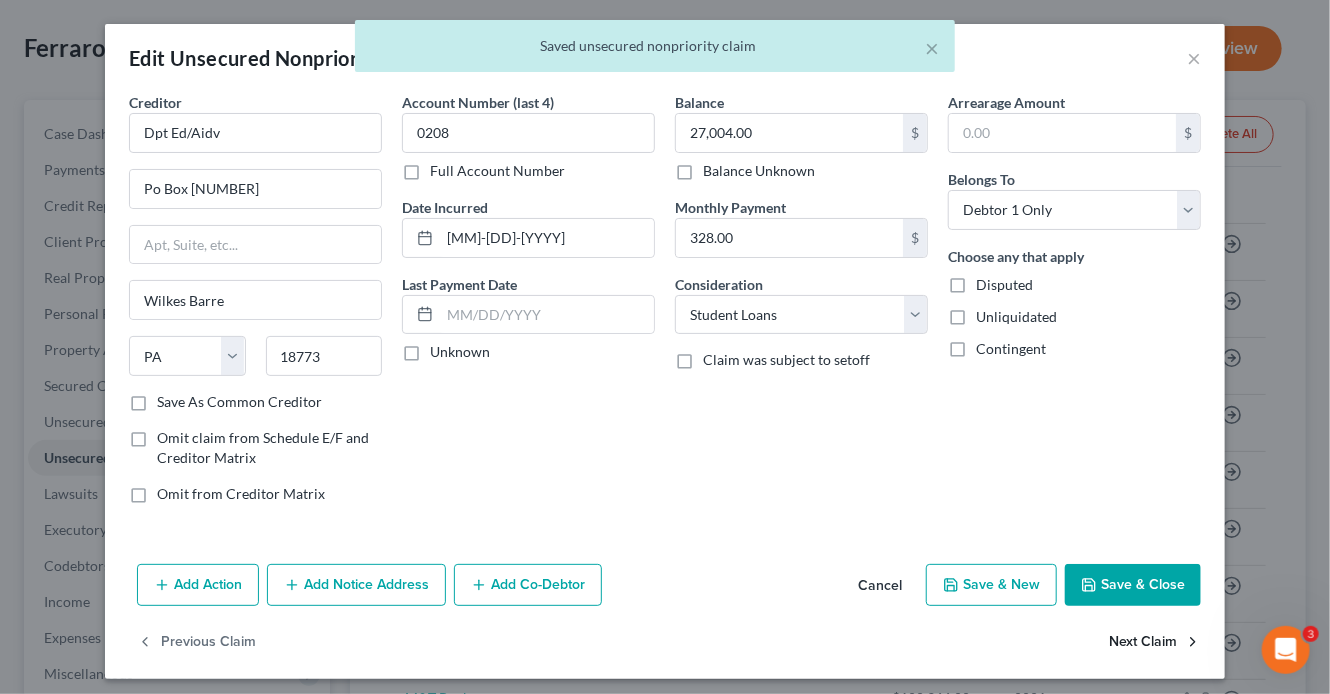 click on "Next Claim" at bounding box center [1155, 643] 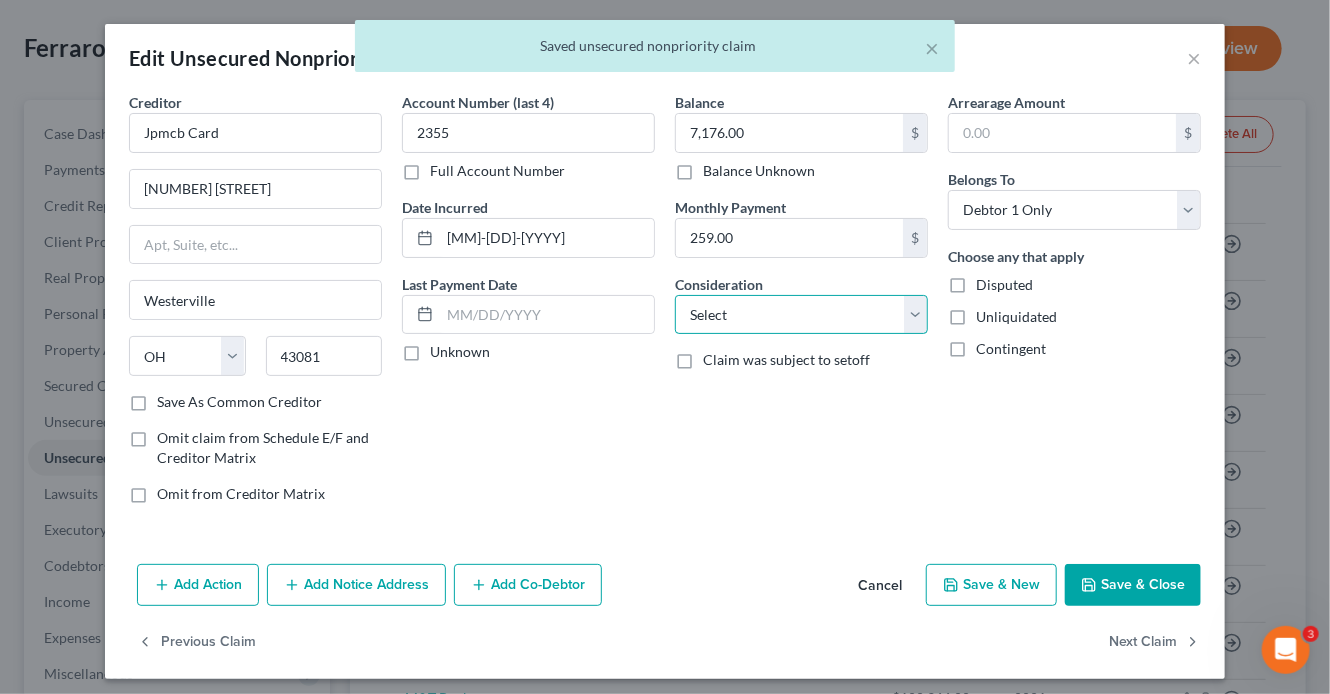 click on "Select Cable / Satellite Services Collection Agency Credit Card Debt Debt Counseling / Attorneys Deficiency Balance Domestic Support Obligations Home / Car Repairs Income Taxes Judgment Liens Medical Services Monies Loaned / Advanced Mortgage Obligation From Divorce Or Separation Obligation To Pensions Other Overdrawn Bank Account Promised To Help Pay Creditors Student Loans Suppliers And Vendors Telephone / Internet Services Utility Services" at bounding box center [801, 315] 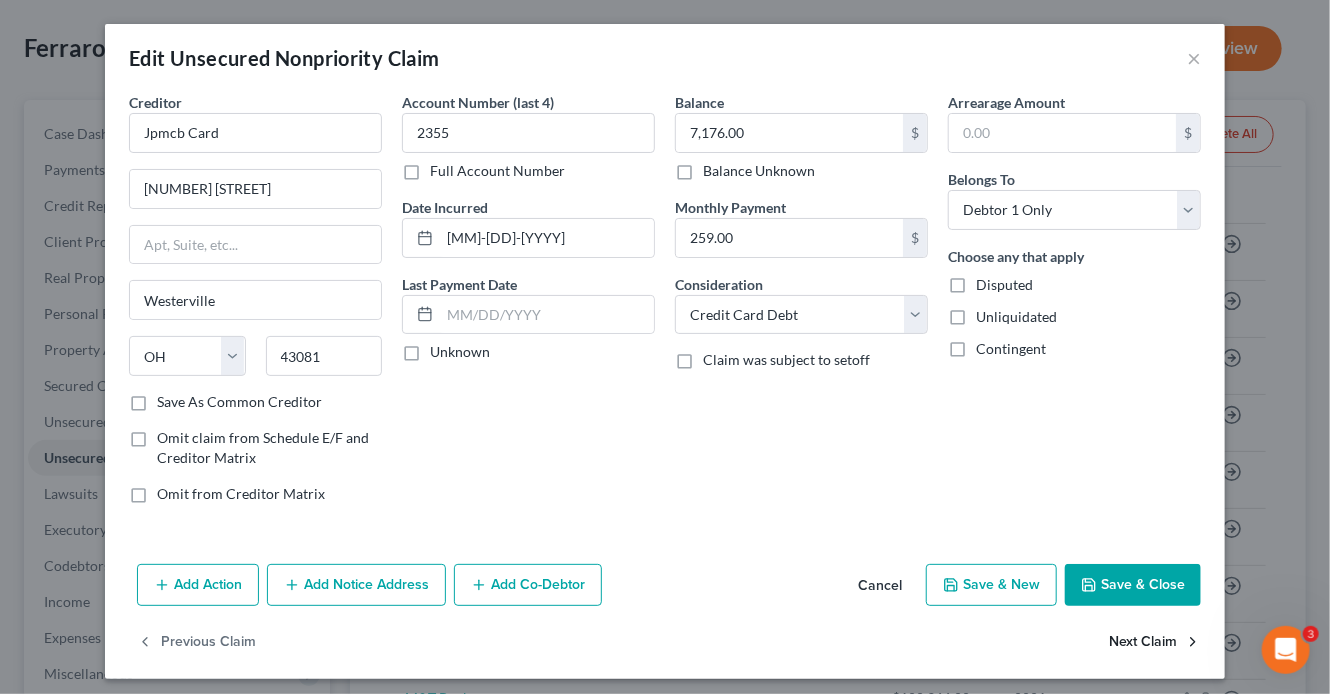 click on "Next Claim" at bounding box center [1155, 643] 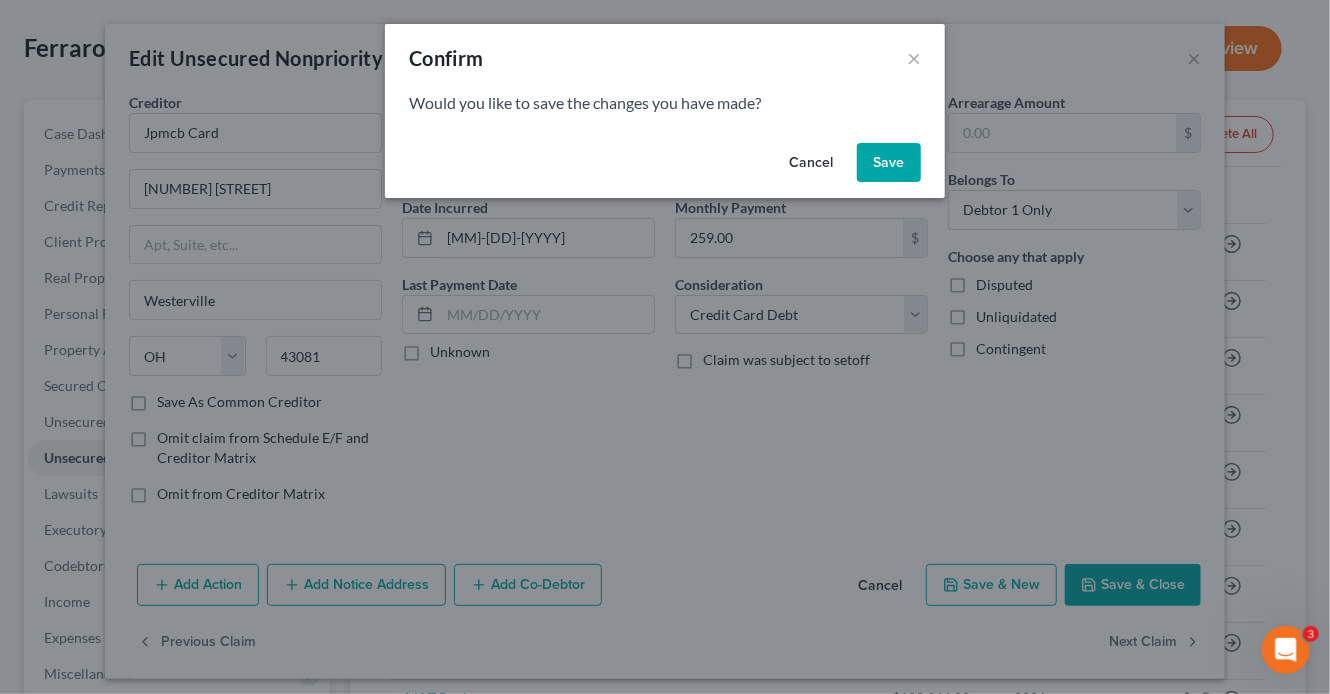 click on "Save" at bounding box center [889, 163] 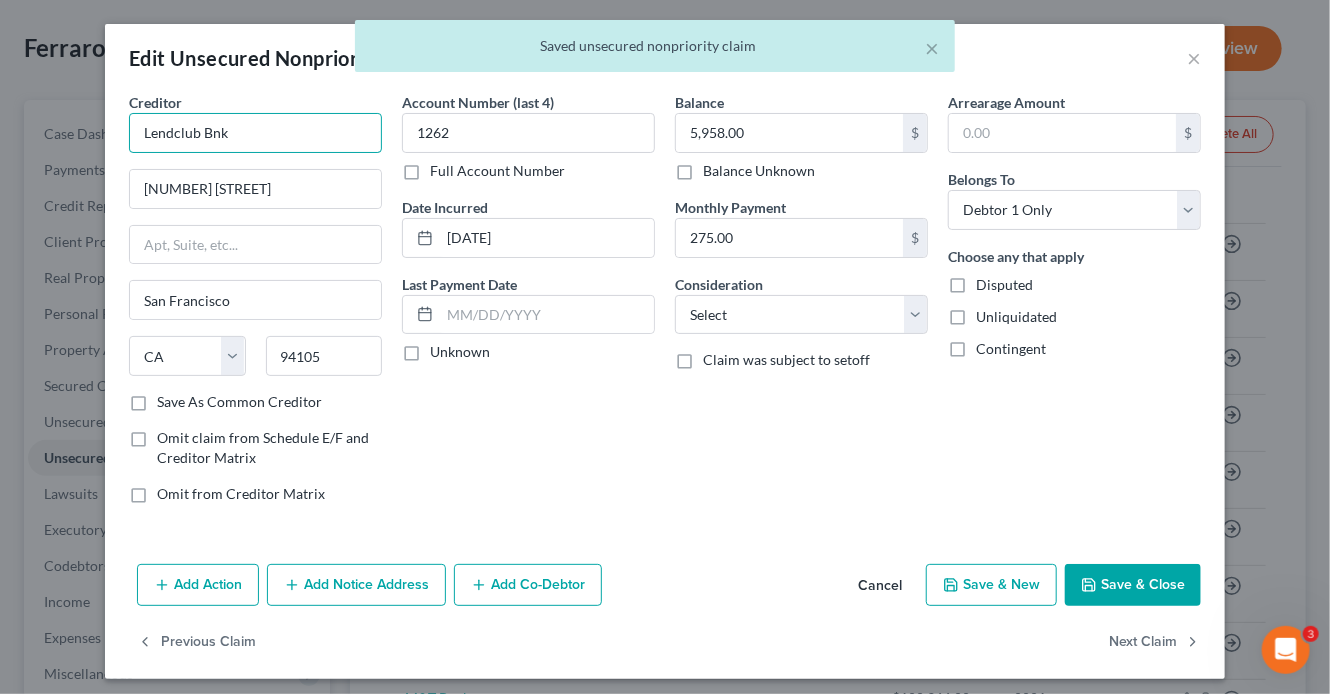drag, startPoint x: 292, startPoint y: 131, endPoint x: 133, endPoint y: 114, distance: 159.90622 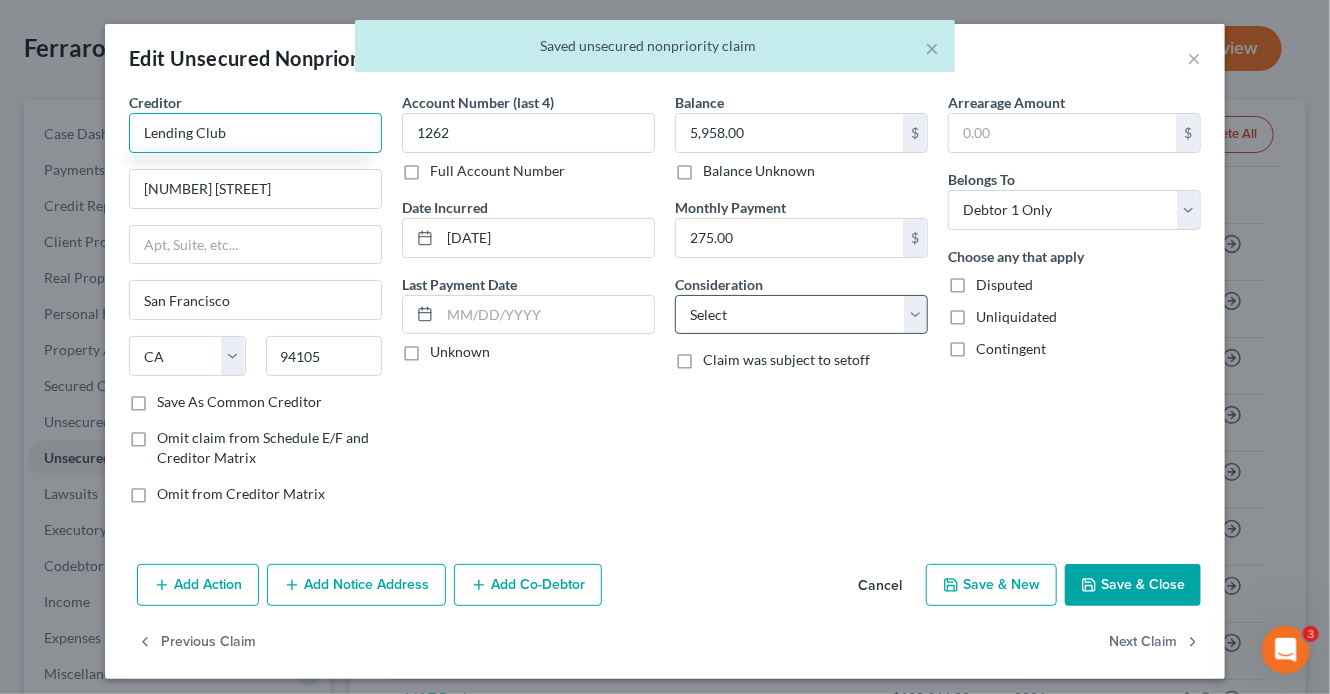 type on "Lending Club" 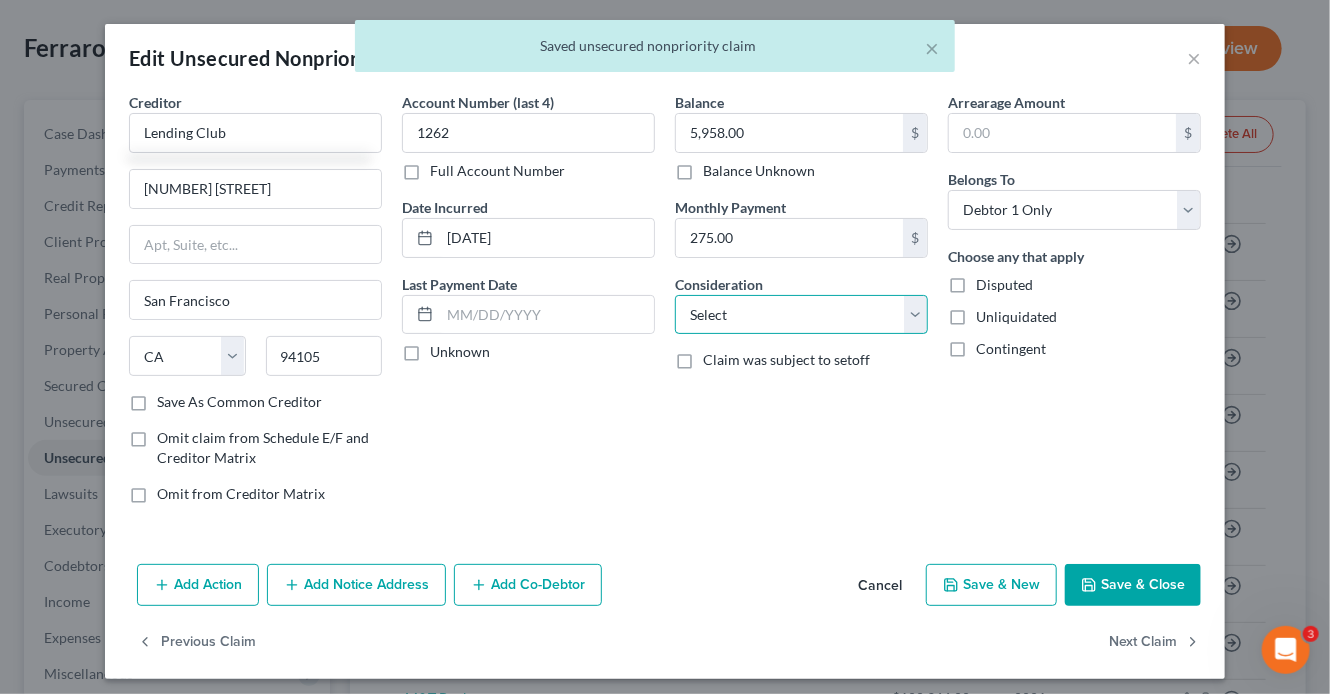 click on "Select Cable / Satellite Services Collection Agency Credit Card Debt Debt Counseling / Attorneys Deficiency Balance Domestic Support Obligations Home / Car Repairs Income Taxes Judgment Liens Medical Services Monies Loaned / Advanced Mortgage Obligation From Divorce Or Separation Obligation To Pensions Other Overdrawn Bank Account Promised To Help Pay Creditors Student Loans Suppliers And Vendors Telephone / Internet Services Utility Services" at bounding box center [801, 315] 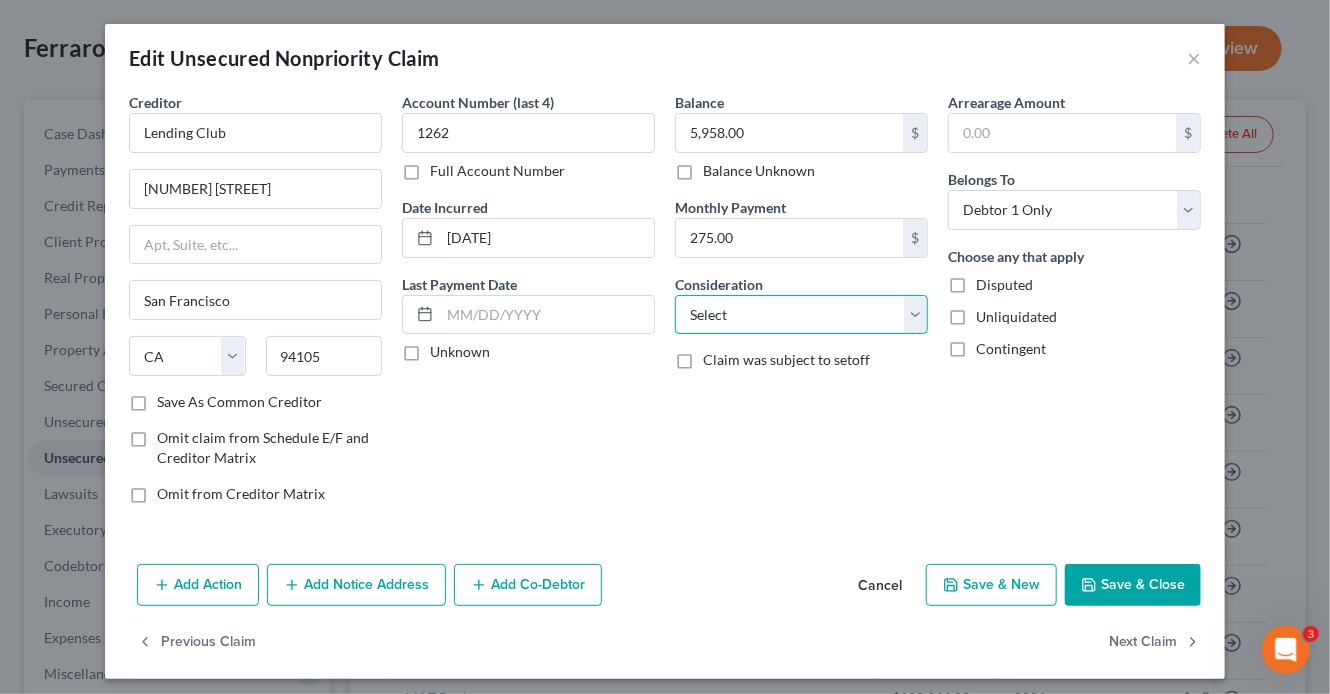 select on "10" 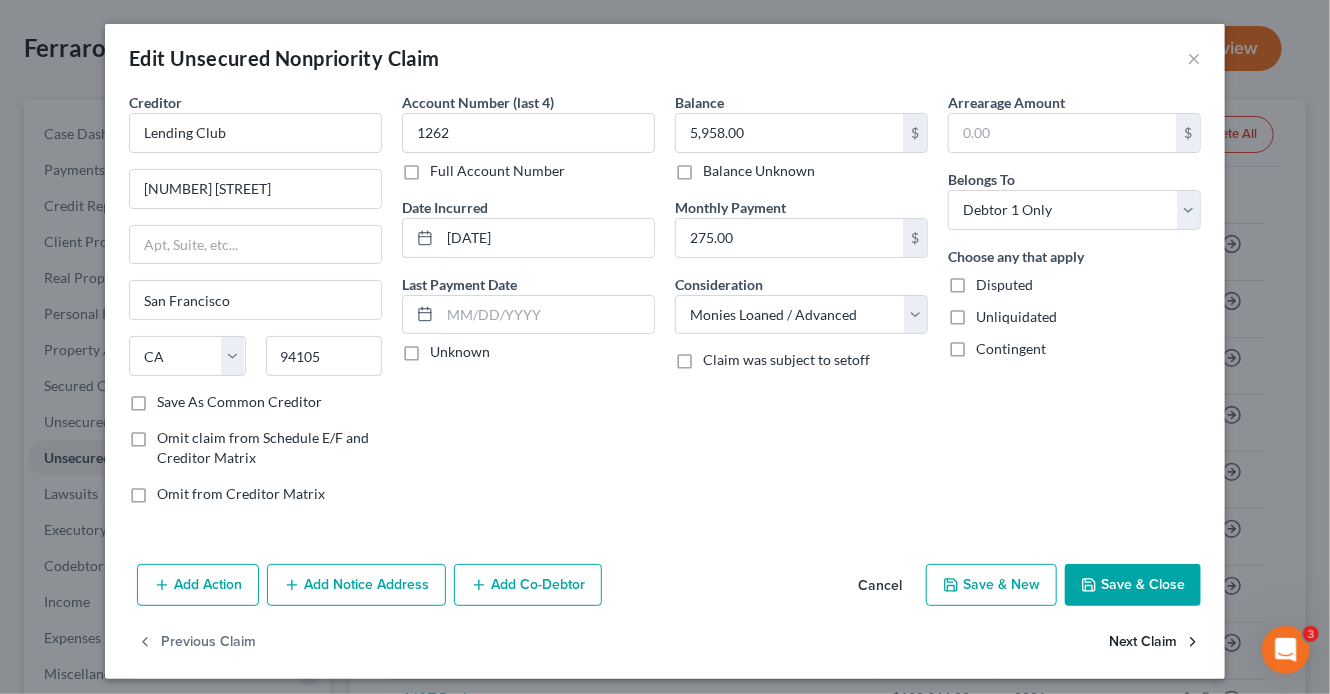 click on "Next Claim" at bounding box center (1155, 643) 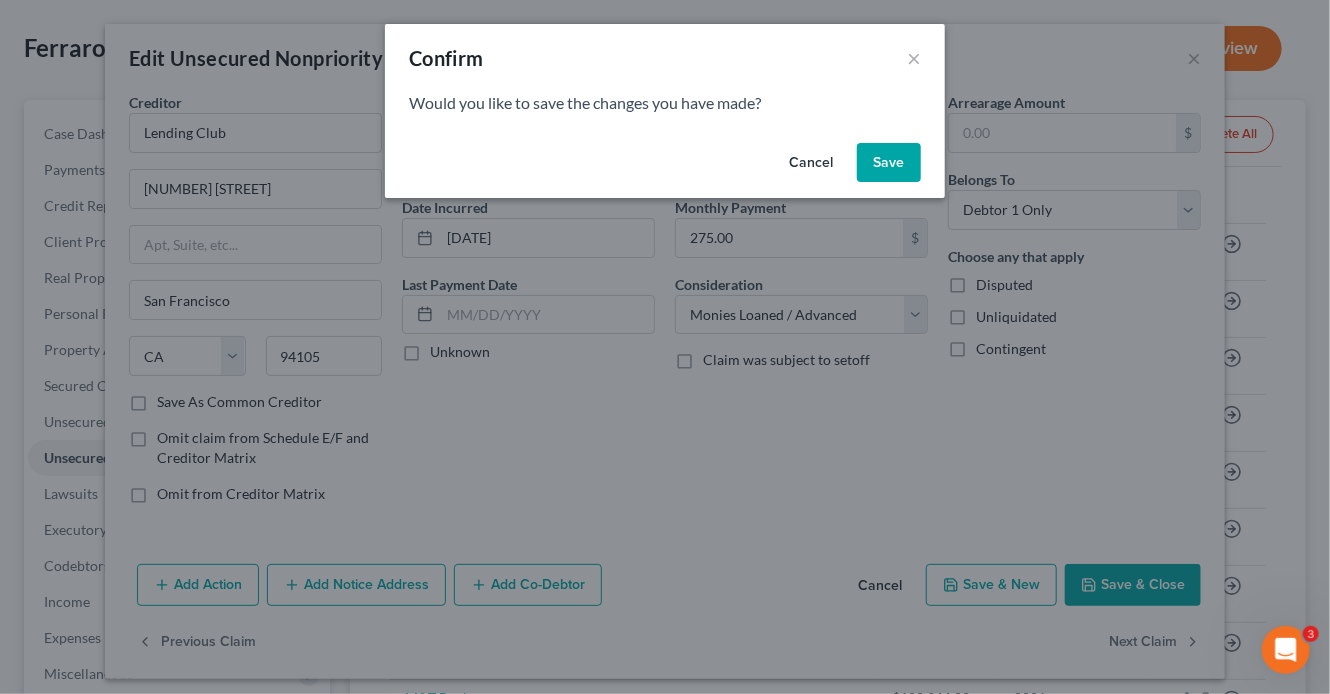 click on "Save" at bounding box center [889, 163] 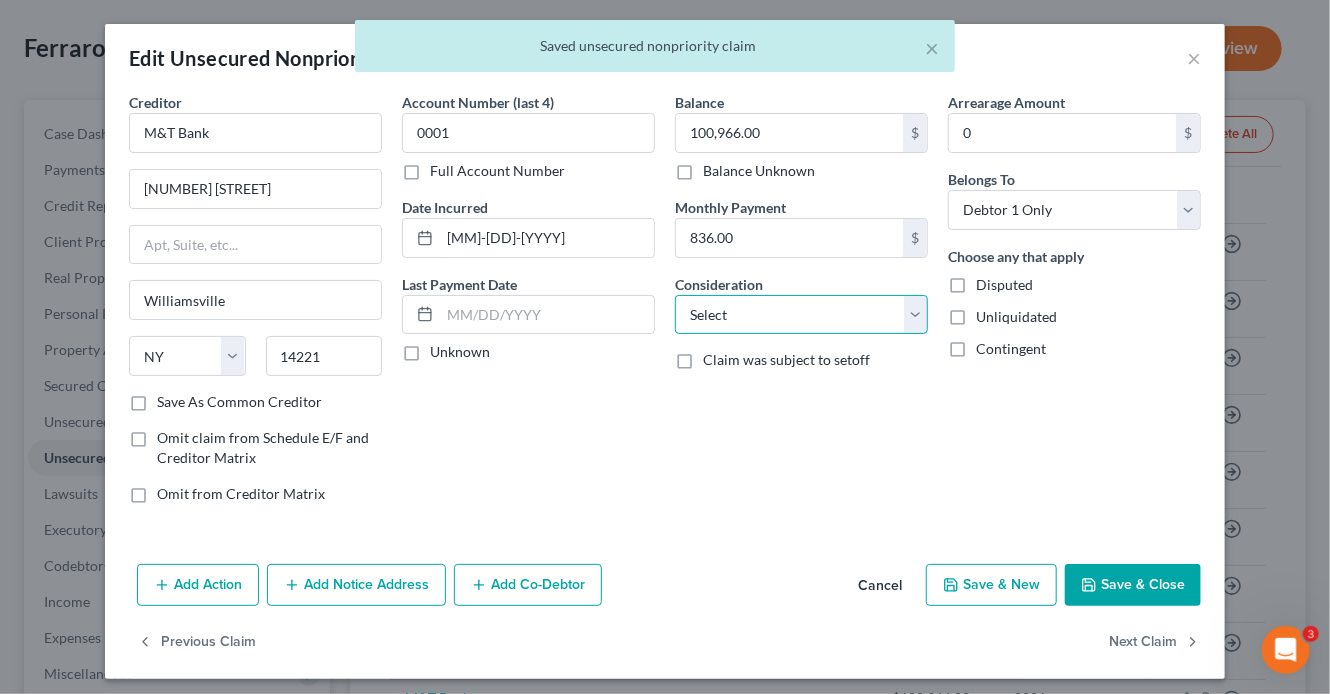 click on "Select Cable / Satellite Services Collection Agency Credit Card Debt Debt Counseling / Attorneys Deficiency Balance Domestic Support Obligations Home / Car Repairs Income Taxes Judgment Liens Medical Services Monies Loaned / Advanced Mortgage Obligation From Divorce Or Separation Obligation To Pensions Other Overdrawn Bank Account Promised To Help Pay Creditors Student Loans Suppliers And Vendors Telephone / Internet Services Utility Services" at bounding box center [801, 315] 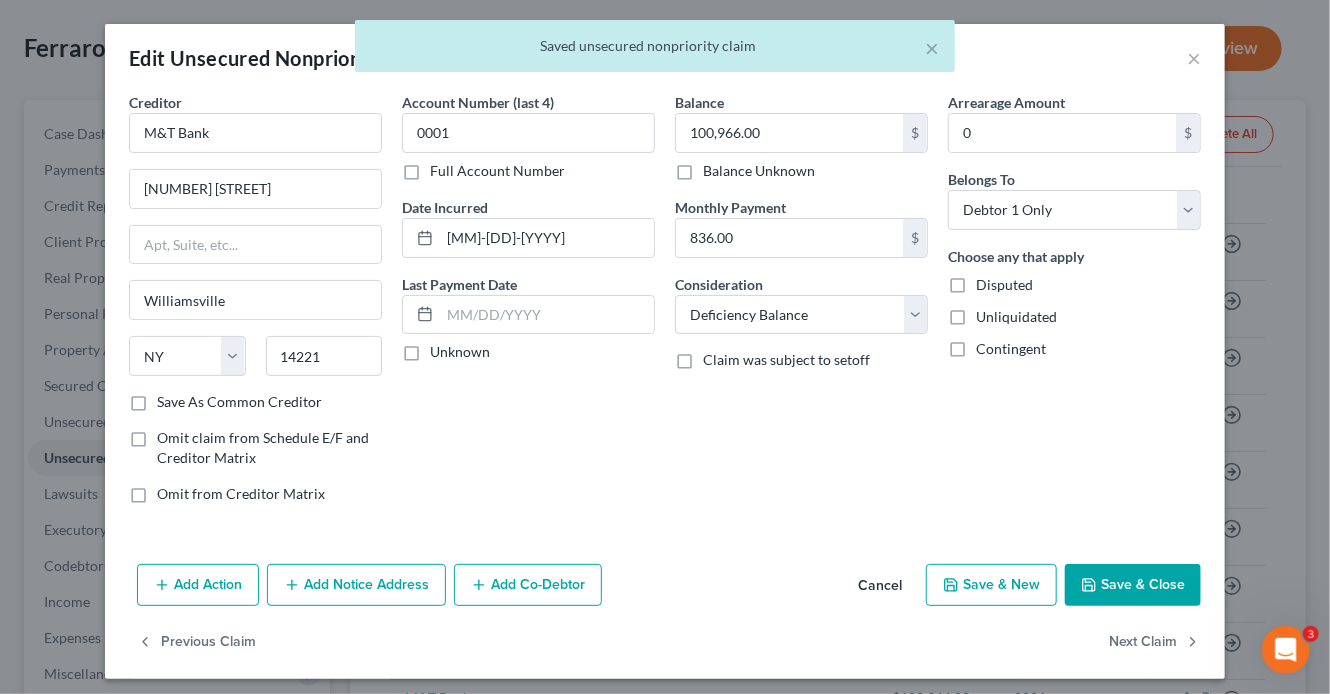 click on "Add Action" at bounding box center [198, 585] 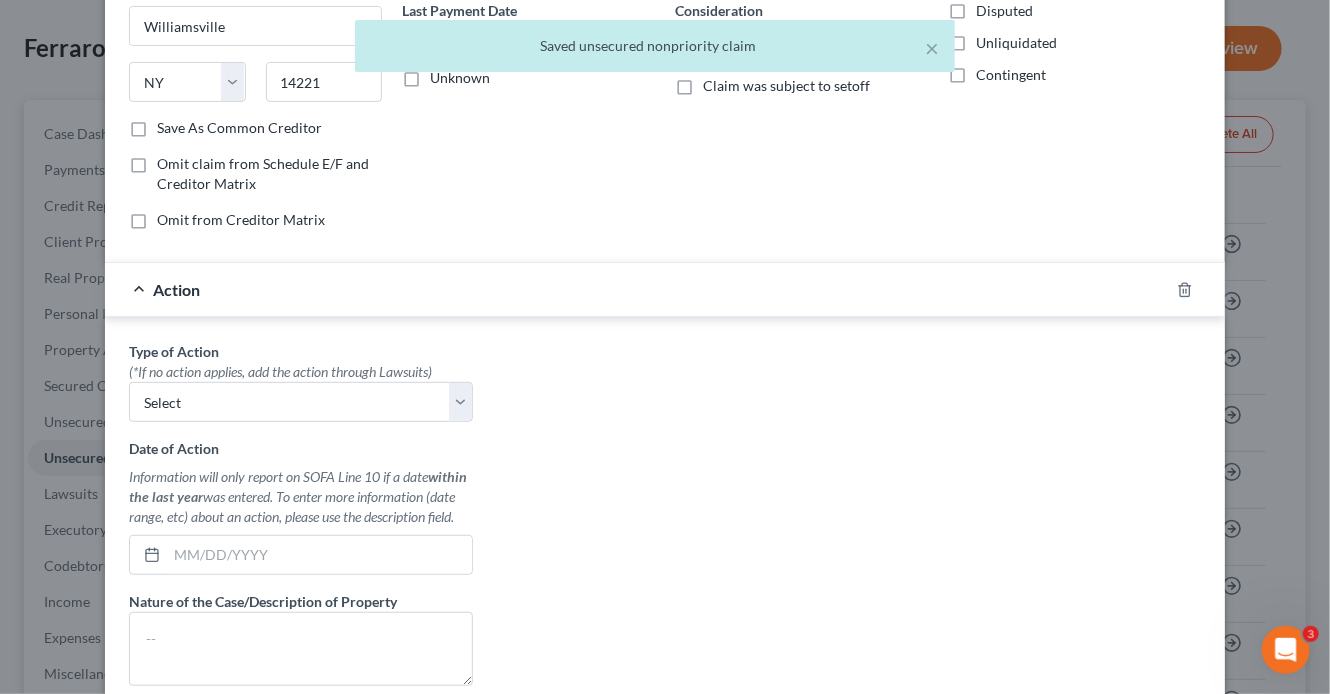 scroll, scrollTop: 275, scrollLeft: 0, axis: vertical 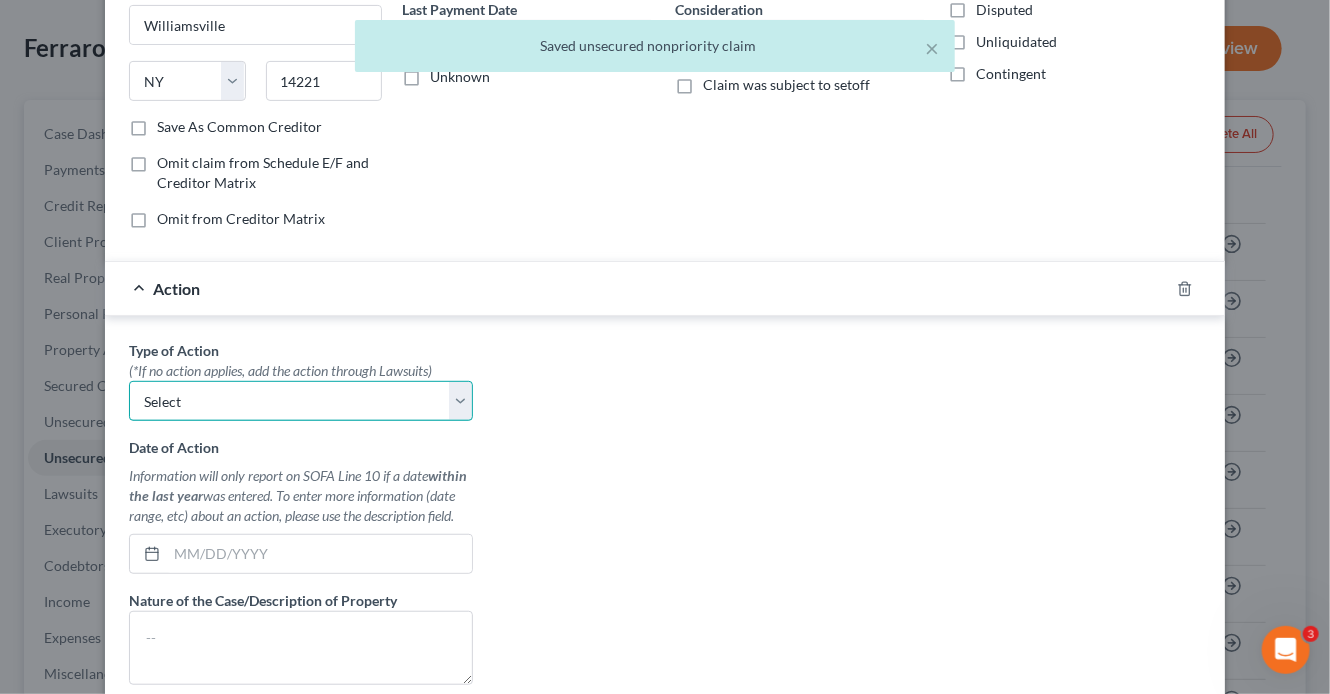 click on "Select Repossession Garnishment Foreclosure Personal Injury Attached, Seized, Or Levied" at bounding box center [301, 401] 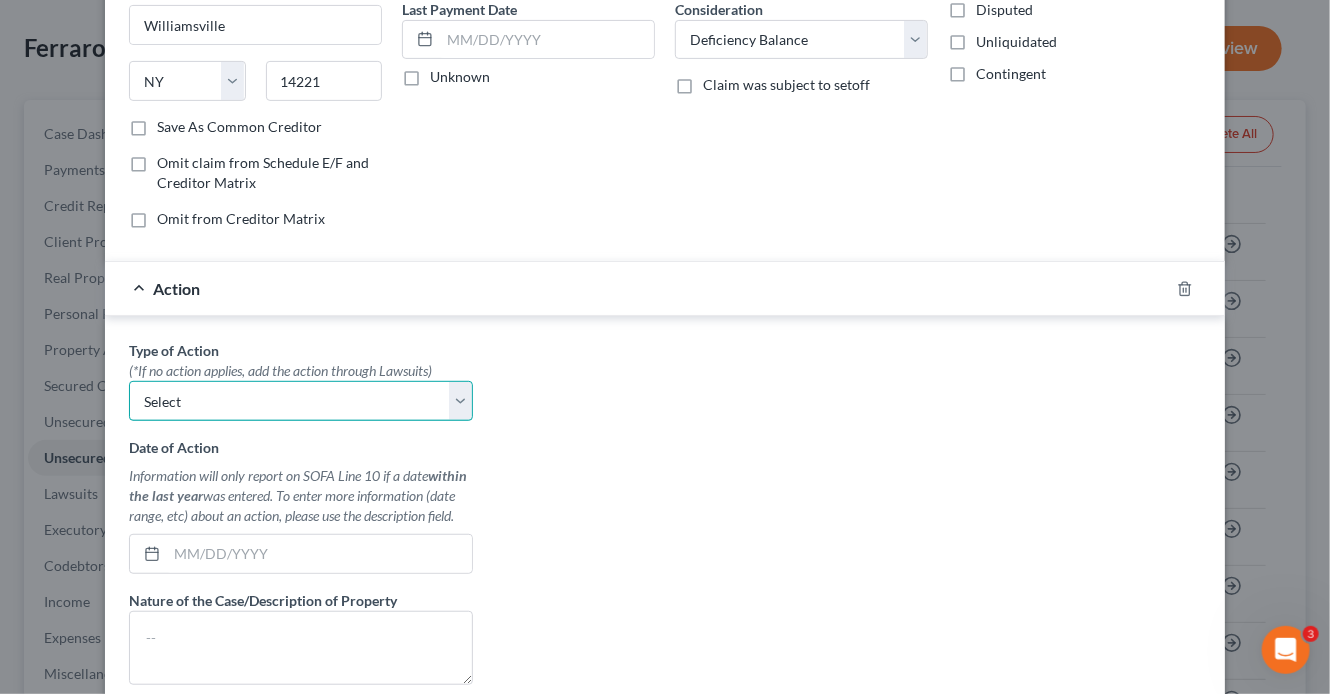select on "0" 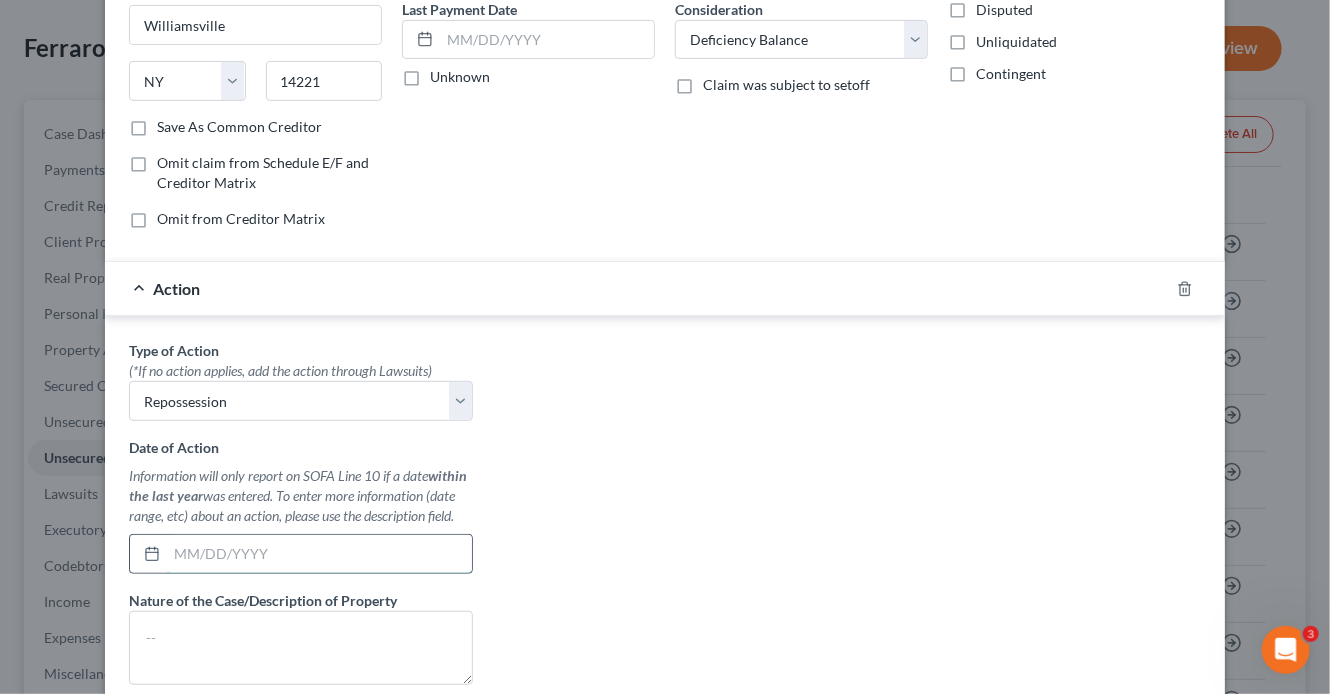 click at bounding box center (319, 554) 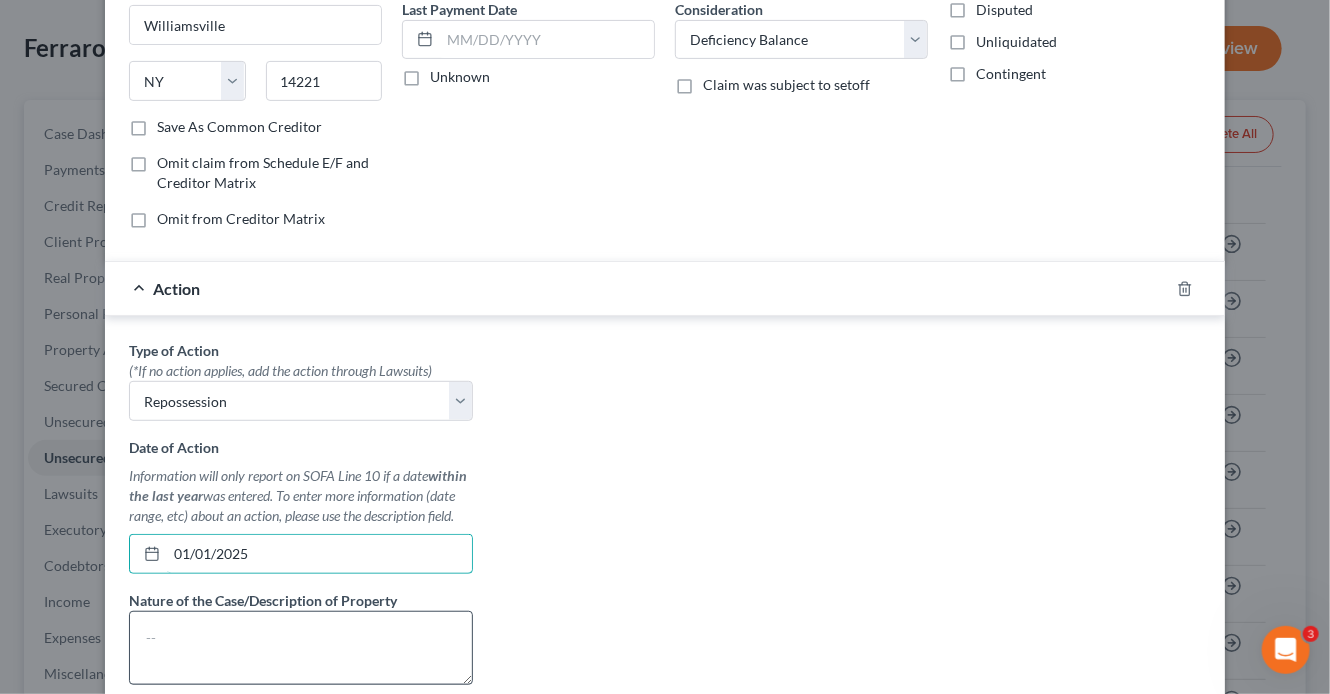 type on "01/01/2025" 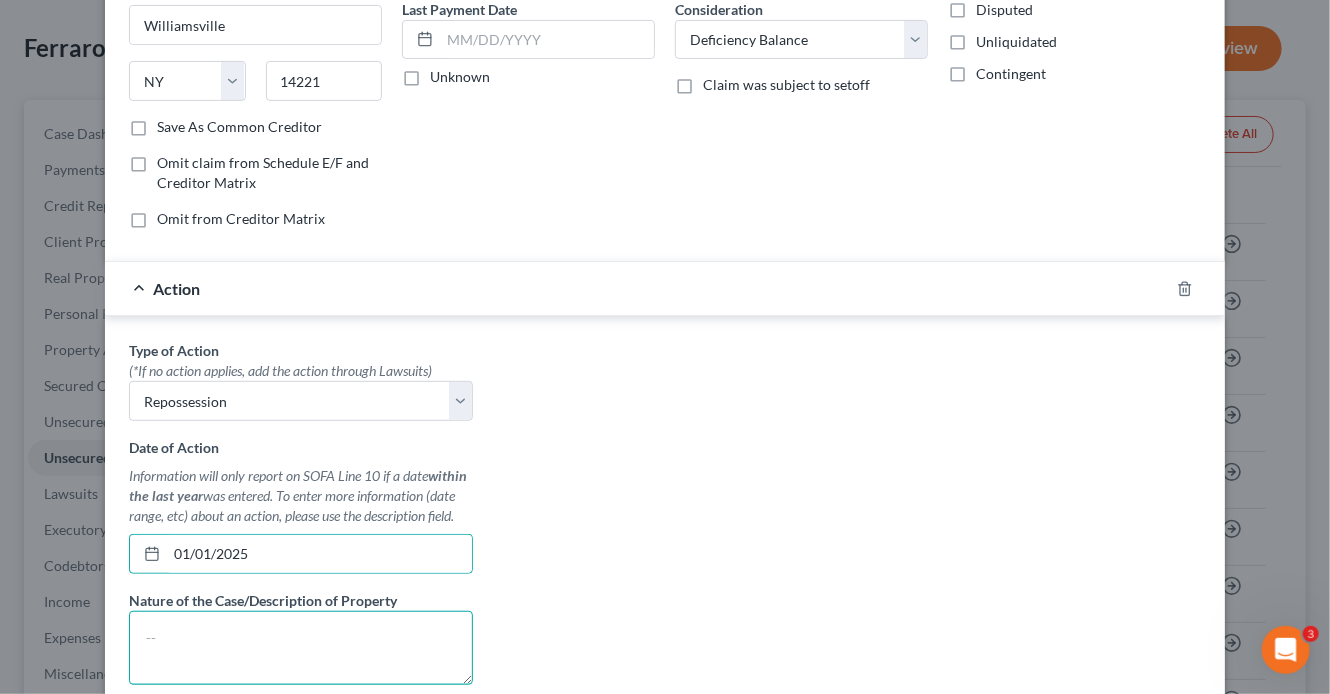 drag, startPoint x: 278, startPoint y: 642, endPoint x: 283, endPoint y: 627, distance: 15.811388 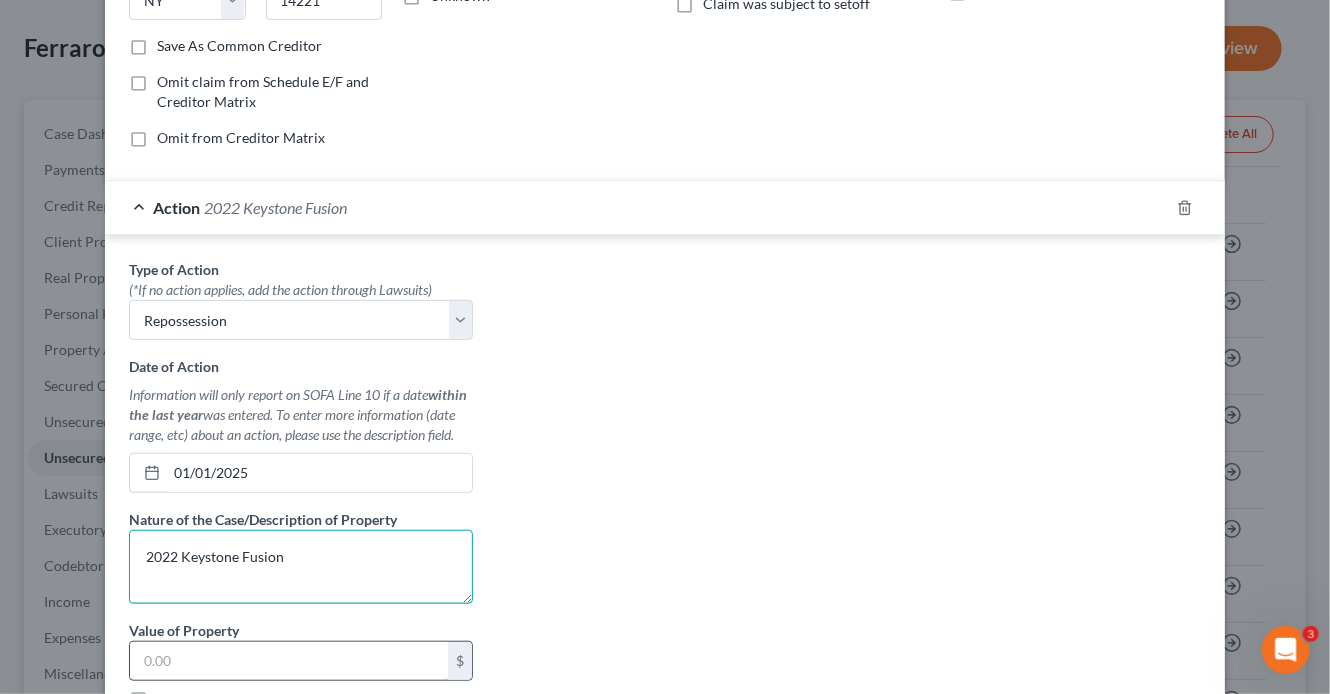 scroll, scrollTop: 372, scrollLeft: 0, axis: vertical 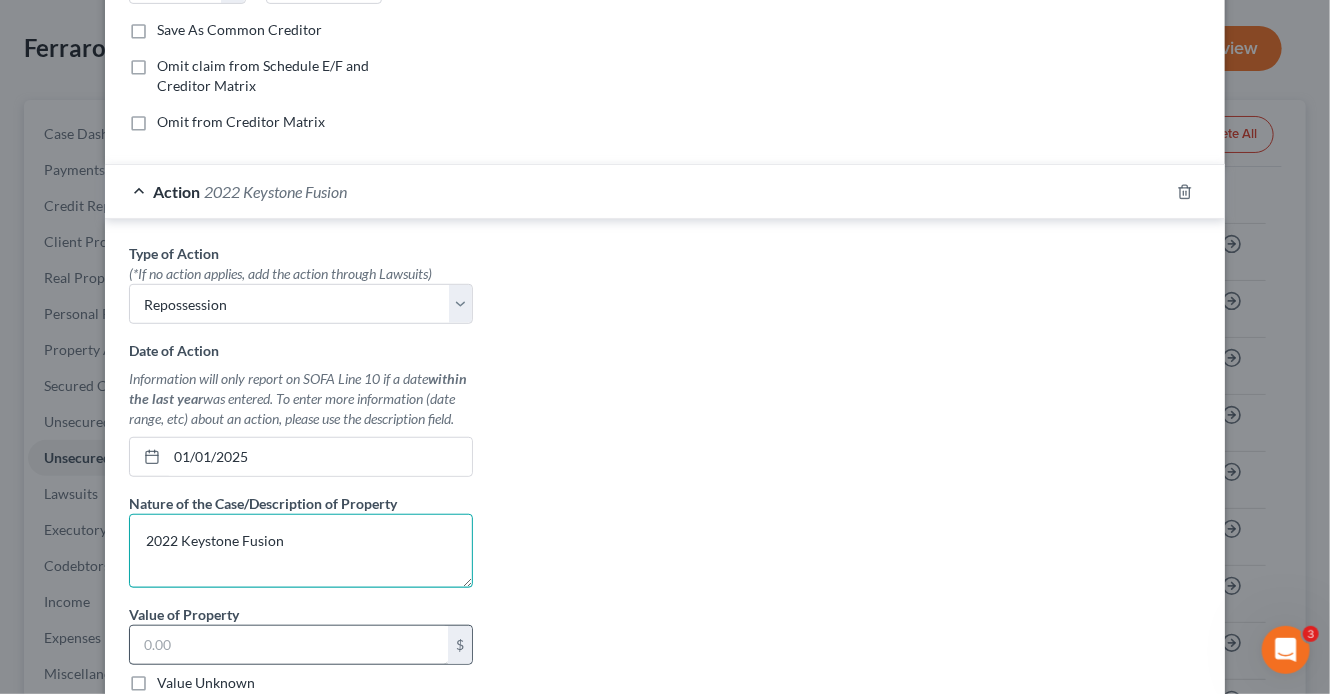 type on "2022 Keystone Fusion" 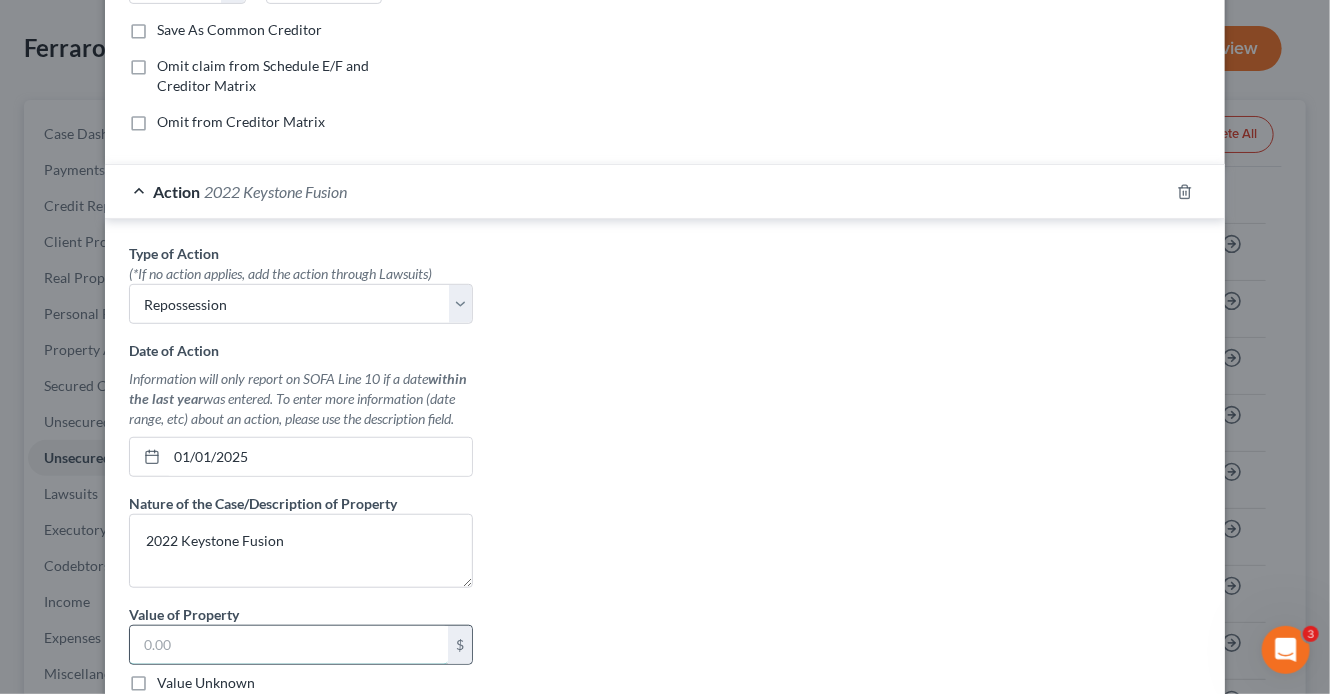 click at bounding box center (289, 645) 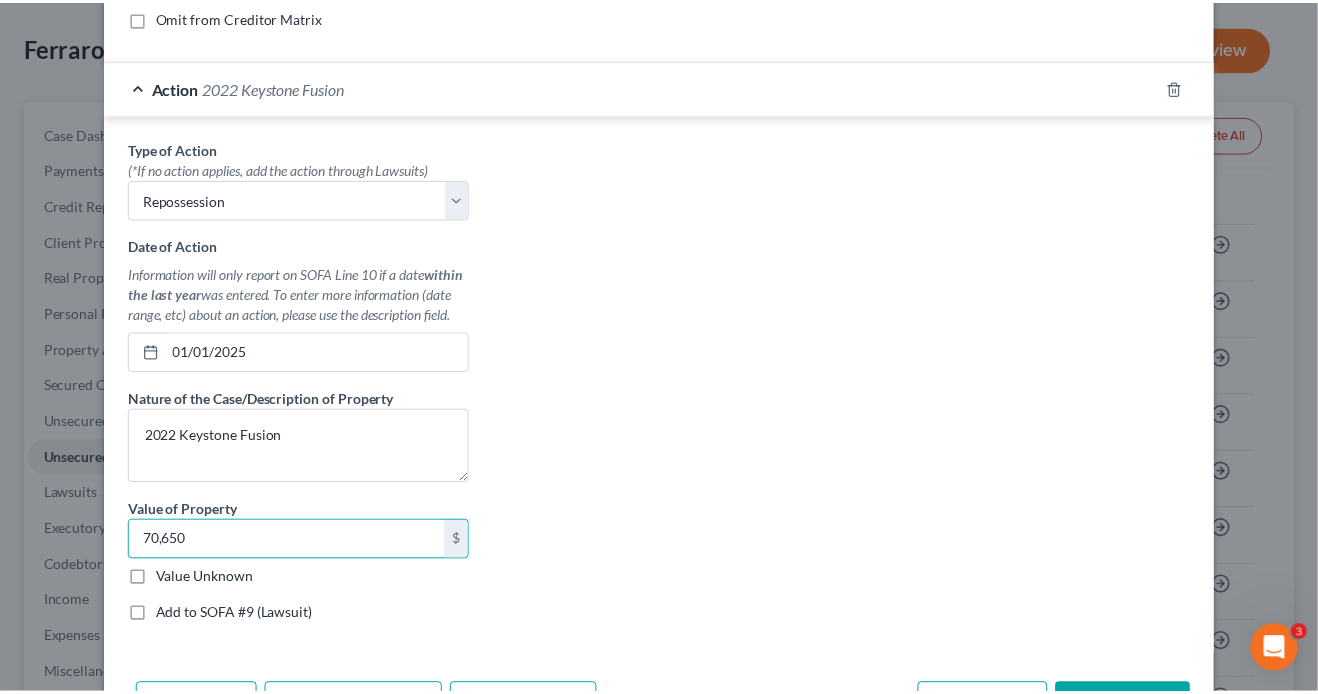 scroll, scrollTop: 601, scrollLeft: 0, axis: vertical 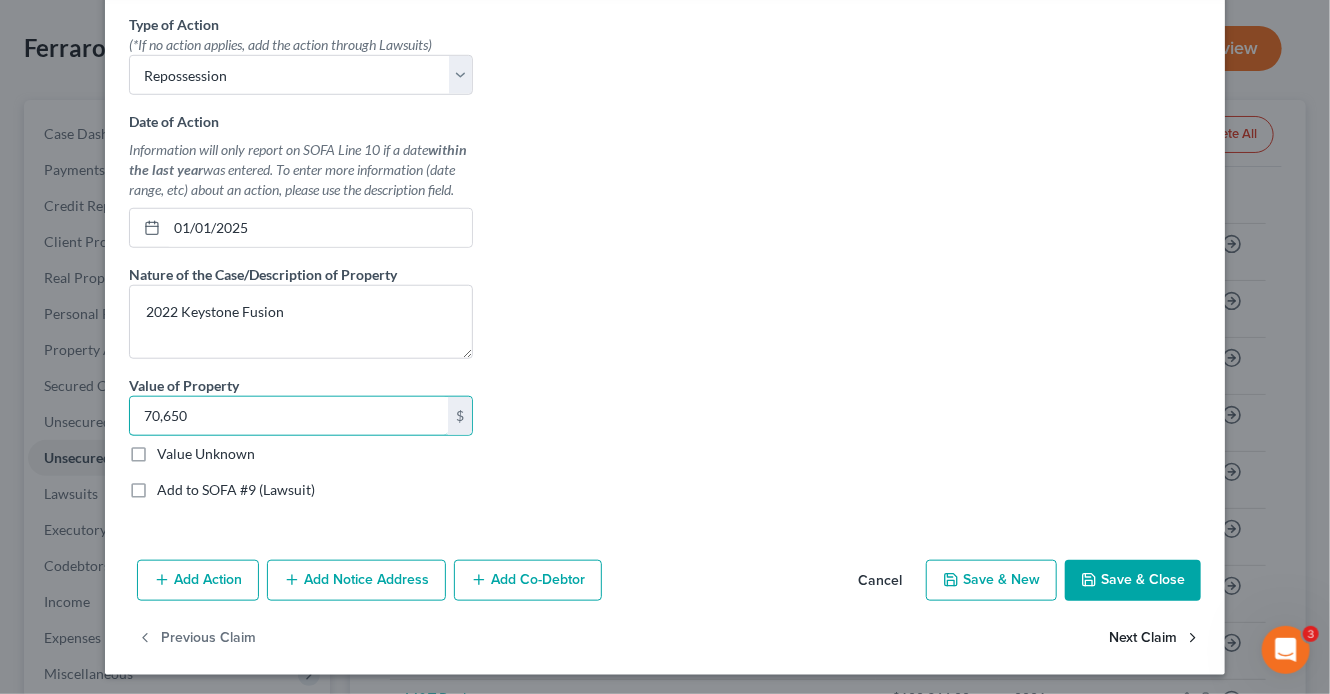 type on "70,650" 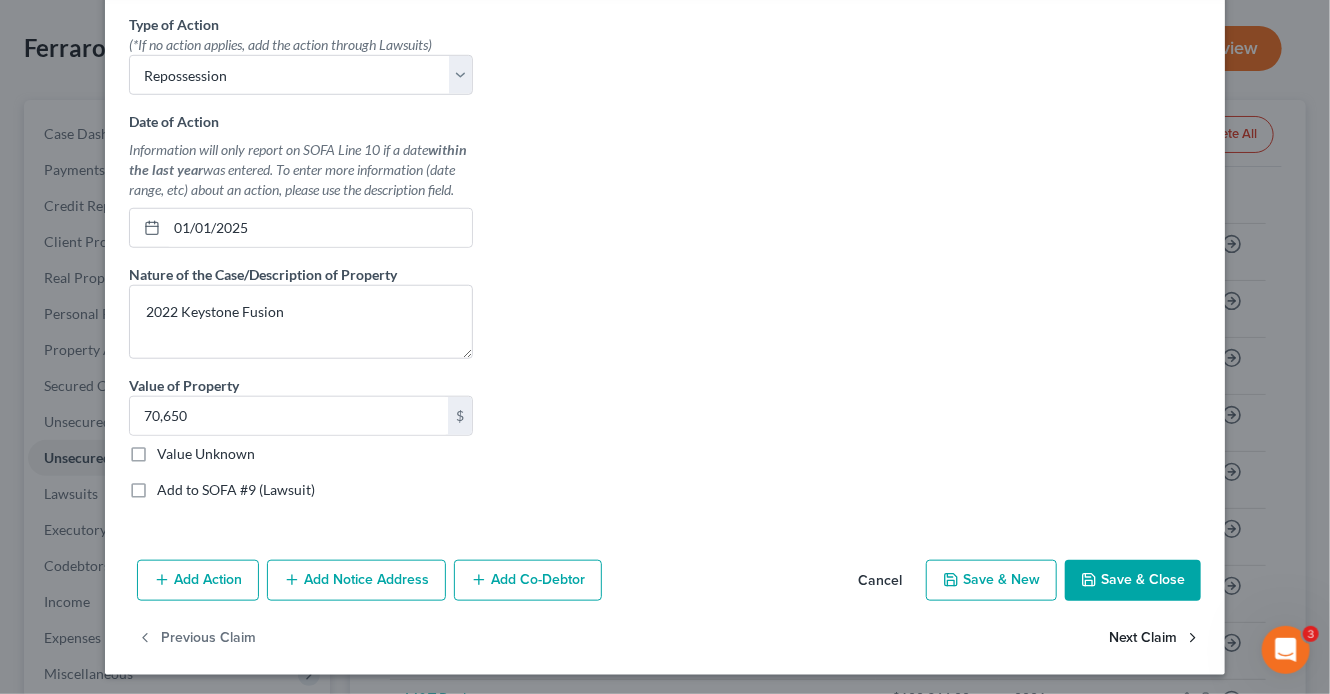 click on "Next Claim" at bounding box center [1155, 638] 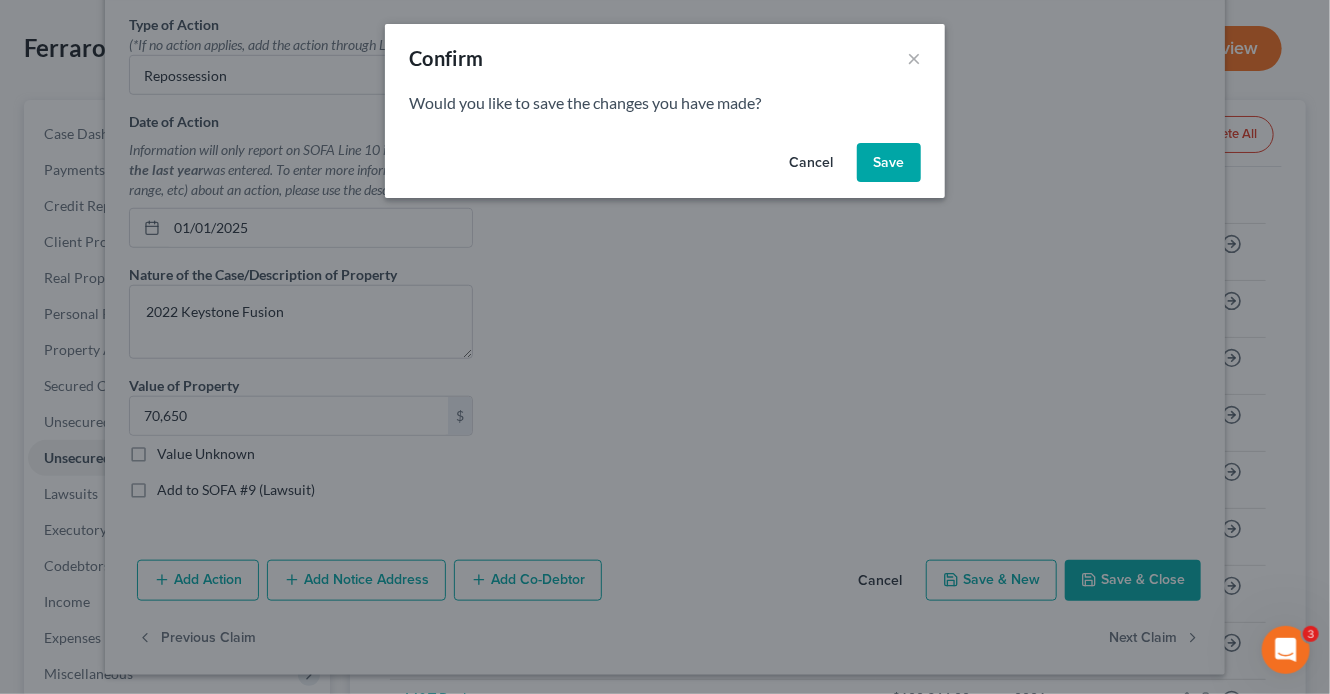 click on "Save" at bounding box center (889, 163) 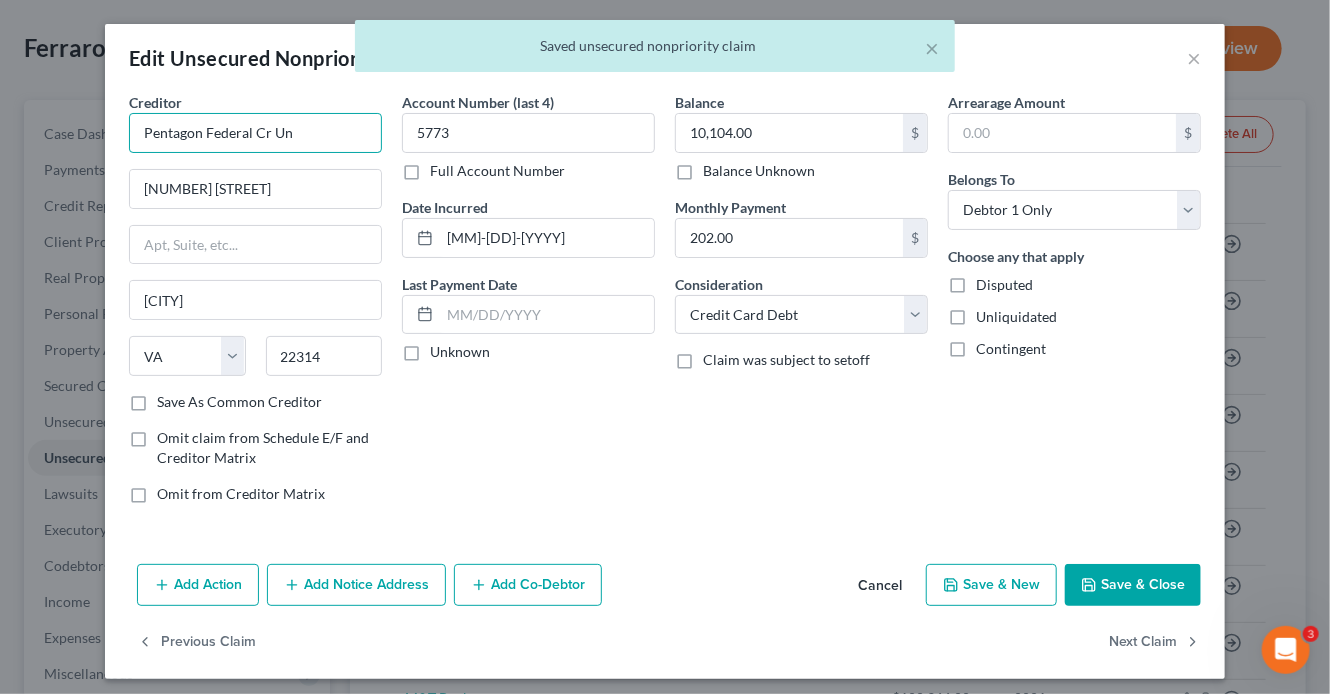 click on "Pentagon Federal Cr Un" at bounding box center (255, 133) 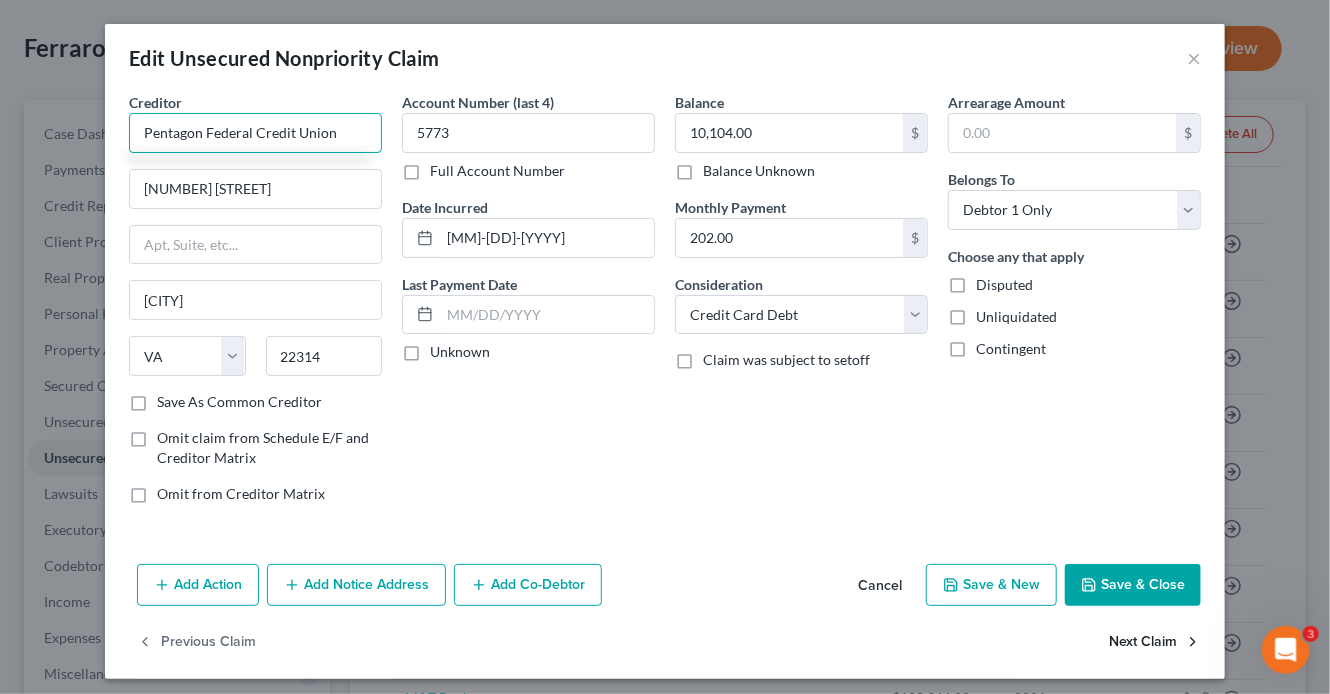 type on "Pentagon Federal Credit Union" 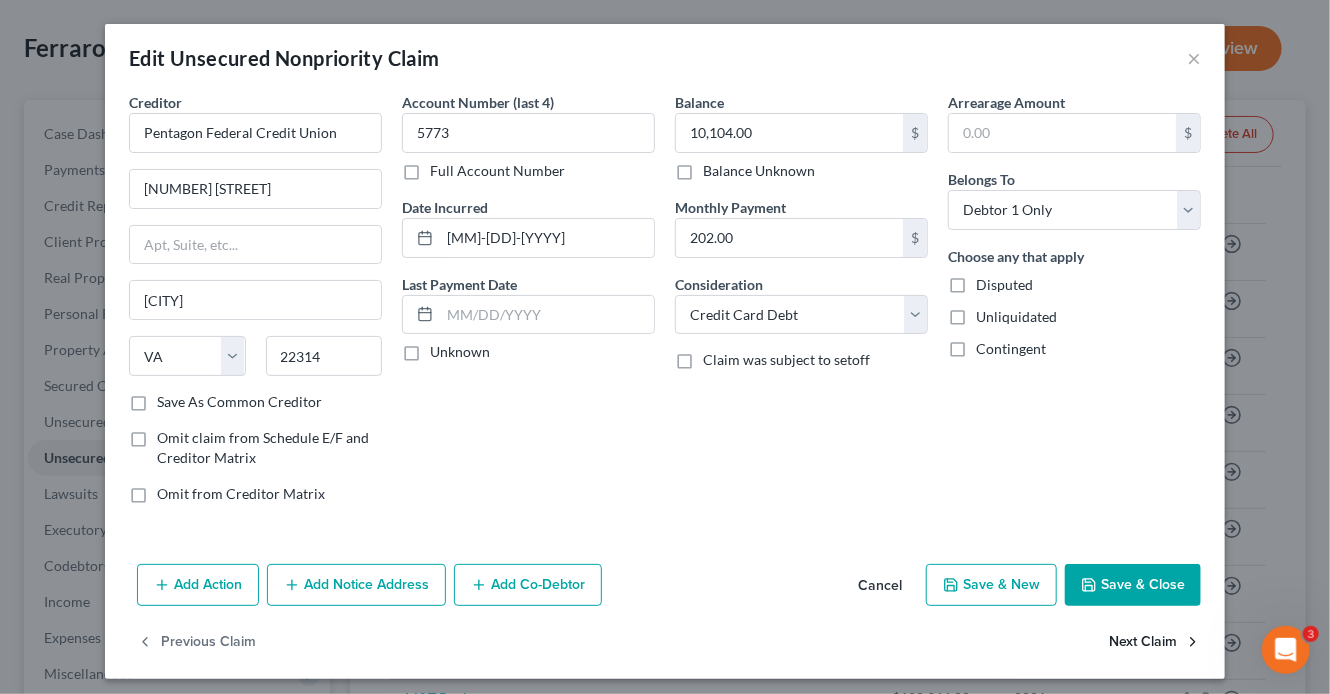 click on "Next Claim" at bounding box center (1155, 643) 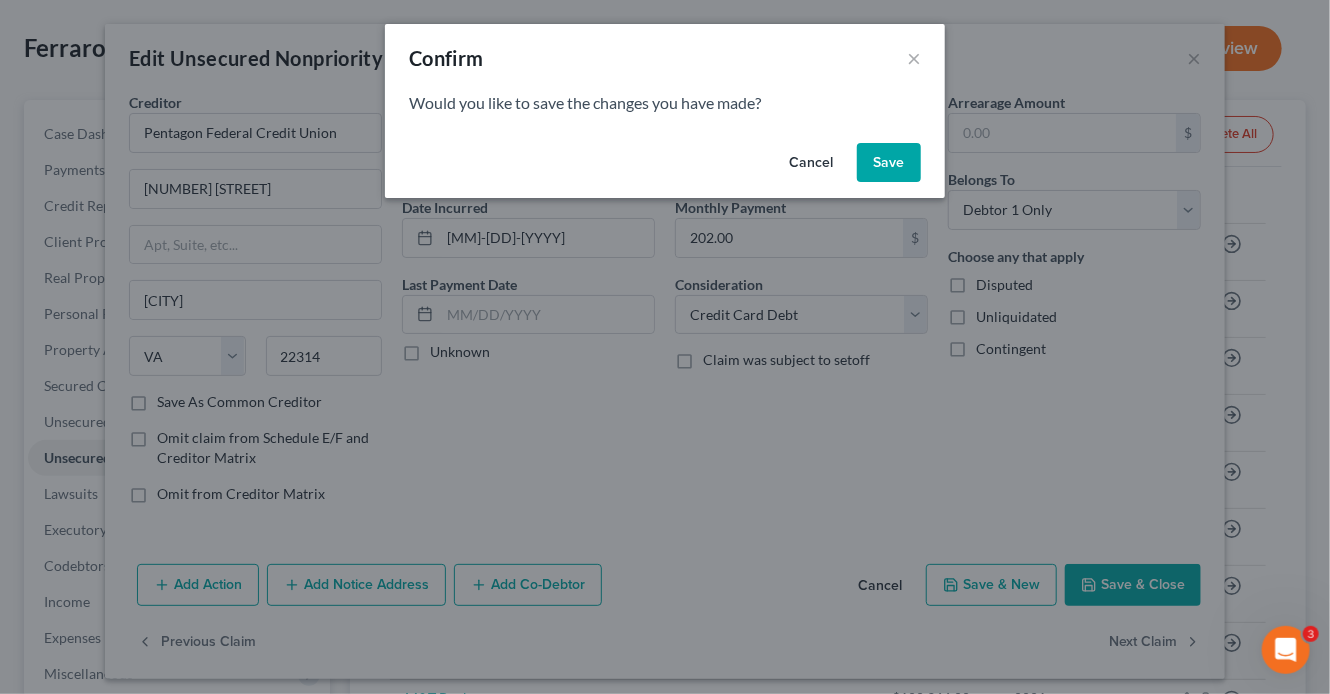 click on "Save" at bounding box center [889, 163] 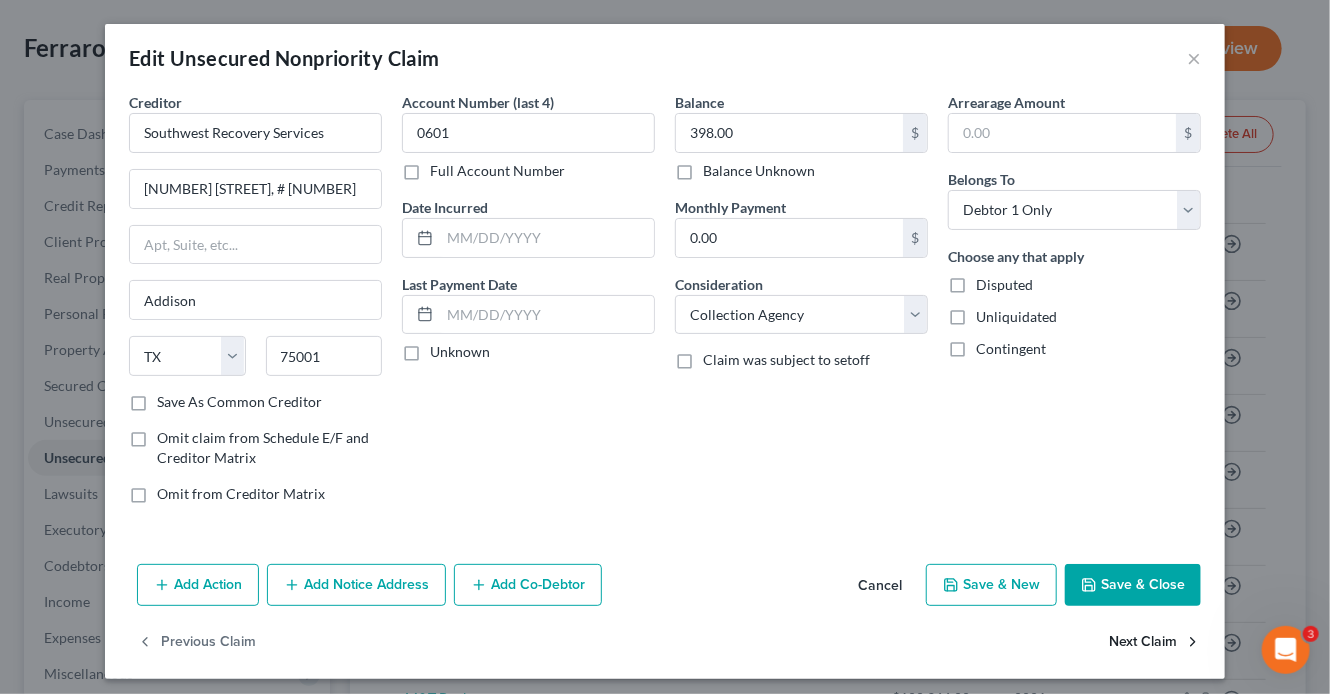click on "Next Claim" at bounding box center (1155, 643) 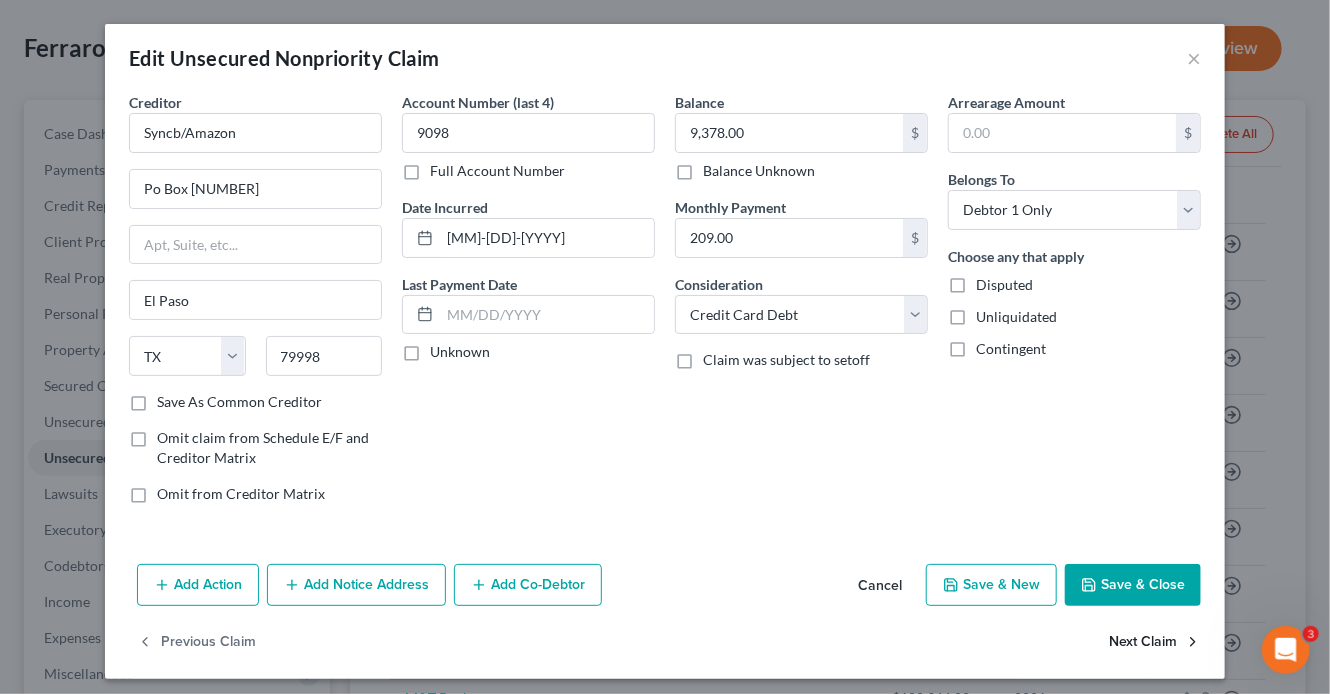 click on "Next Claim" at bounding box center [1155, 643] 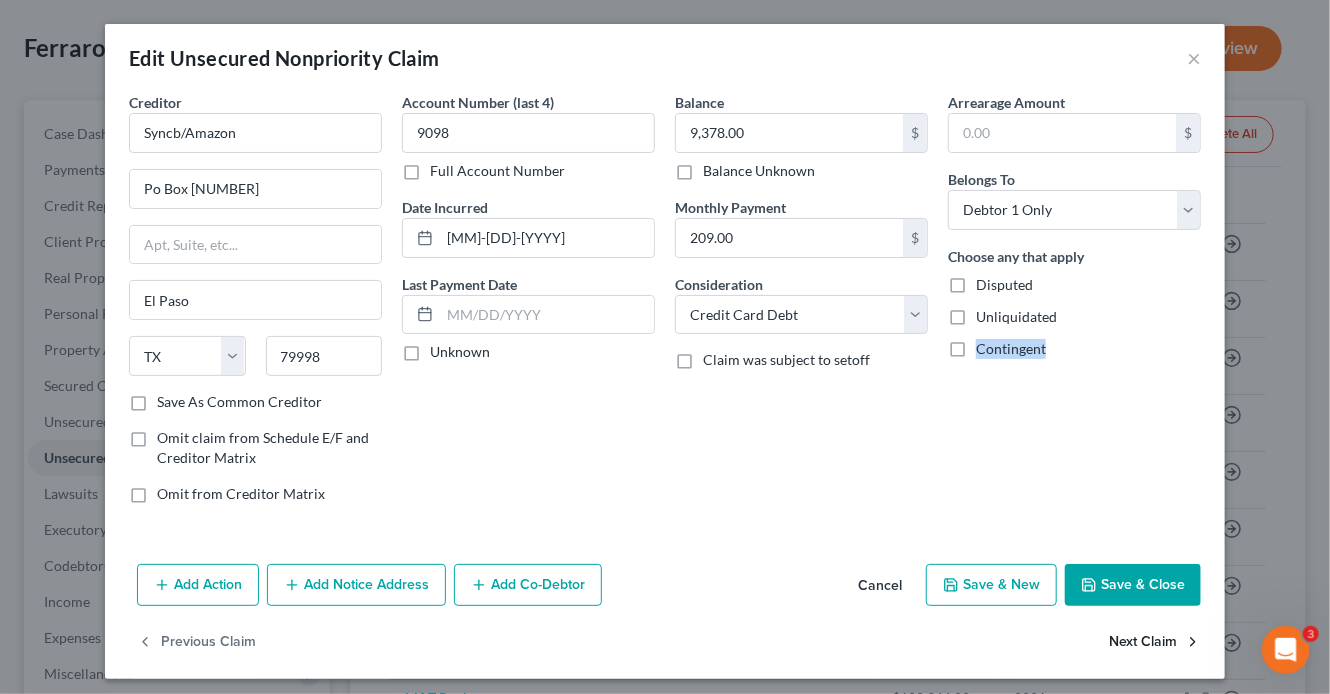 select on "9" 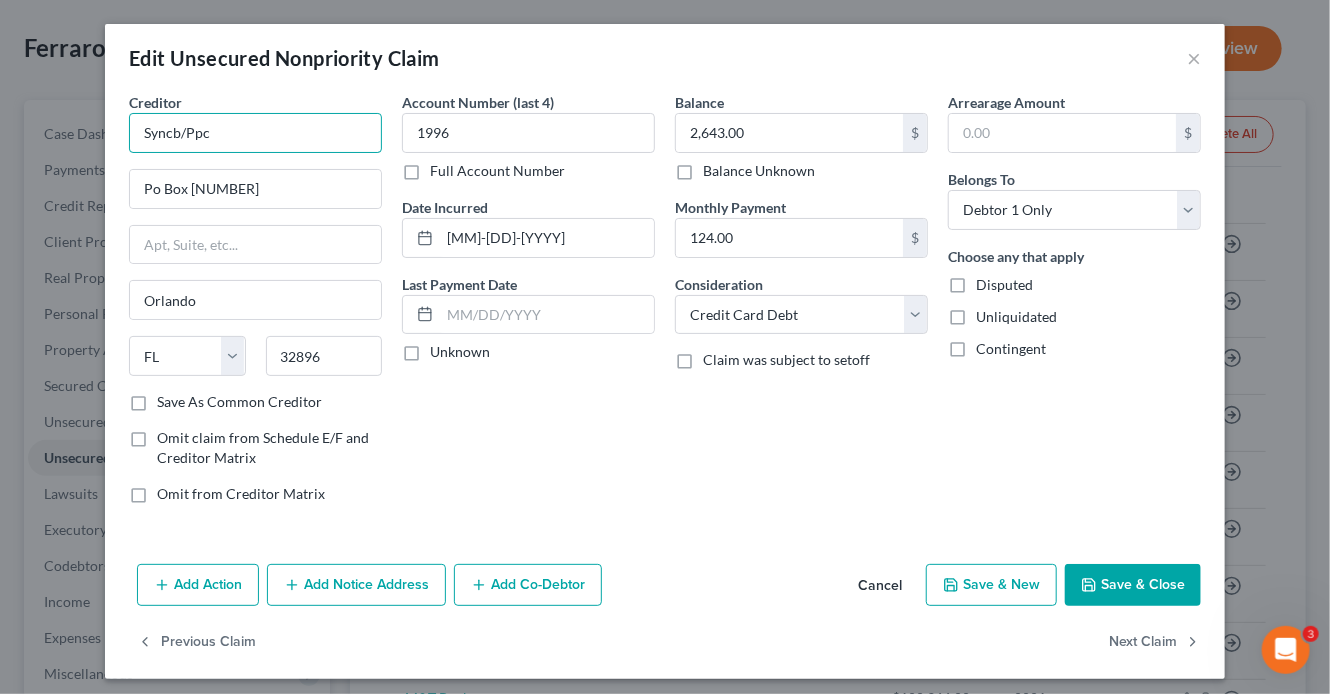 click on "Syncb/Ppc" at bounding box center (255, 133) 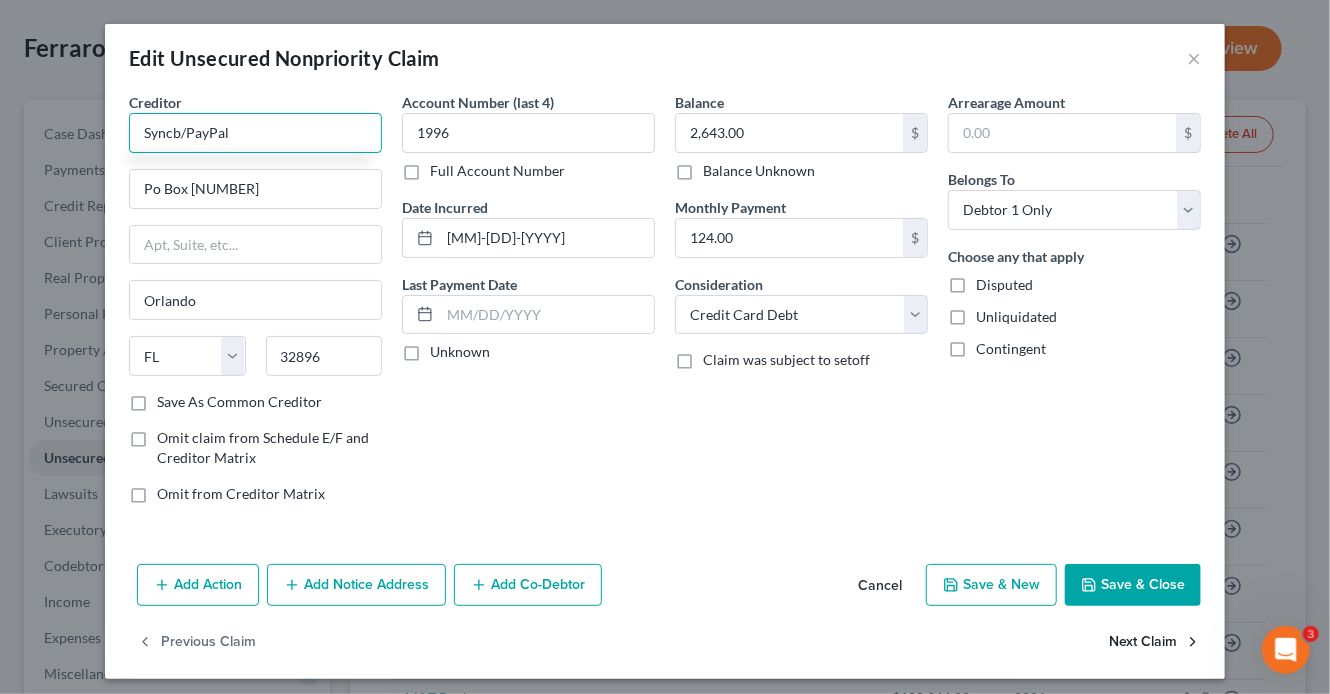 type on "Syncb/PayPal" 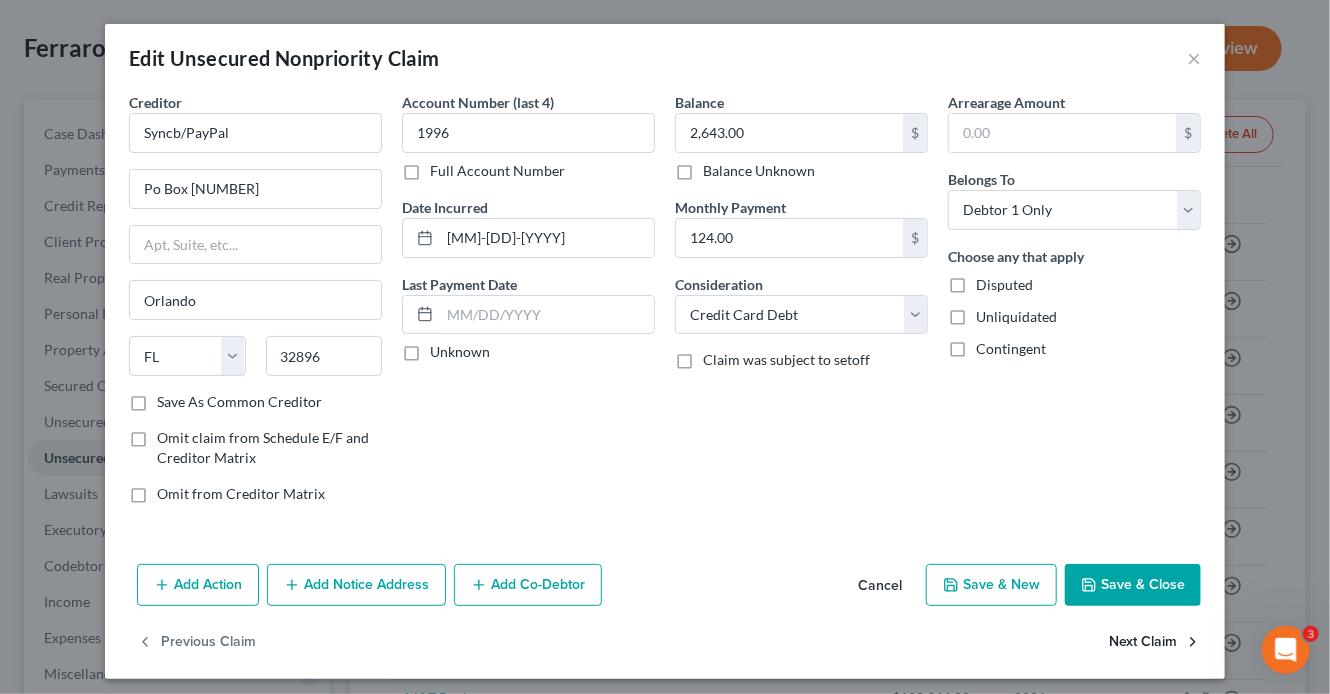 click on "Next Claim" at bounding box center [1155, 643] 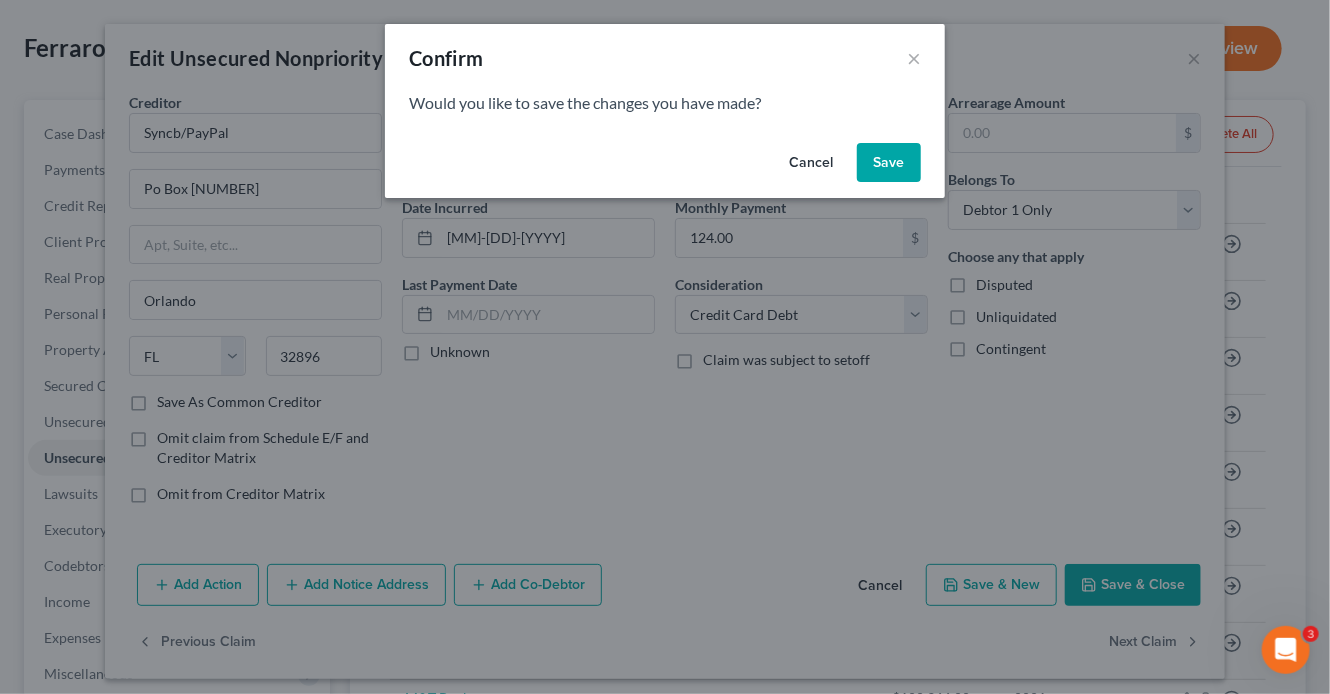 click on "Save" at bounding box center (889, 163) 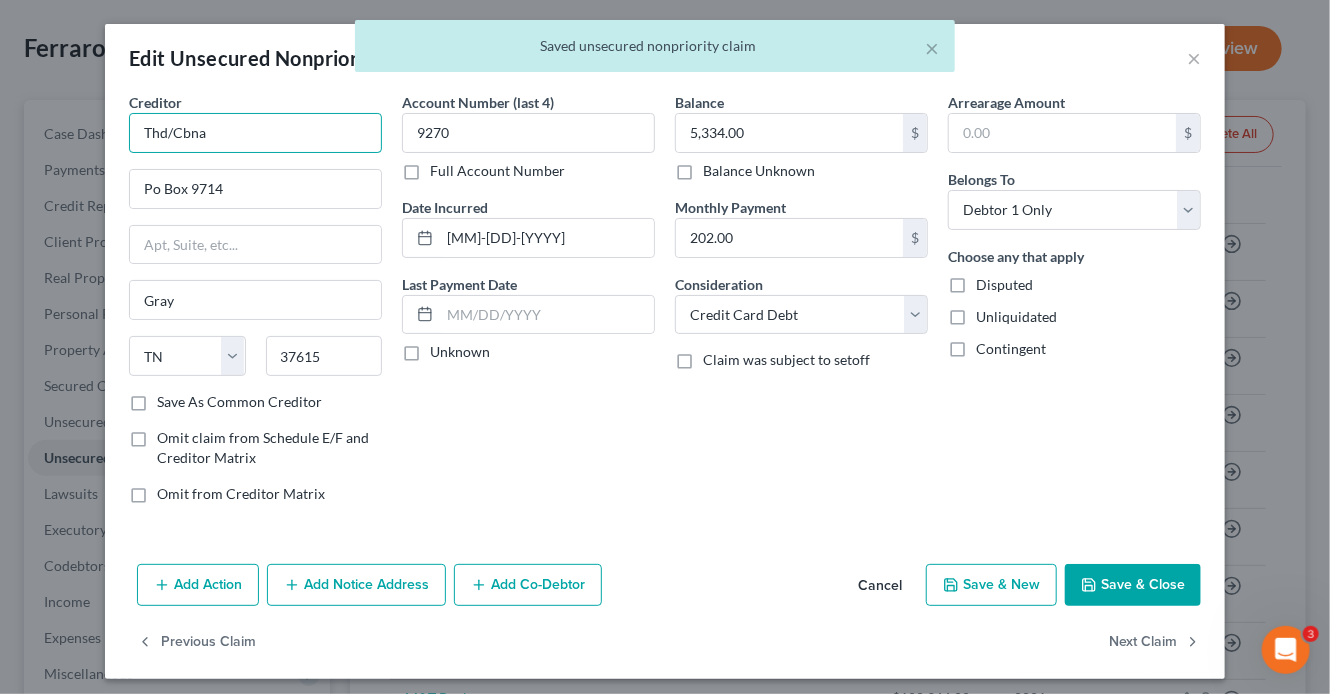click on "Thd/Cbna" at bounding box center (255, 133) 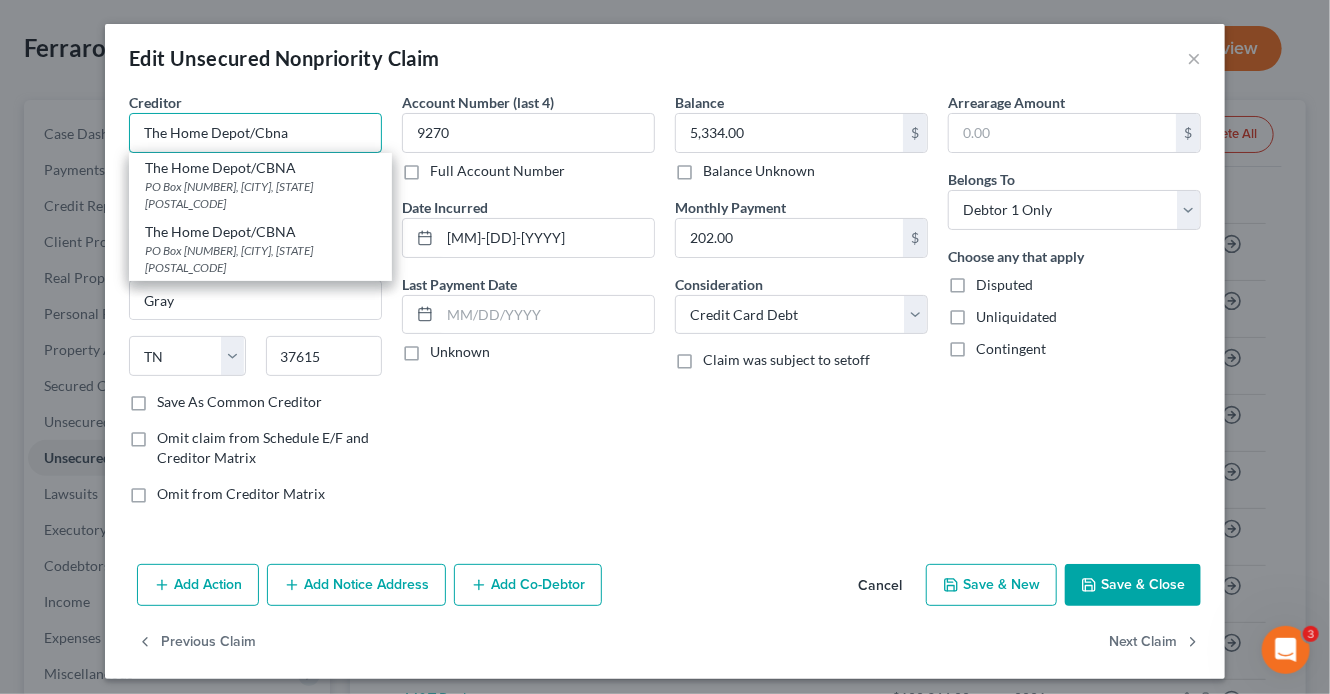 type on "The Home Depot/Cbna" 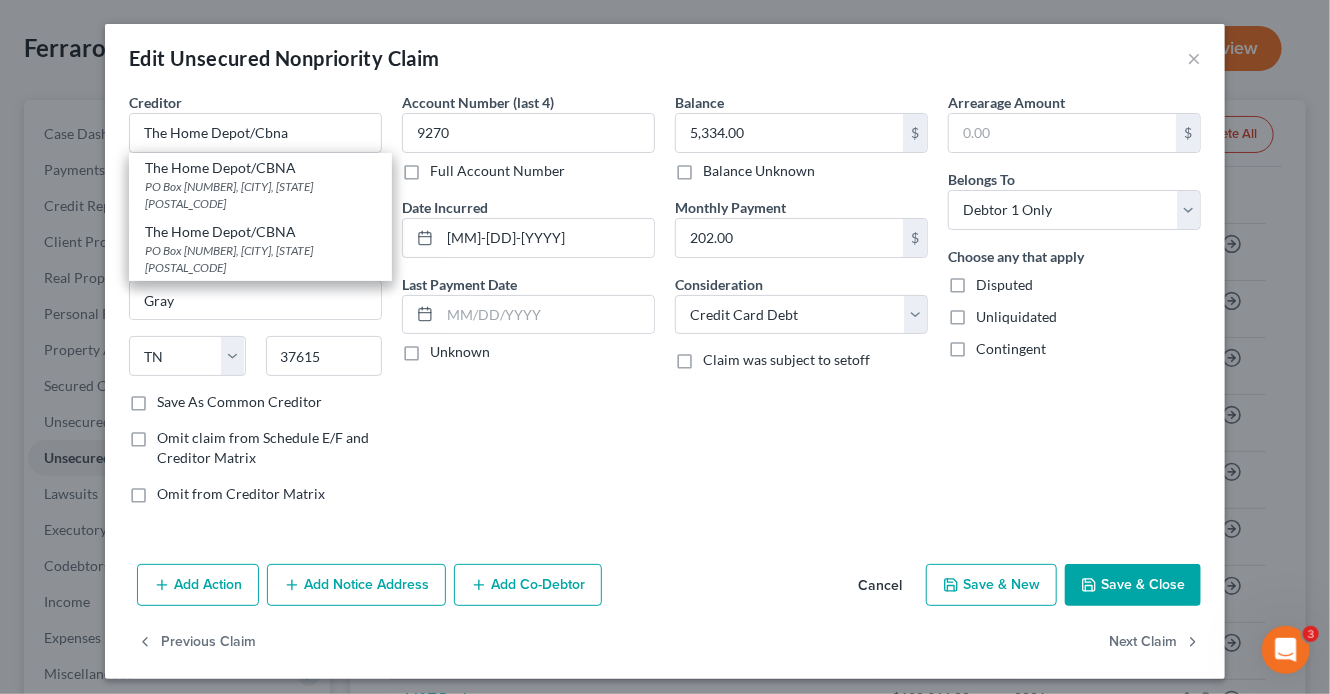 click on "Balance
5,334.00 $
Balance Unknown
Balance Undetermined
5,334.00 $
Balance Unknown
Monthly Payment 202.00 $ Consideration Select Cable / Satellite Services Collection Agency Credit Card Debt Debt Counseling / Attorneys Deficiency Balance Domestic Support Obligations Home / Car Repairs Income Taxes Judgment Liens Medical Services Monies Loaned / Advanced Mortgage Obligation From Divorce Or Separation Obligation To Pensions Other Overdrawn Bank Account Promised To Help Pay Creditors Student Loans Suppliers And Vendors Telephone / Internet Services Utility Services Claim was subject to setoff" at bounding box center (801, 306) 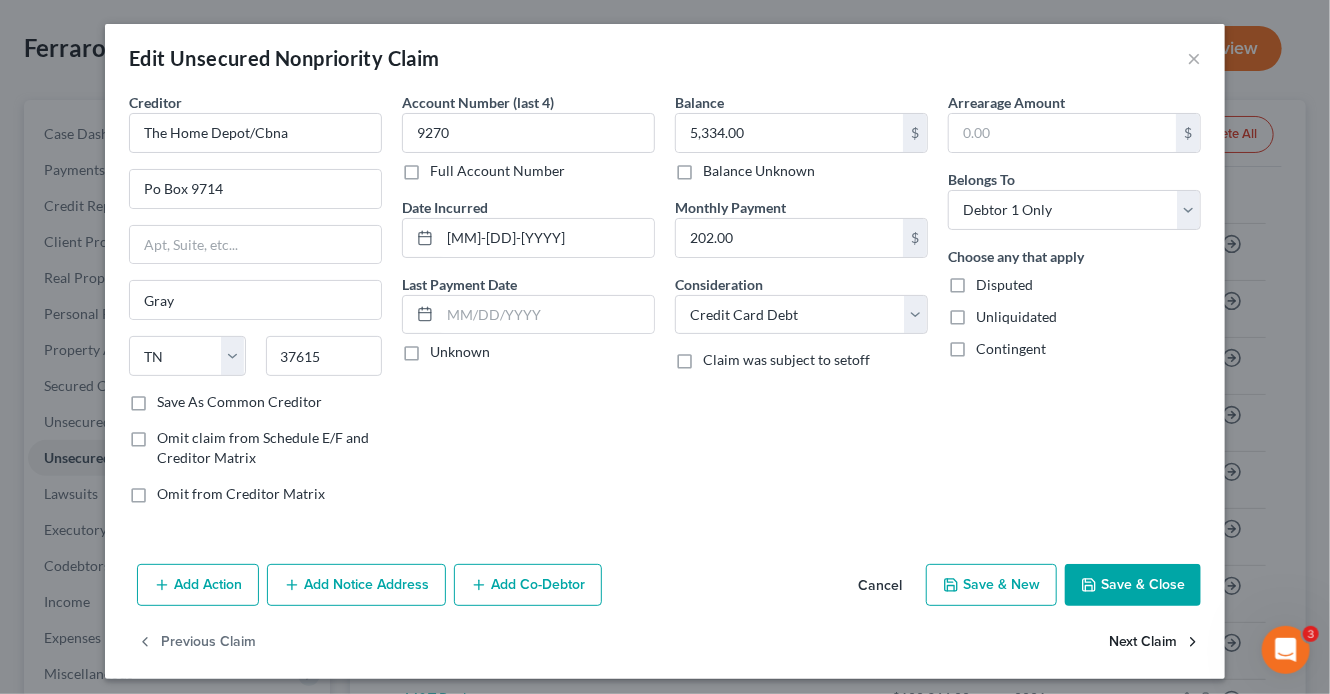 click on "Next Claim" at bounding box center (1155, 643) 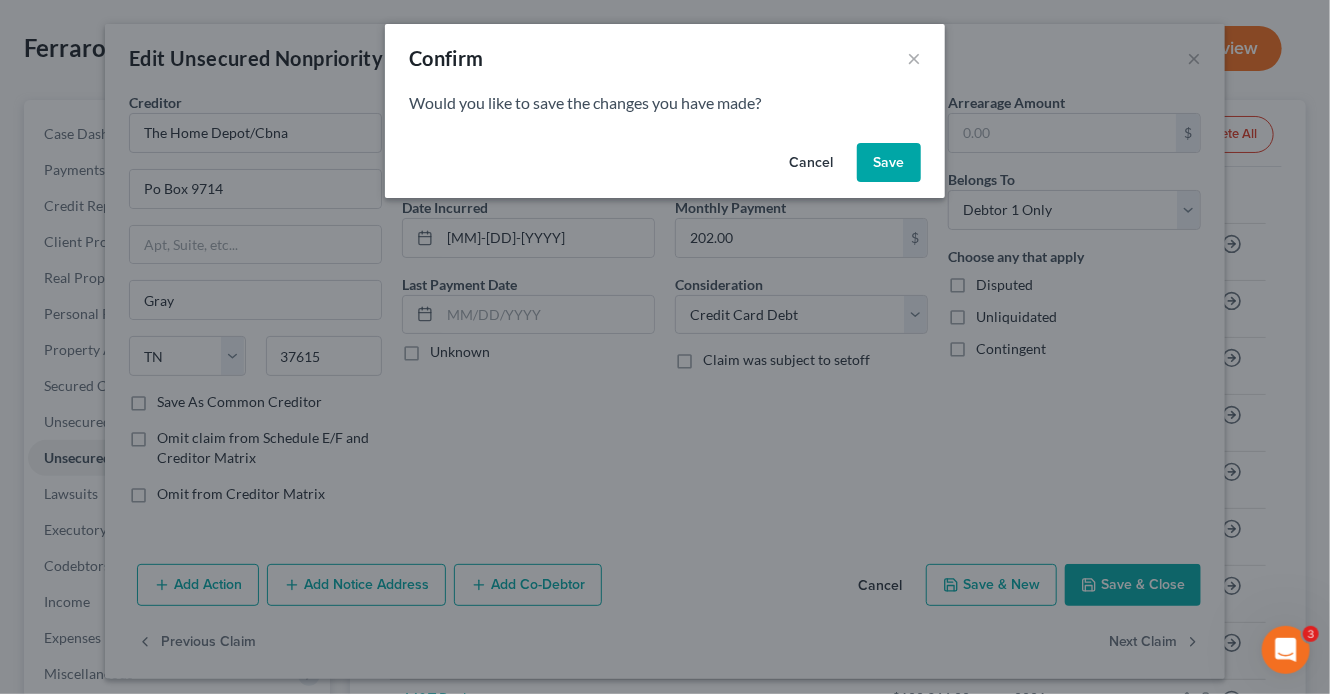 click on "Save" at bounding box center (889, 163) 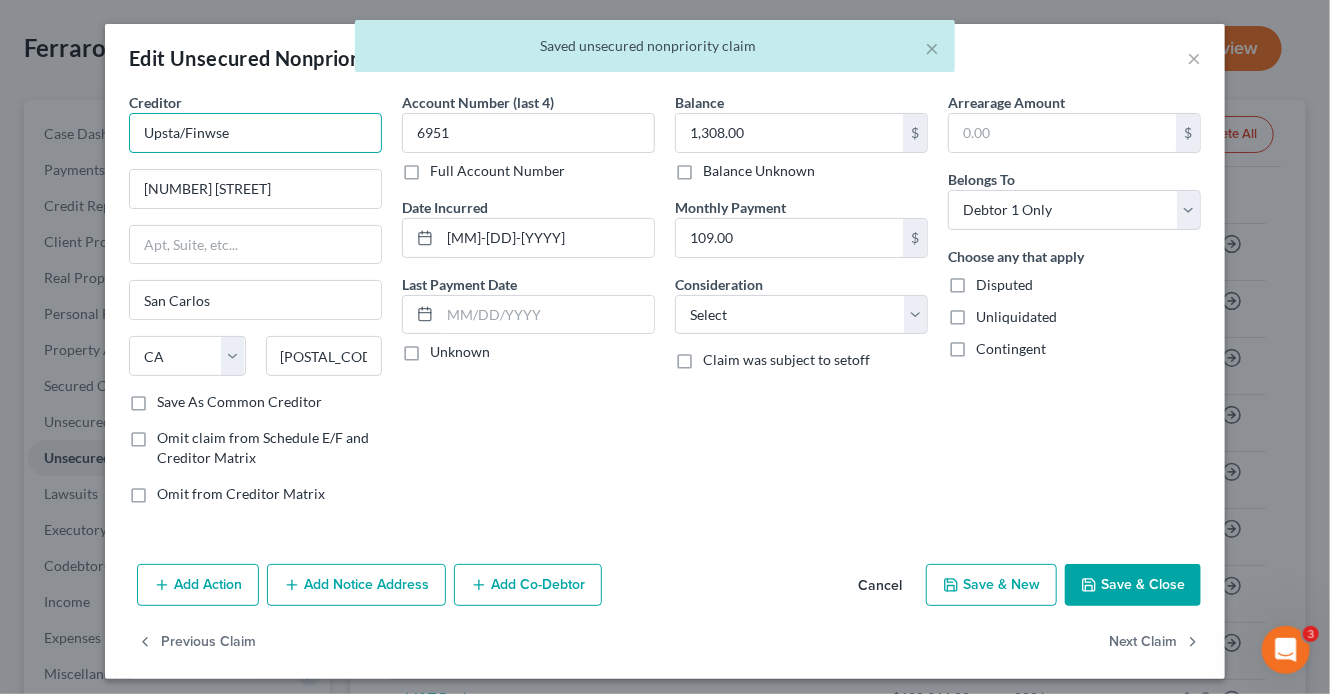 click on "Upsta/Finwse" at bounding box center [255, 133] 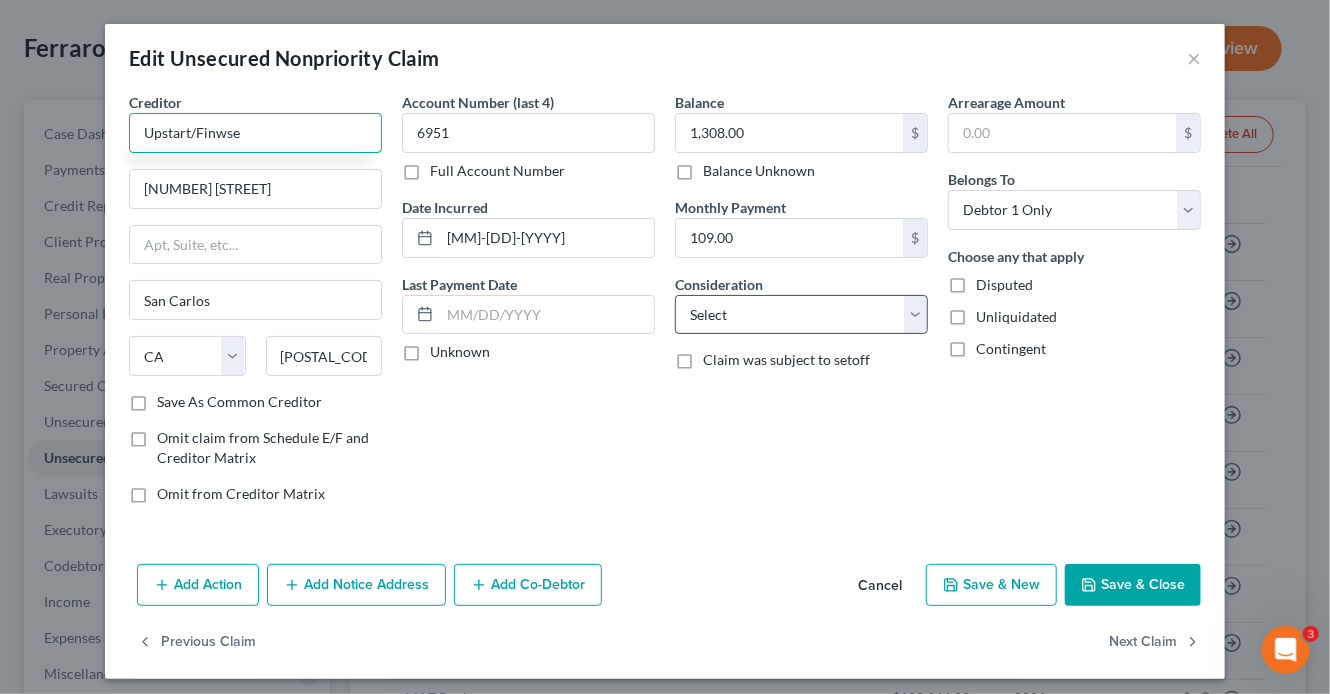 type on "Upstart/Finwse" 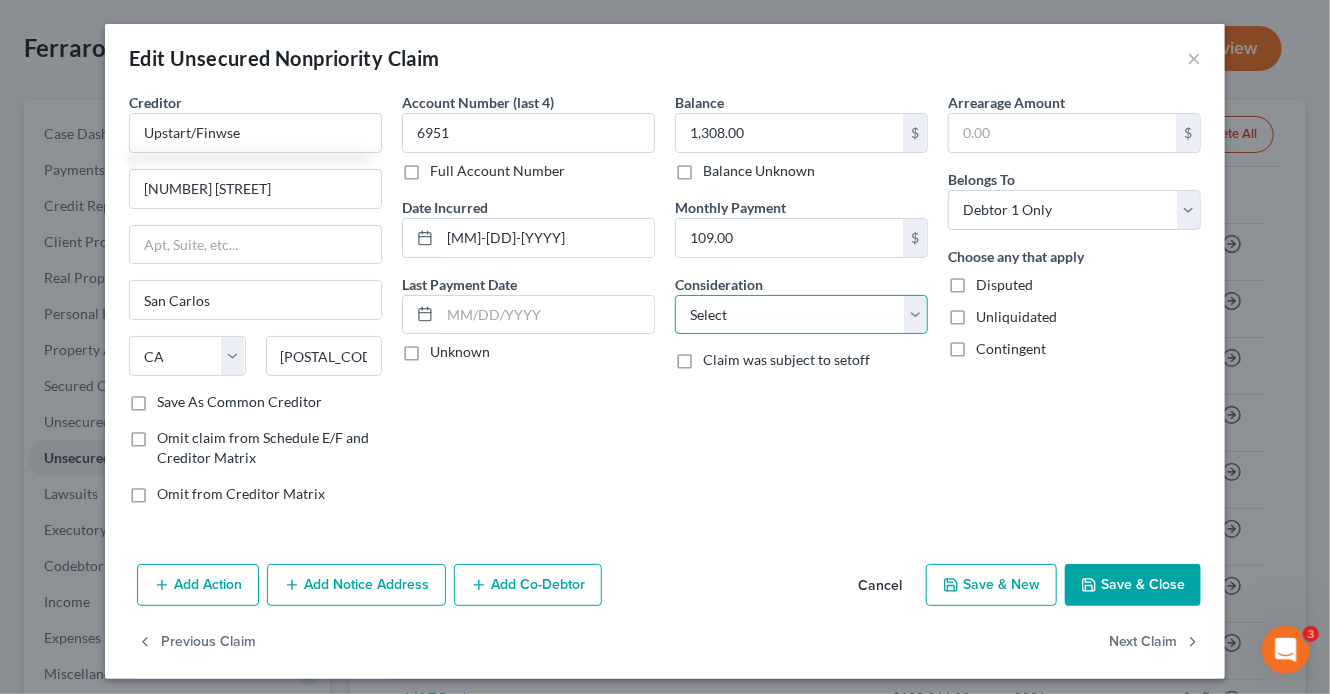 click on "Select Cable / Satellite Services Collection Agency Credit Card Debt Debt Counseling / Attorneys Deficiency Balance Domestic Support Obligations Home / Car Repairs Income Taxes Judgment Liens Medical Services Monies Loaned / Advanced Mortgage Obligation From Divorce Or Separation Obligation To Pensions Other Overdrawn Bank Account Promised To Help Pay Creditors Student Loans Suppliers And Vendors Telephone / Internet Services Utility Services" at bounding box center (801, 315) 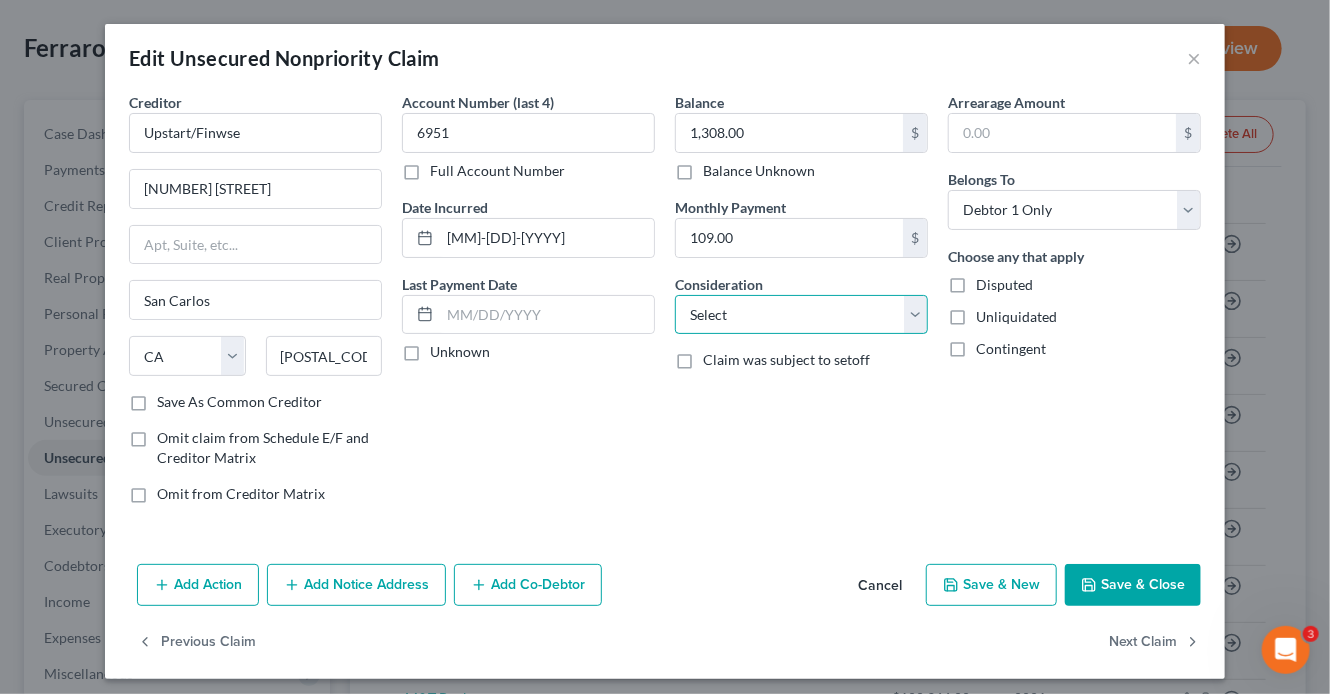select on "10" 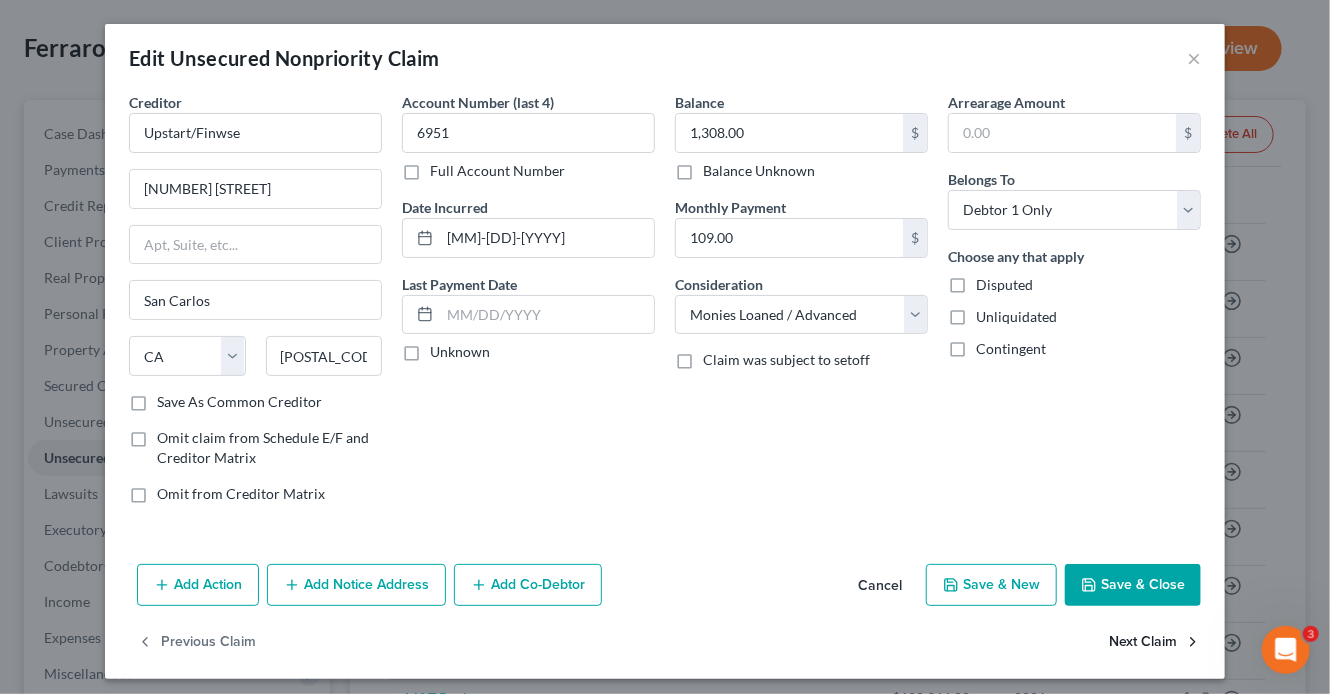 click on "Next Claim" at bounding box center (1155, 643) 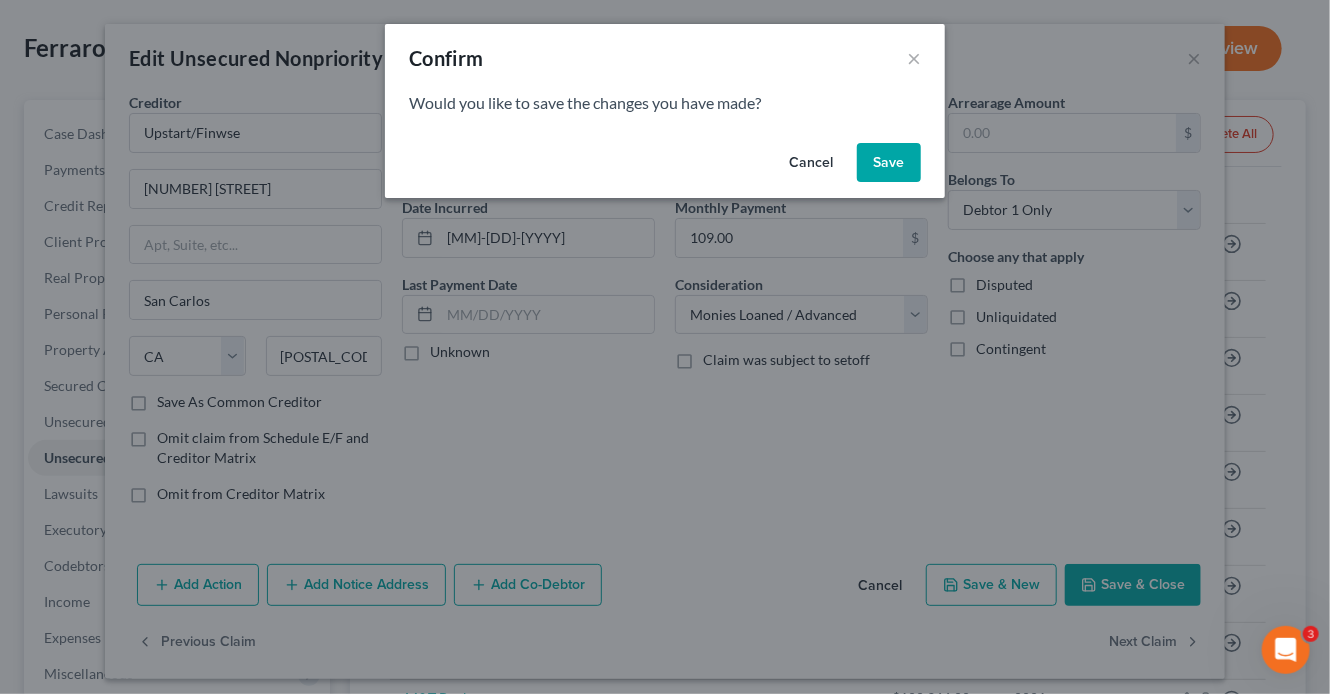 click on "Save" at bounding box center (889, 163) 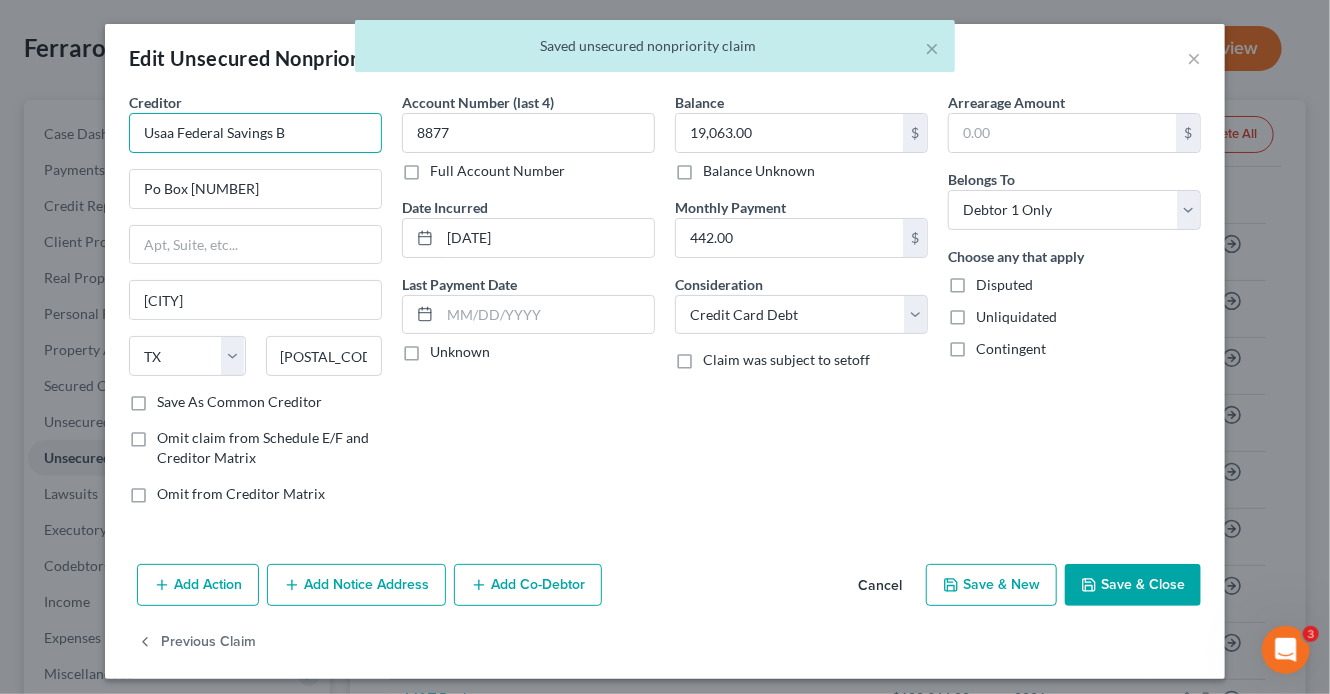 click on "Usaa Federal Savings B" at bounding box center [255, 133] 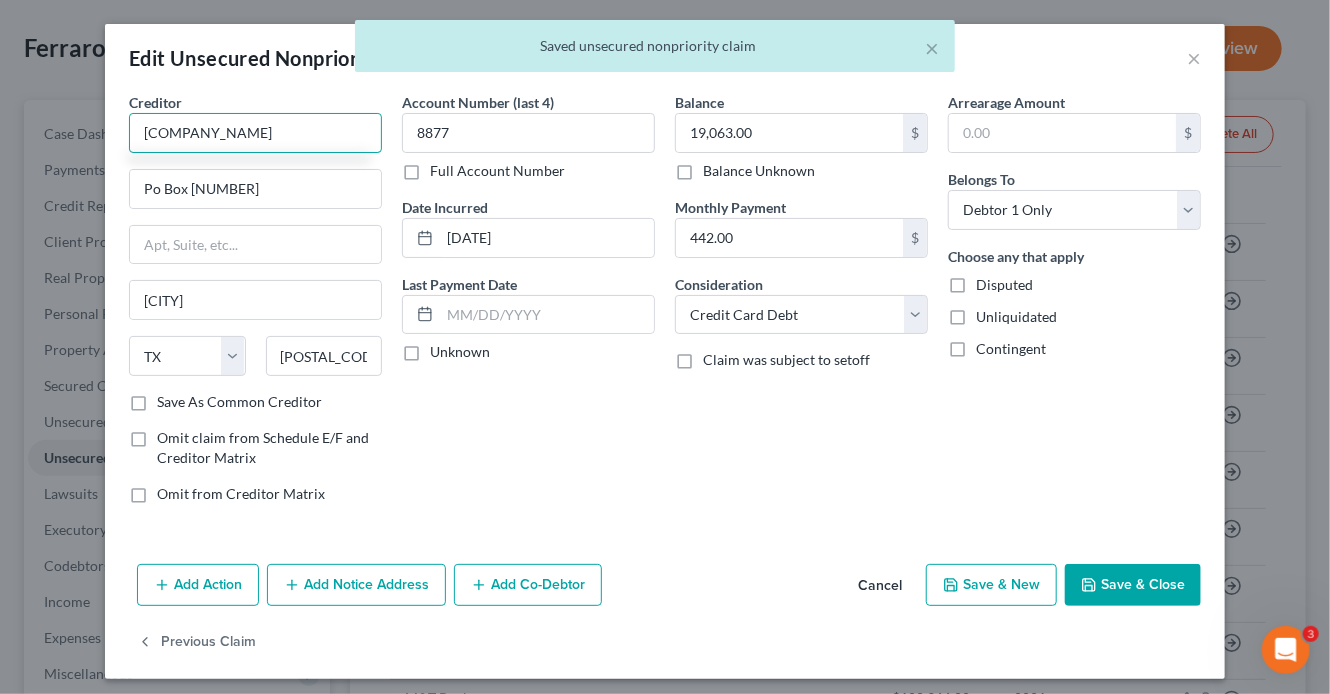 type on "Usaa Federal Savings Bank" 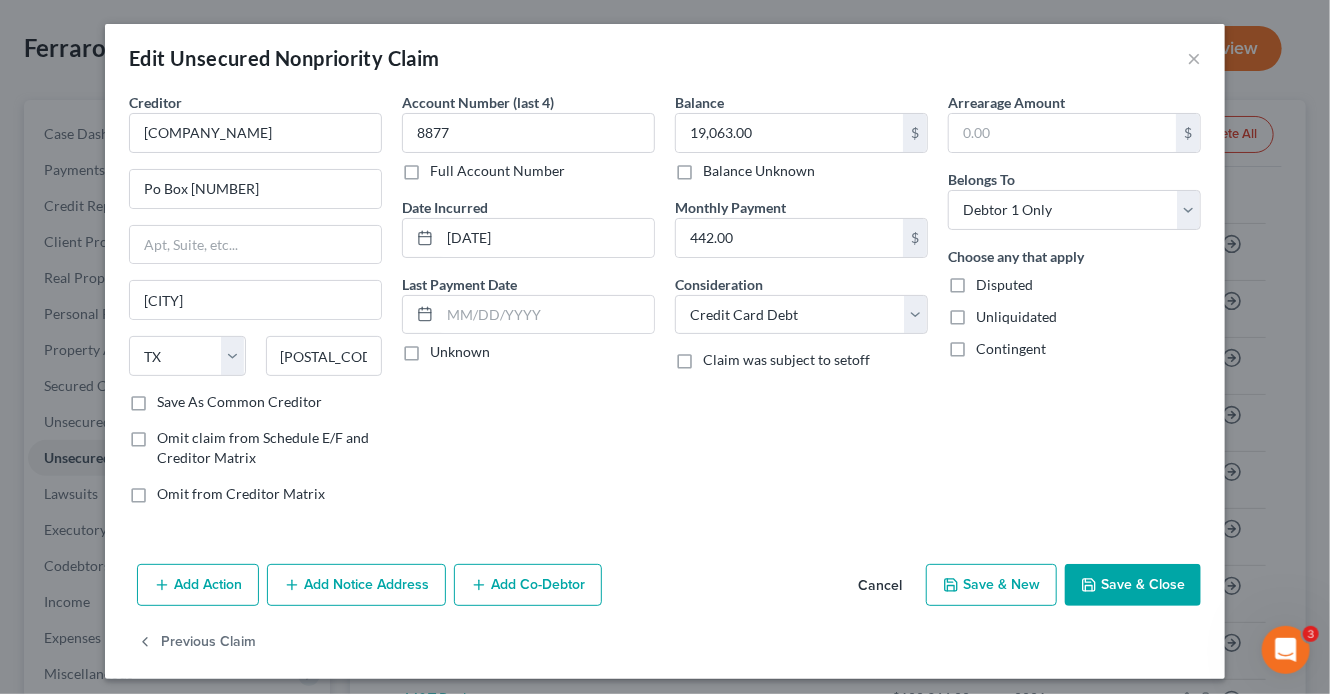 click on "Save & Close" at bounding box center (1133, 585) 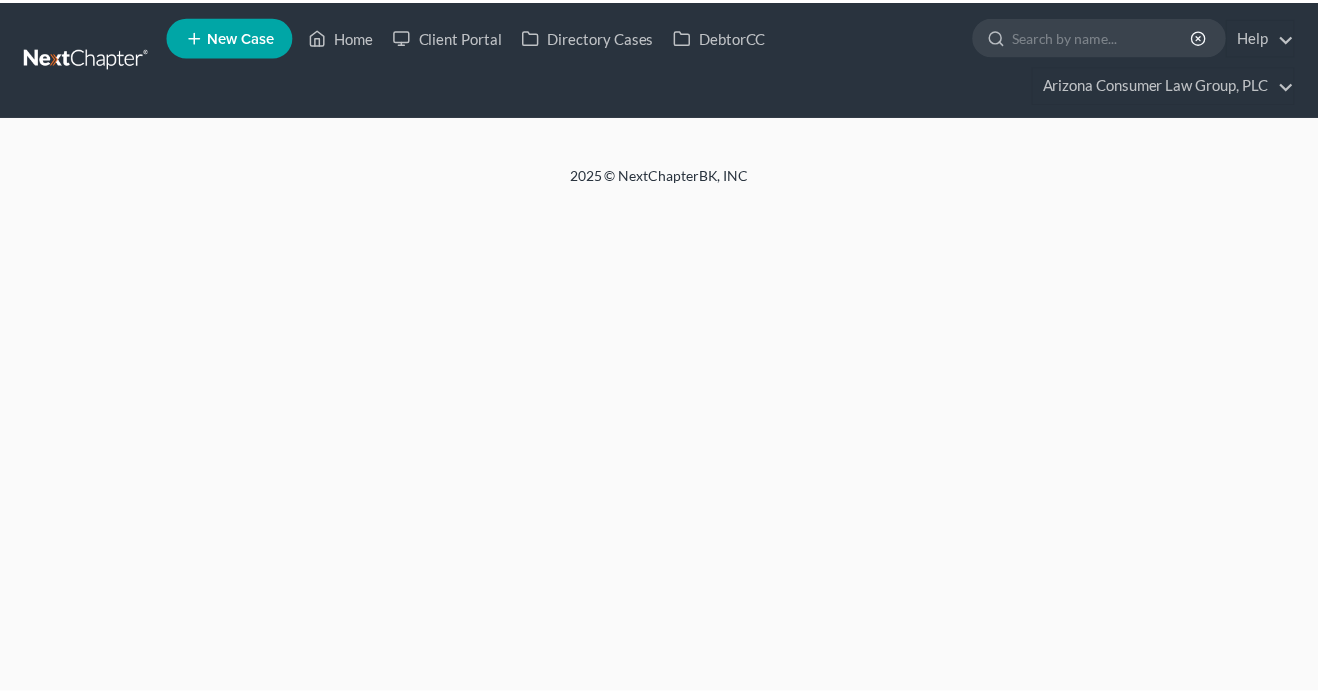 scroll, scrollTop: 0, scrollLeft: 0, axis: both 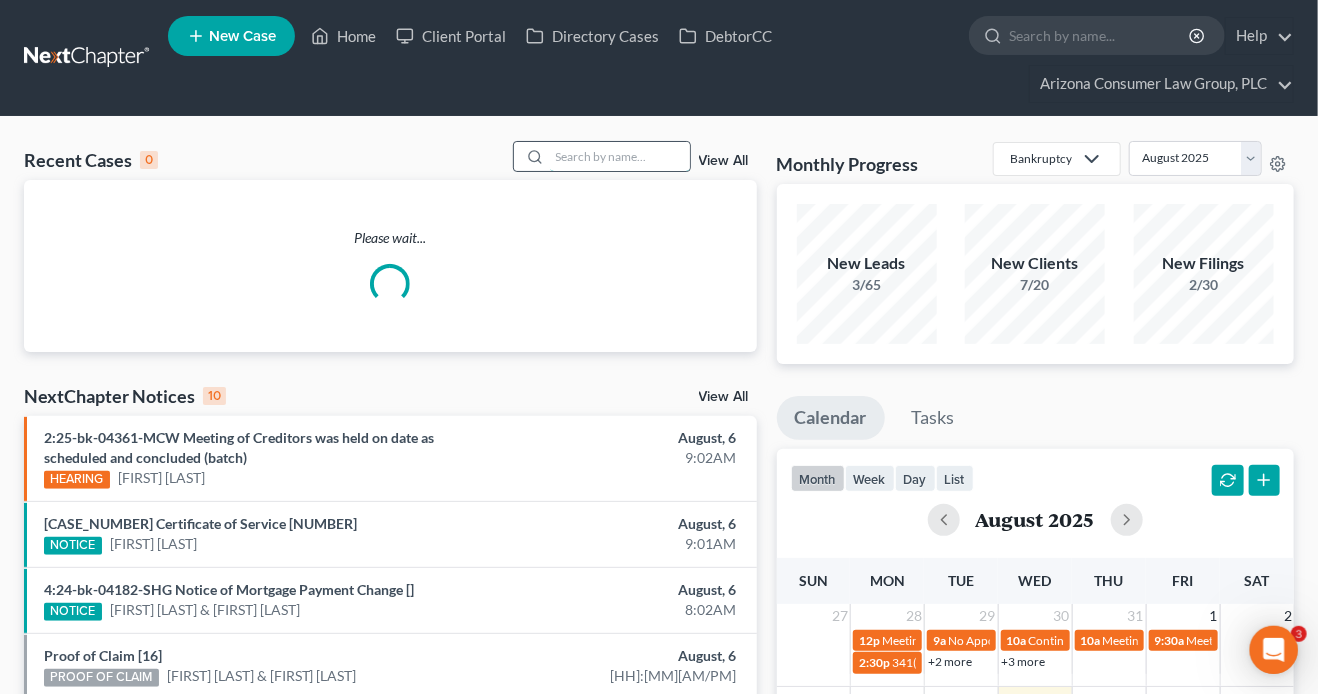 click at bounding box center (620, 156) 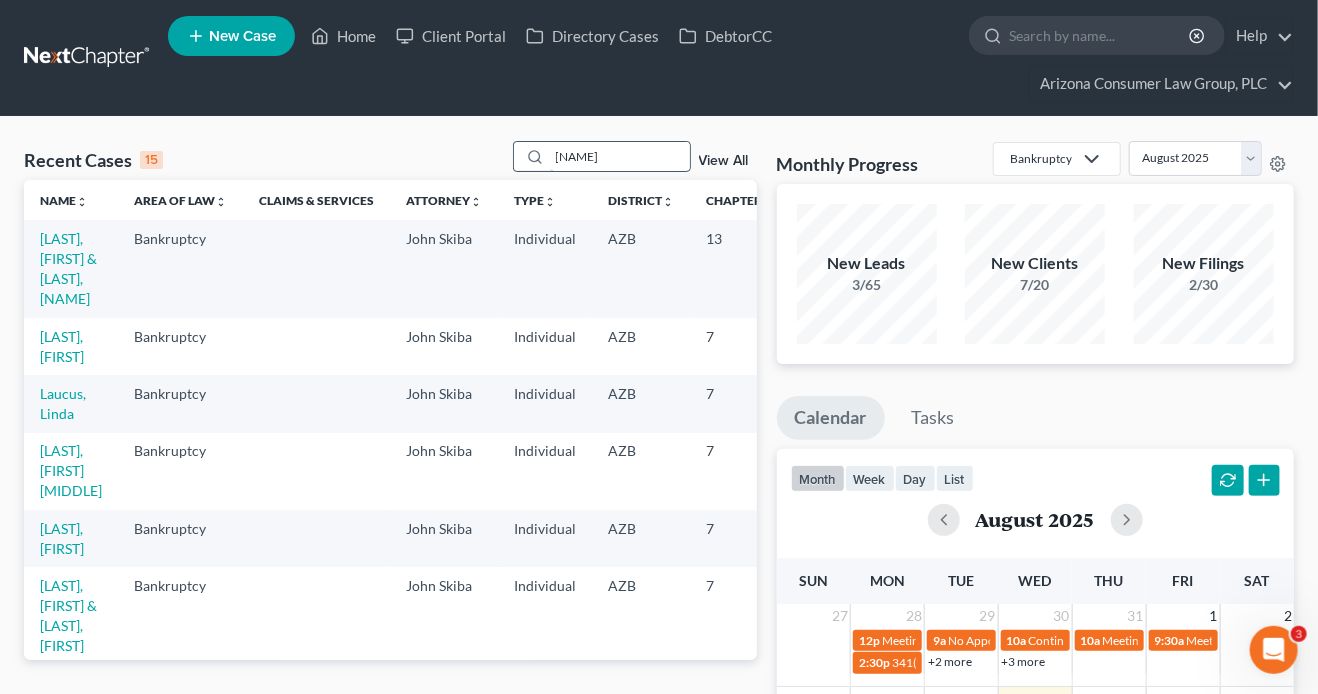 type on "[NAME]" 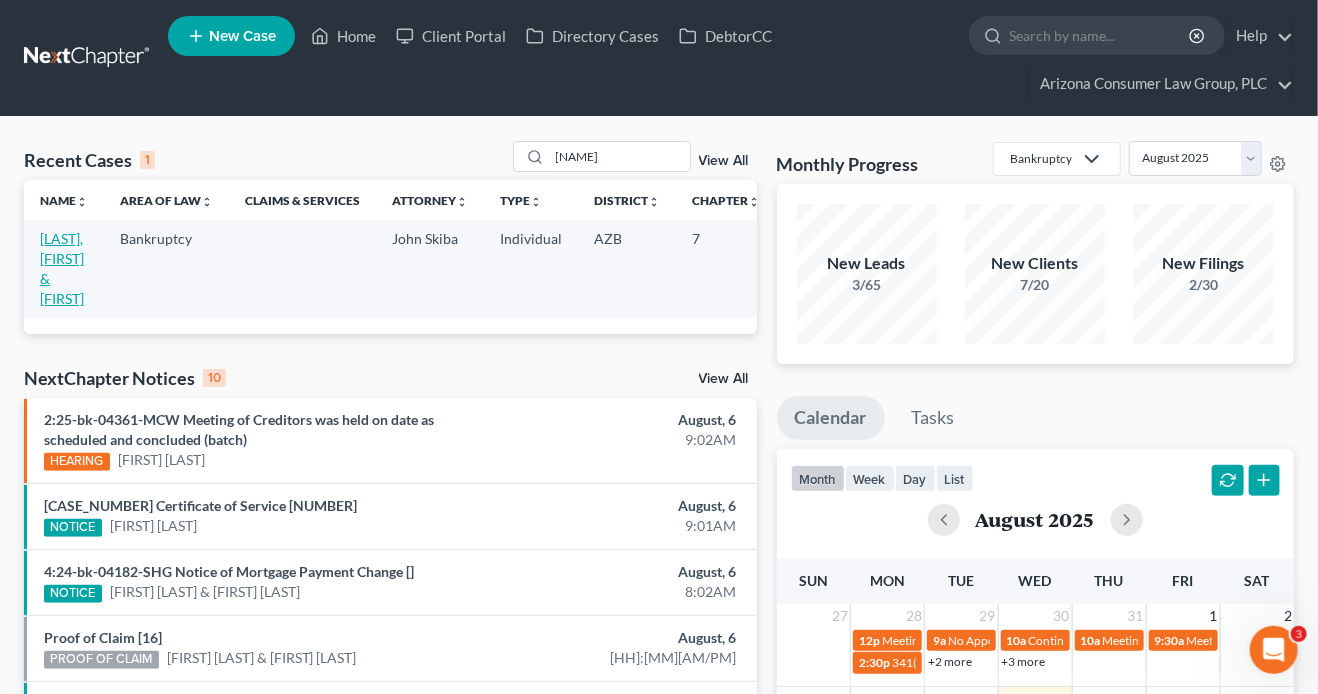 click on "[LAST], [FIRST] & [FIRST]" at bounding box center [62, 268] 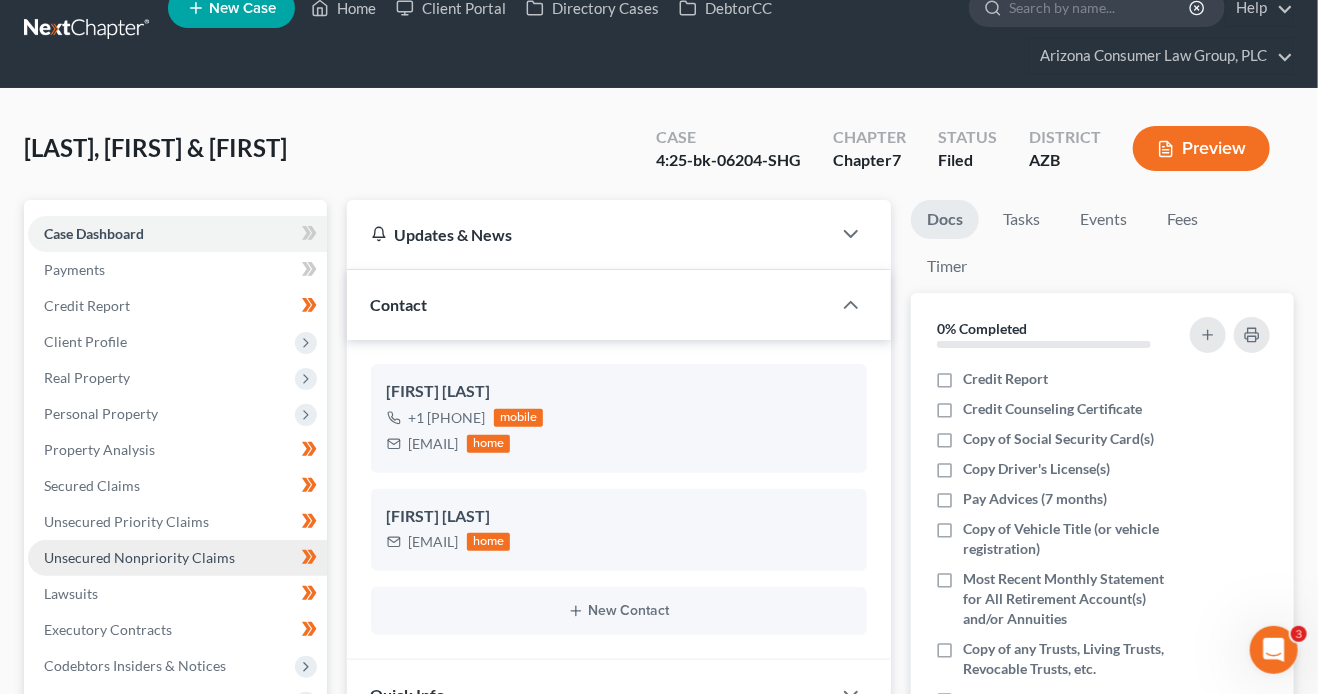 scroll, scrollTop: 47, scrollLeft: 0, axis: vertical 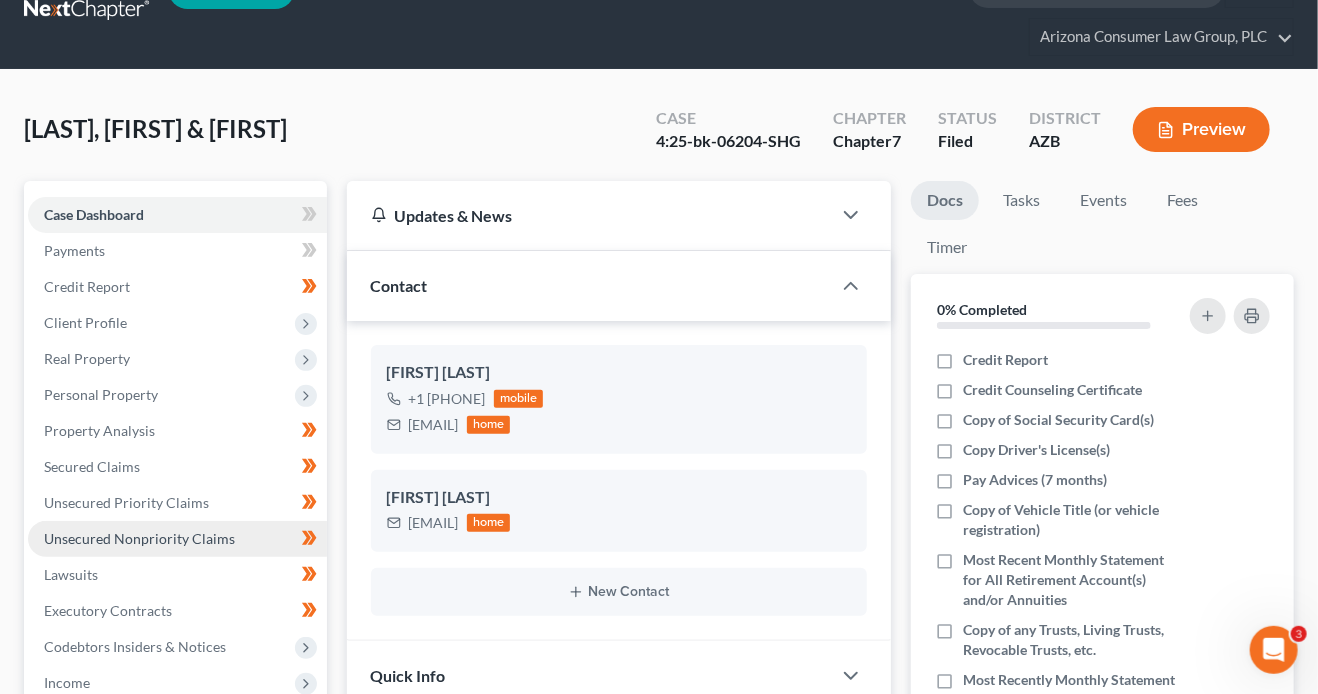 drag, startPoint x: 178, startPoint y: 539, endPoint x: 250, endPoint y: 530, distance: 72.56032 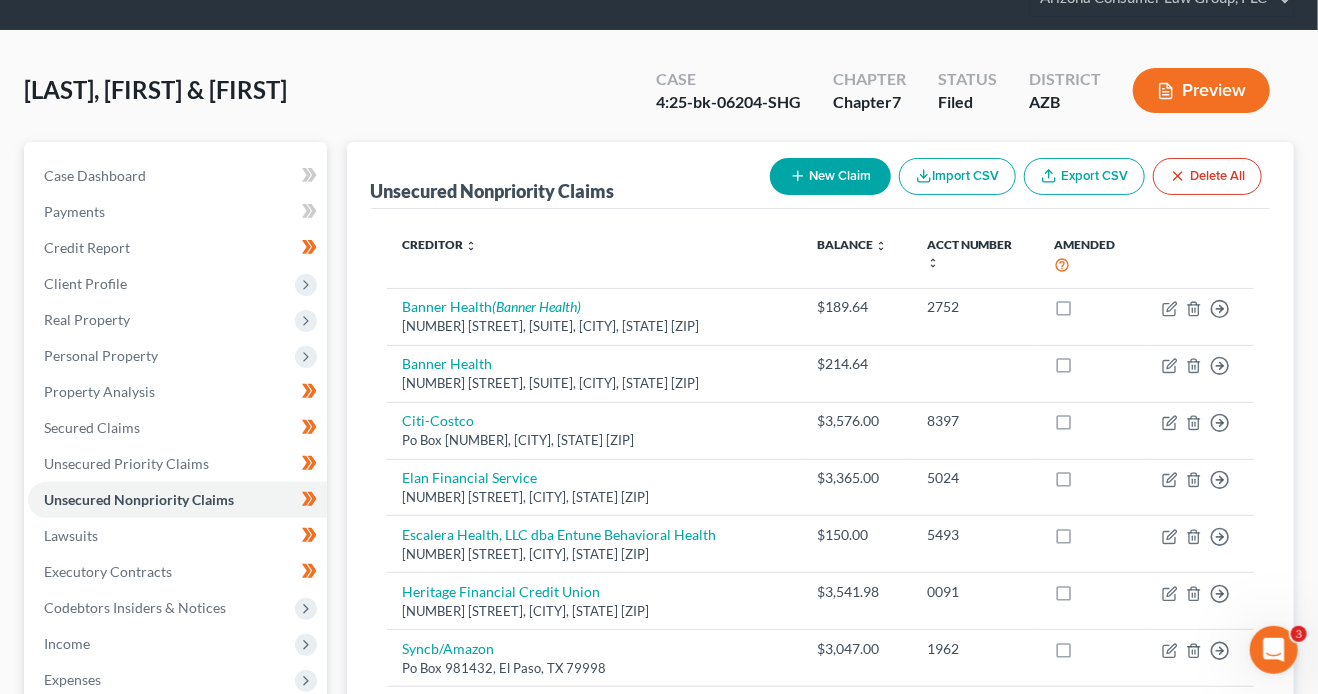 scroll, scrollTop: 0, scrollLeft: 0, axis: both 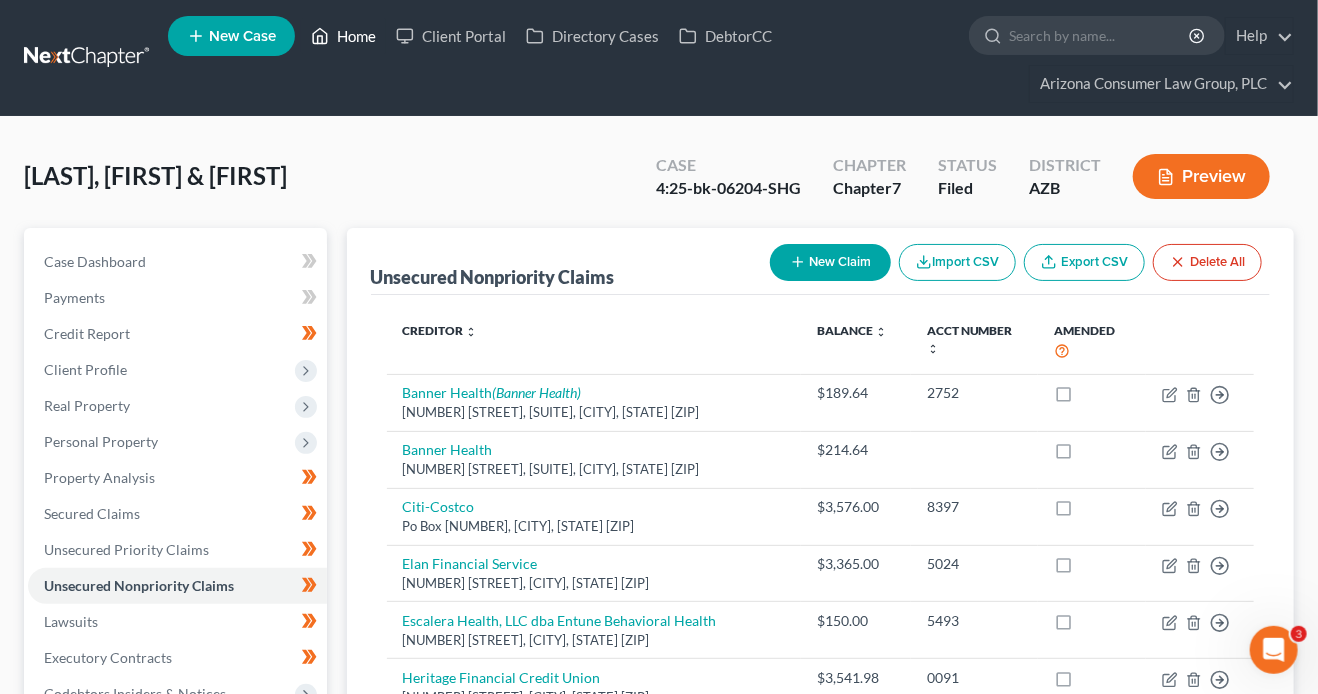 click on "Home" at bounding box center (343, 36) 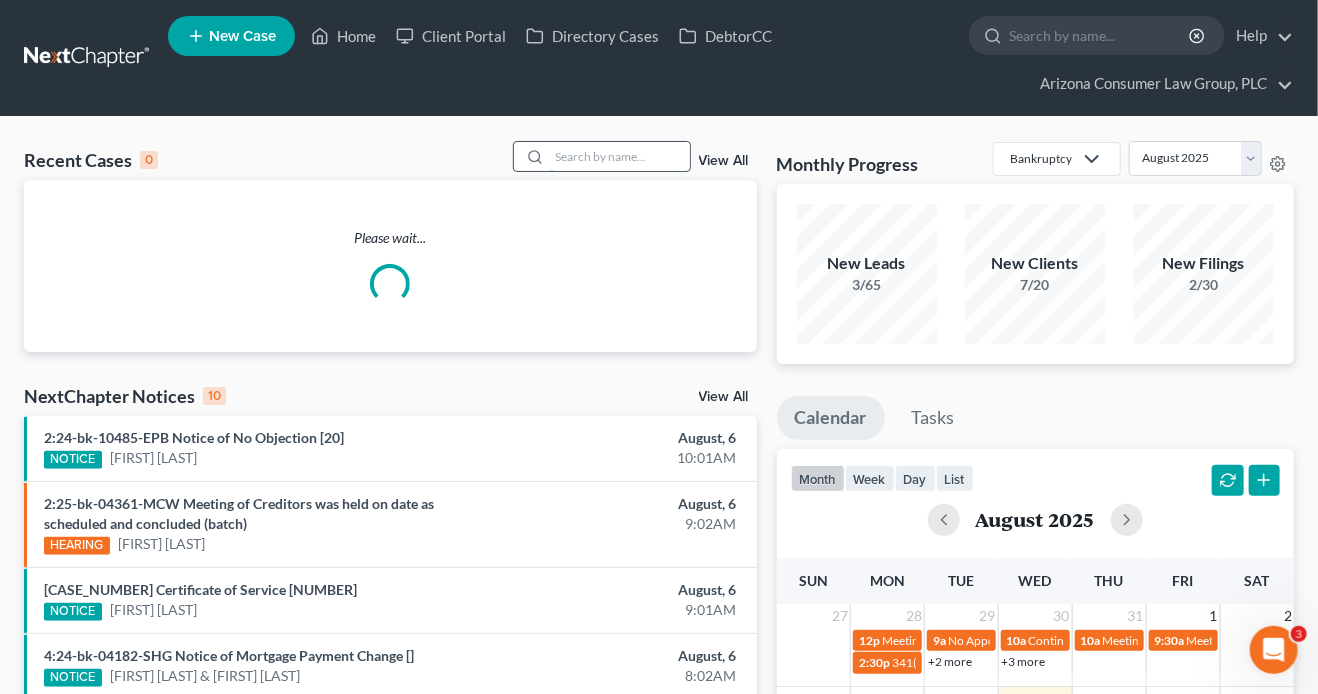 click at bounding box center (620, 156) 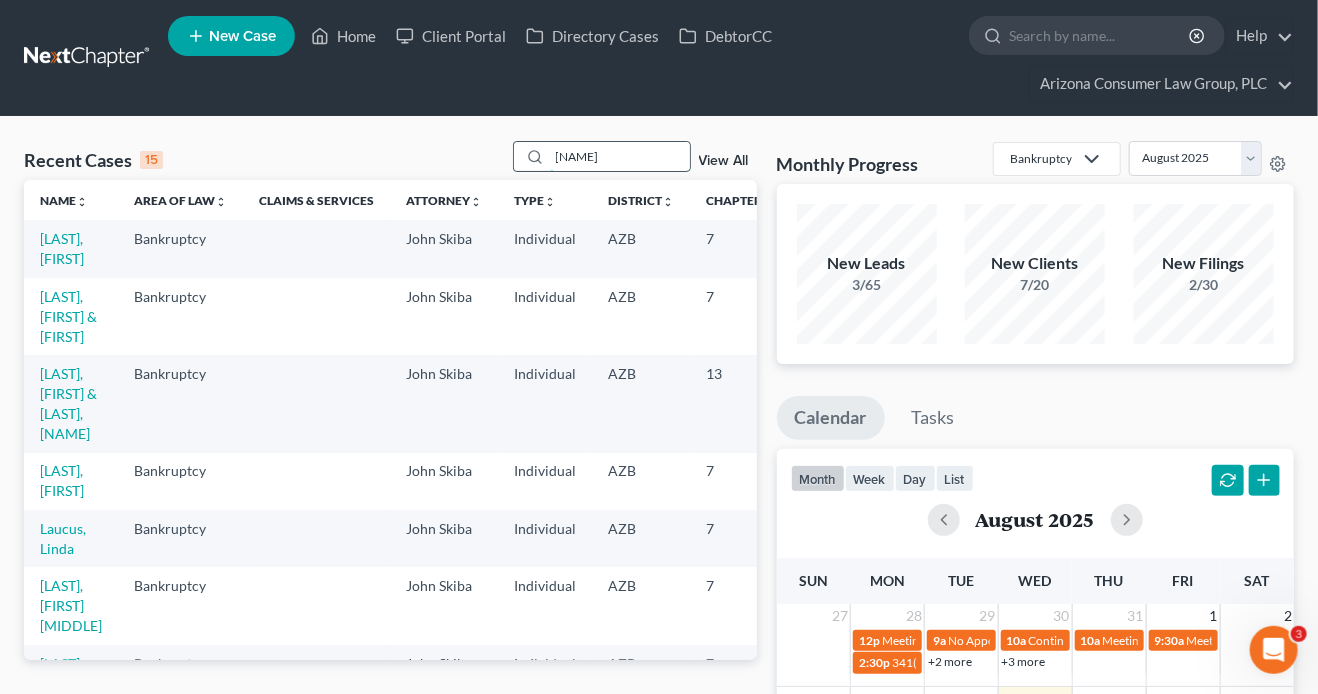 type on "[NAME]" 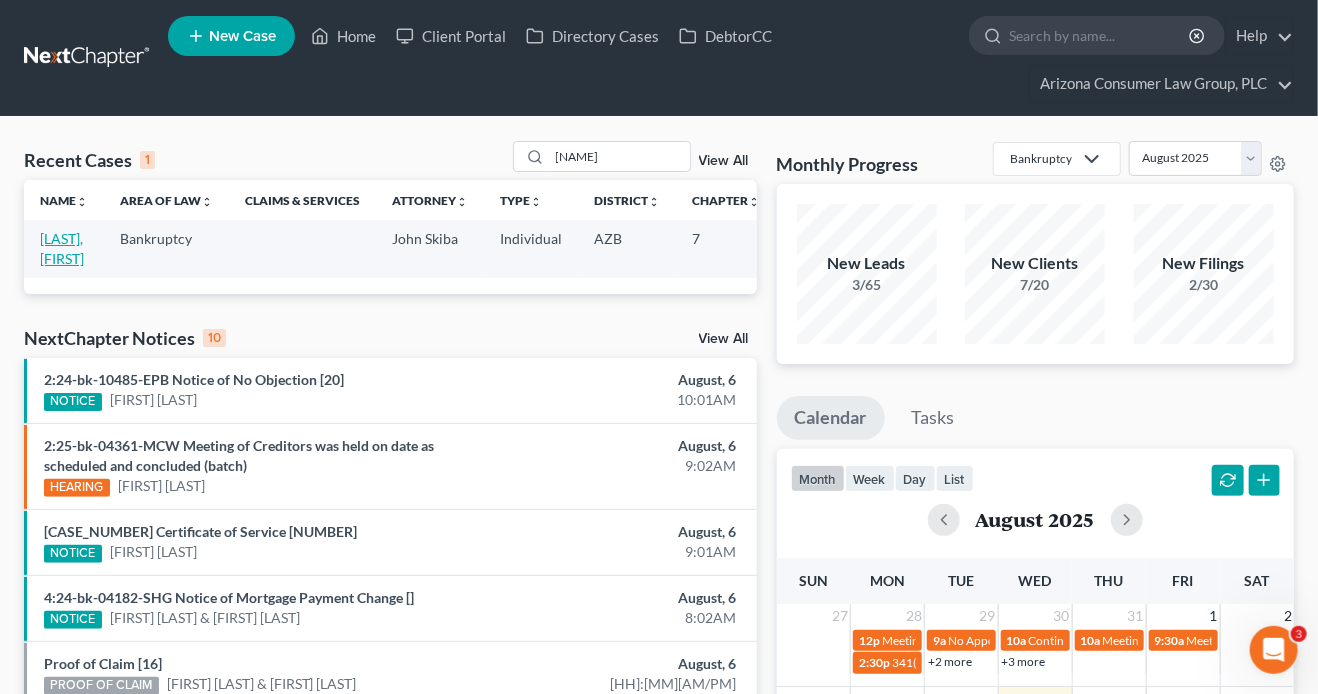 click on "[LAST], [FIRST]" at bounding box center [62, 248] 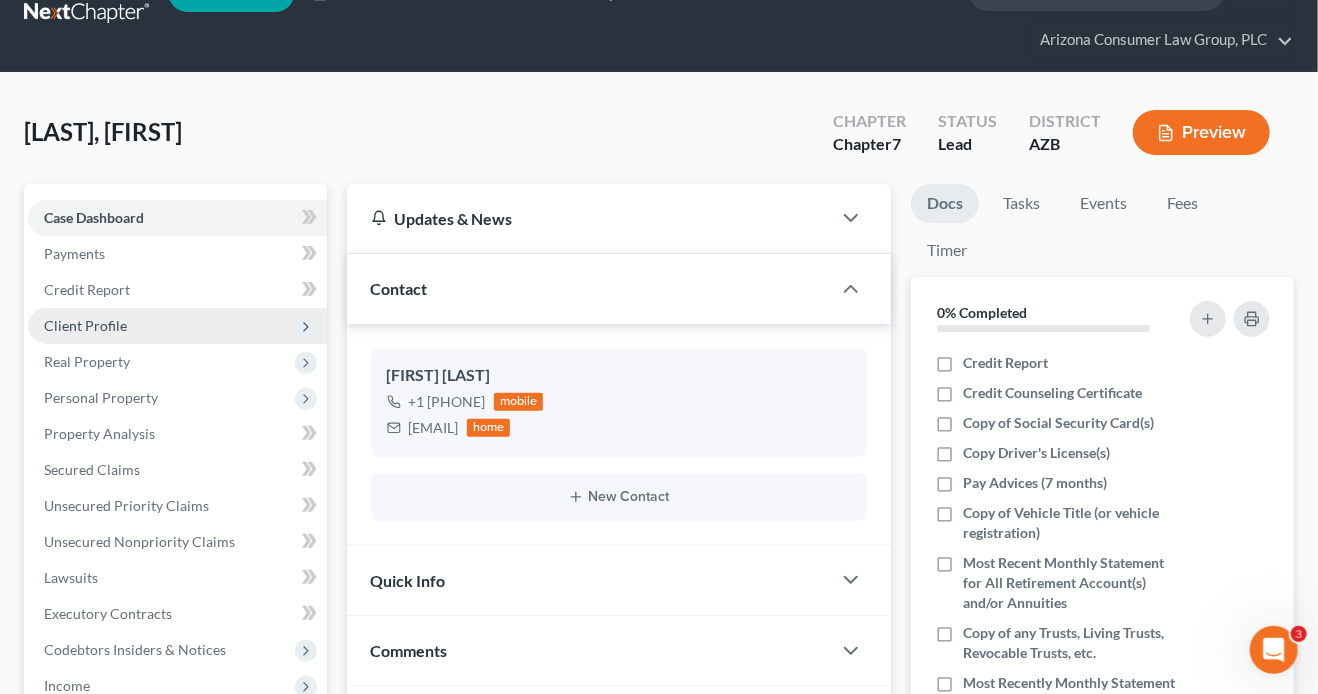 scroll, scrollTop: 46, scrollLeft: 0, axis: vertical 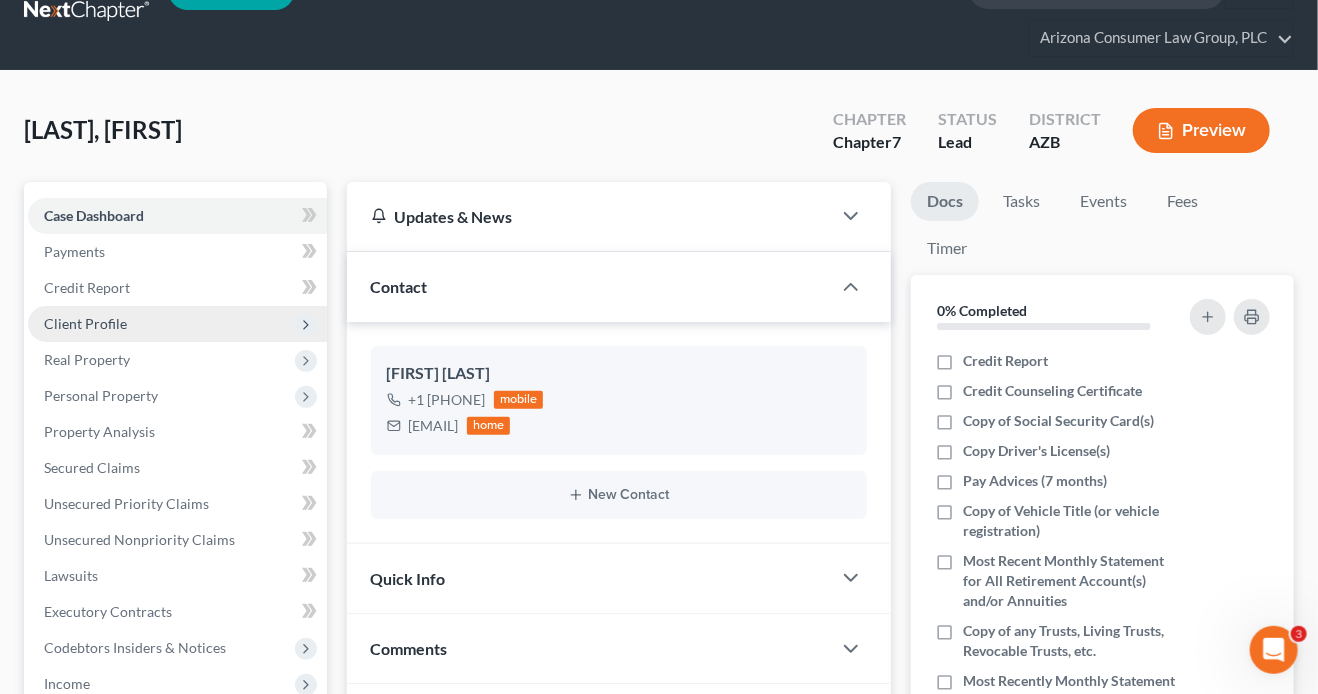 click on "Client Profile" at bounding box center [177, 324] 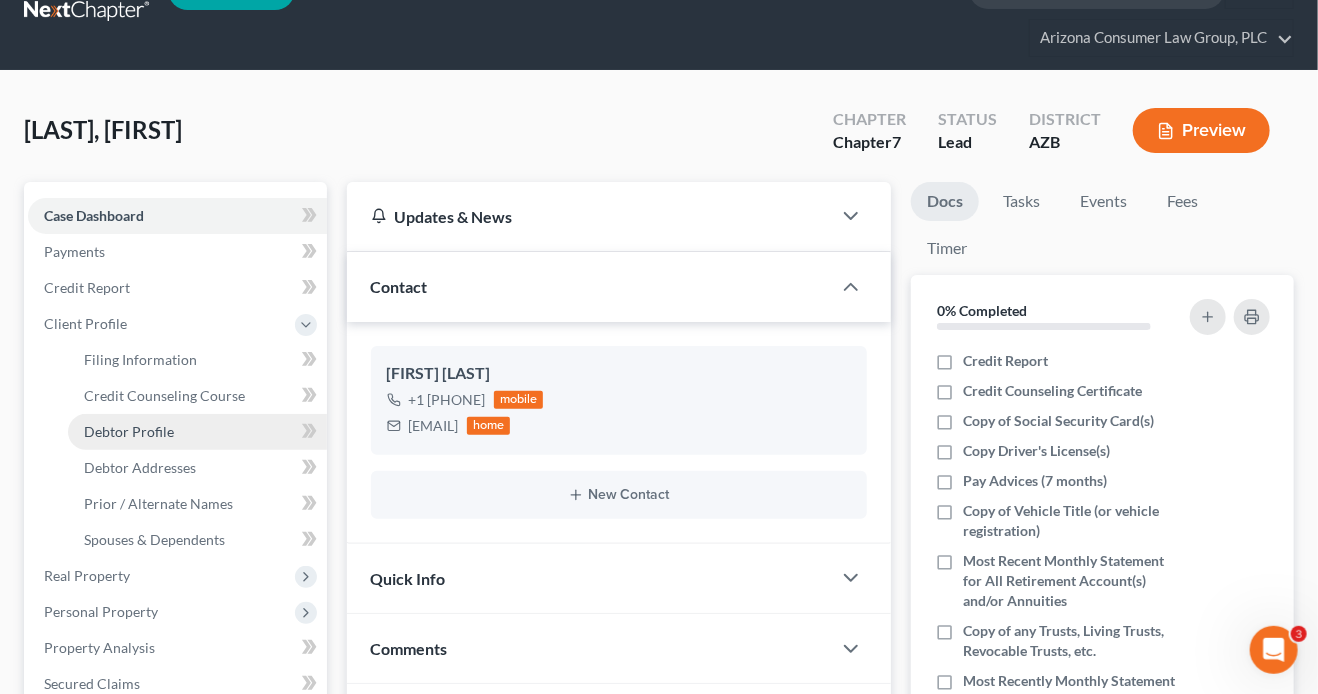 click on "Debtor Profile" at bounding box center (197, 432) 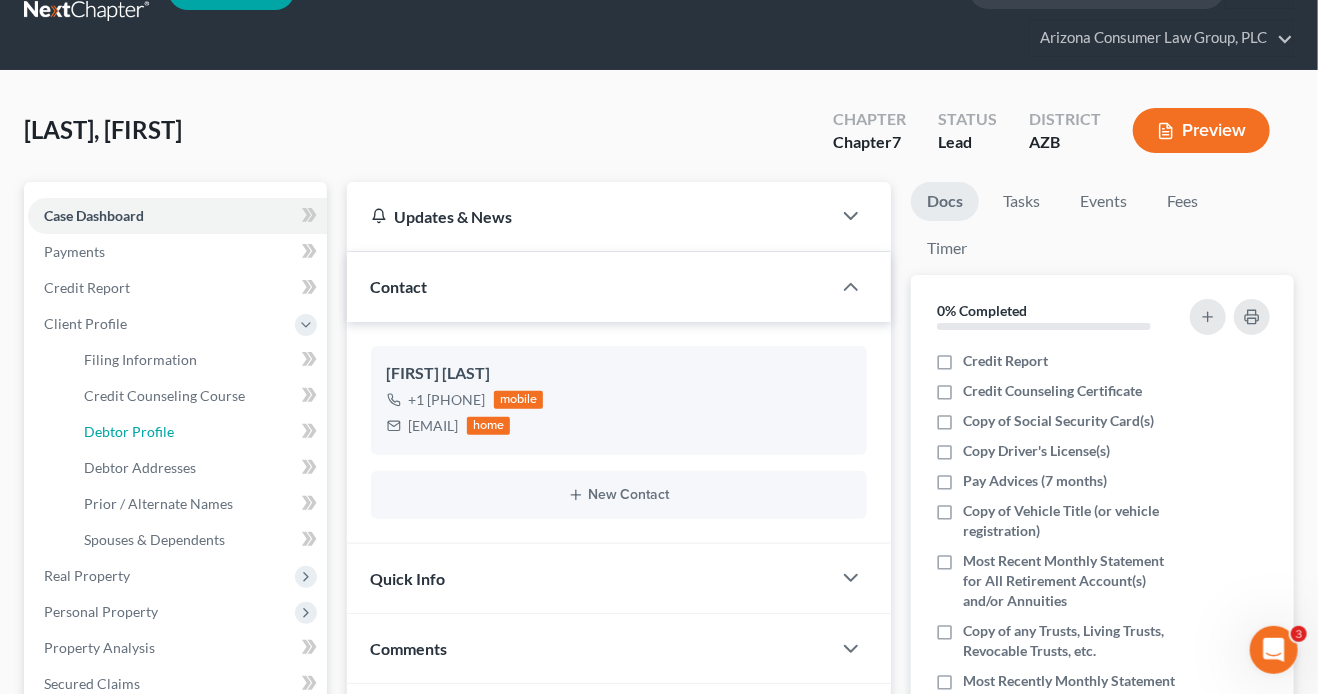 select on "0" 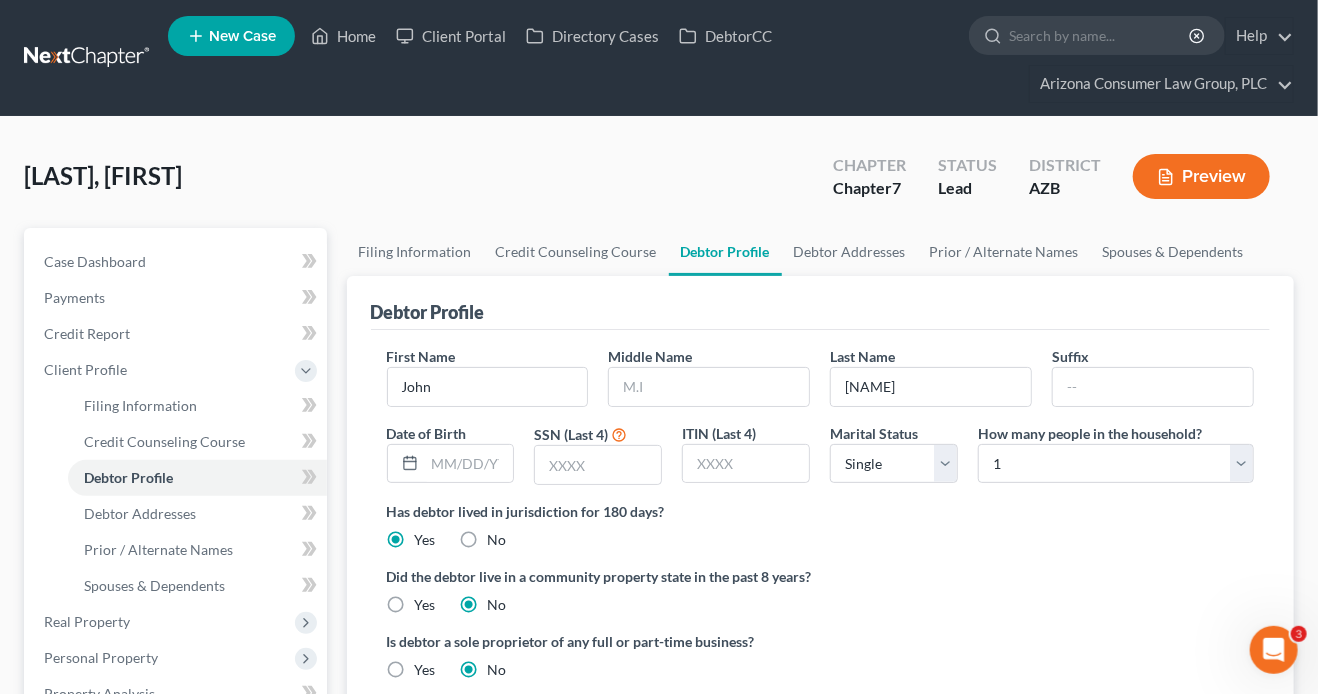 scroll, scrollTop: 0, scrollLeft: 0, axis: both 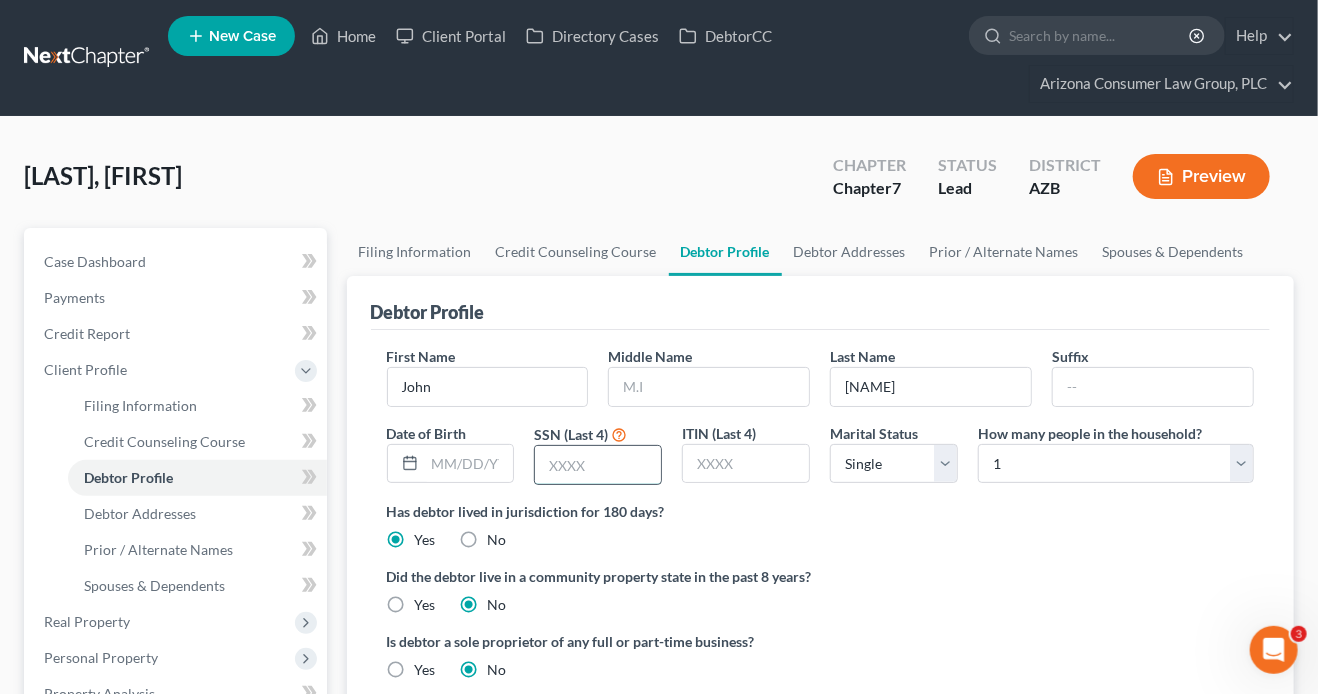 click at bounding box center (598, 465) 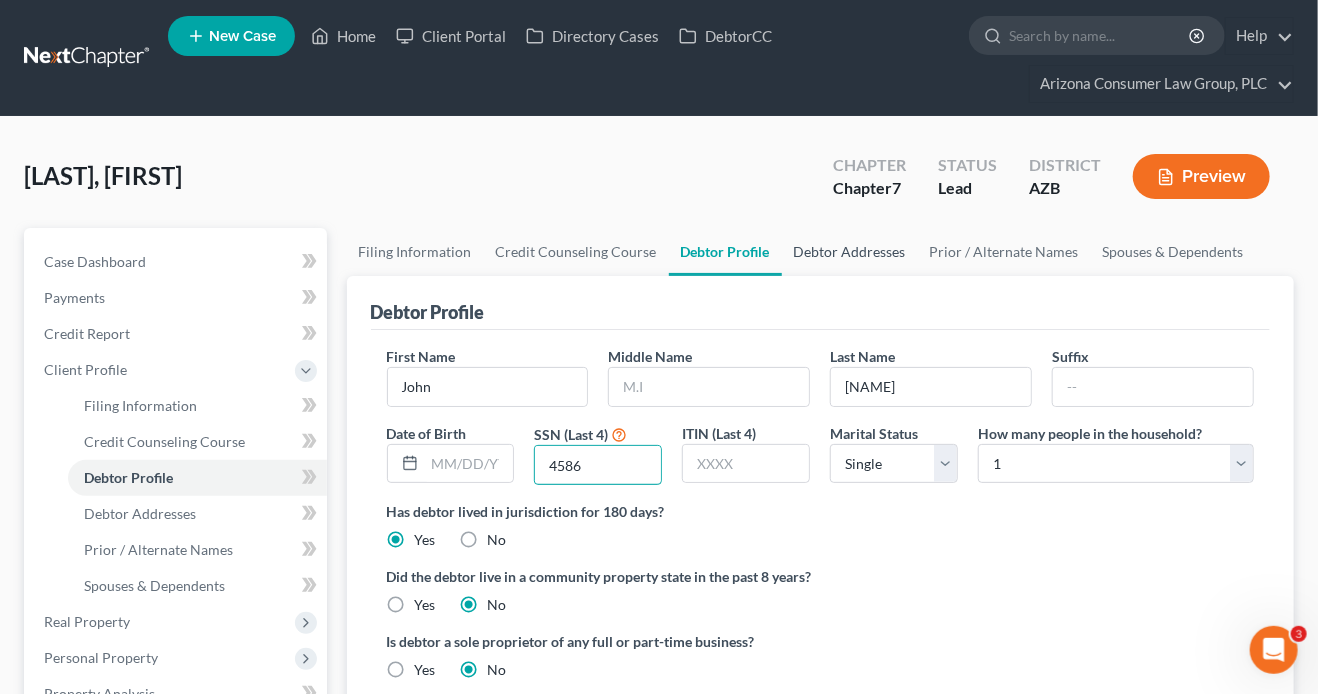 type on "4586" 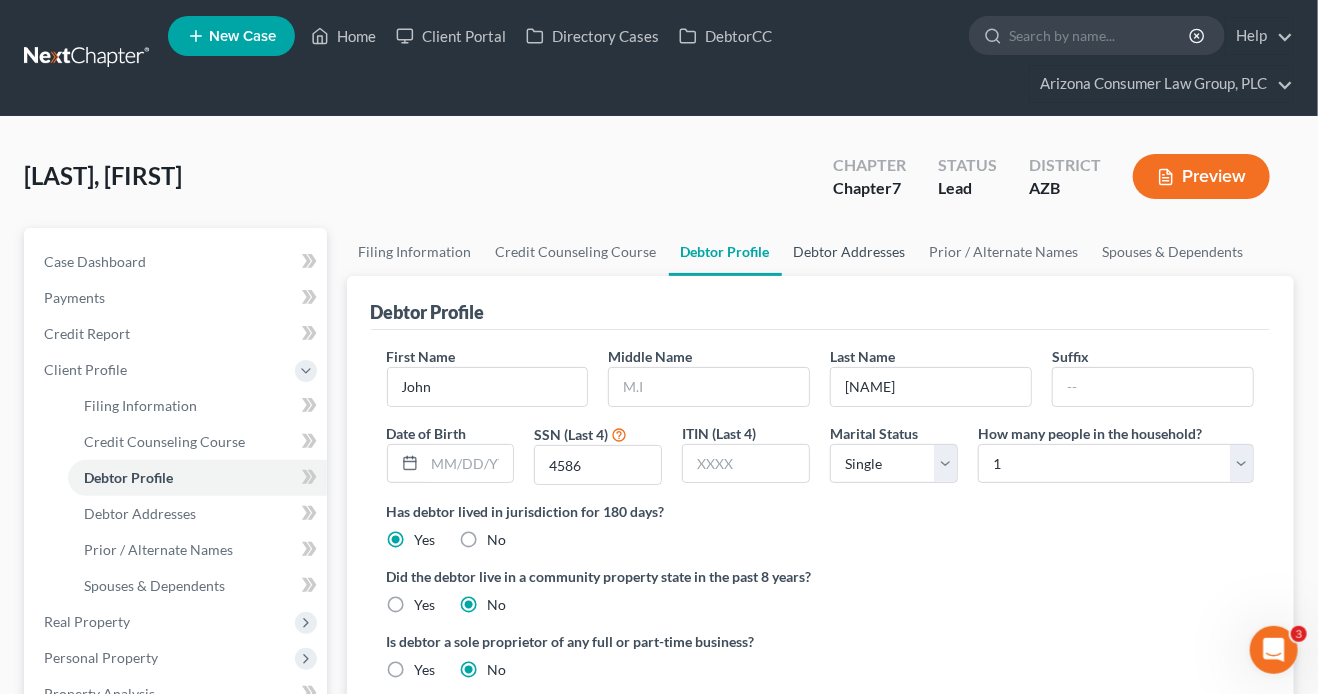 click on "Debtor Addresses" at bounding box center [850, 252] 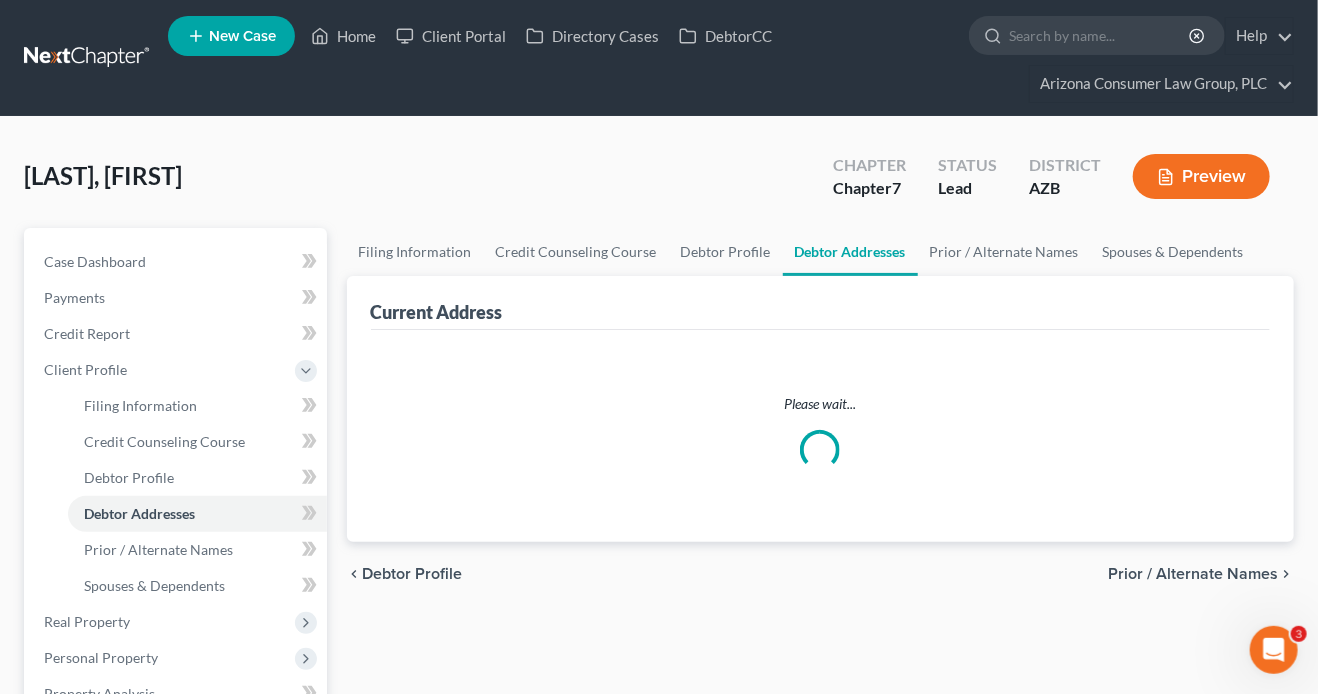 select on "0" 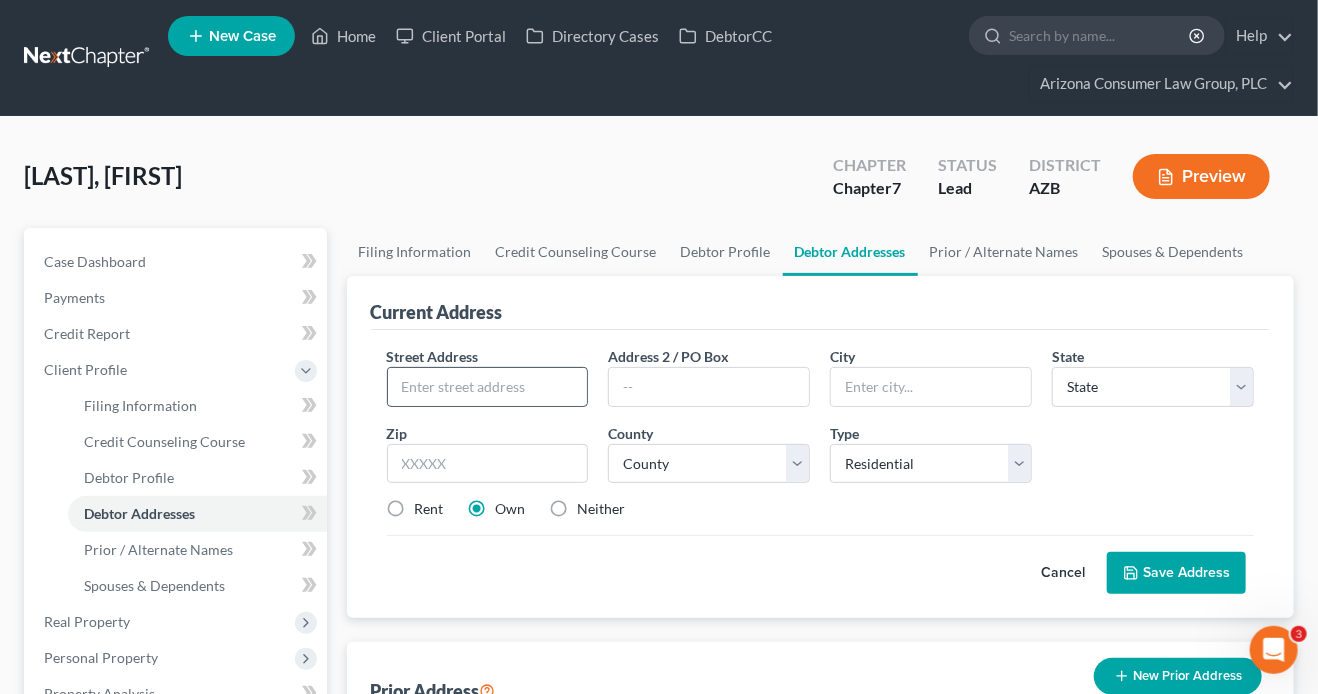 click at bounding box center (488, 387) 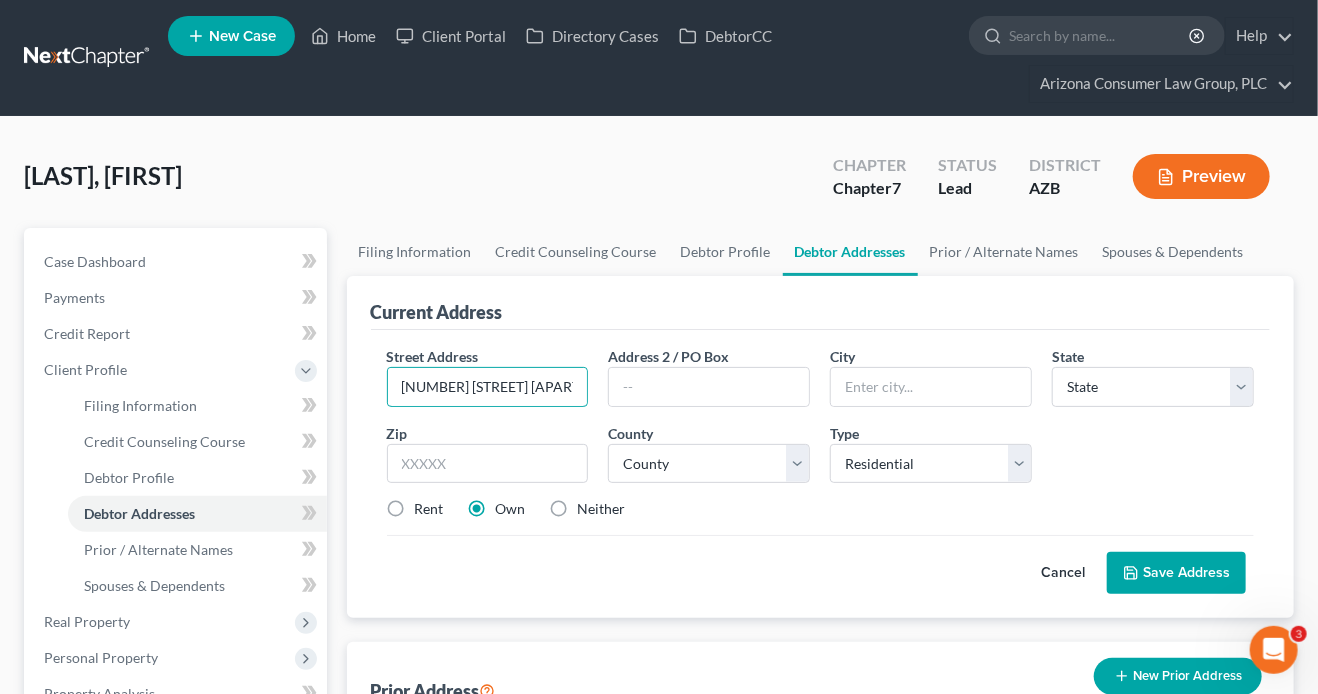 type on "100 W. Nopal Pl. Apt. 147" 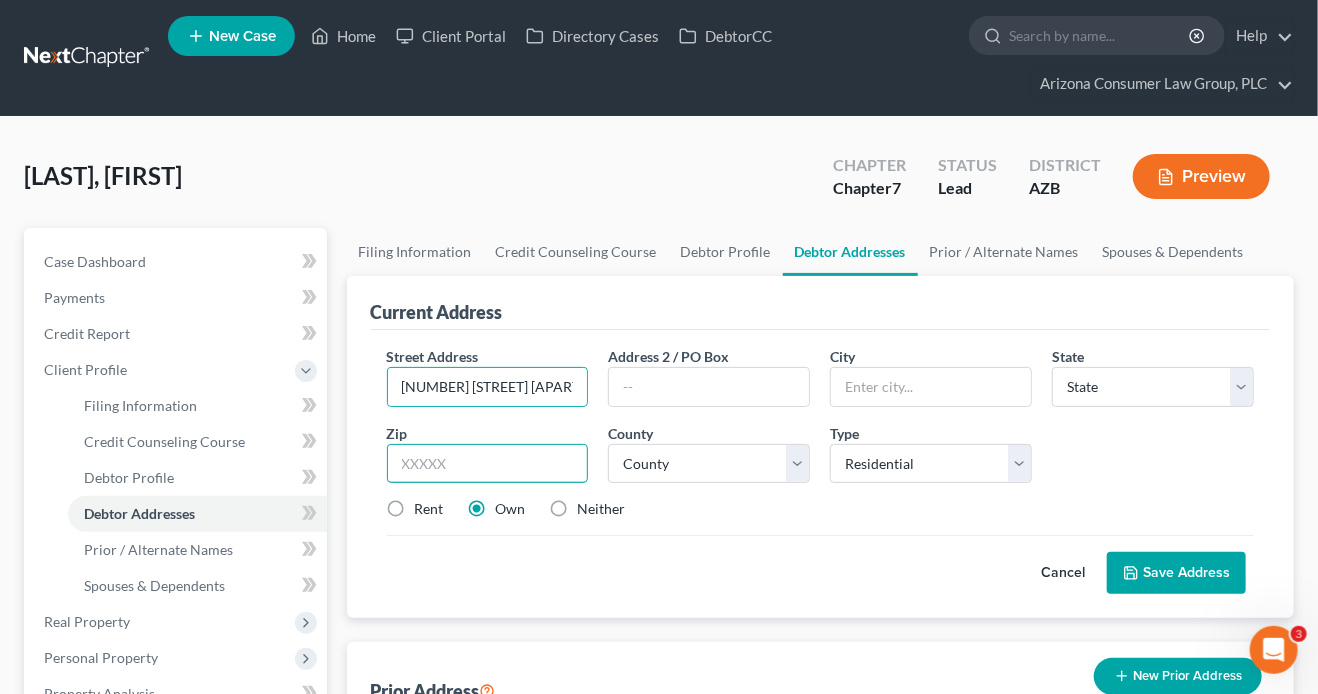 click at bounding box center (488, 464) 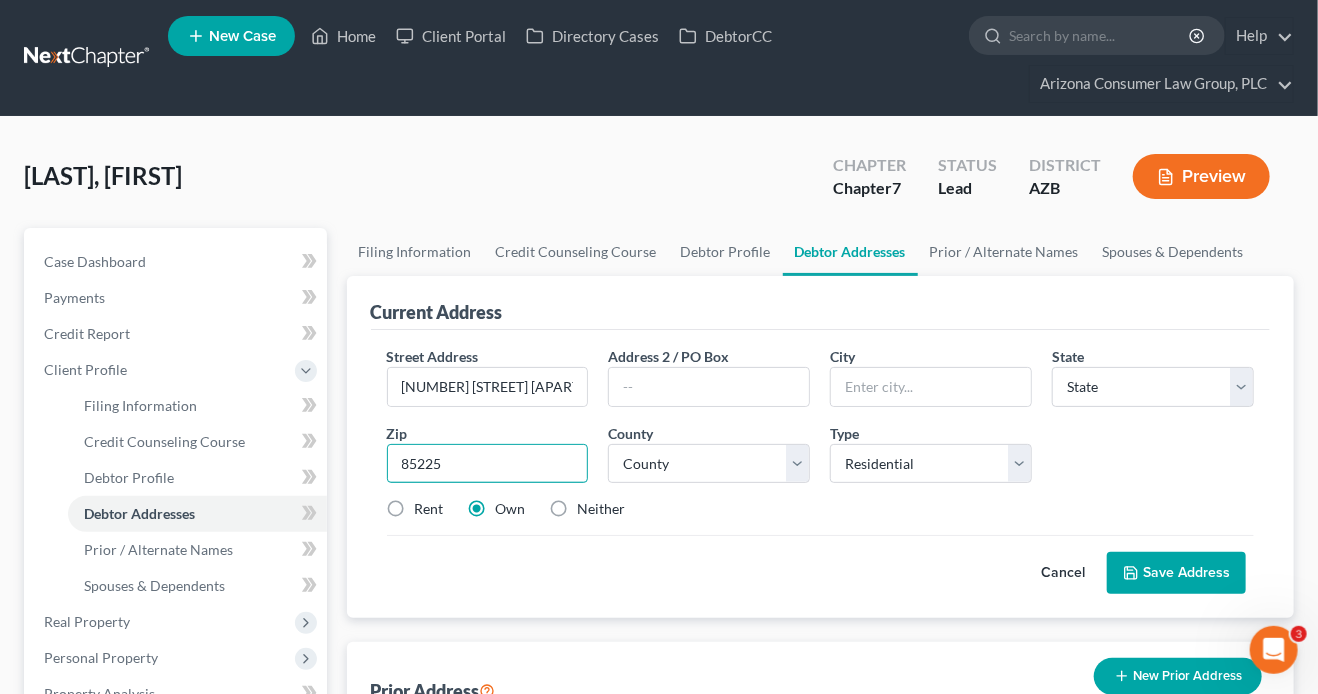 type on "85225" 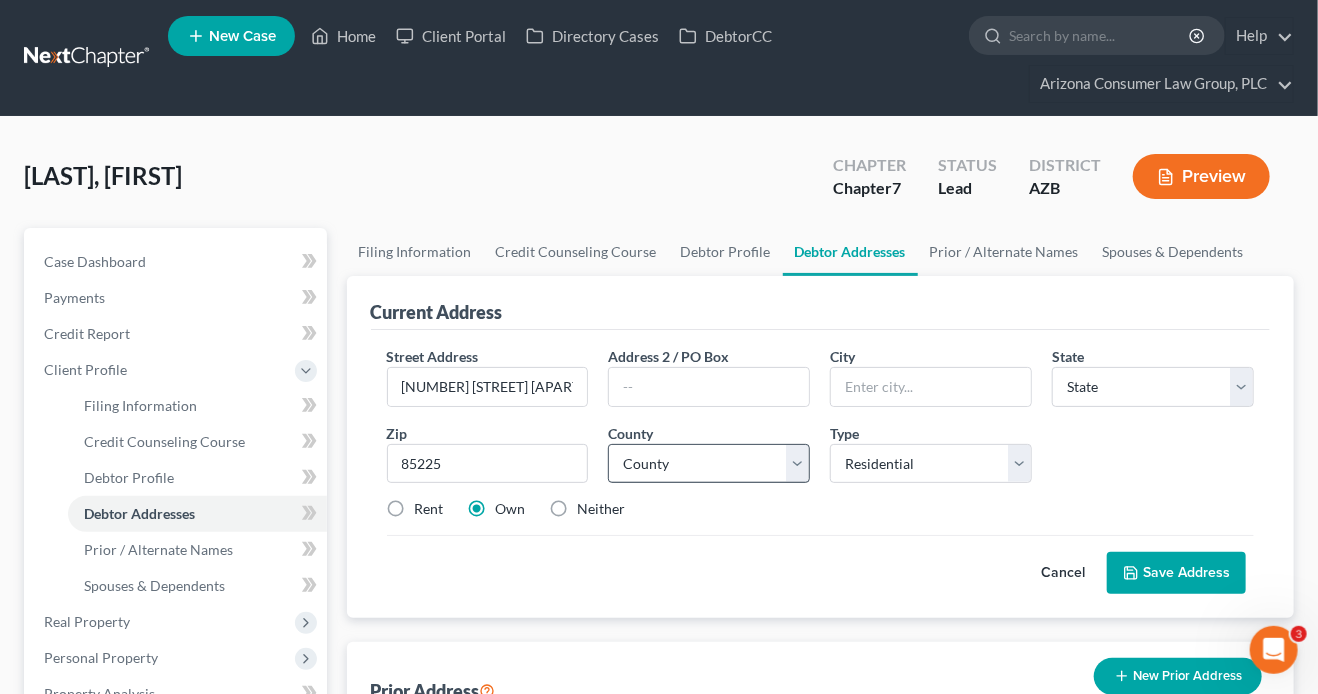 click on "Street Address
*
100 W. Nopal Pl. Apt. 147 Address 2 / PO Box
City
*
State
*
State AL AK AR AZ CA CO CT DE DC FL GA GU HI ID IL IN IA KS KY LA ME MD MA MI MN MS MO MT NC ND NE NV NH NJ NM NY OH OK OR PA PR RI SC SD TN TX UT VI VA VT WA WV WI WY
Zip
*
85225
County
*
County Type Select Residential Mailing Rental Business Rent Own Neither Save as Property" at bounding box center (821, 441) 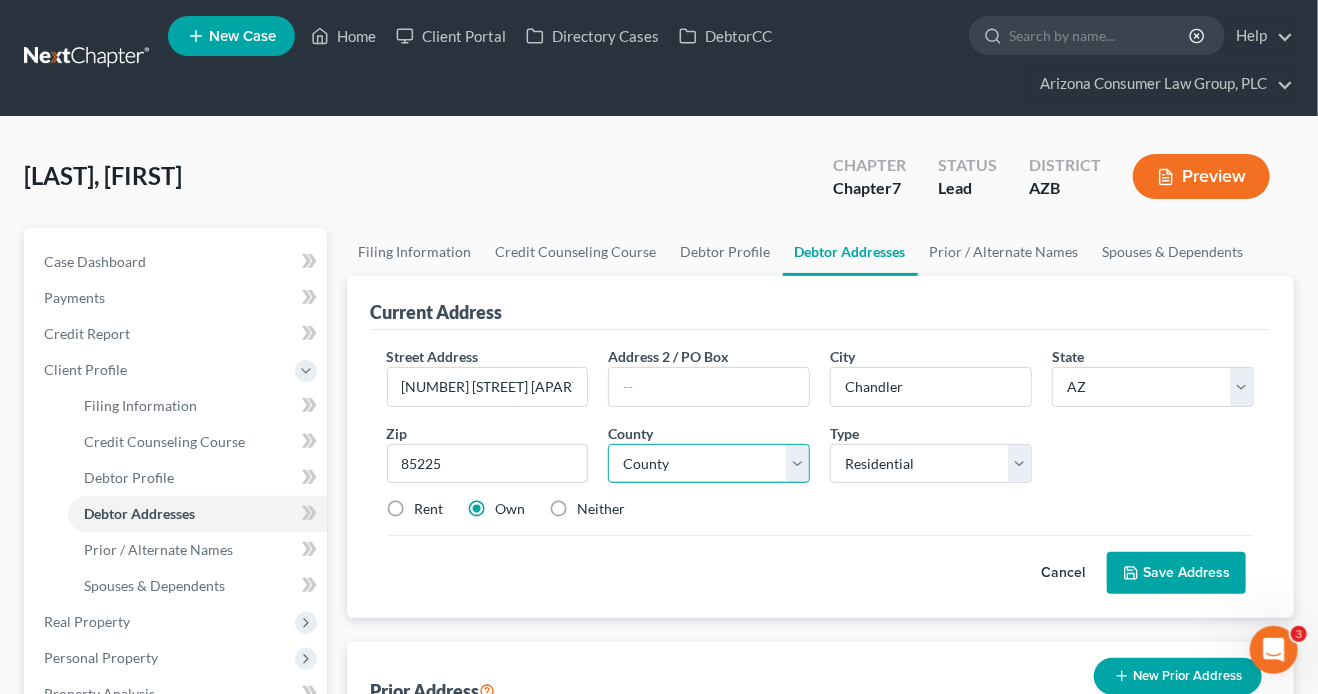 click on "County" at bounding box center (709, 464) 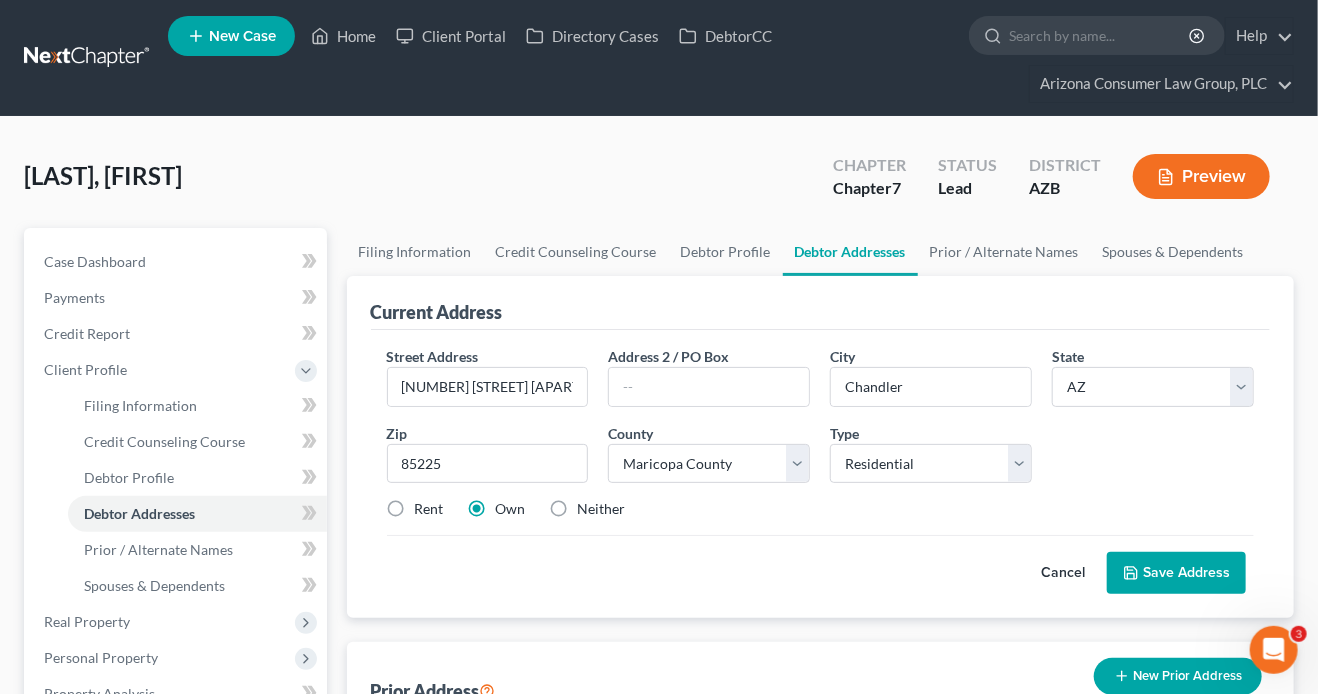 click on "Rent" at bounding box center (429, 509) 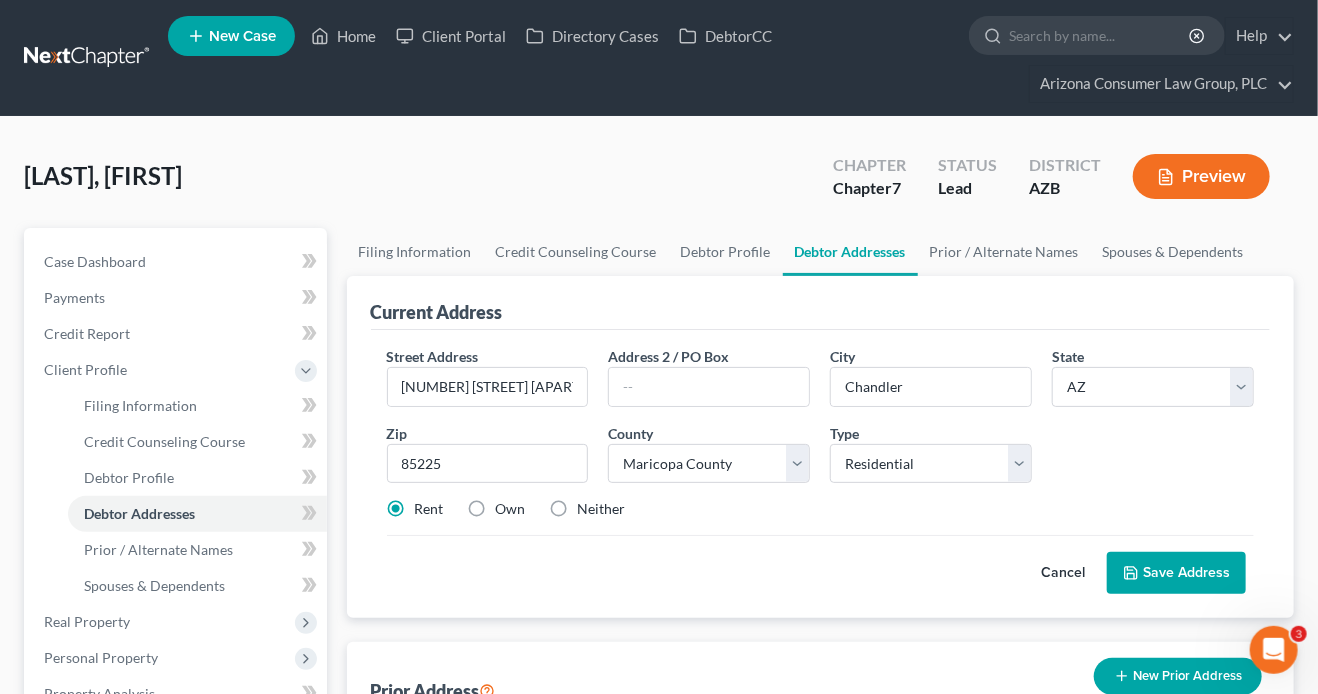 click on "Save Address" at bounding box center (1176, 573) 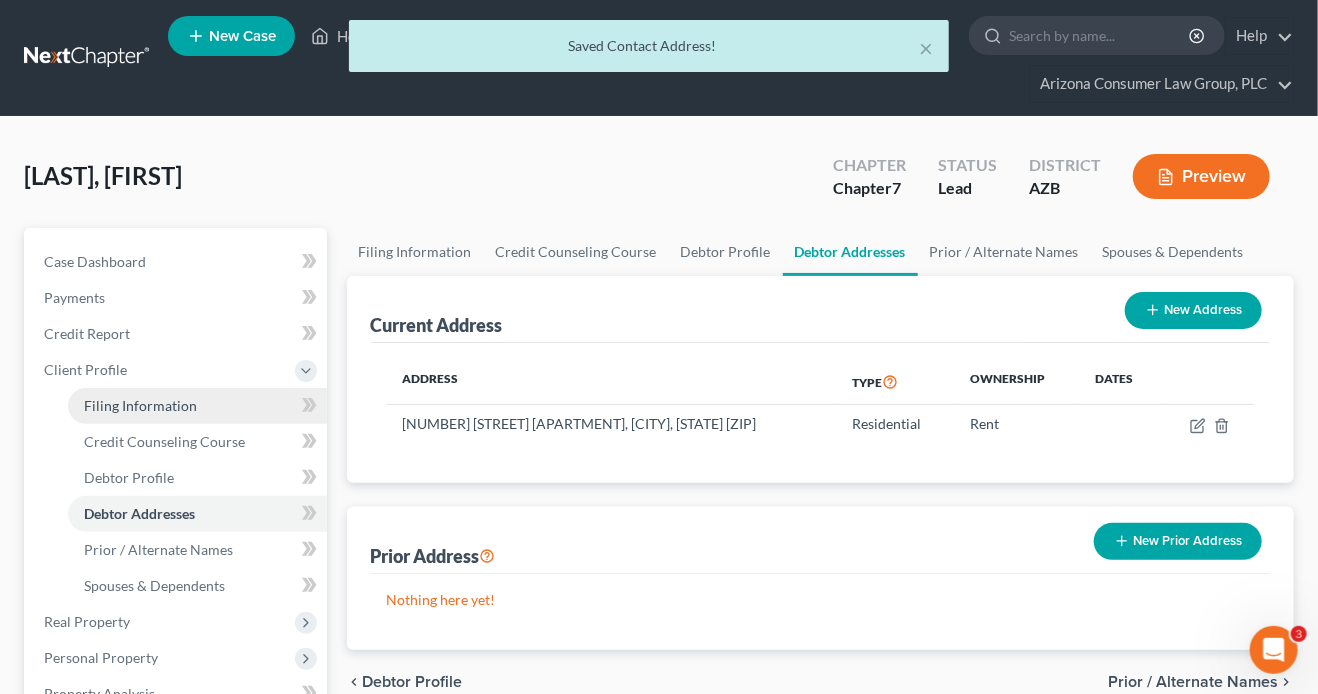 click on "Filing Information" at bounding box center (140, 405) 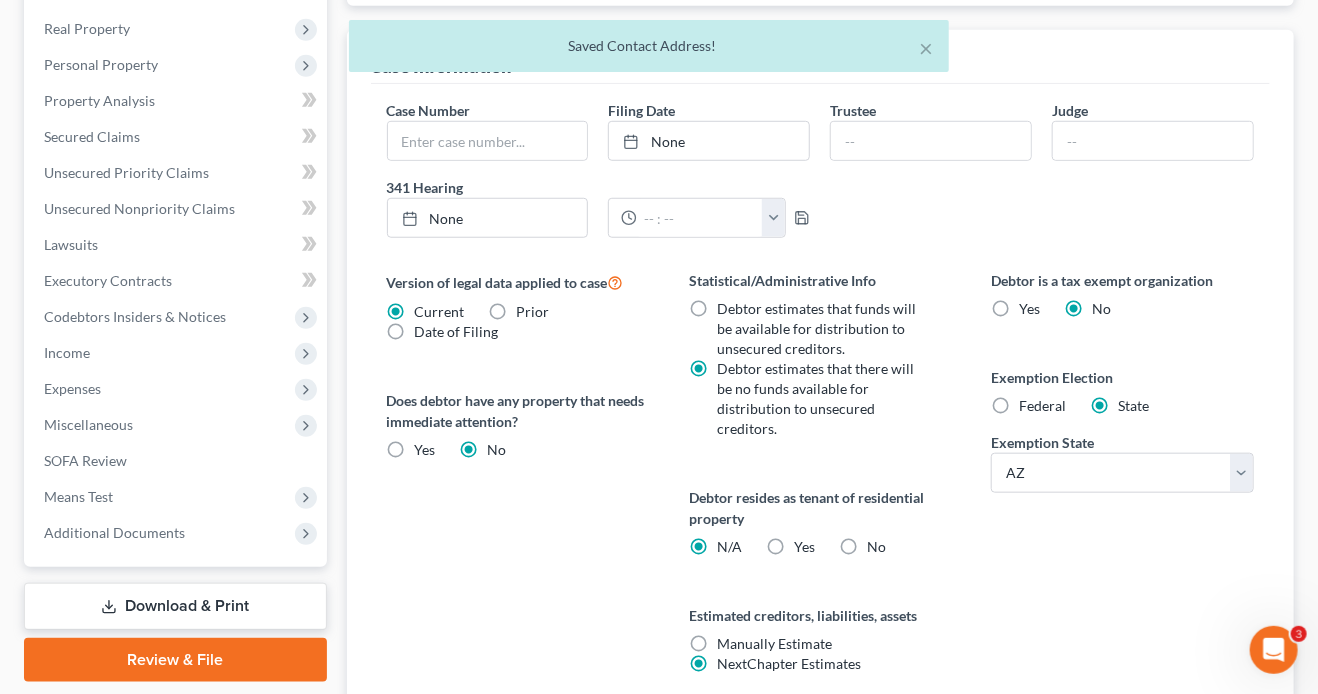 scroll, scrollTop: 653, scrollLeft: 0, axis: vertical 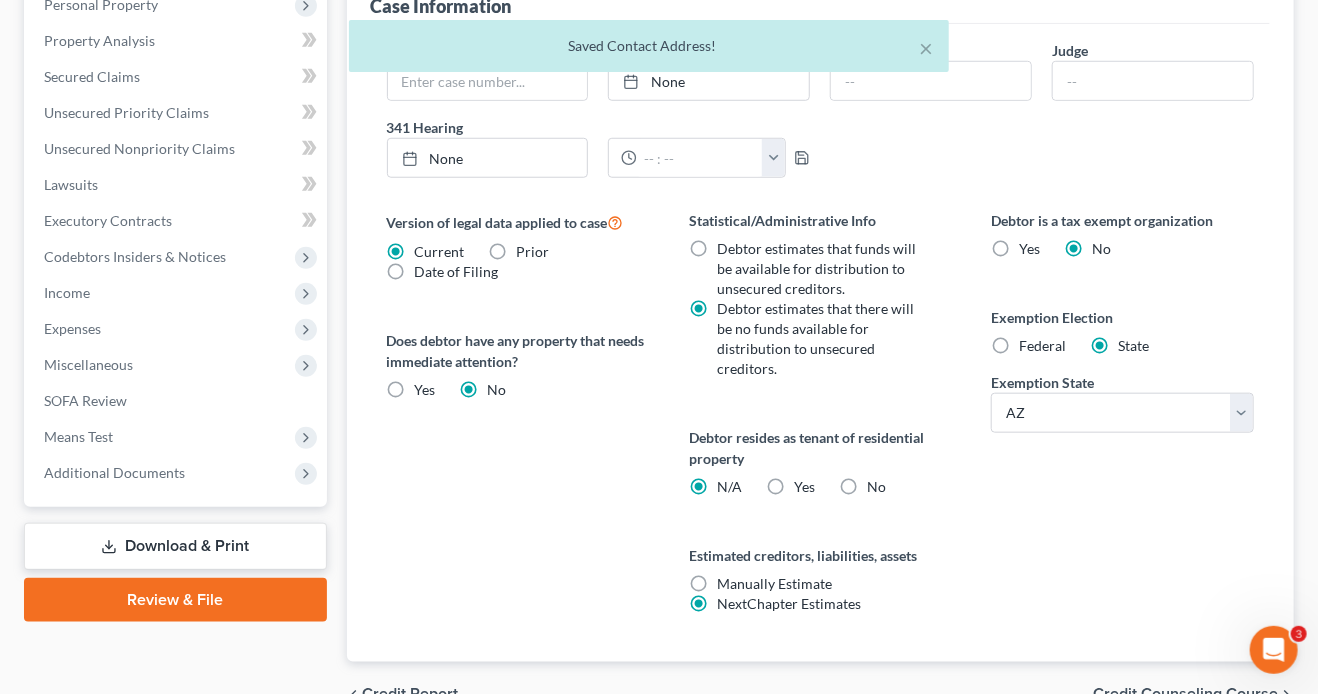 click on "Yes Yes" at bounding box center [790, 487] 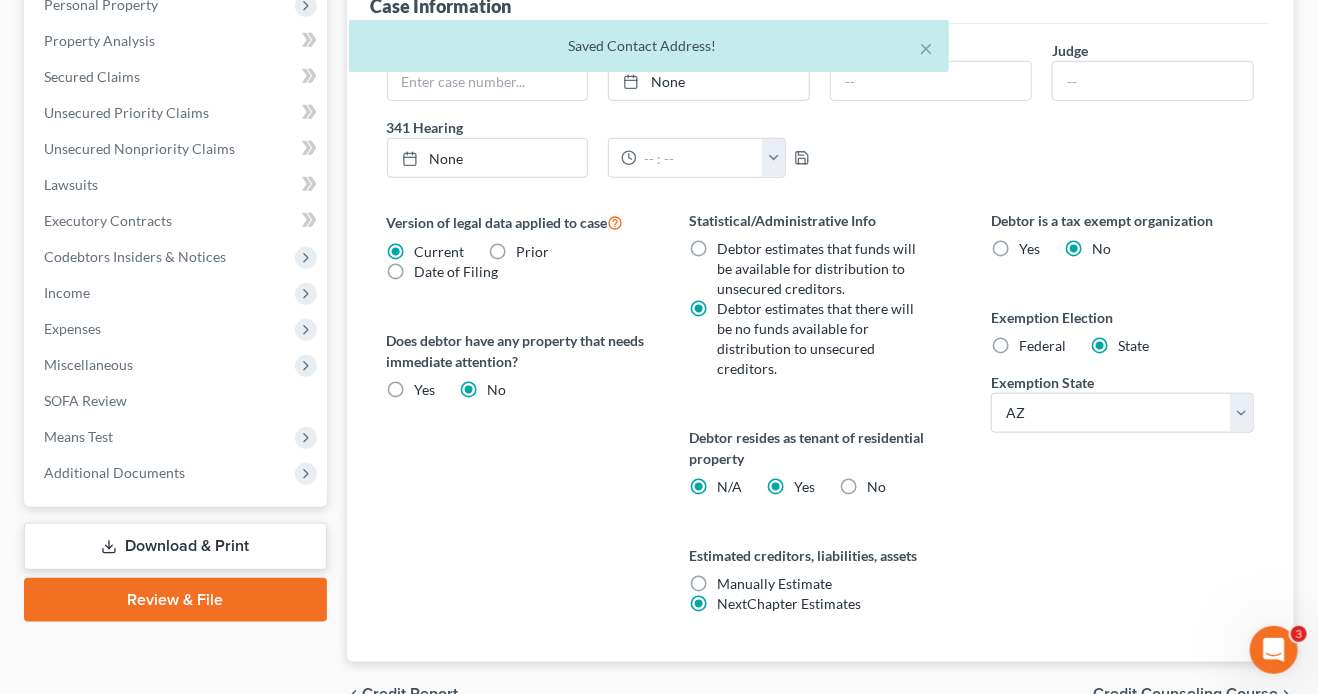 radio on "false" 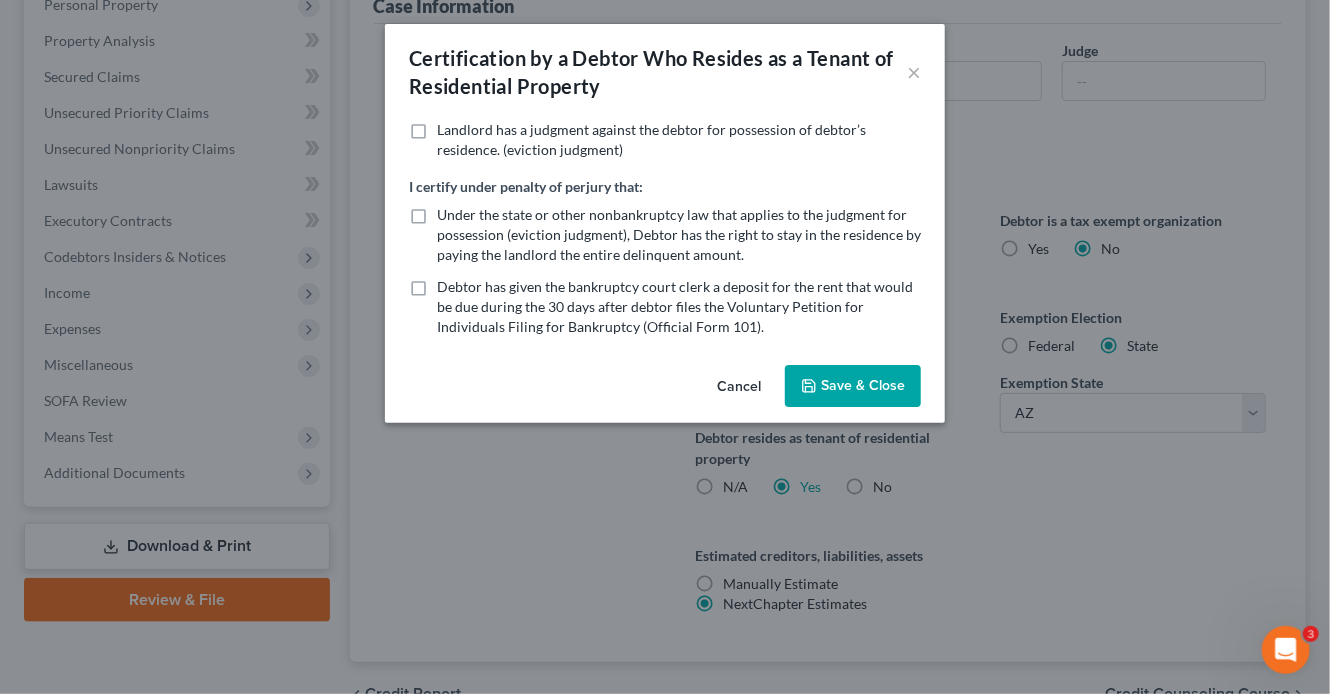 click on "Save & Close" at bounding box center [853, 386] 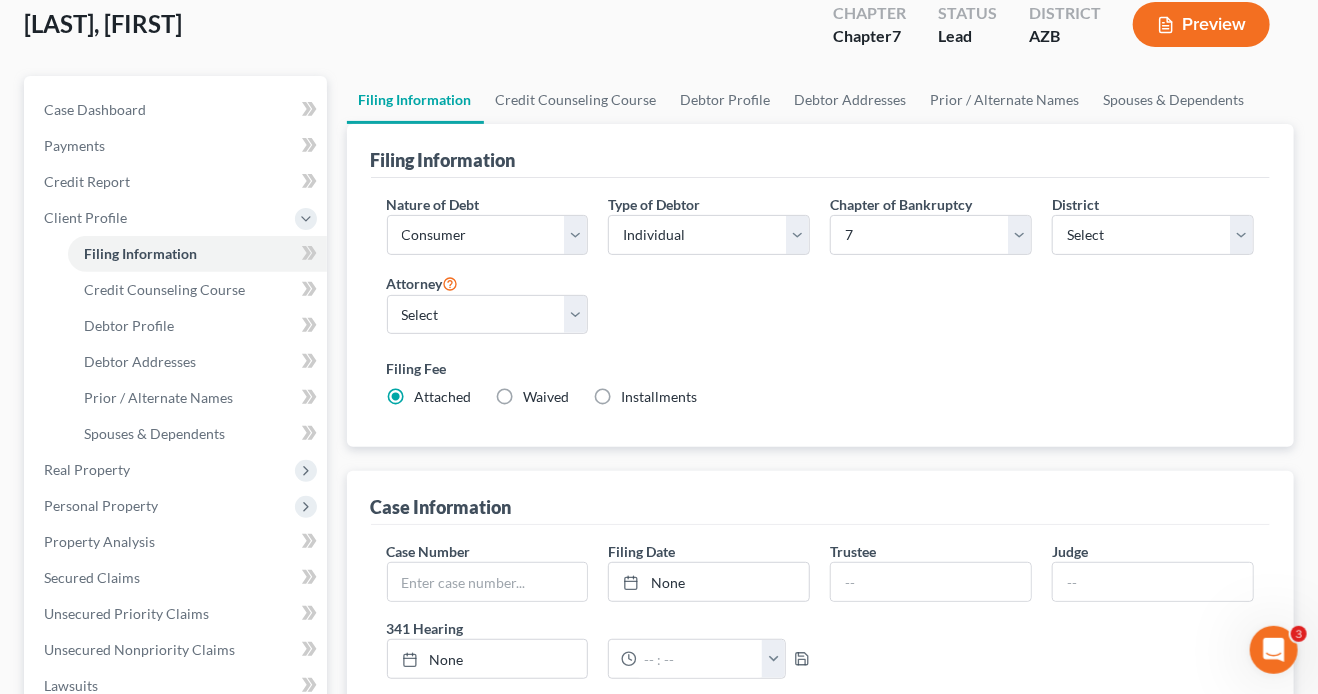 scroll, scrollTop: 4, scrollLeft: 0, axis: vertical 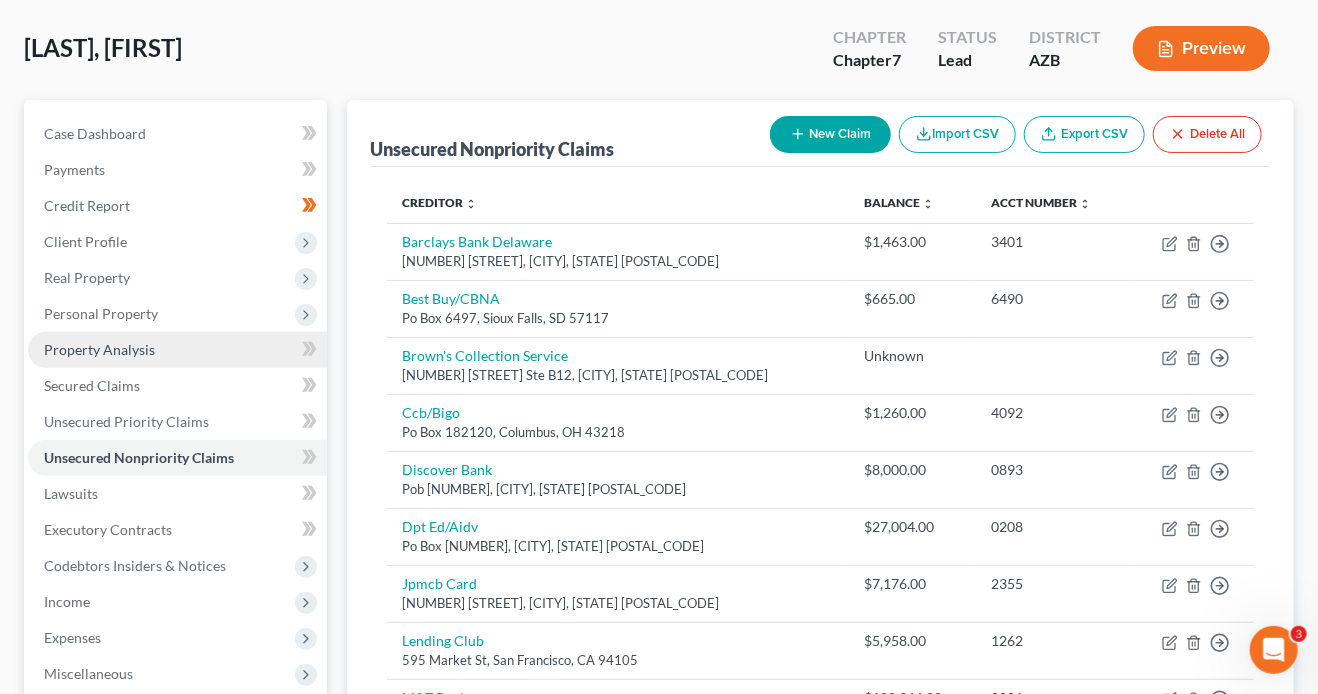 click on "Property Analysis" at bounding box center (99, 349) 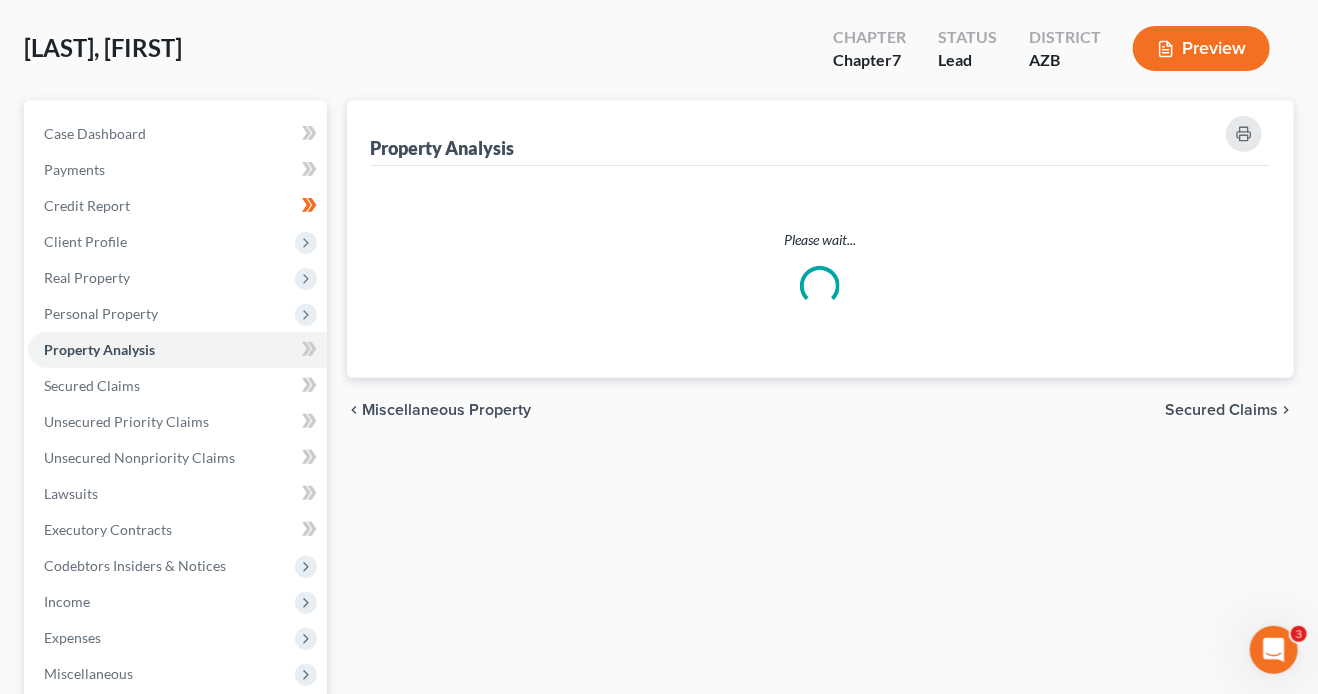 scroll, scrollTop: 0, scrollLeft: 0, axis: both 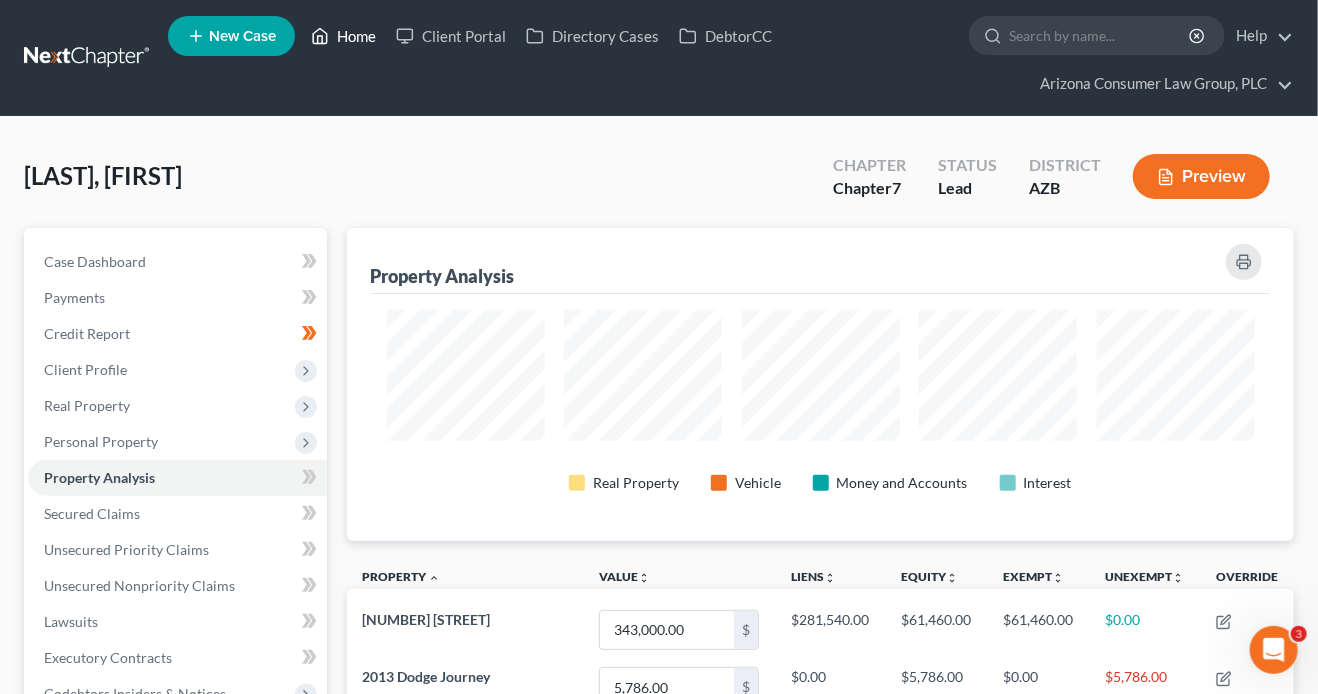 click on "Home" at bounding box center (343, 36) 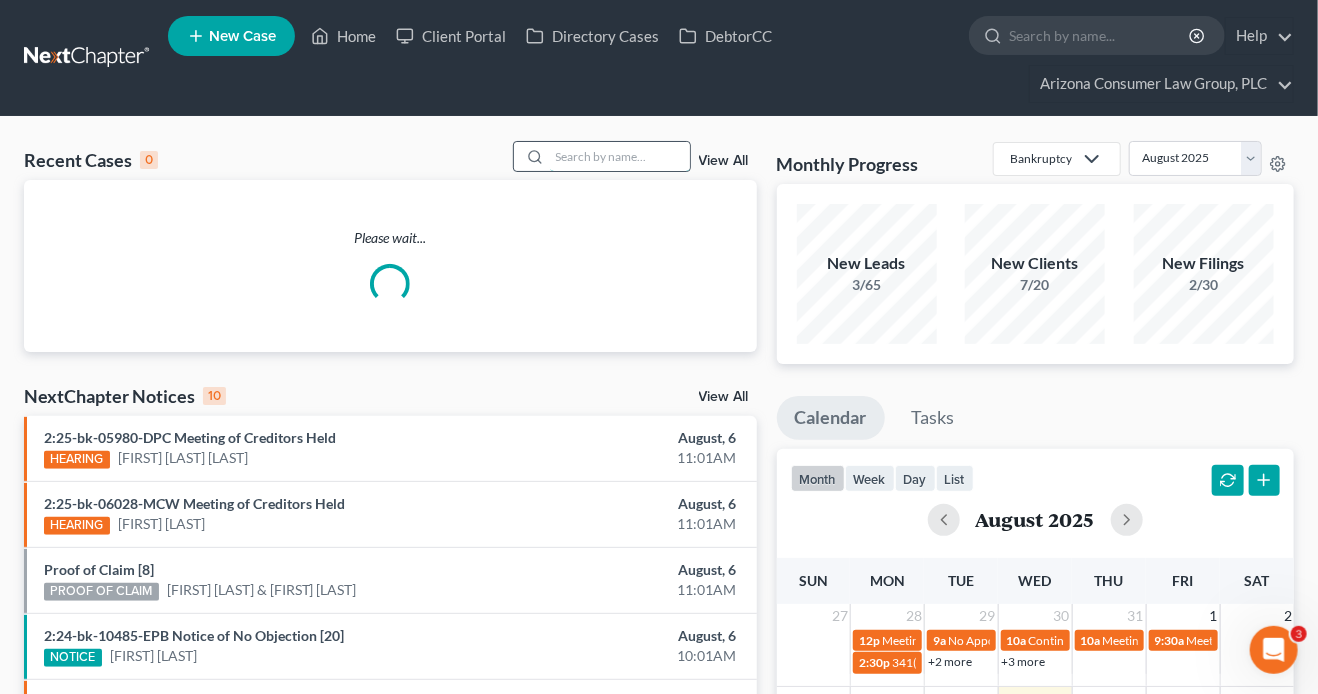 click at bounding box center (620, 156) 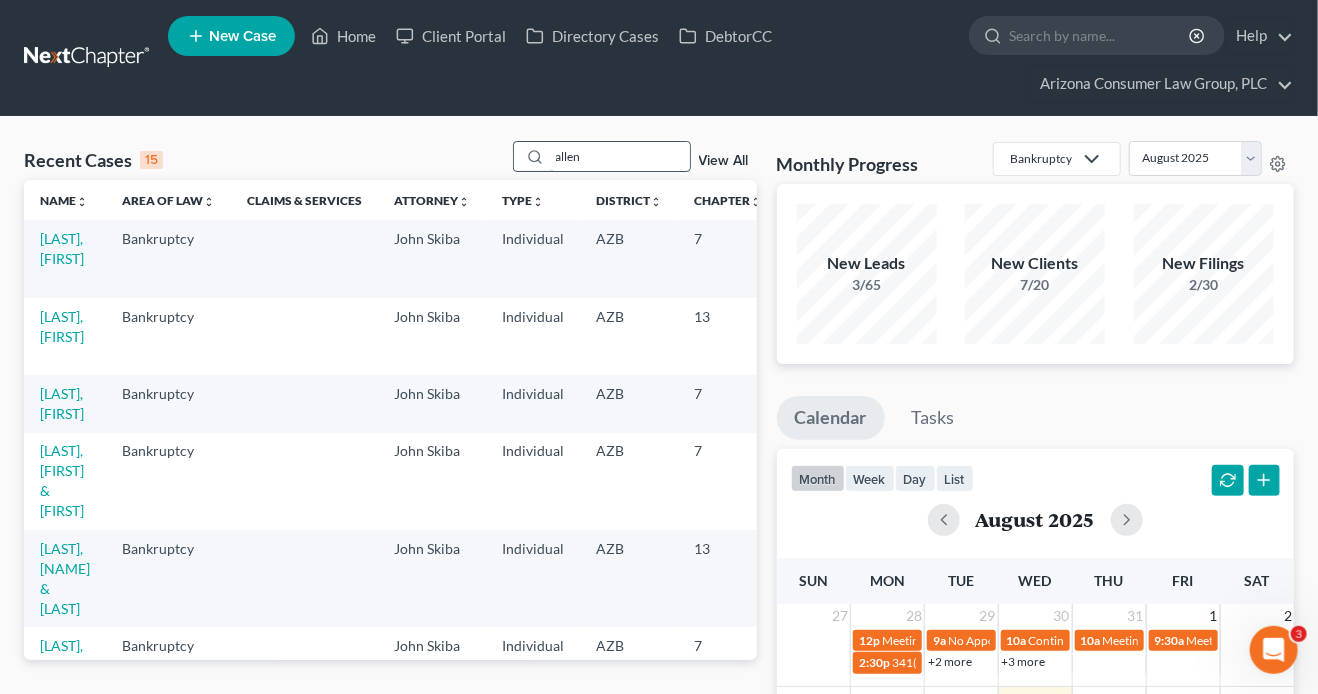 type on "allen" 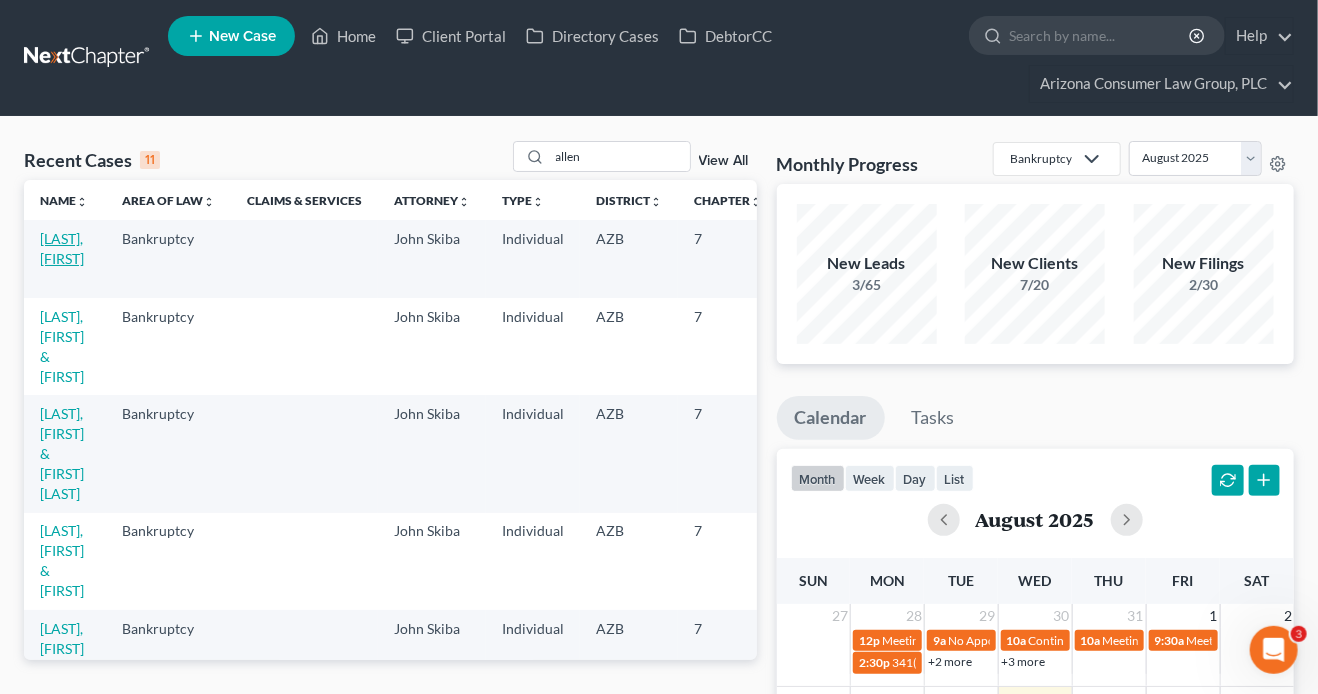 click on "[LAST], [FIRST]" at bounding box center (62, 248) 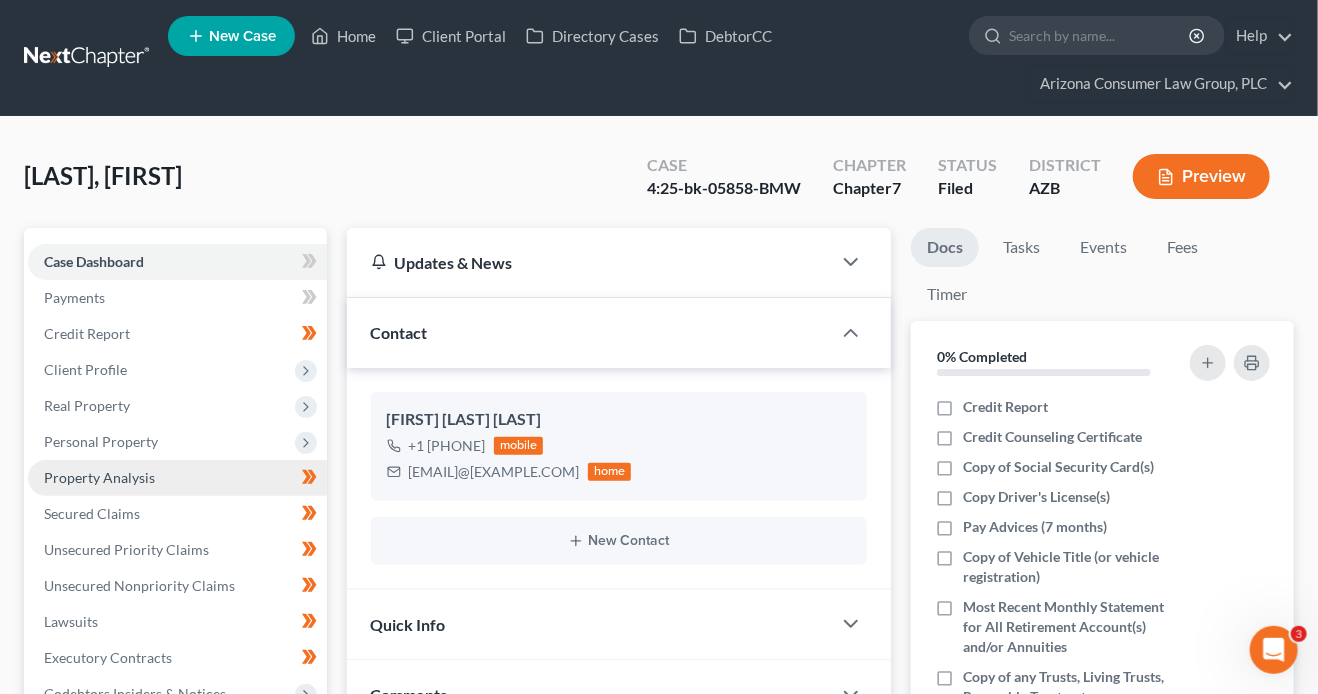 drag, startPoint x: 148, startPoint y: 444, endPoint x: 153, endPoint y: 476, distance: 32.38827 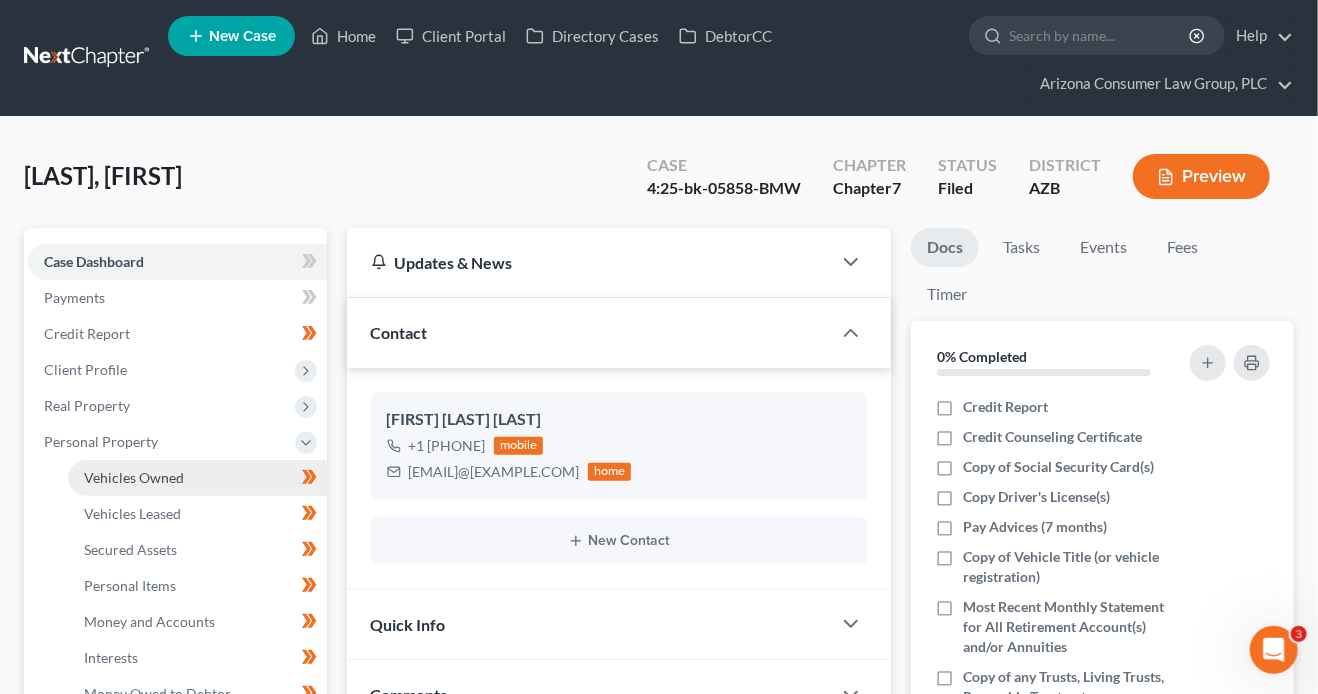 click on "Vehicles Owned" at bounding box center [134, 477] 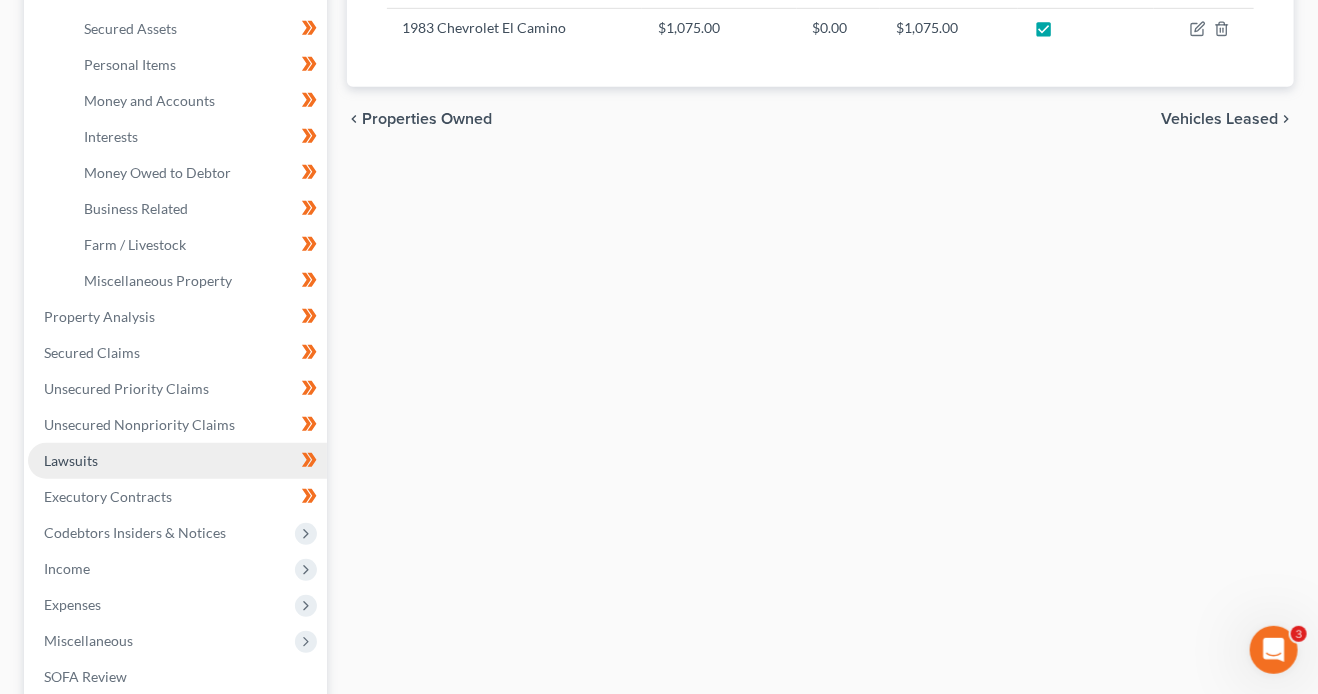 scroll, scrollTop: 550, scrollLeft: 0, axis: vertical 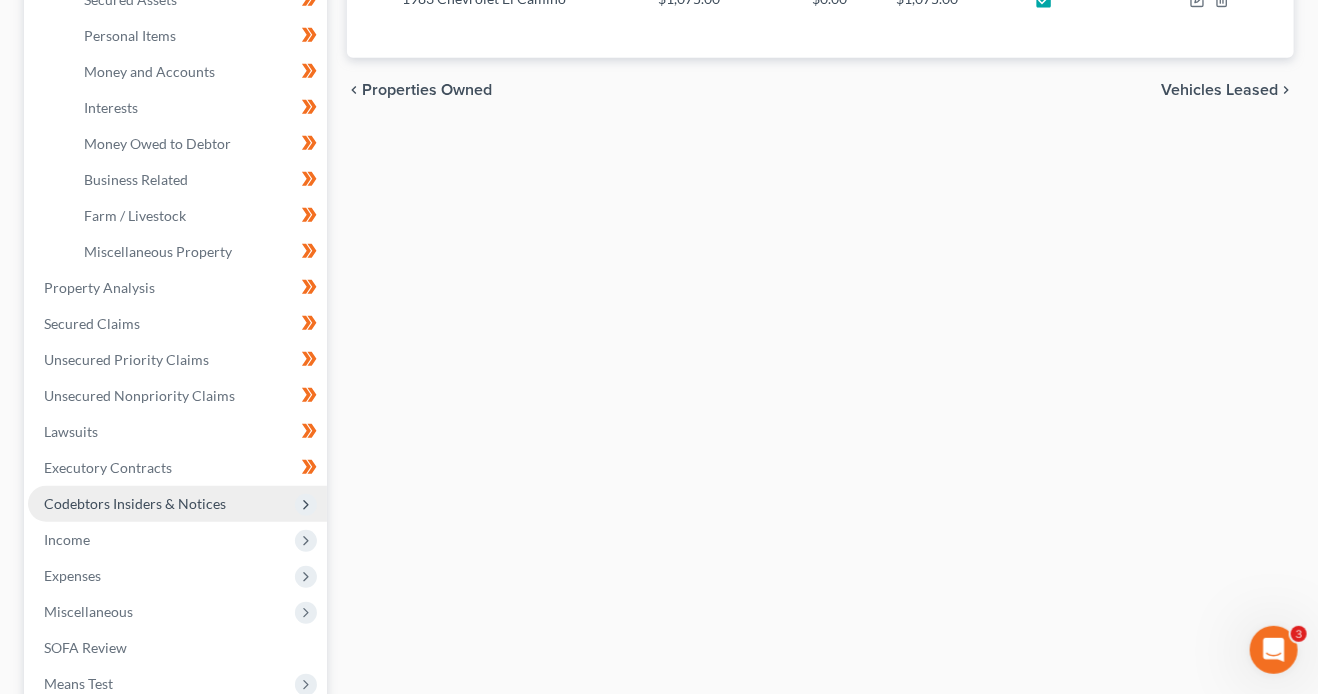 click on "Codebtors Insiders & Notices" at bounding box center (135, 503) 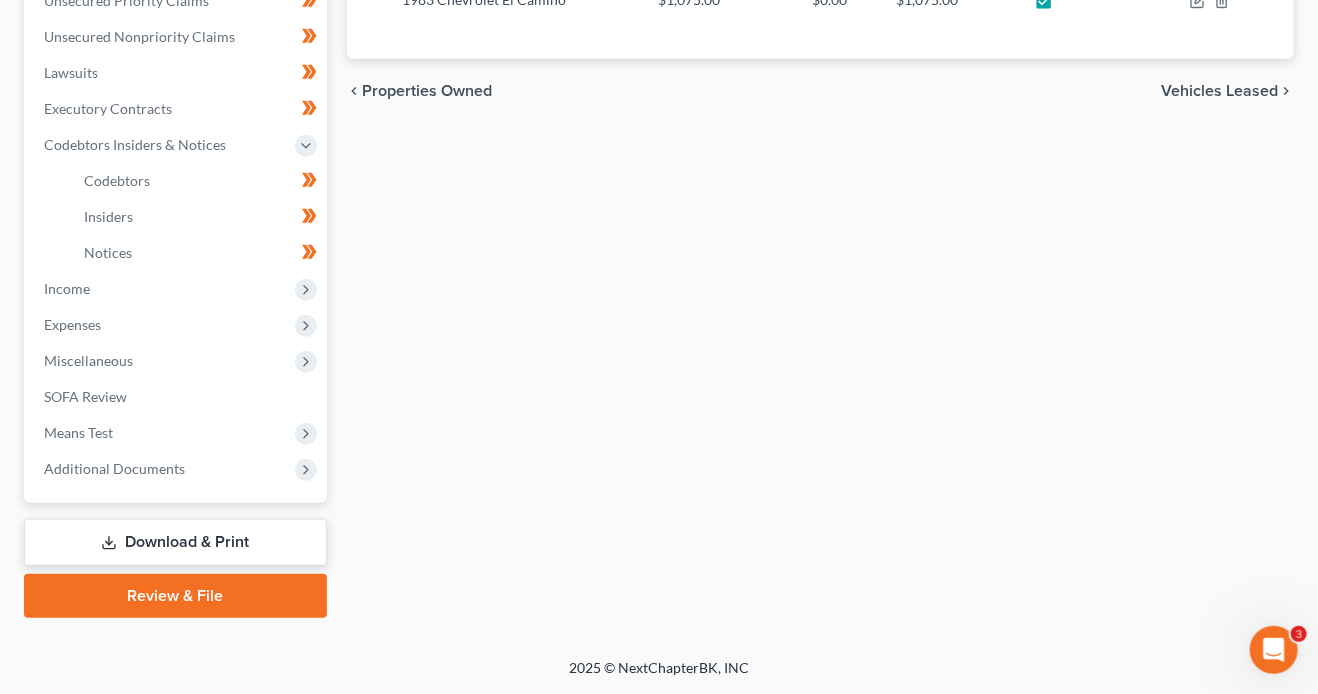 scroll, scrollTop: 546, scrollLeft: 0, axis: vertical 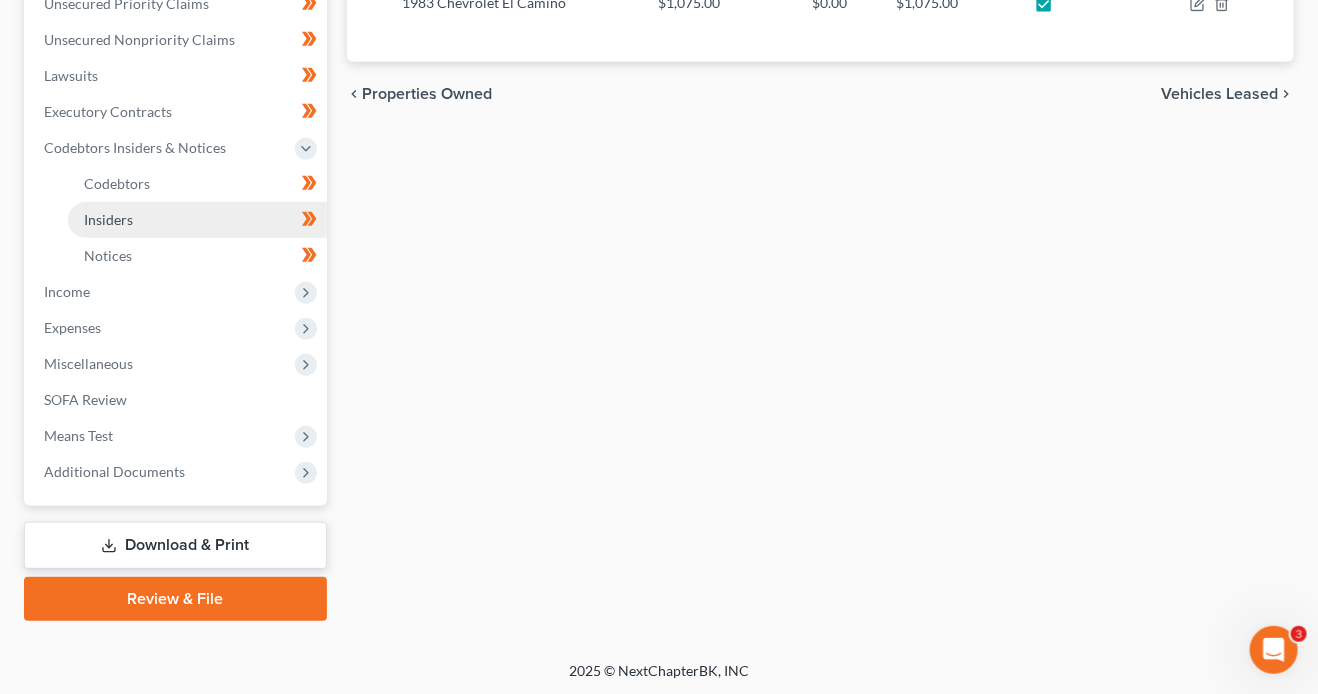 click on "Insiders" at bounding box center (197, 220) 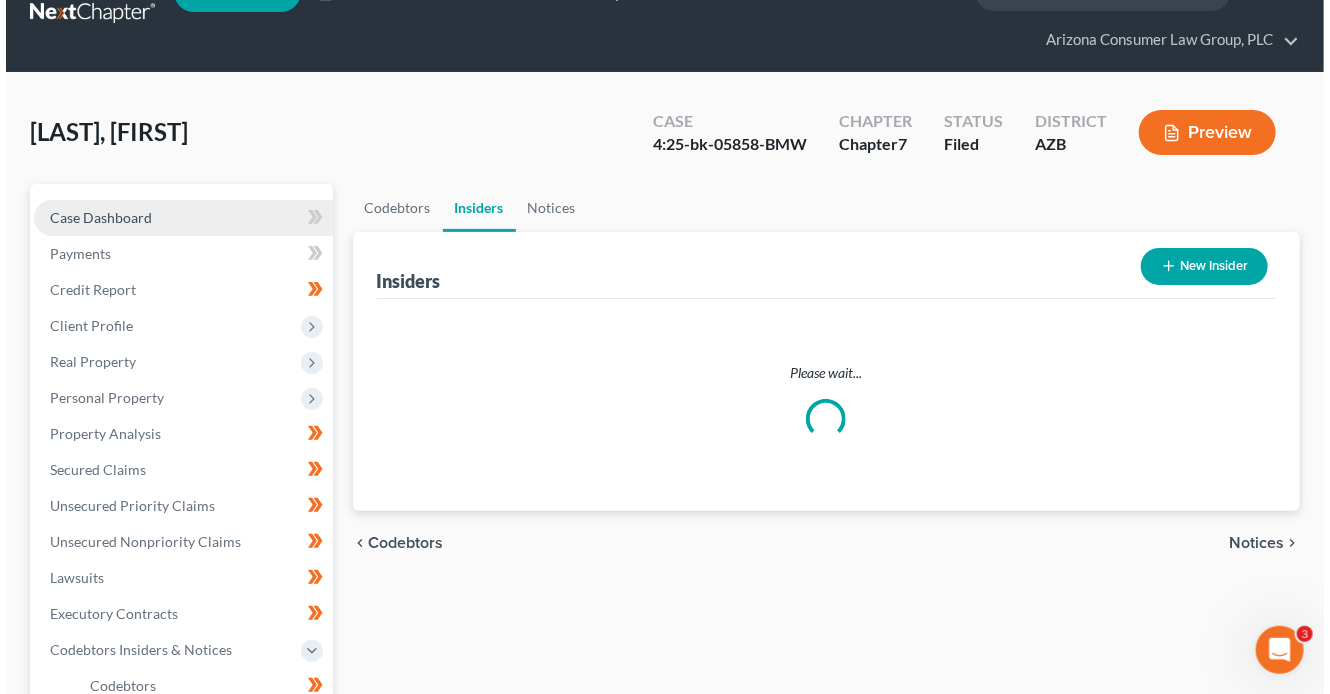 scroll, scrollTop: 0, scrollLeft: 0, axis: both 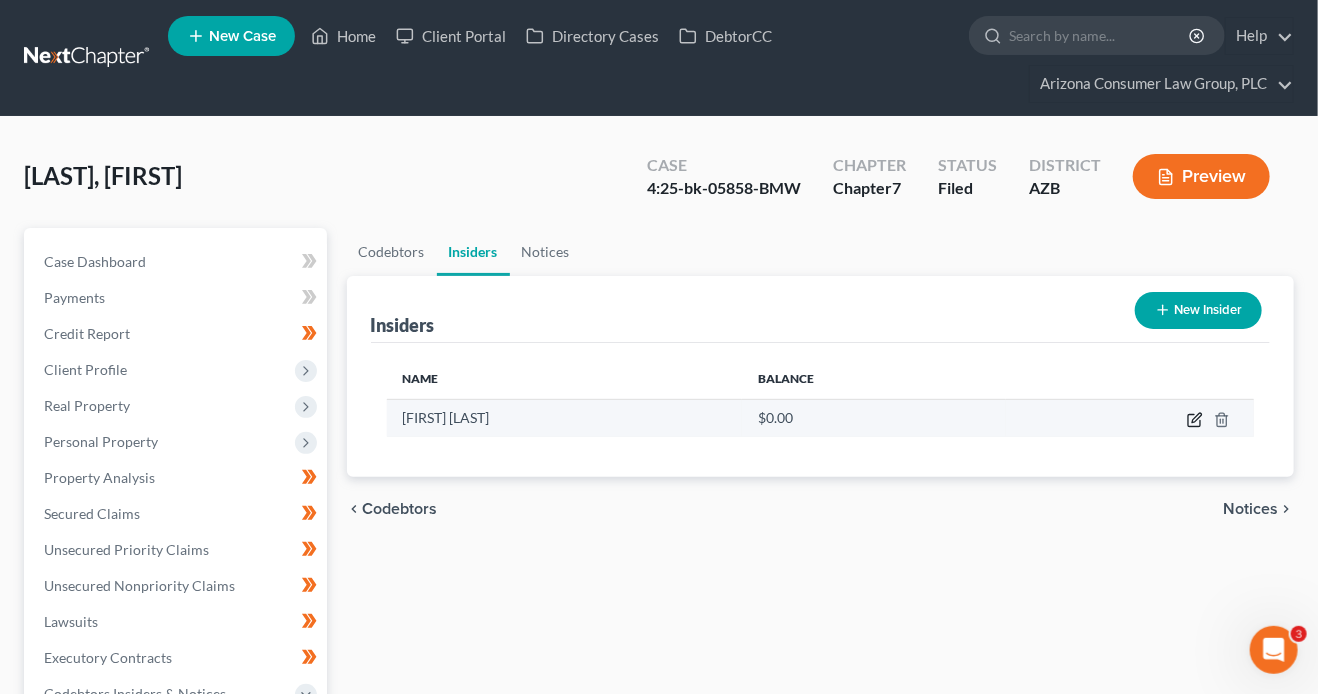 click 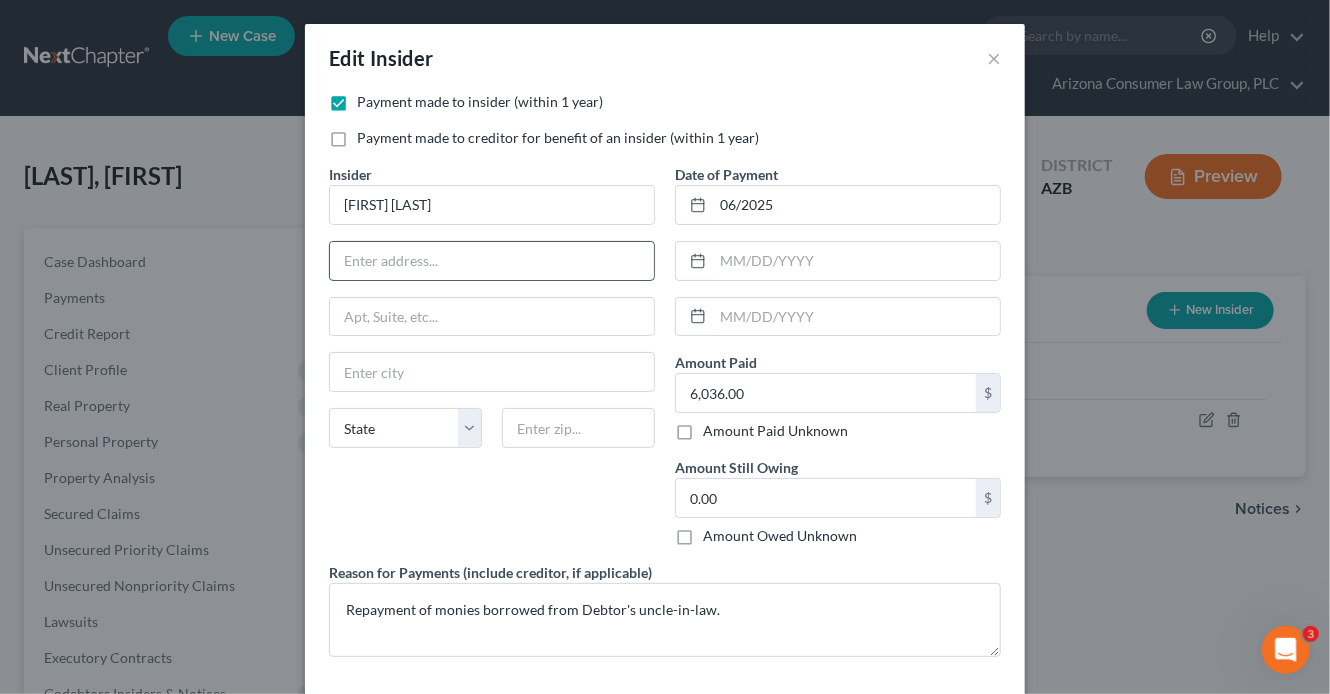 click at bounding box center [492, 261] 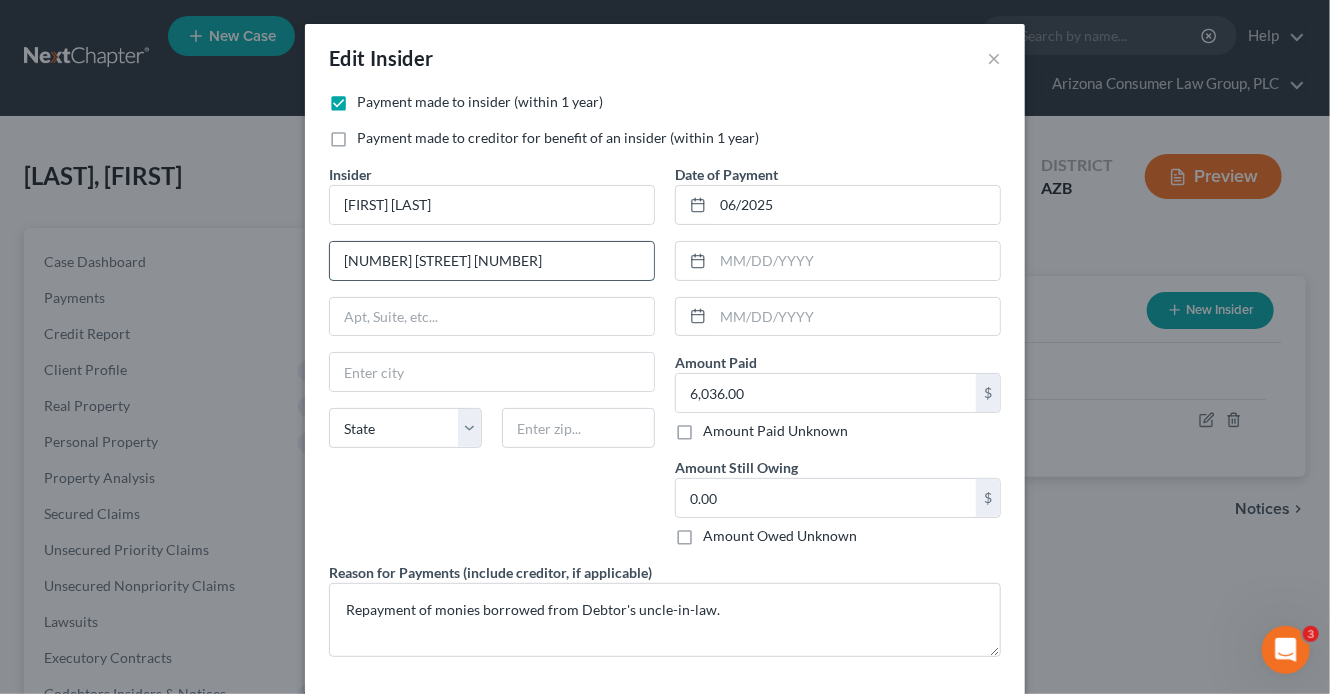 type on "35907 State Route 26" 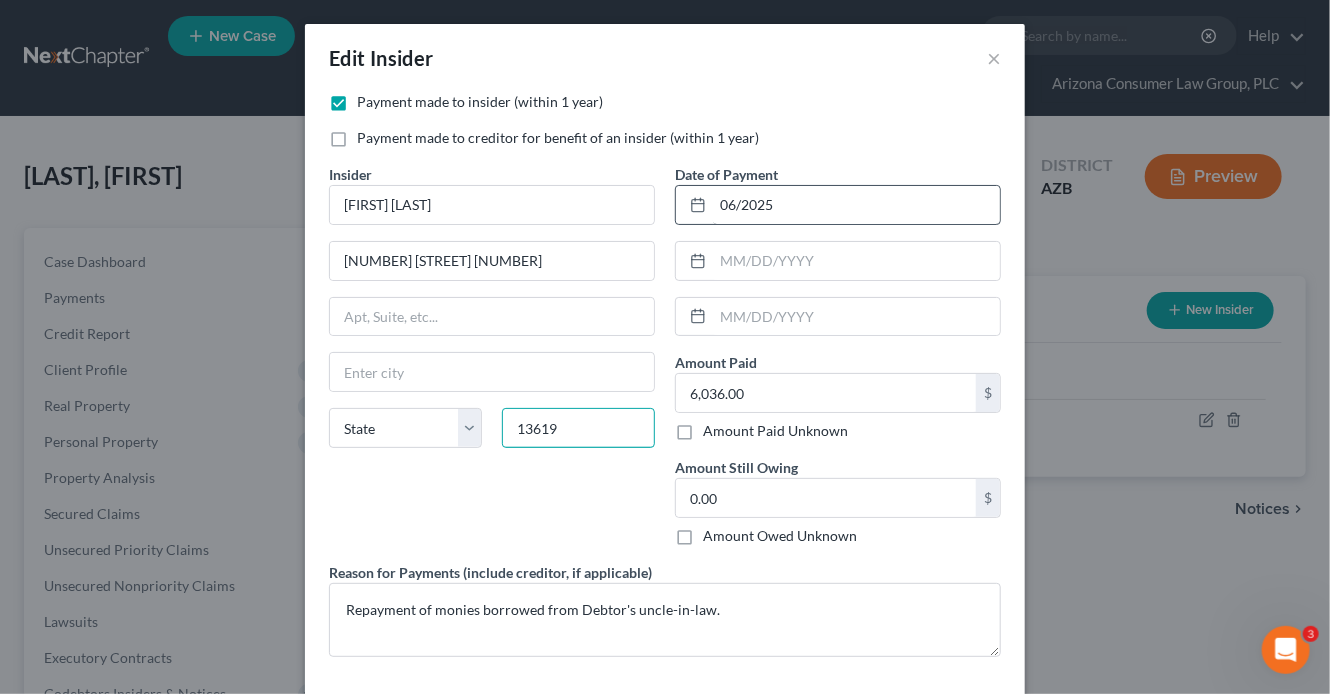 type on "13619" 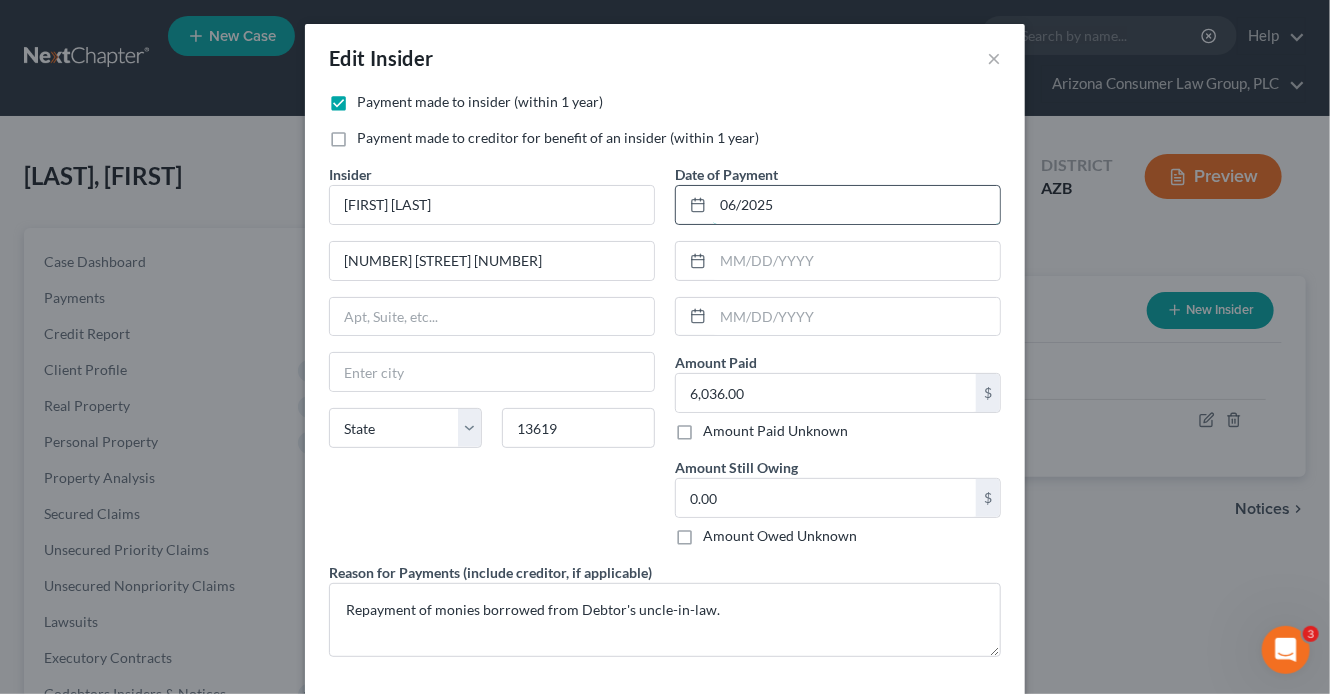 click on "06/2025" at bounding box center (856, 205) 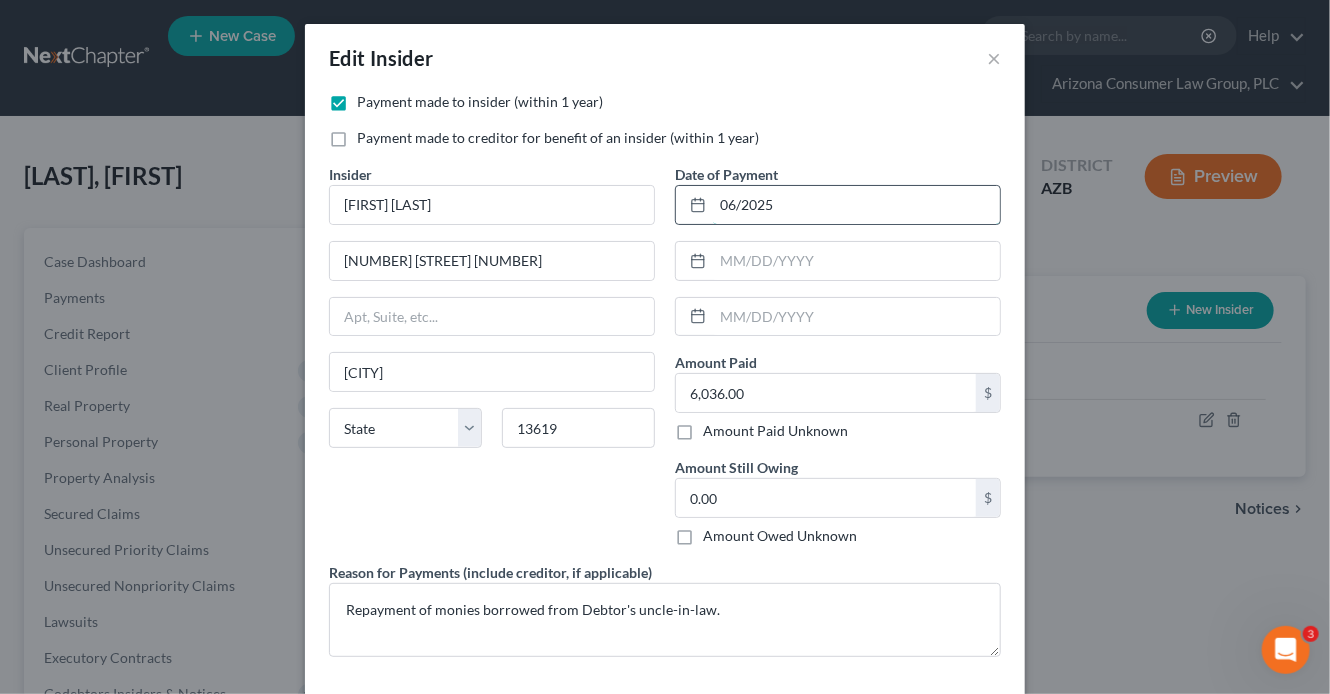 select on "35" 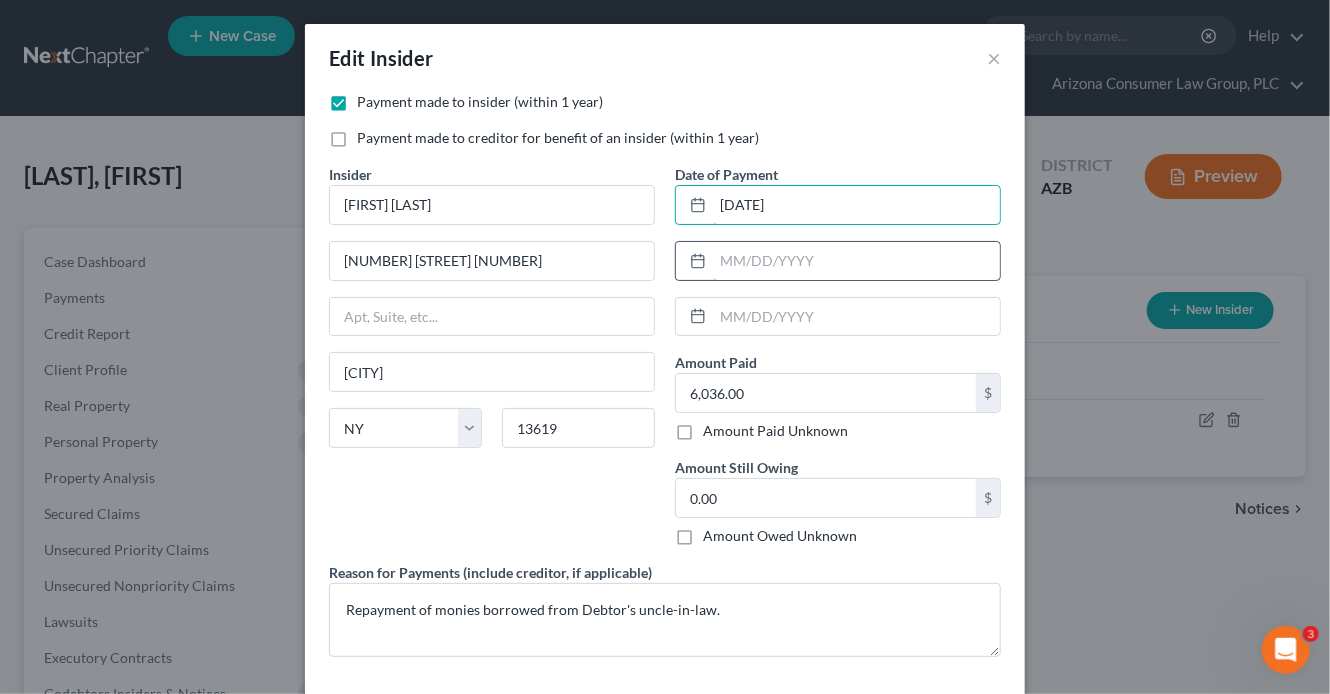 type on "06/2024" 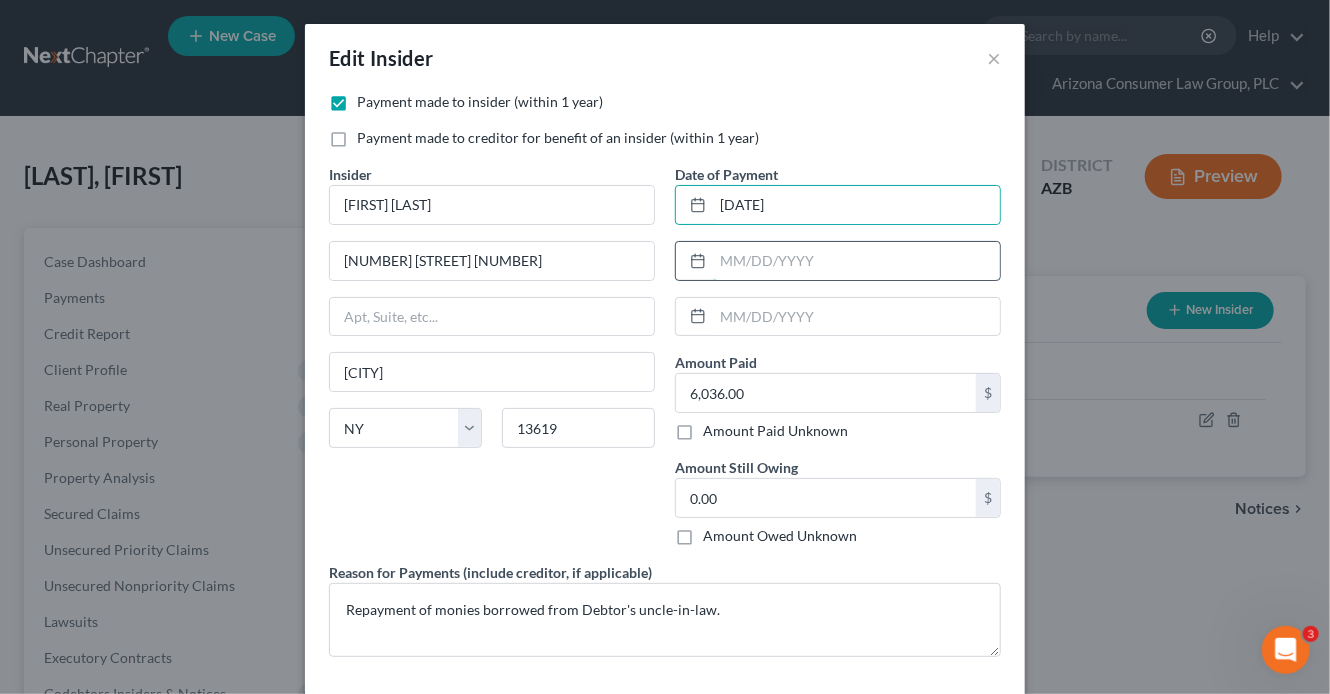 click at bounding box center (856, 261) 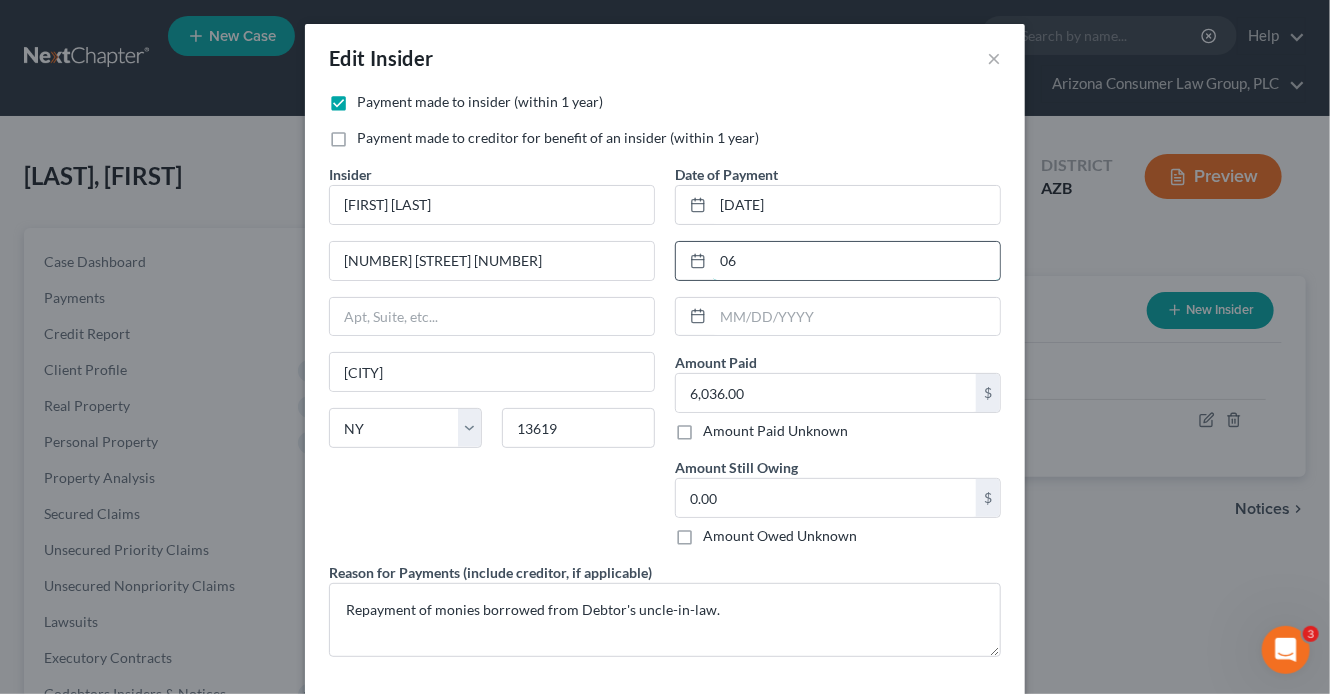 type on "0" 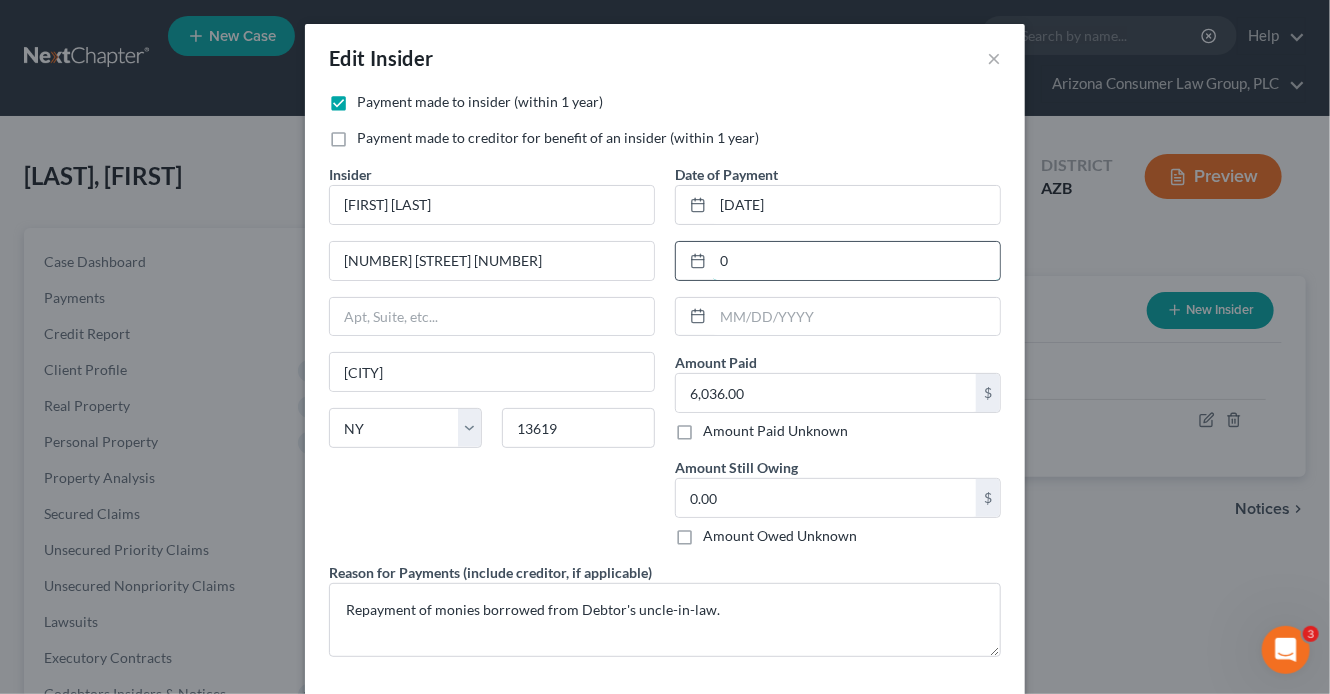 type 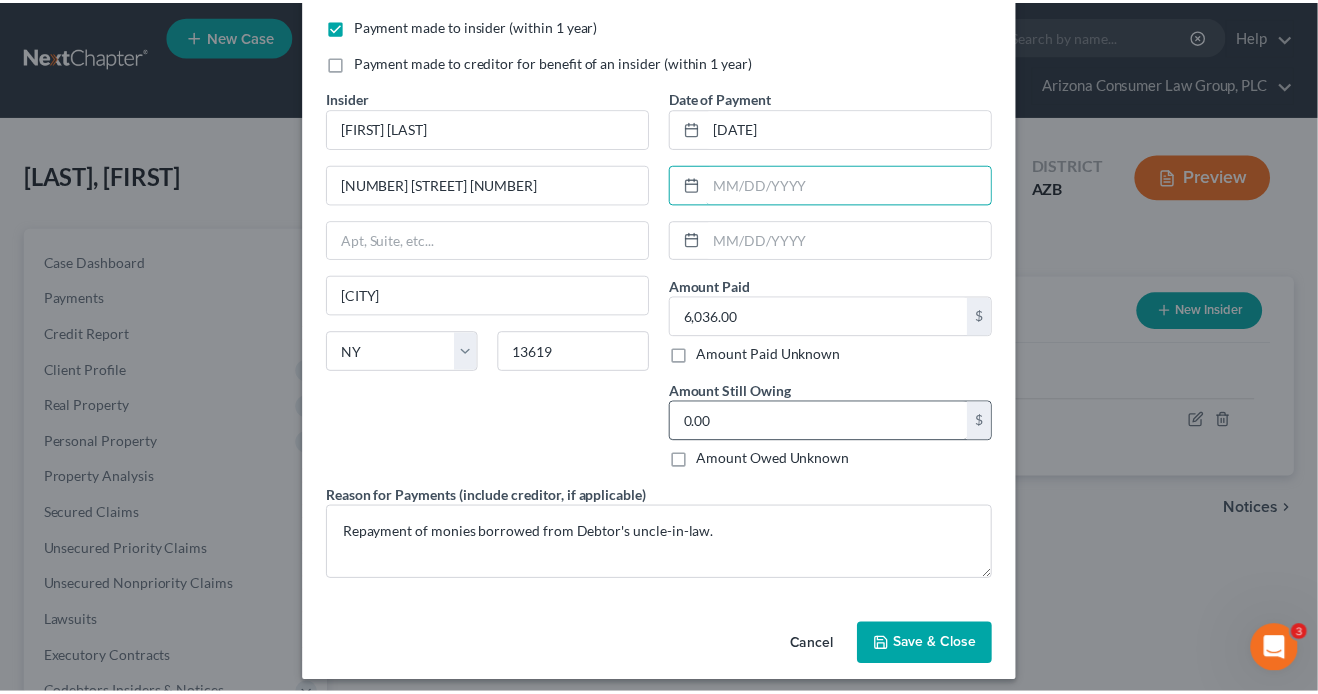 scroll, scrollTop: 85, scrollLeft: 0, axis: vertical 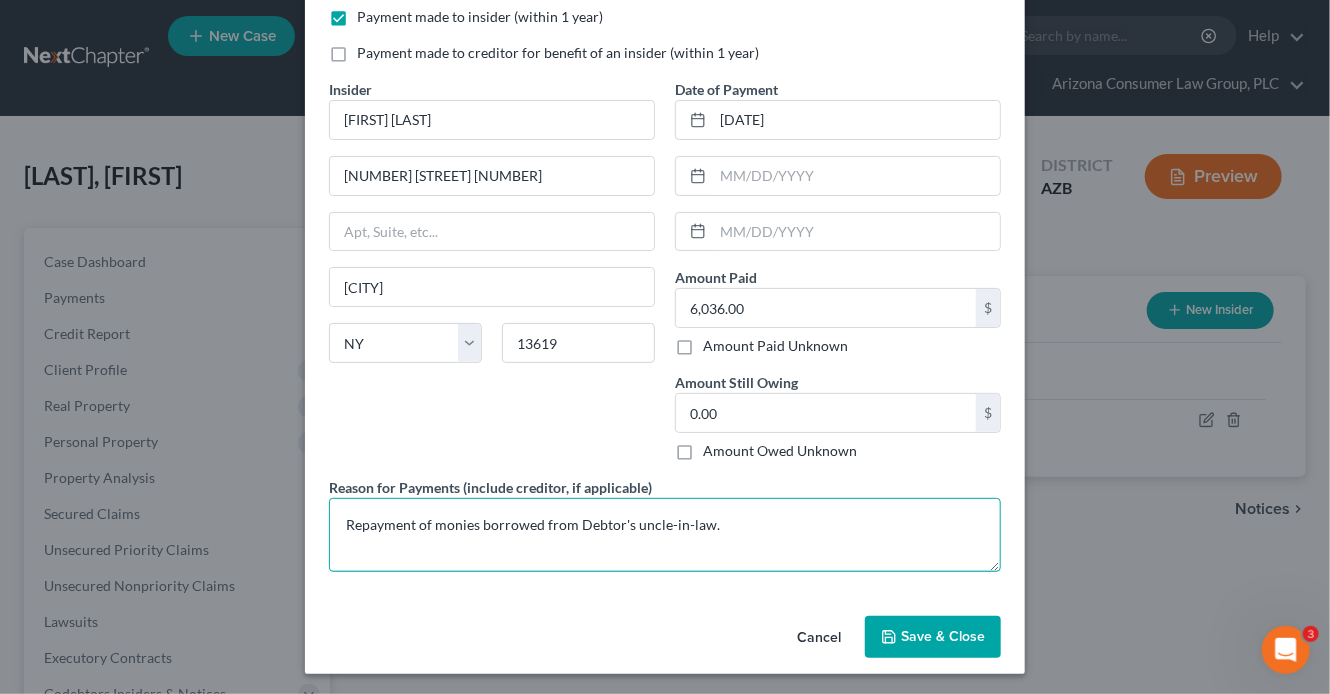 click on "Repayment of monies borrowed from Debtor's uncle-in-law." at bounding box center [665, 535] 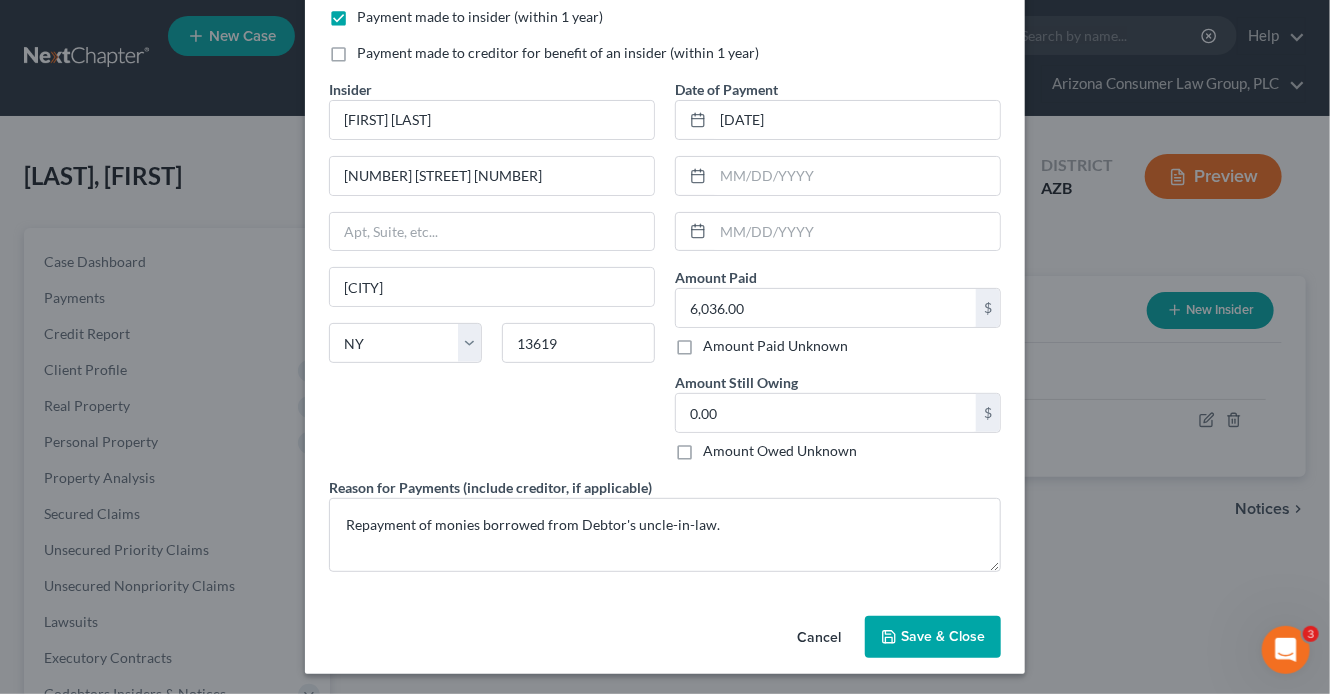 click on "Save & Close" at bounding box center (943, 636) 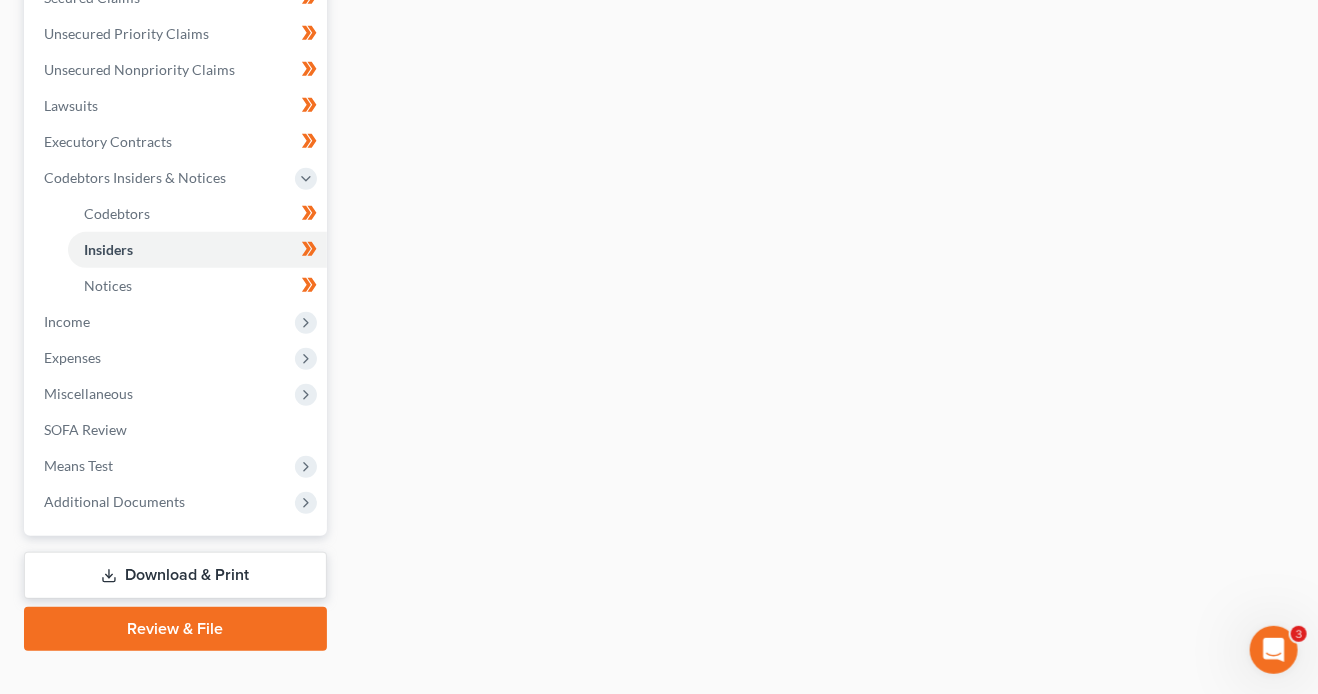 scroll, scrollTop: 546, scrollLeft: 0, axis: vertical 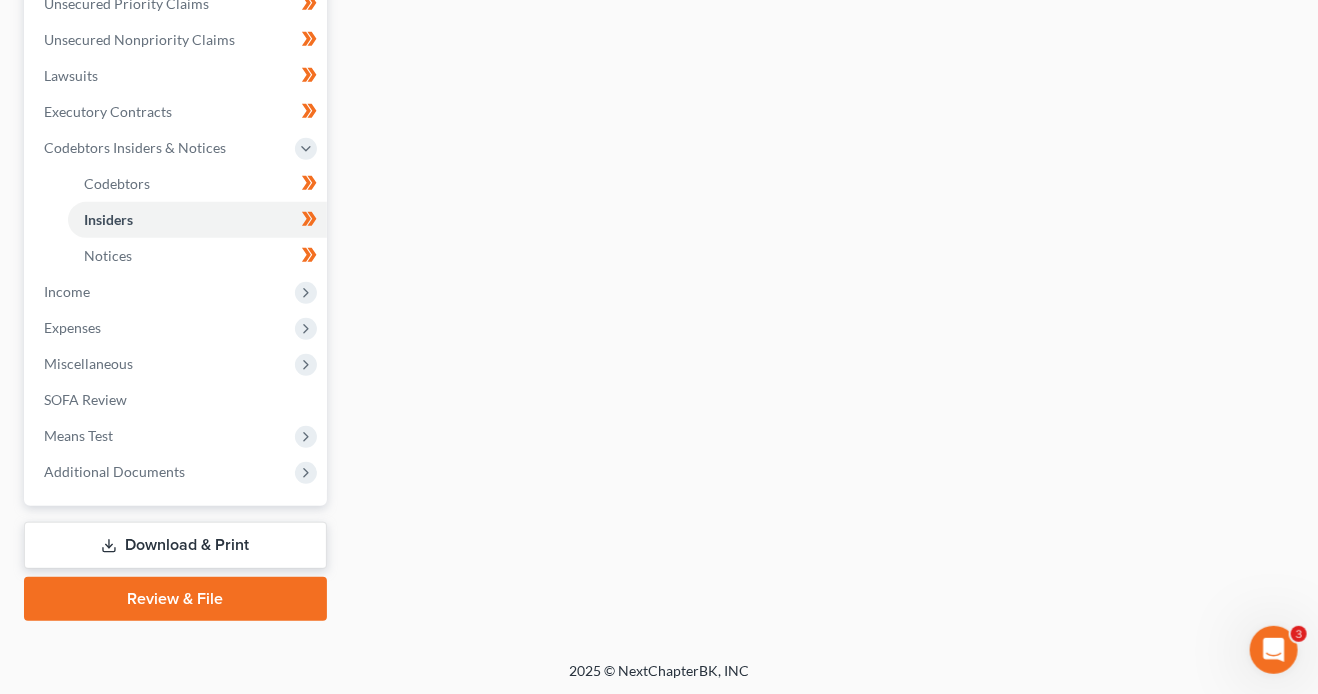 click on "Download & Print" at bounding box center [175, 545] 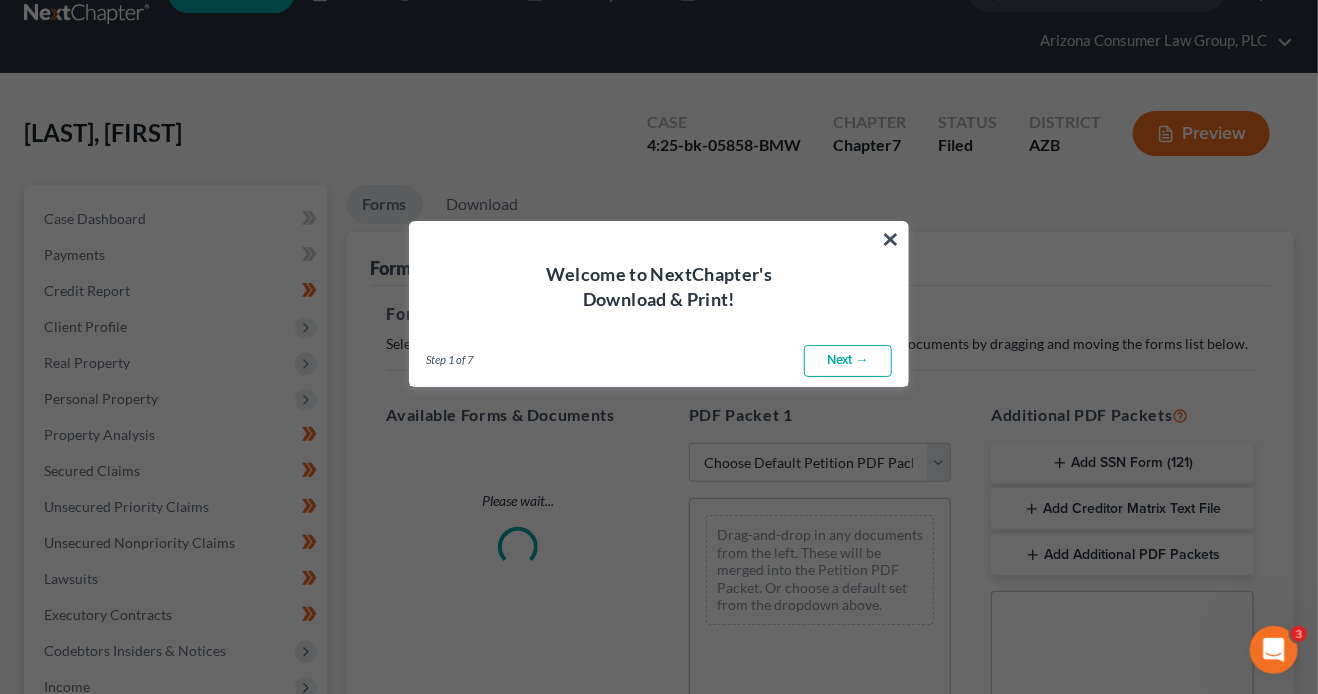 scroll, scrollTop: 0, scrollLeft: 0, axis: both 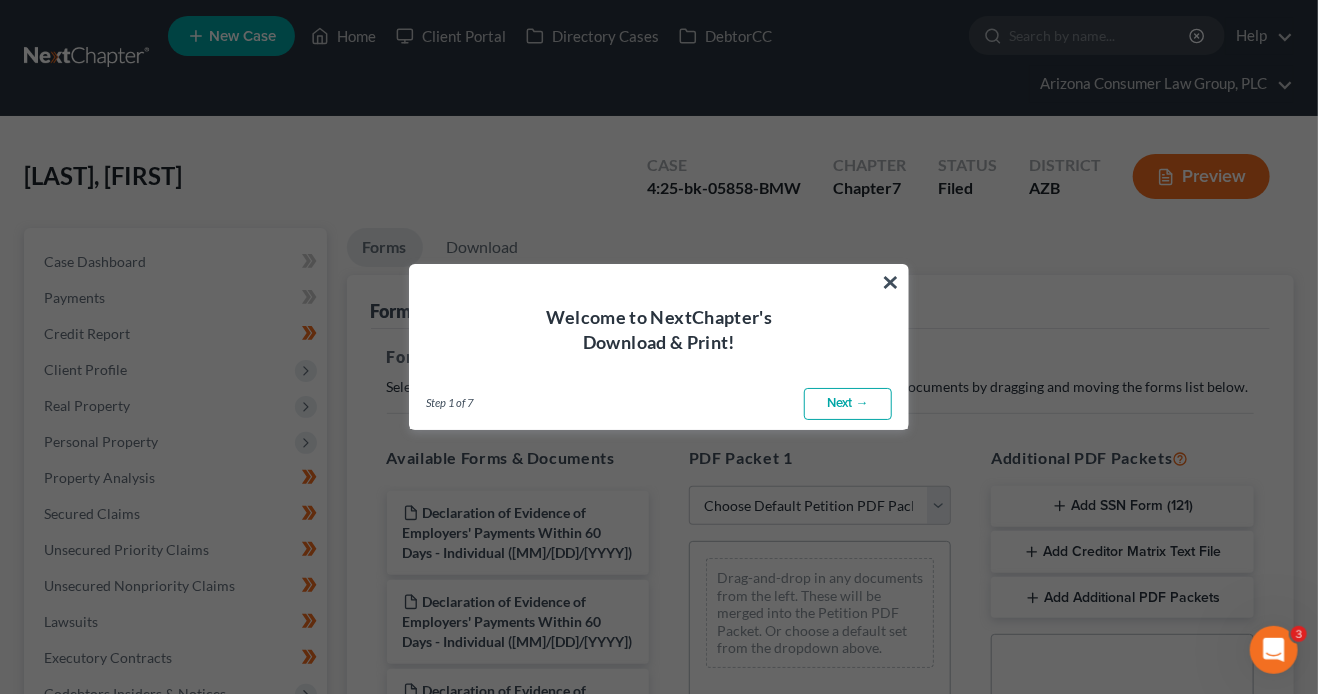 click on "Next →" at bounding box center [848, 404] 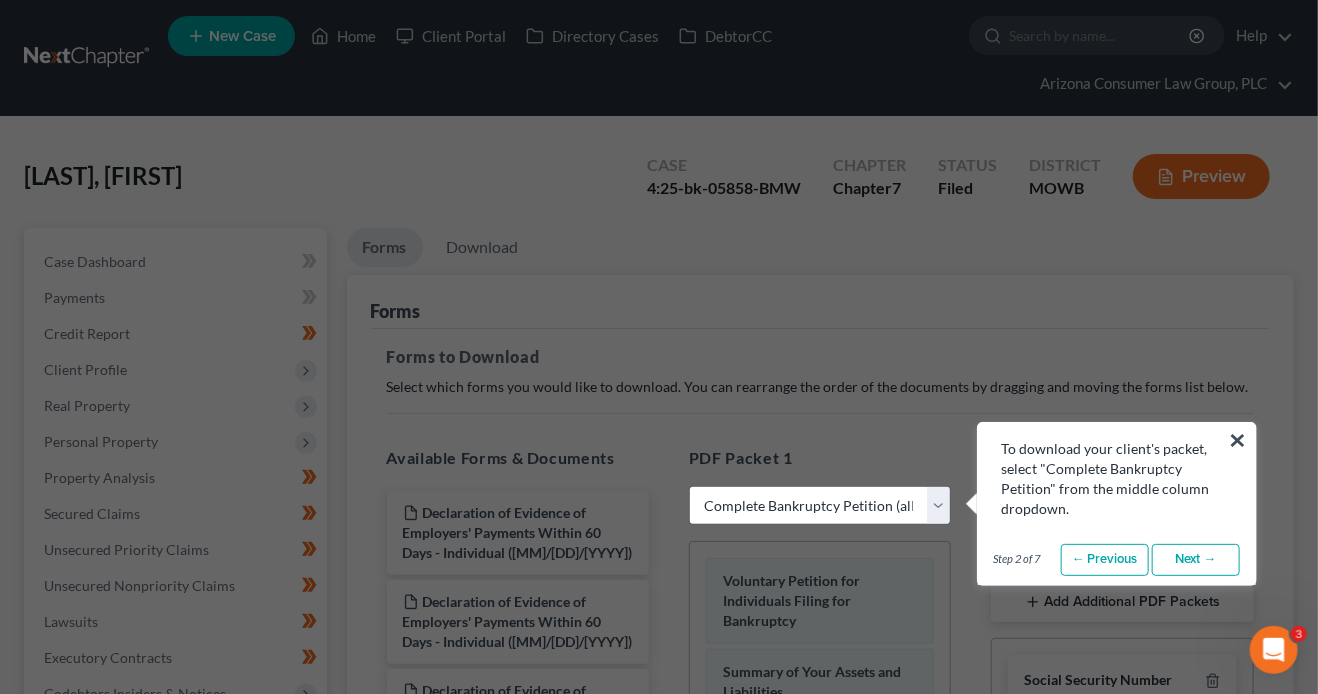 click on "Next →" at bounding box center [1196, 560] 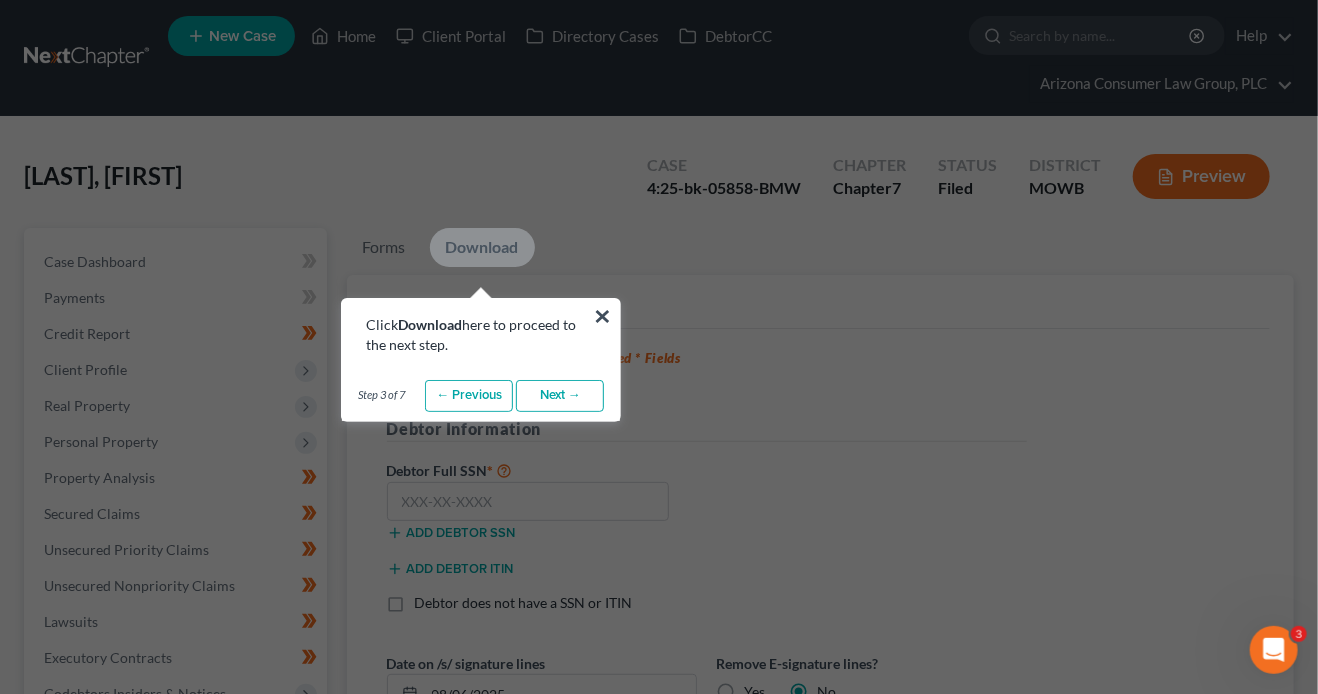 click on "Next →" at bounding box center (560, 396) 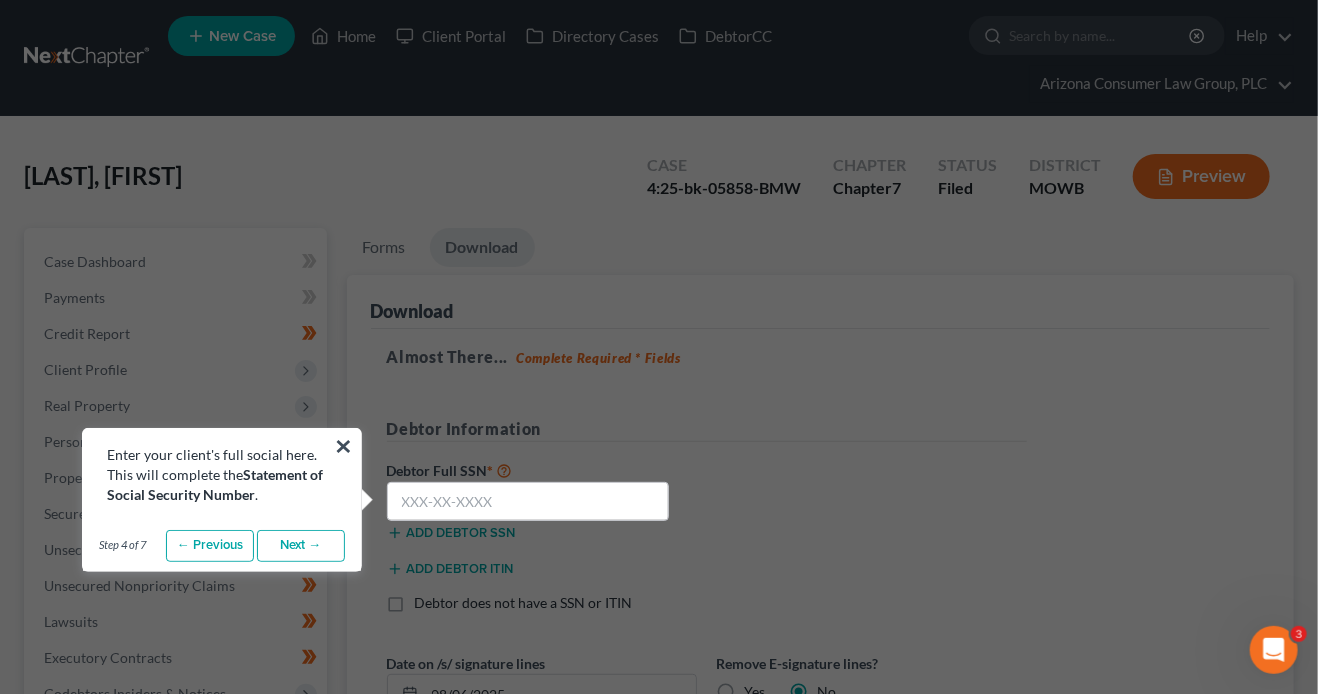 click on "Next →" at bounding box center [301, 546] 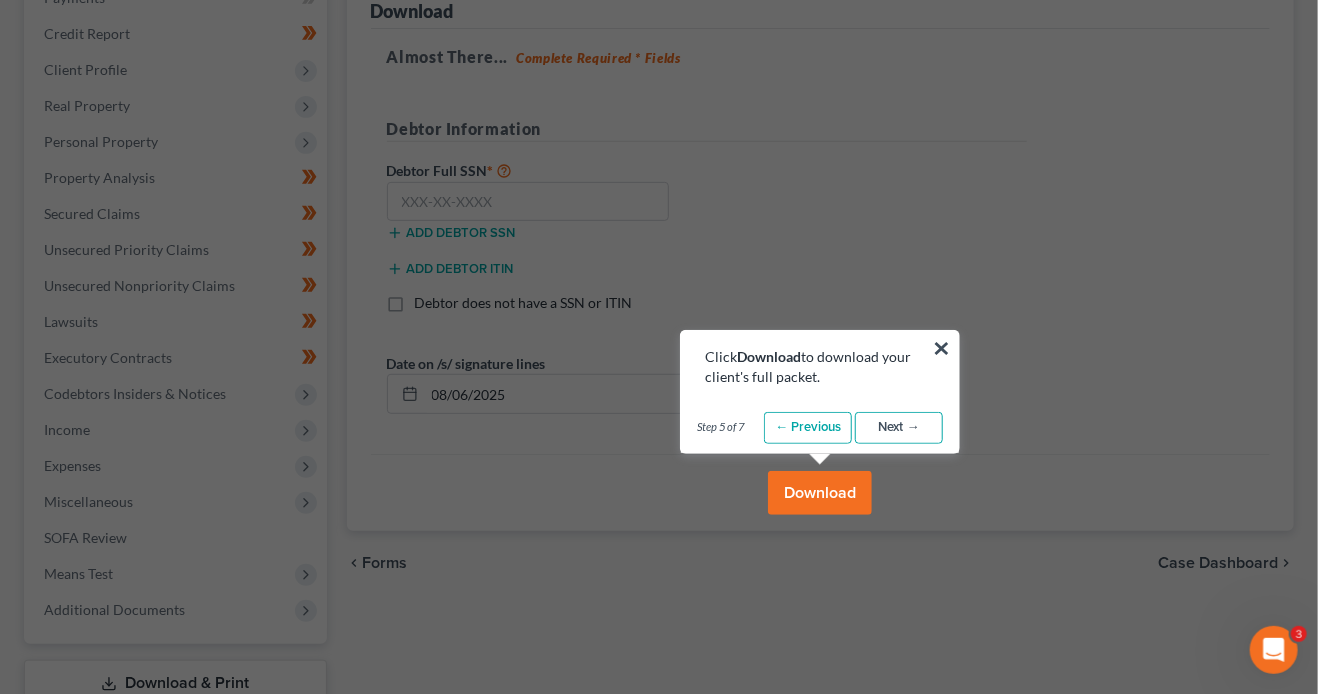 scroll, scrollTop: 316, scrollLeft: 0, axis: vertical 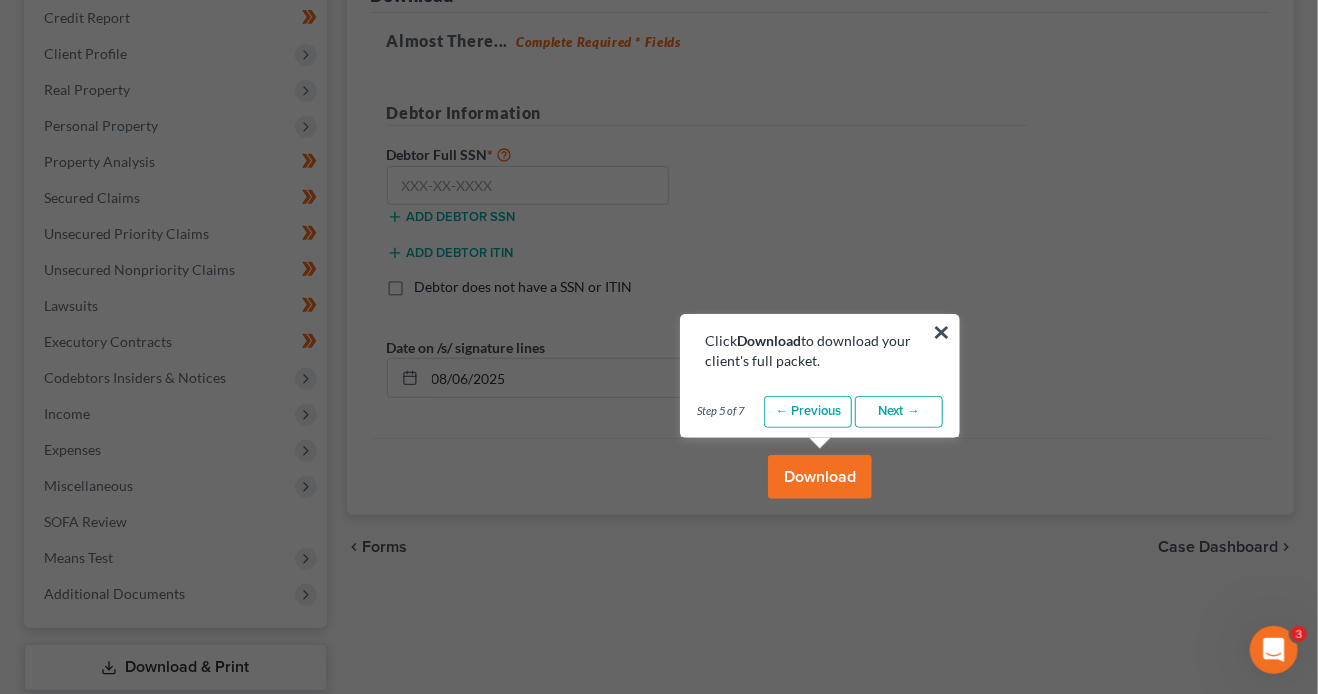 click on "Next →" at bounding box center (899, 412) 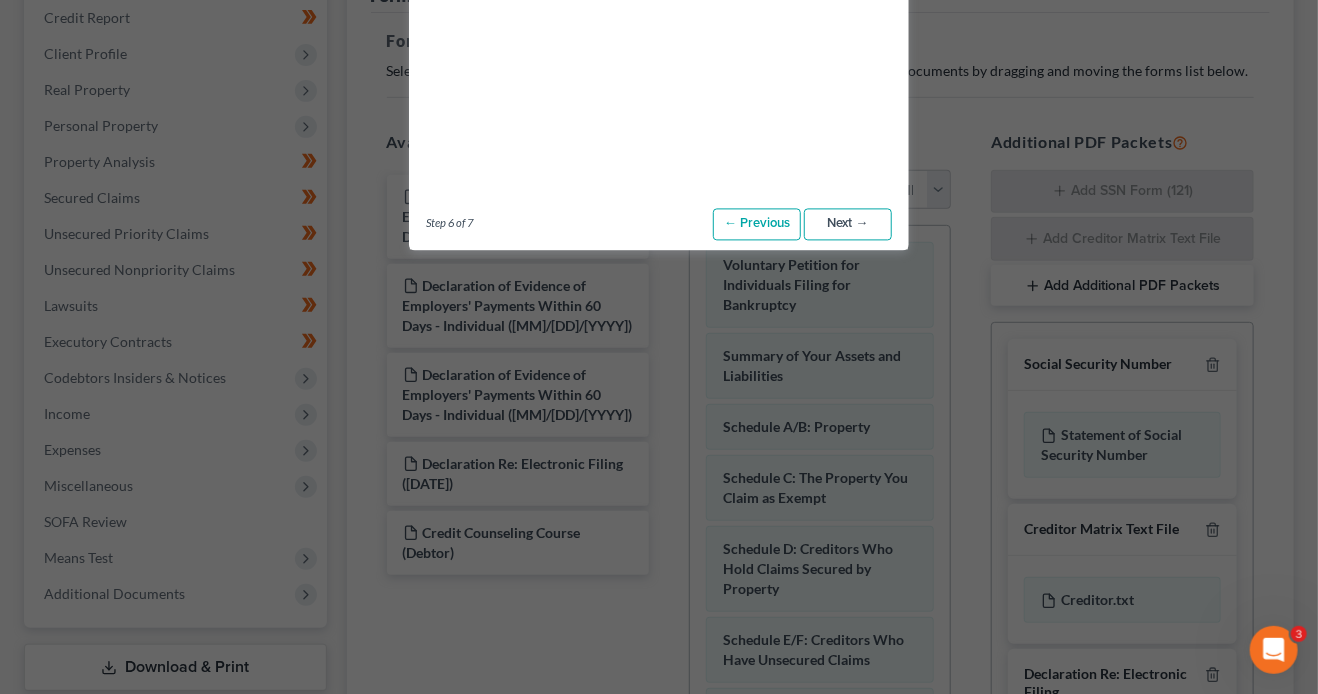 scroll, scrollTop: 0, scrollLeft: 0, axis: both 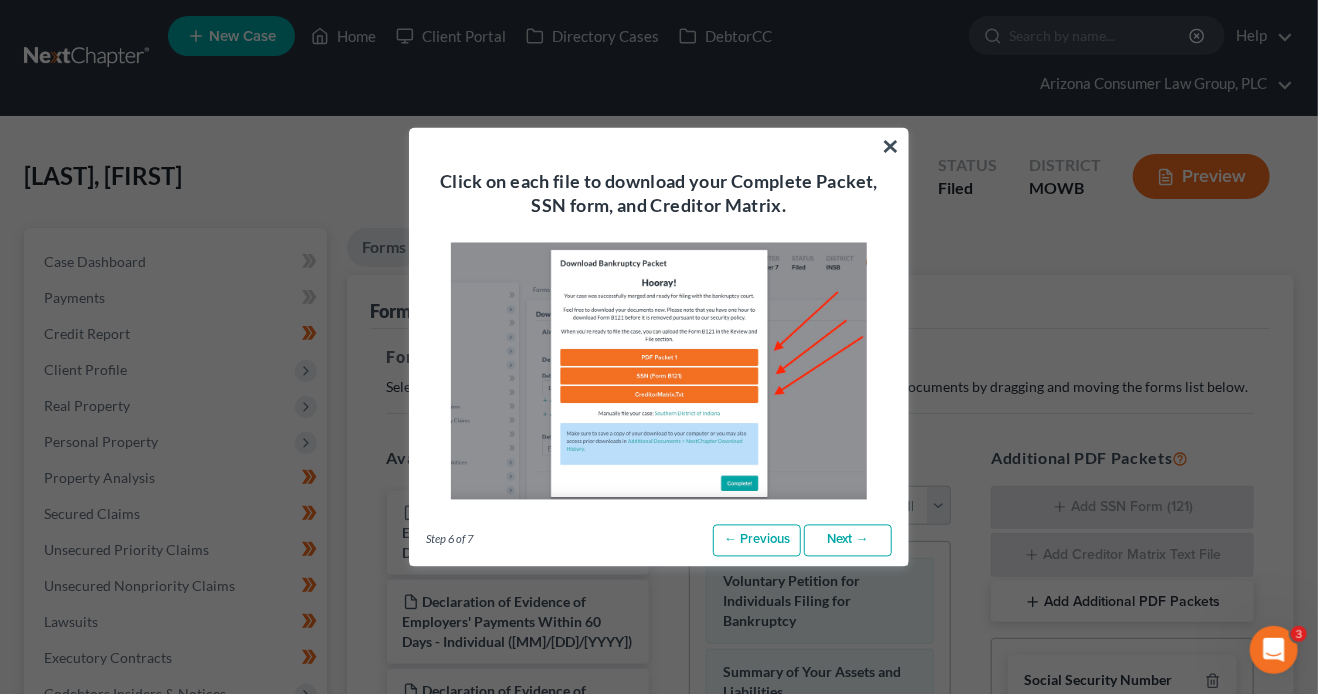 click on "Next →" at bounding box center (848, 541) 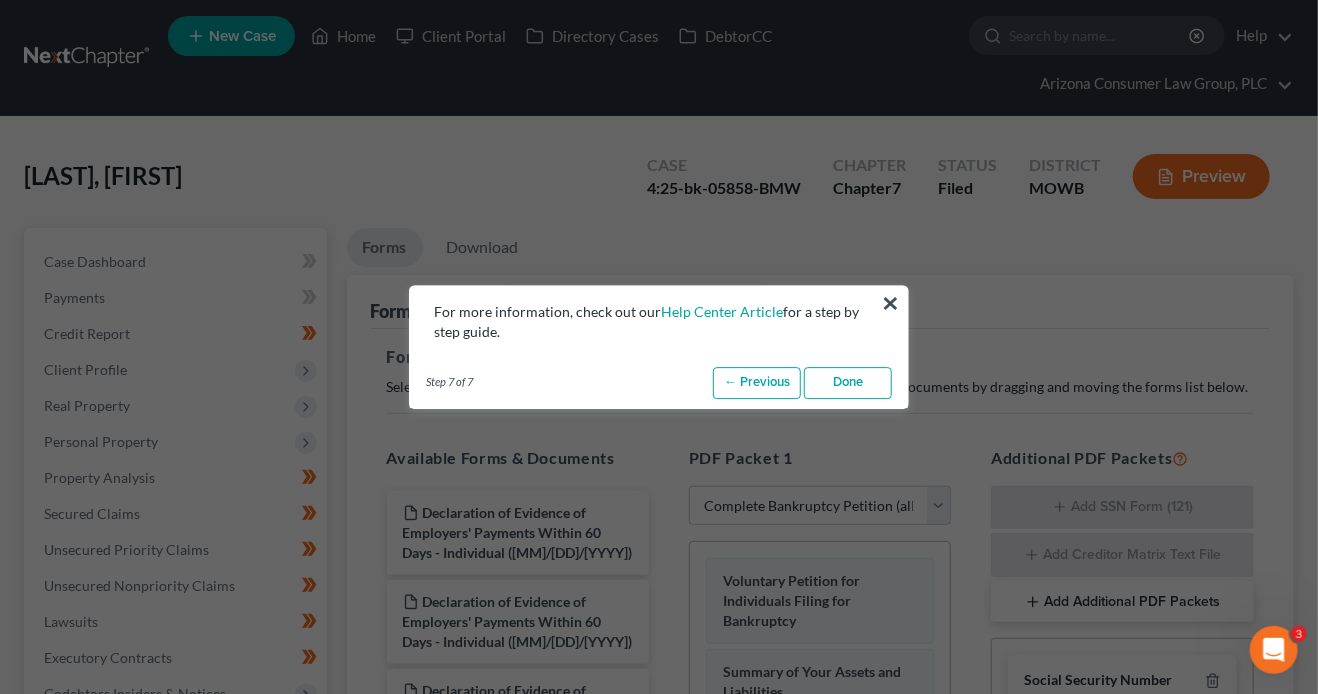 click on "Done" at bounding box center [848, 383] 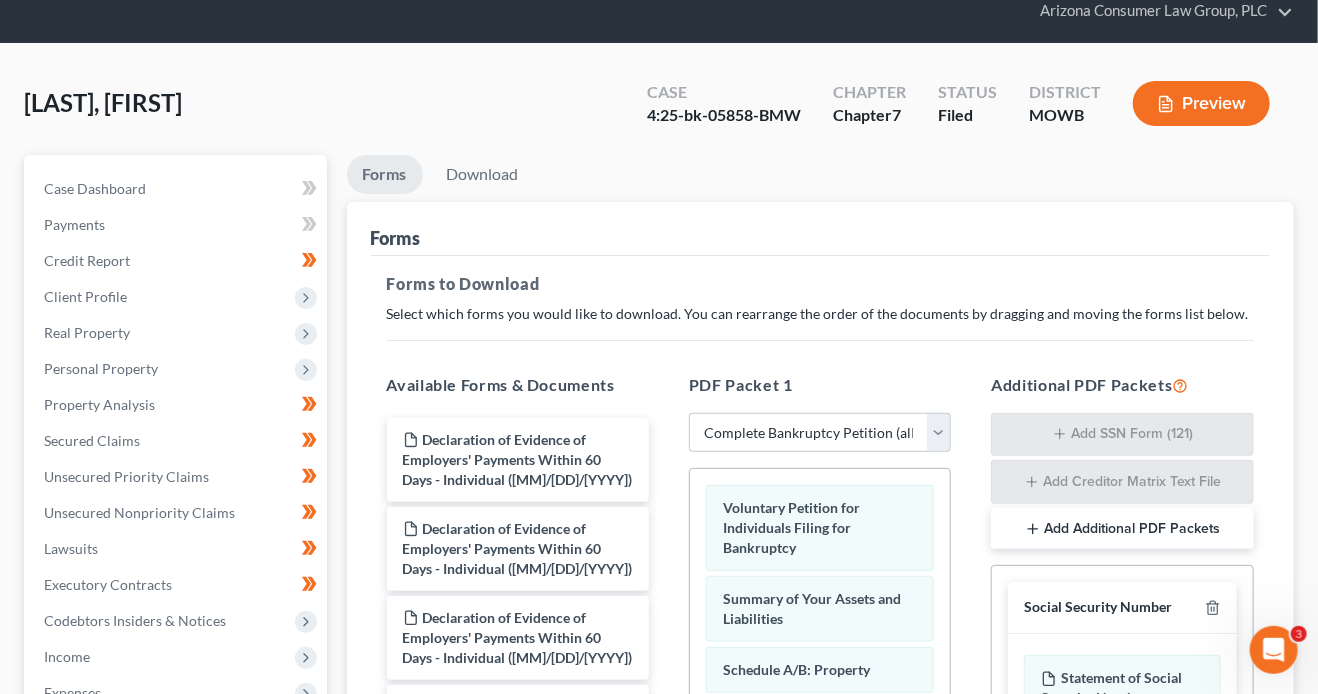 scroll, scrollTop: 266, scrollLeft: 0, axis: vertical 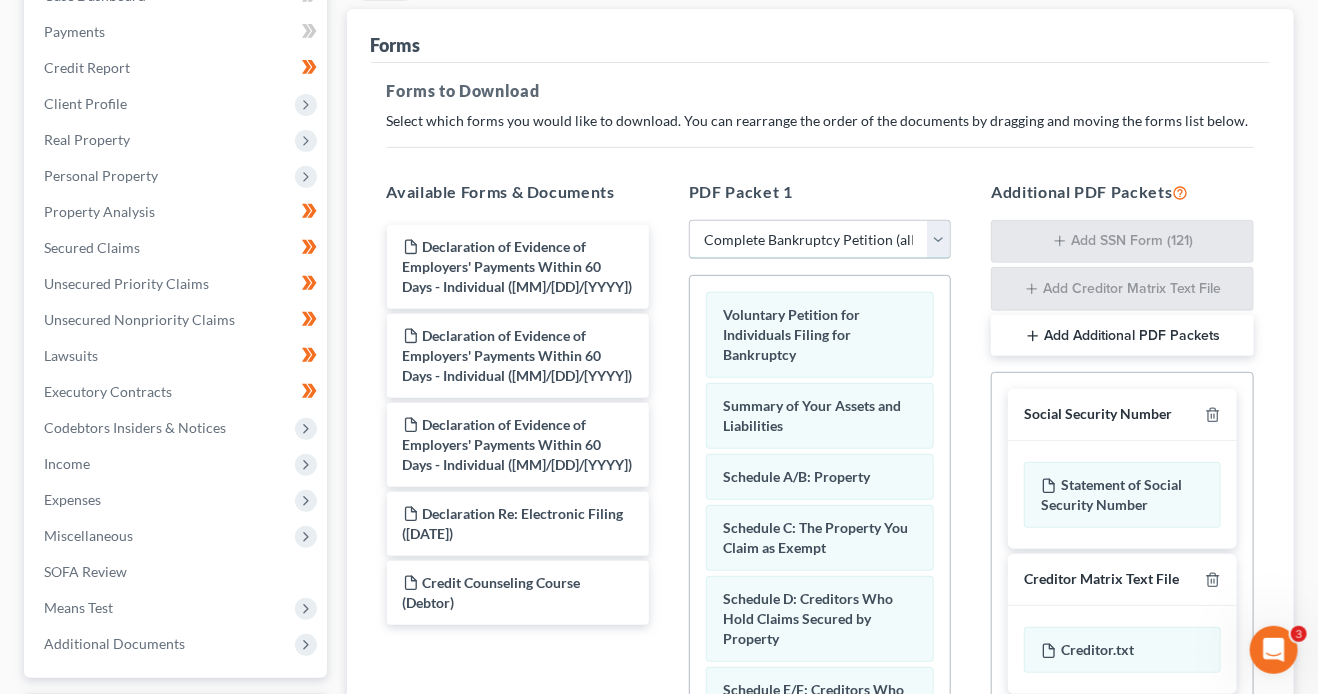click on "Choose Default Petition PDF Packet Complete Bankruptcy Petition (all forms and schedules) Emergency Filing Forms (Petition and Creditor List Only) Amended Forms Signature Pages Only Emergency Completion Emergency Completion - Business Debts Emergency Completion Emergency Completion with Disclosure Emergency Filing with Declaration" at bounding box center (820, 240) 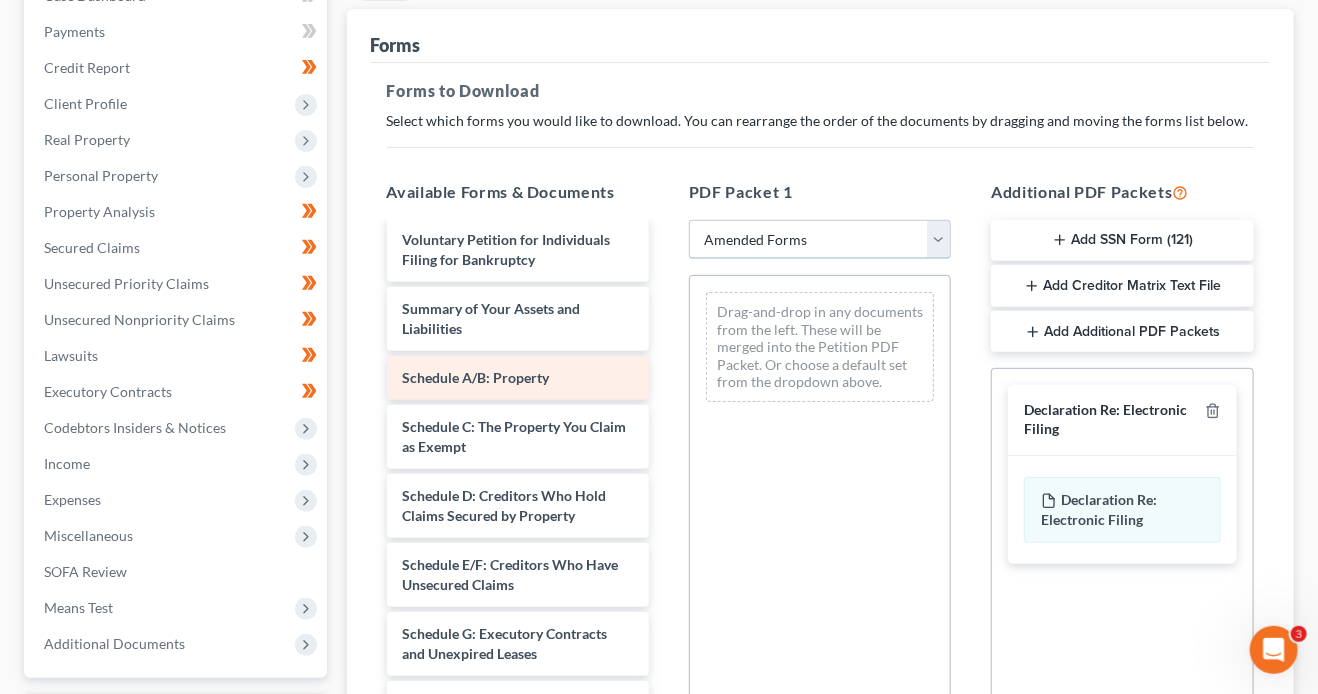 scroll, scrollTop: 20, scrollLeft: 0, axis: vertical 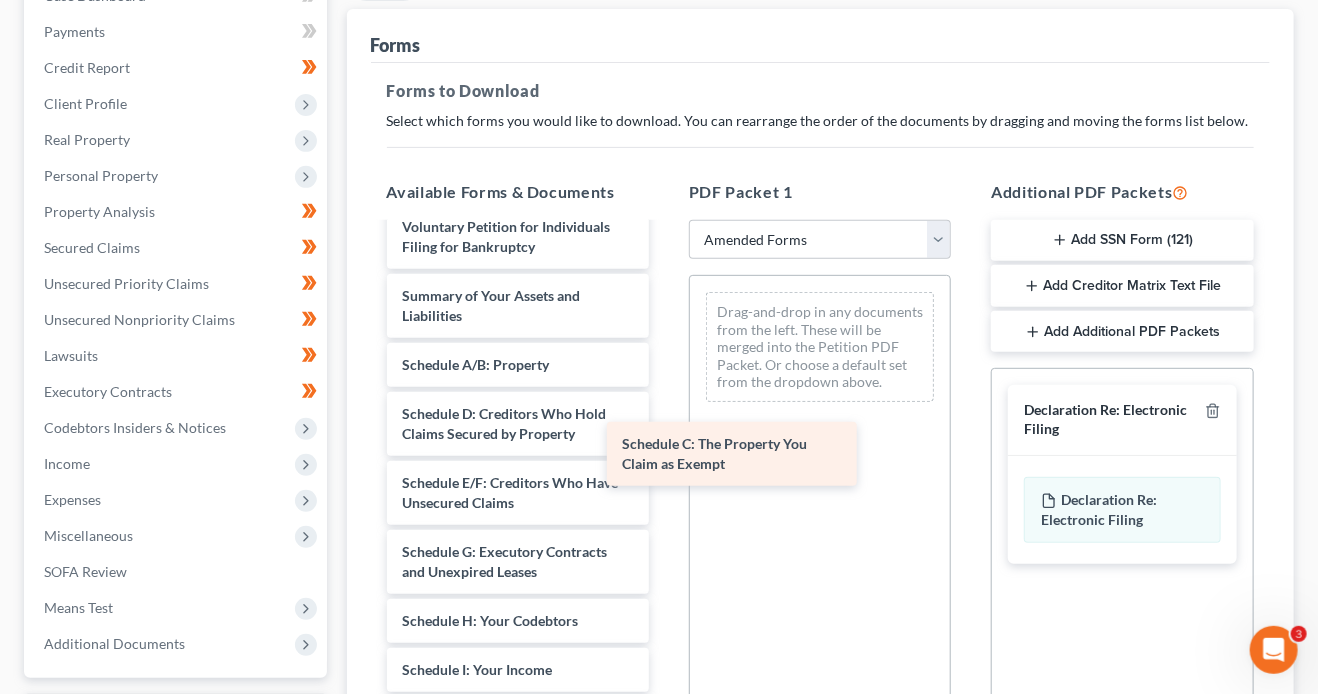 drag, startPoint x: 539, startPoint y: 422, endPoint x: 835, endPoint y: 460, distance: 298.42923 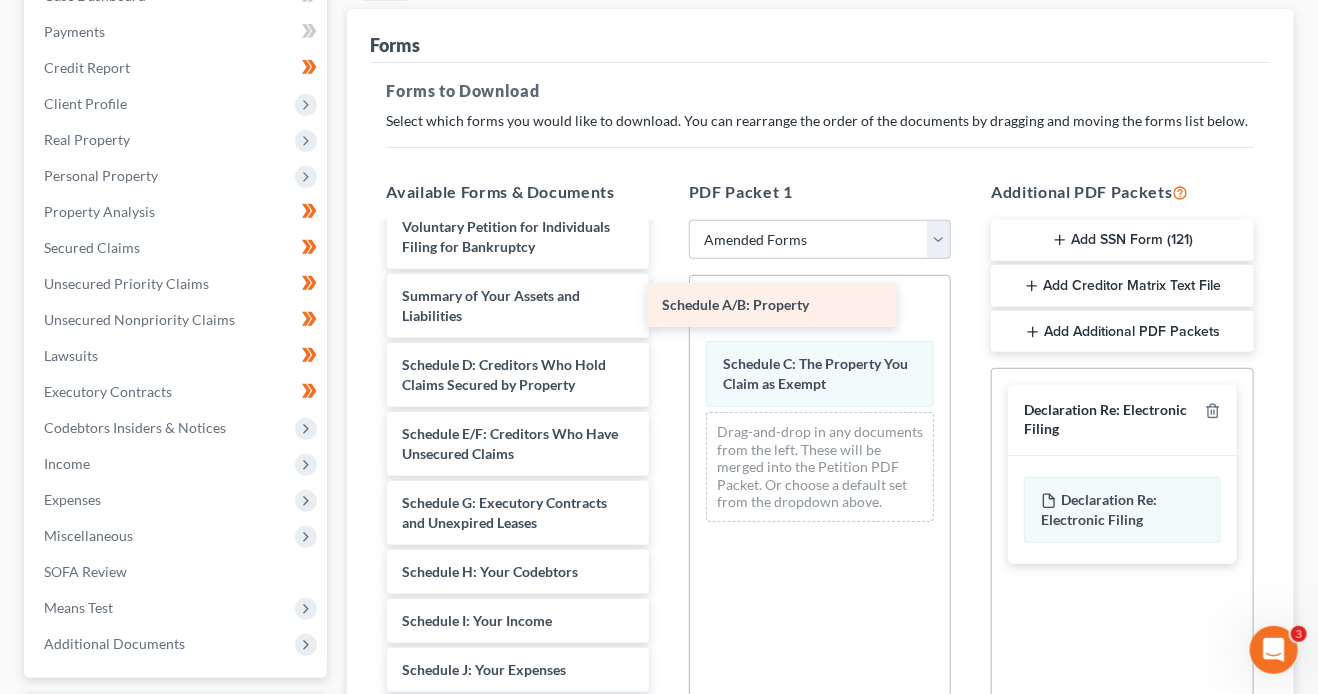 drag, startPoint x: 530, startPoint y: 369, endPoint x: 797, endPoint y: 313, distance: 272.80945 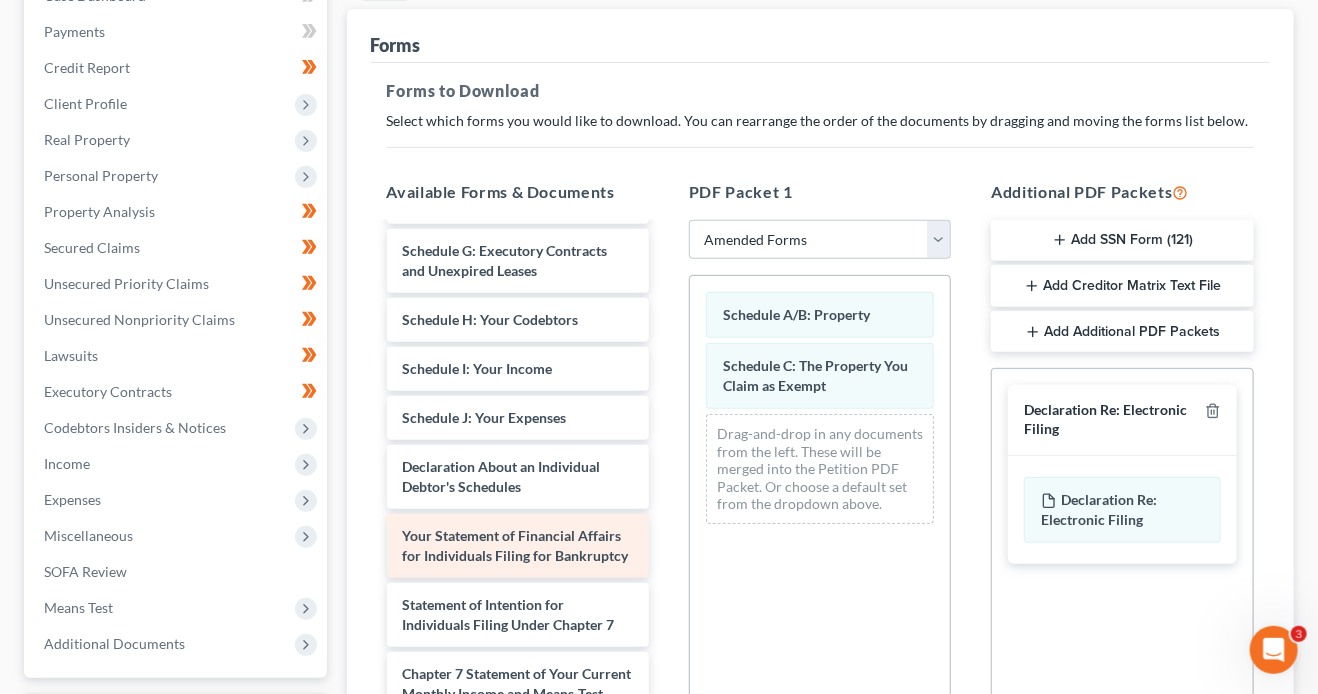 scroll, scrollTop: 295, scrollLeft: 0, axis: vertical 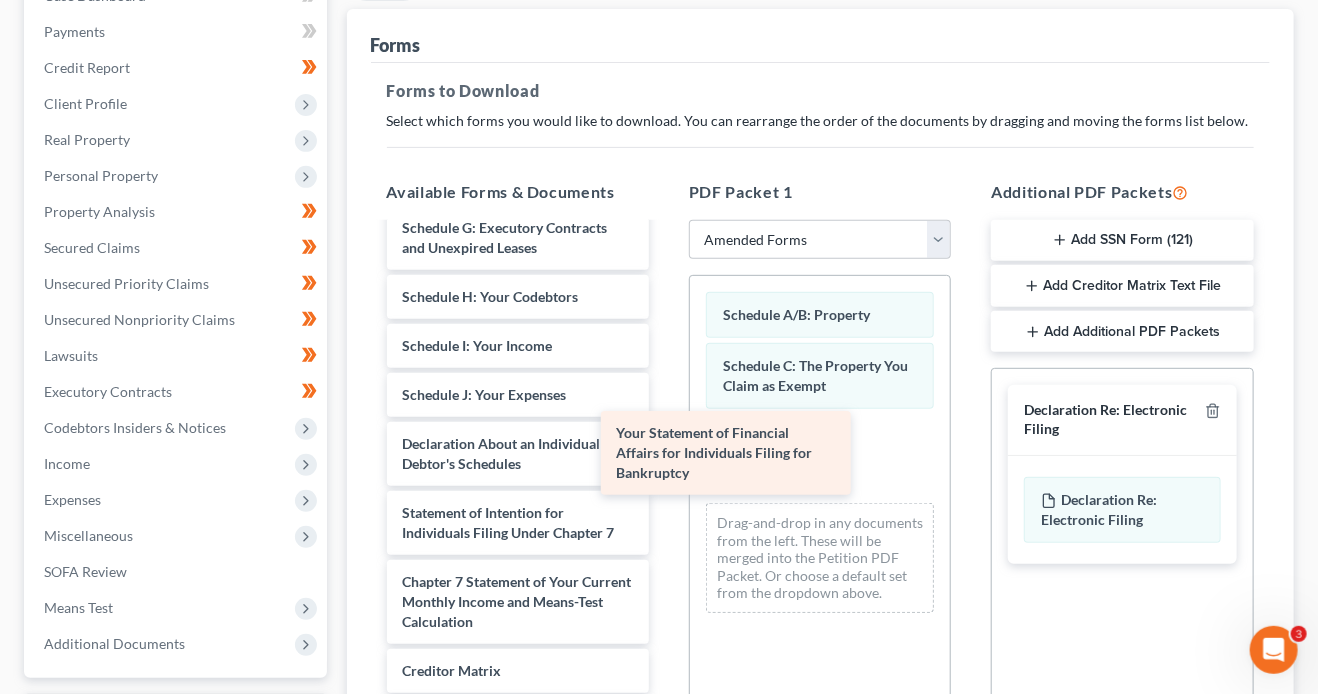 drag, startPoint x: 563, startPoint y: 521, endPoint x: 794, endPoint y: 444, distance: 243.49538 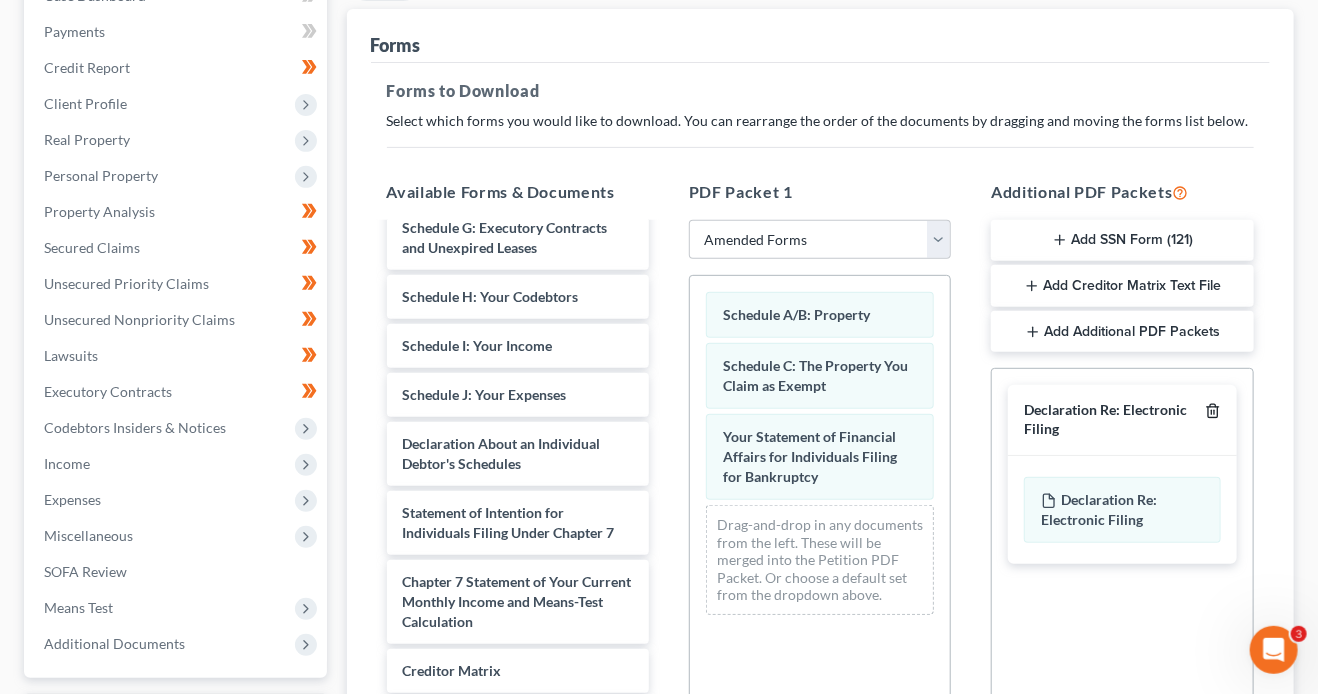 click 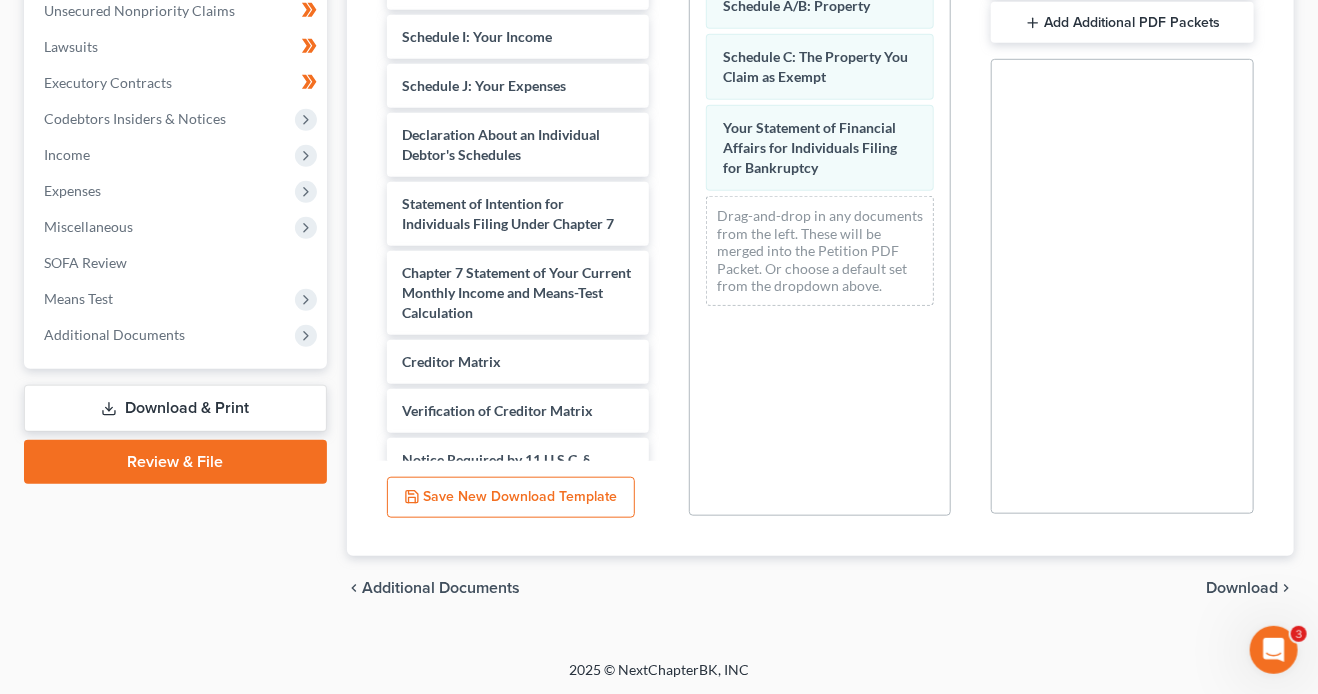 click on "Download" at bounding box center (1242, 588) 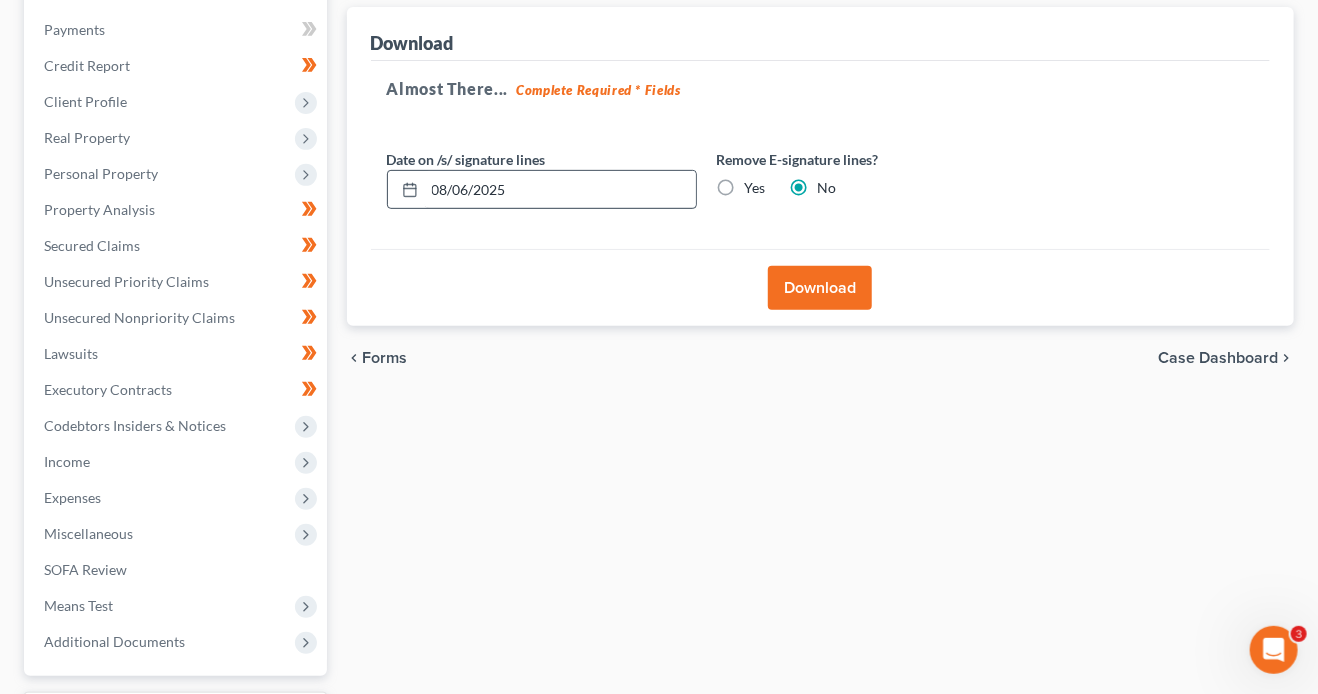 scroll, scrollTop: 0, scrollLeft: 0, axis: both 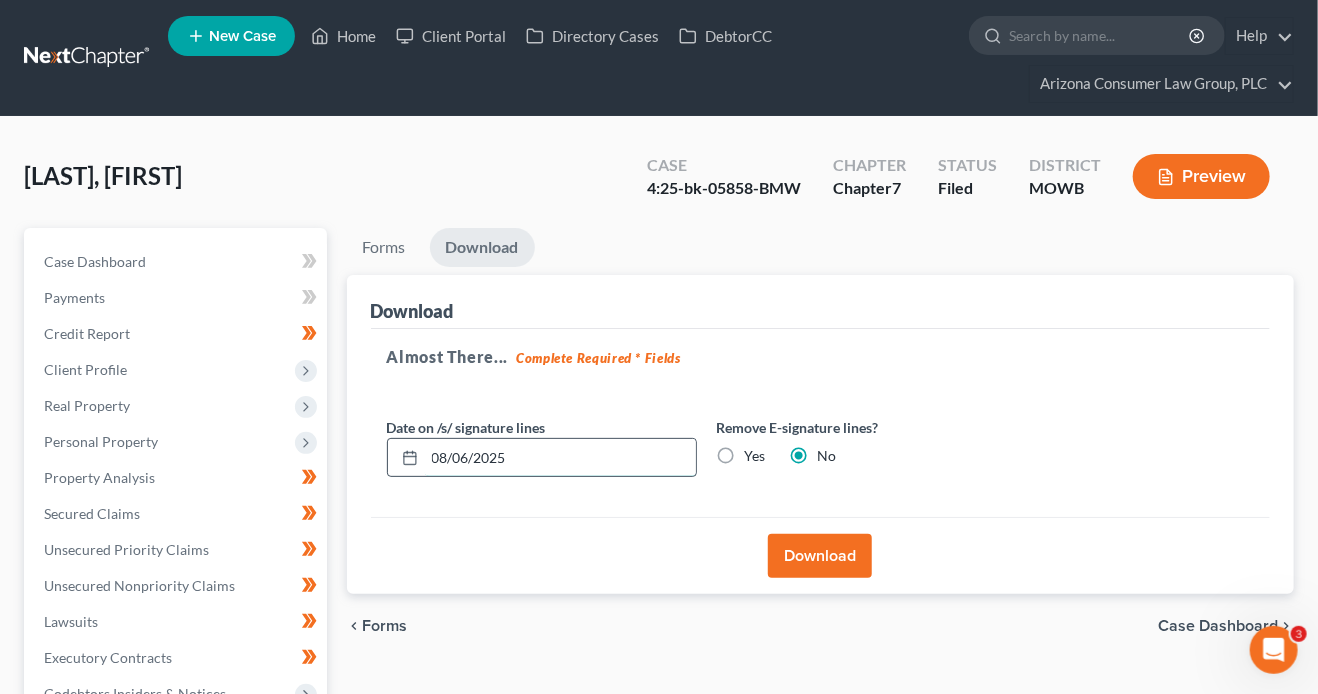 drag, startPoint x: 539, startPoint y: 465, endPoint x: 407, endPoint y: 452, distance: 132.63861 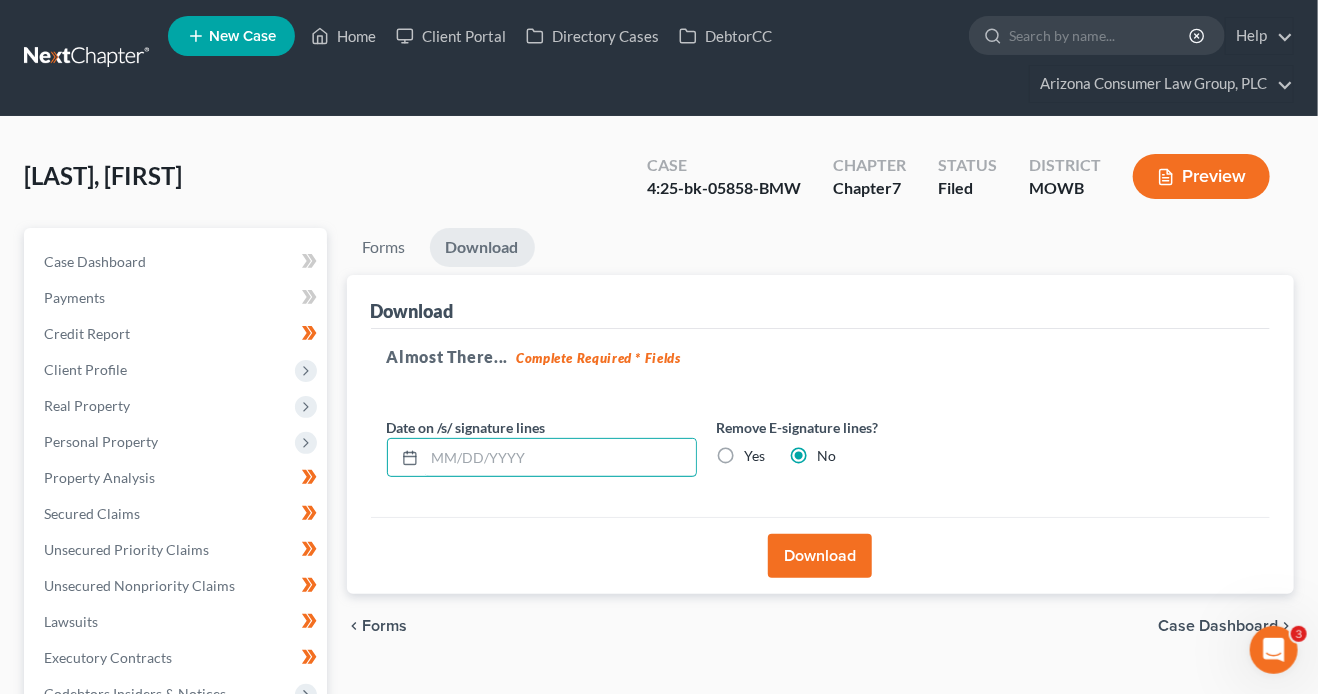 type 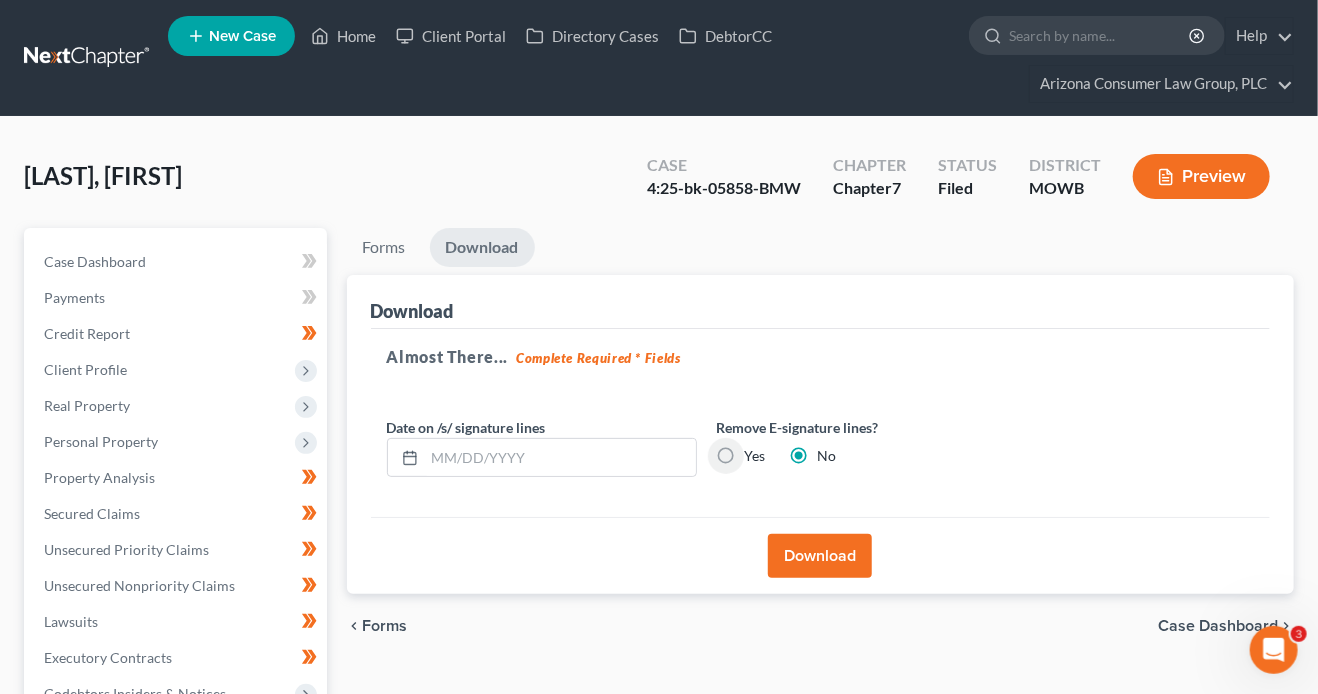 click on "Yes" at bounding box center [759, 452] 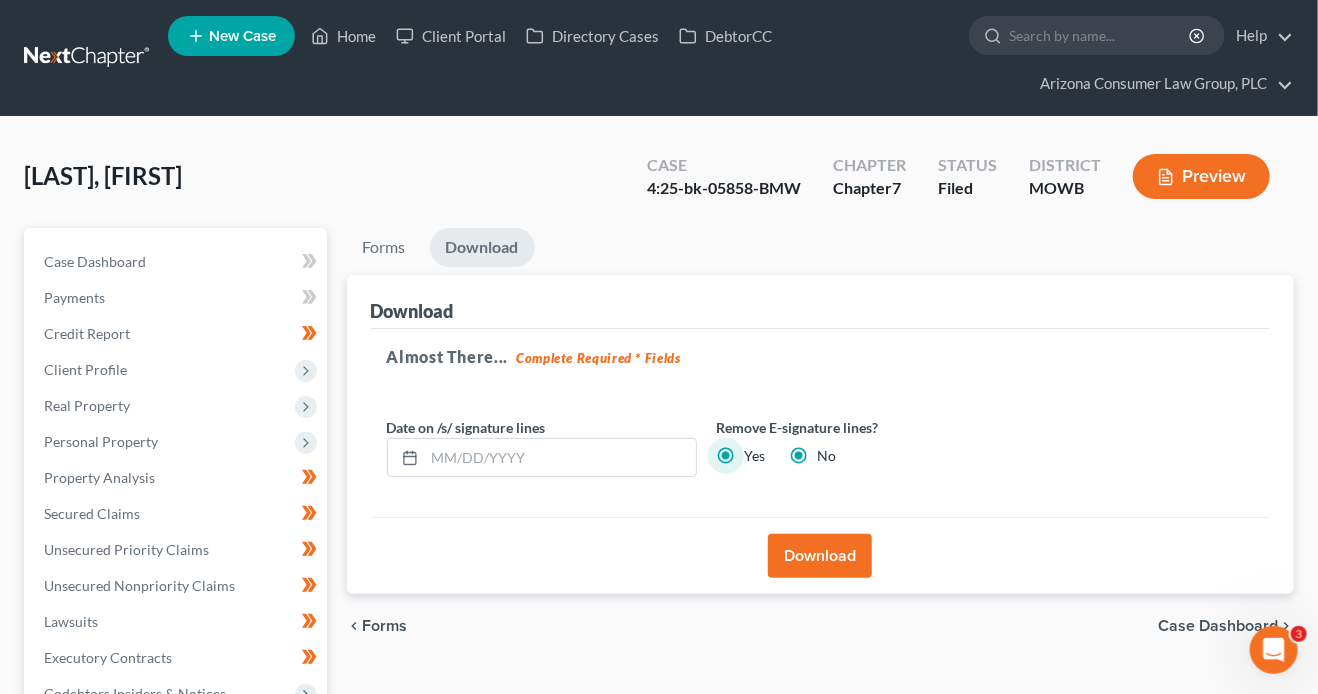 radio on "false" 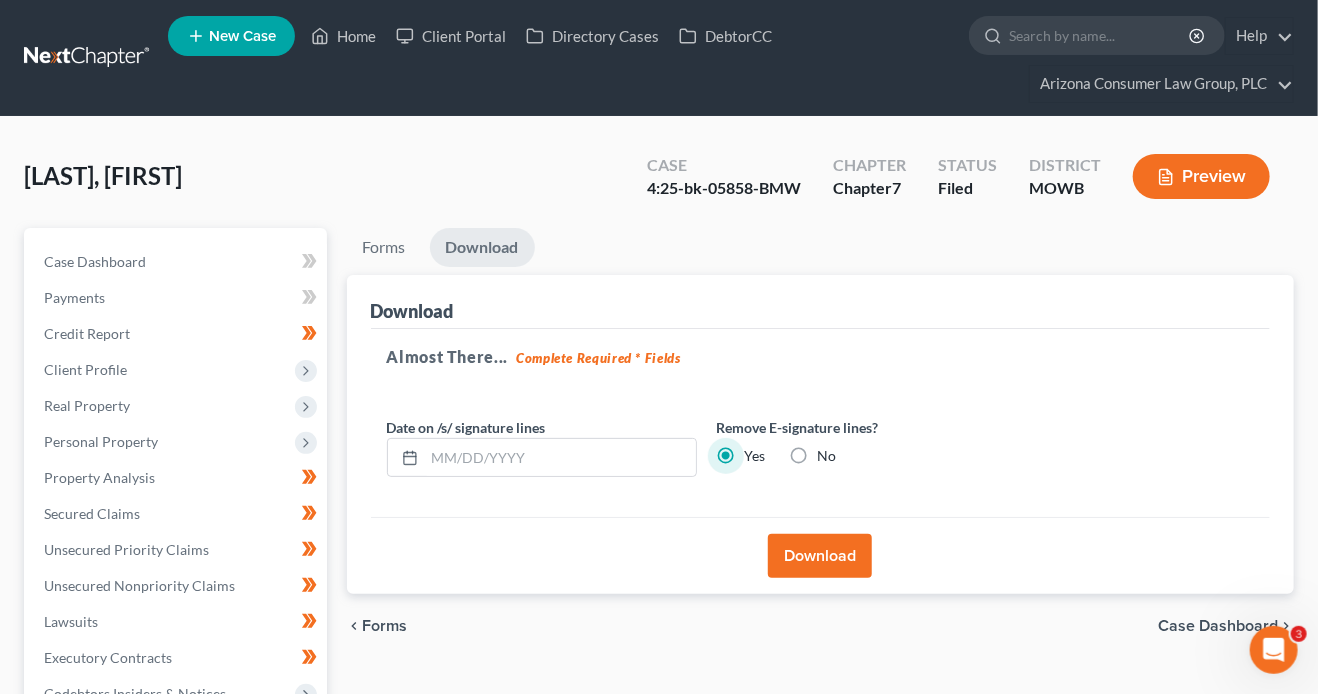 click on "Download" at bounding box center [820, 556] 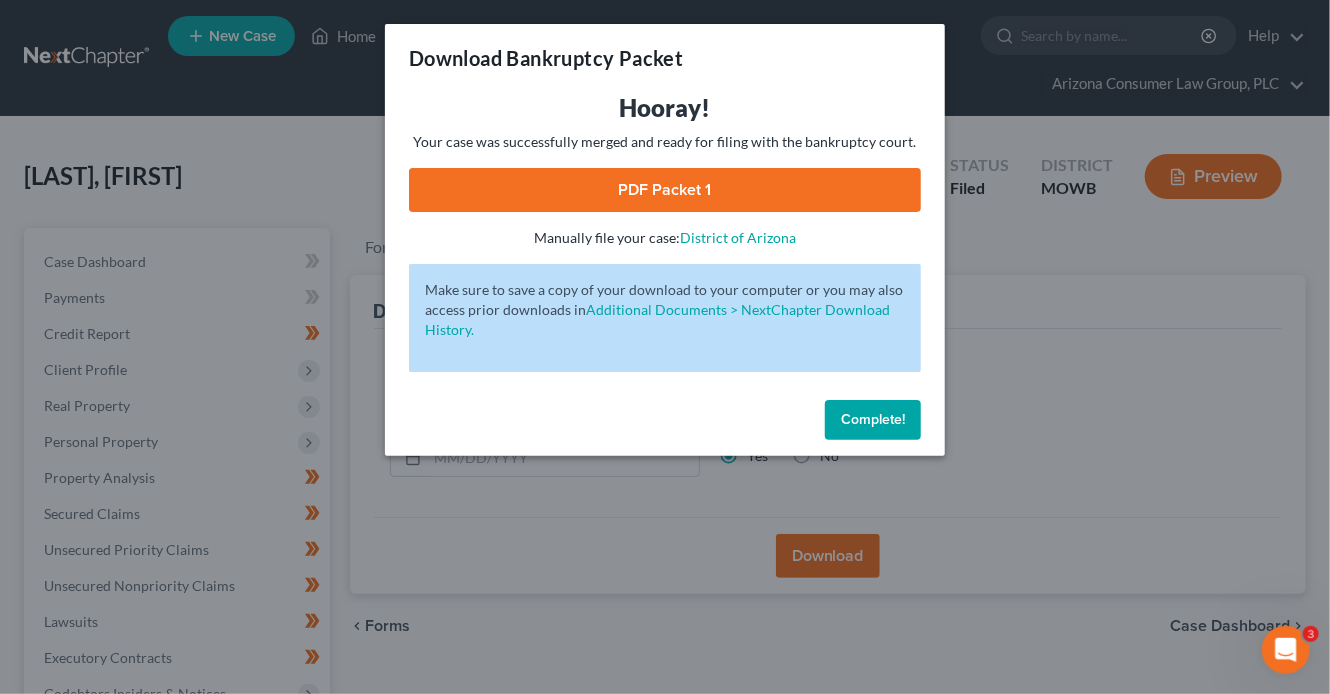 click on "PDF Packet 1" at bounding box center (665, 190) 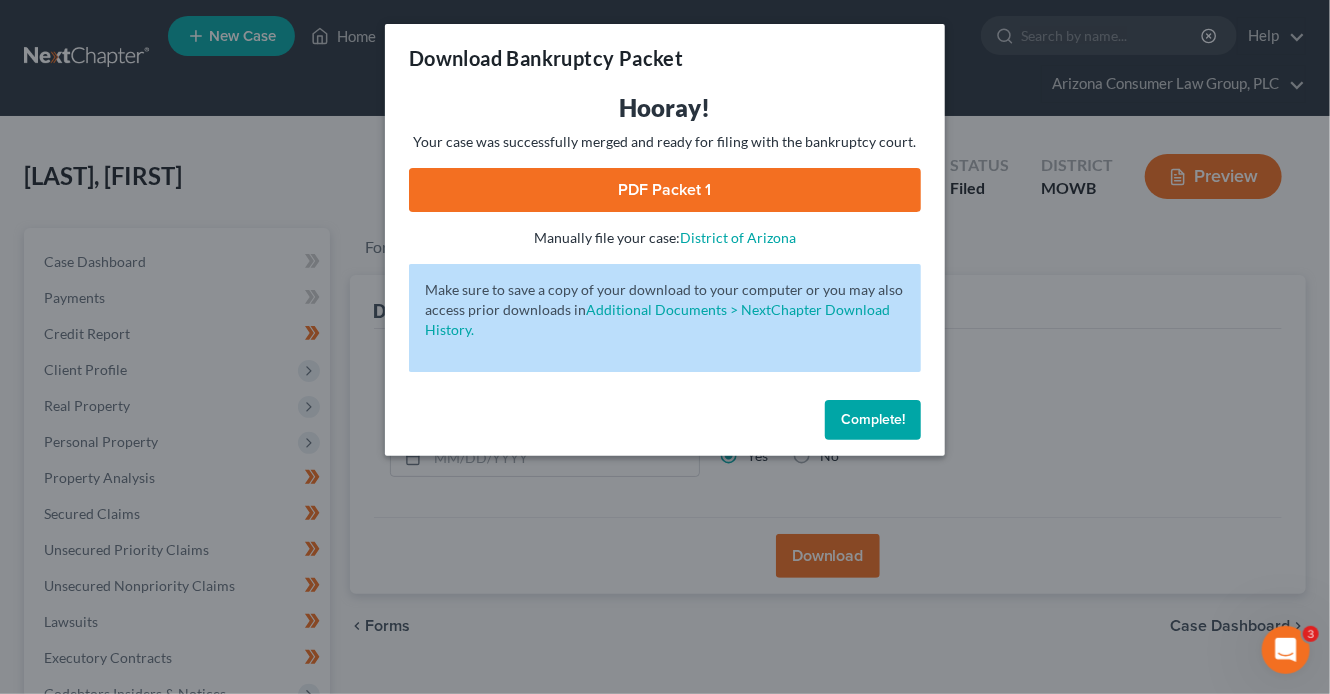 click on "Complete!" at bounding box center (873, 419) 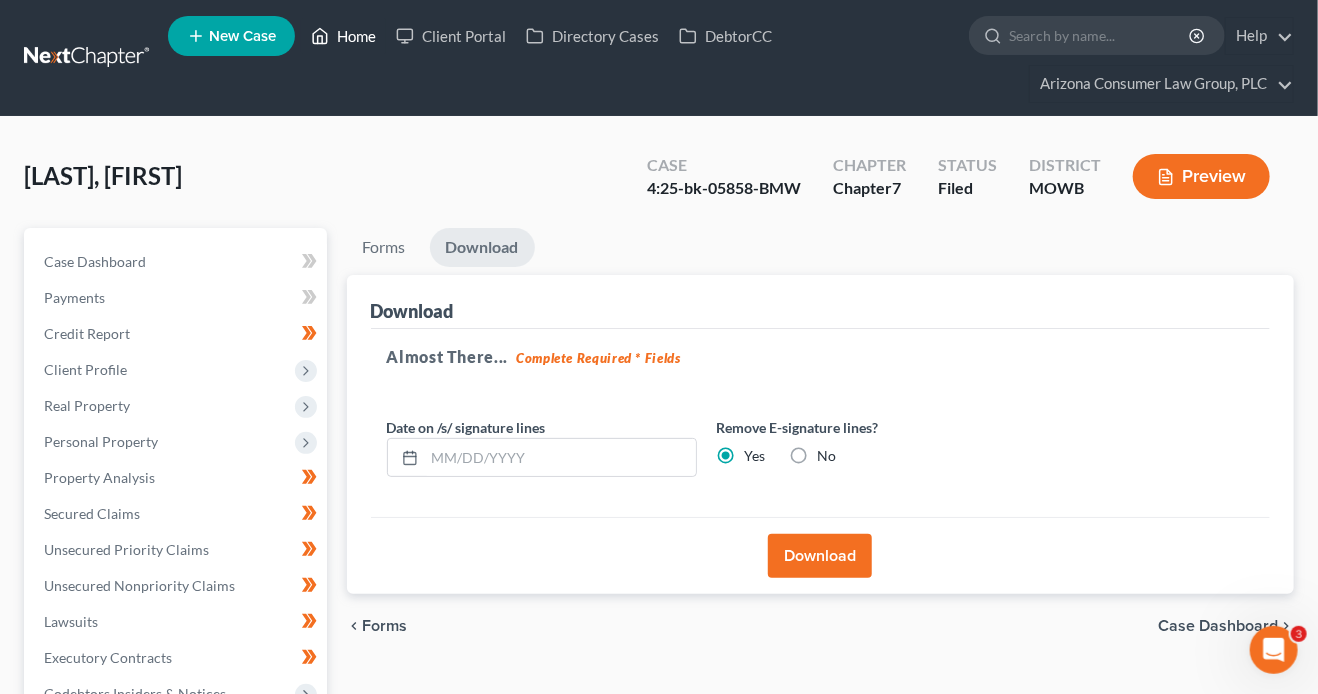 click on "Home" at bounding box center [343, 36] 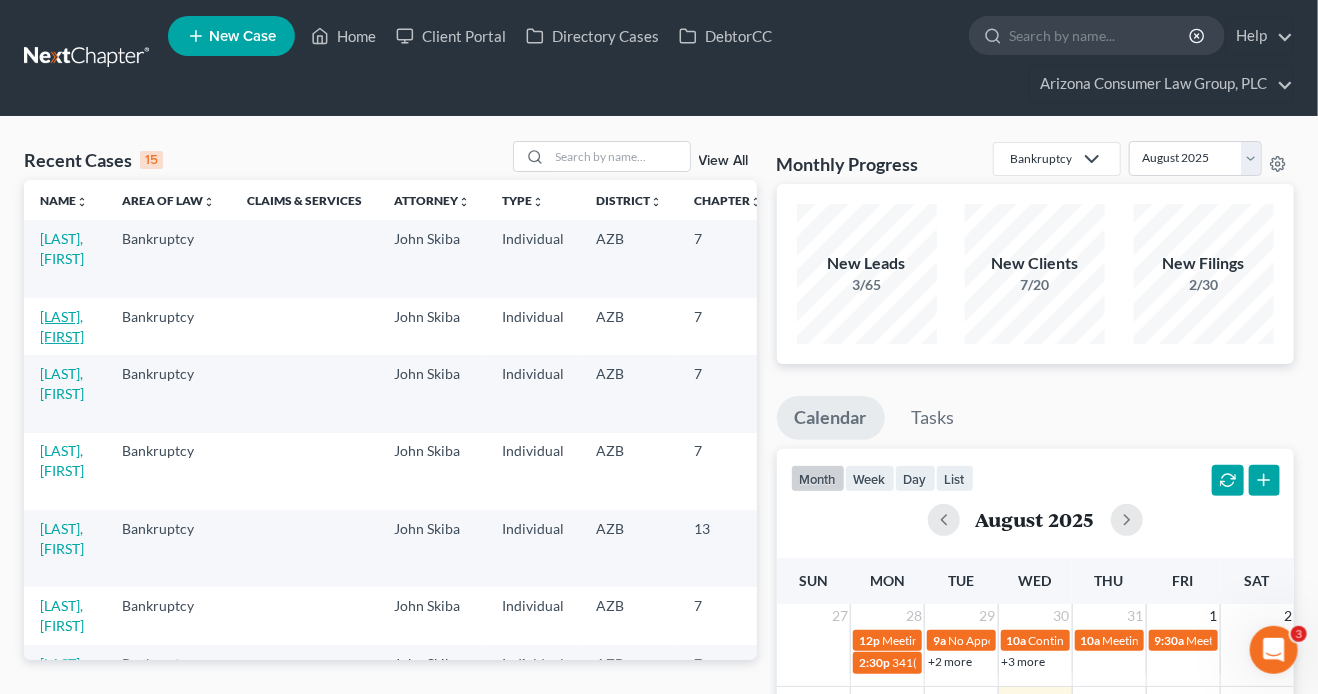 click on "[LAST], [FIRST]" at bounding box center (62, 326) 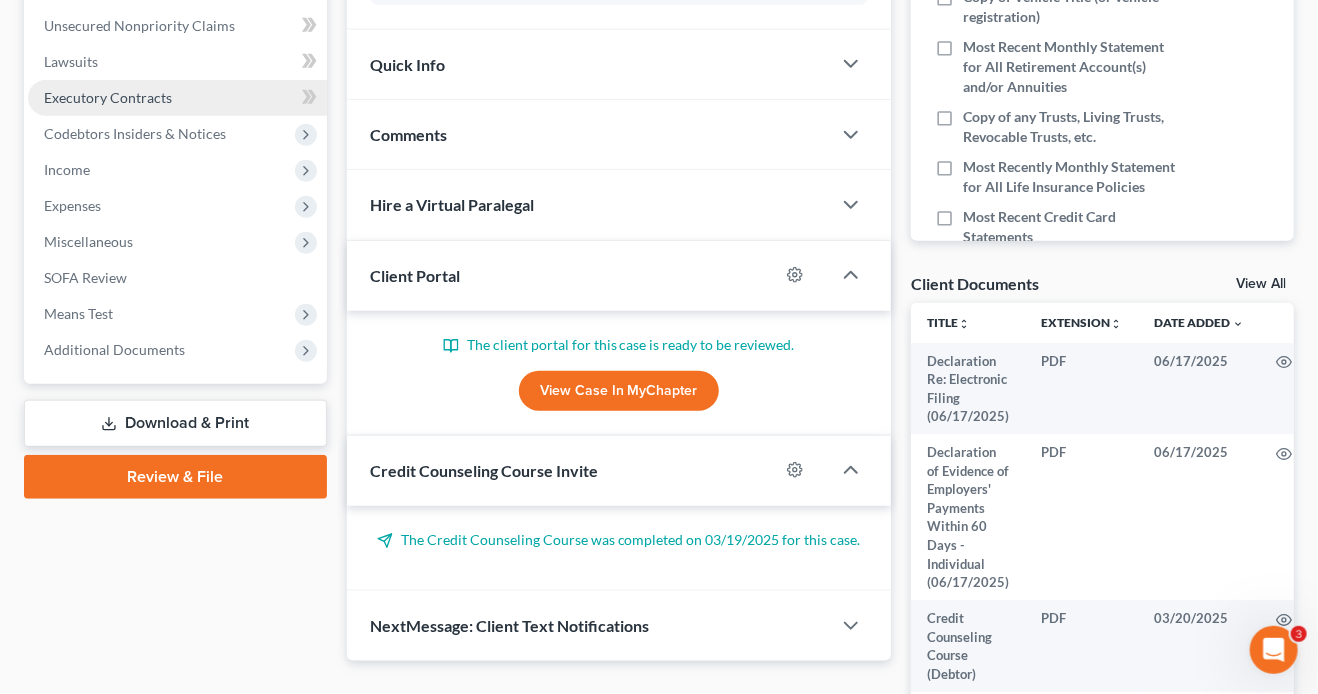 scroll, scrollTop: 592, scrollLeft: 0, axis: vertical 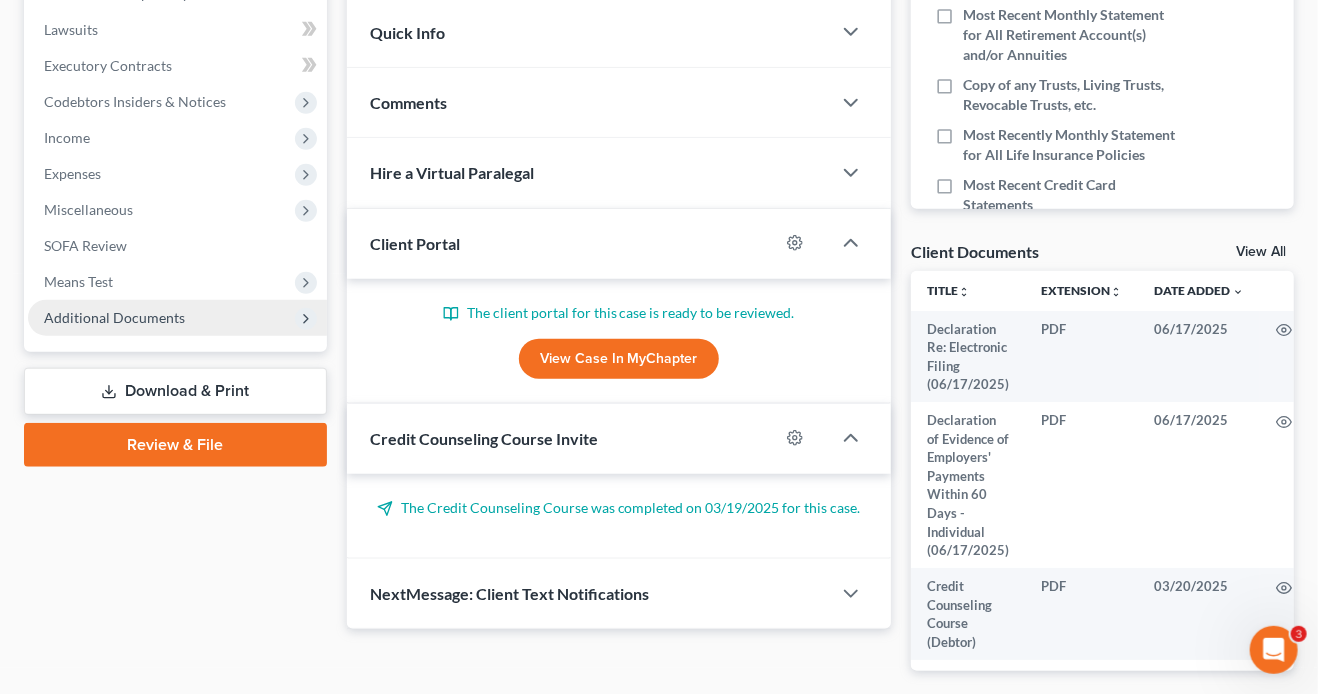 click on "Additional Documents" at bounding box center (114, 317) 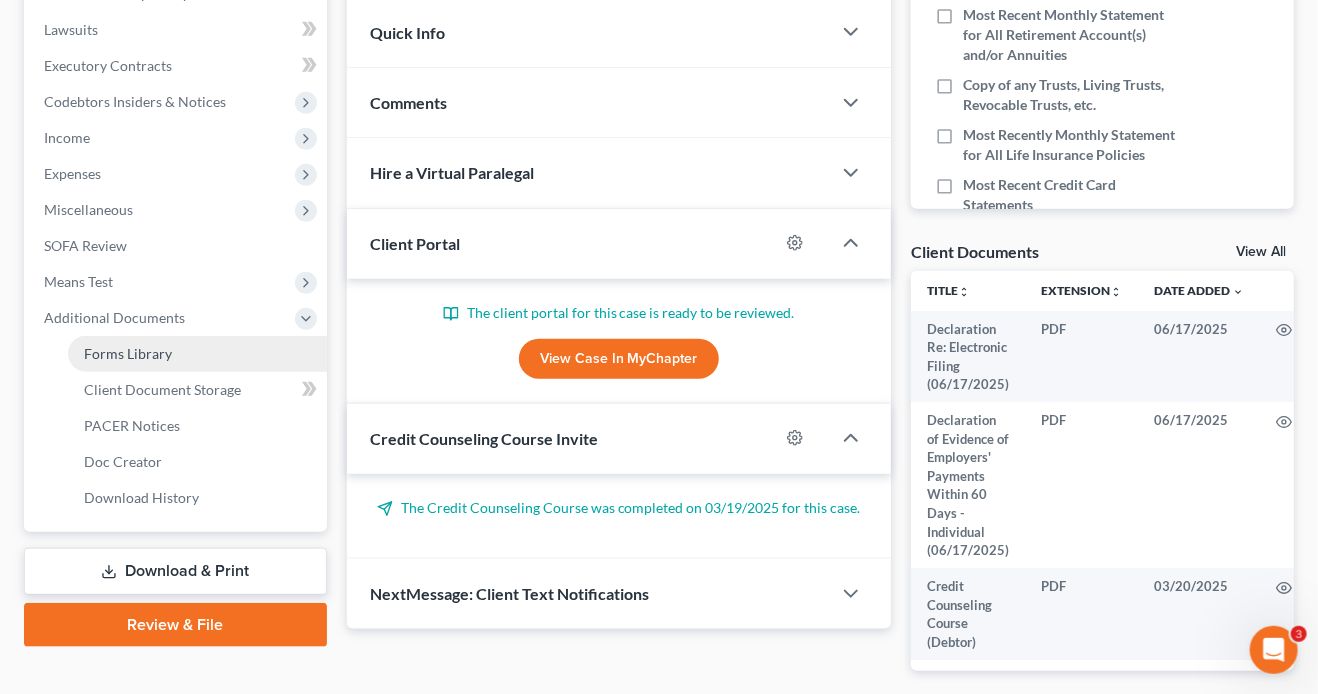 click on "Forms Library" at bounding box center [197, 354] 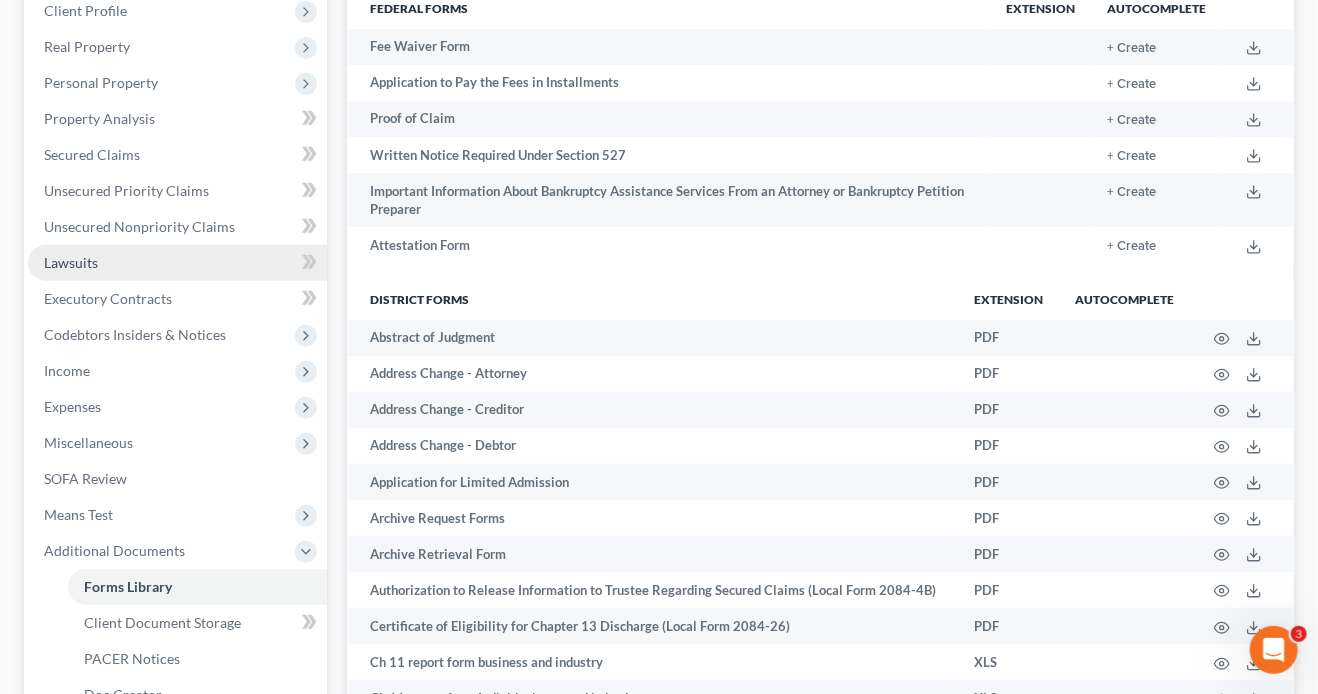 scroll, scrollTop: 285, scrollLeft: 0, axis: vertical 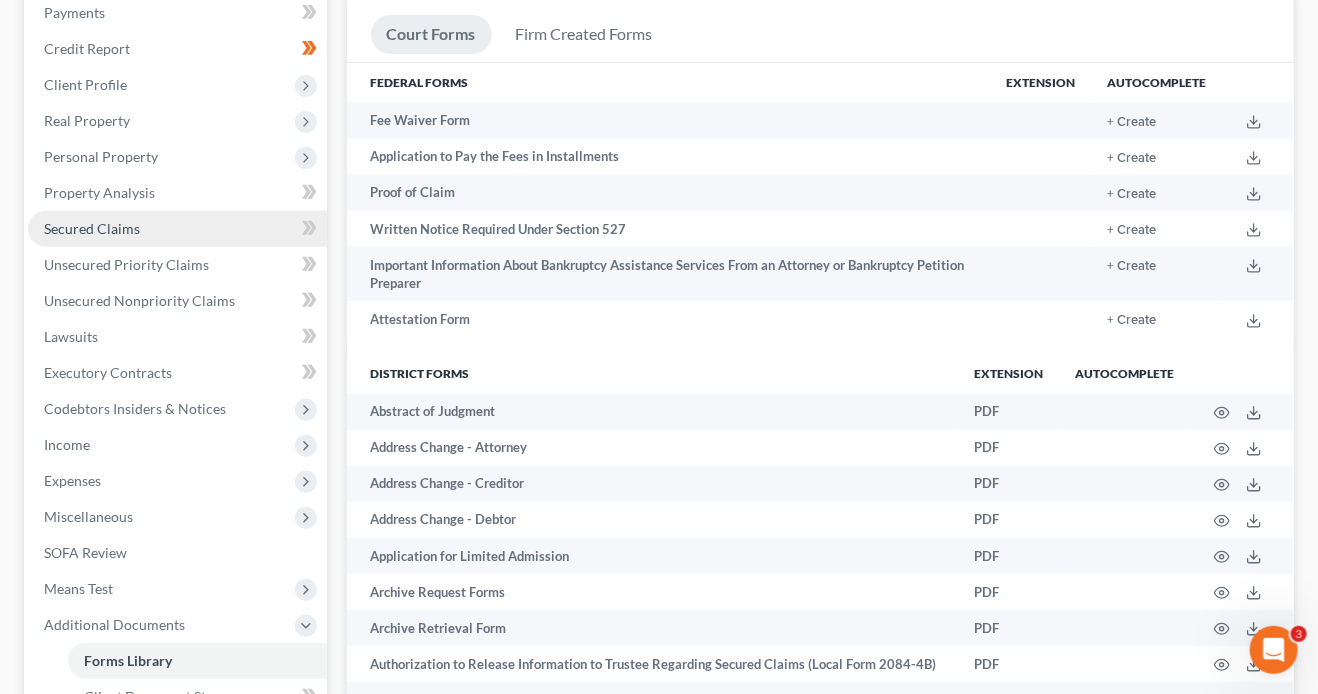click on "Secured Claims" at bounding box center [92, 228] 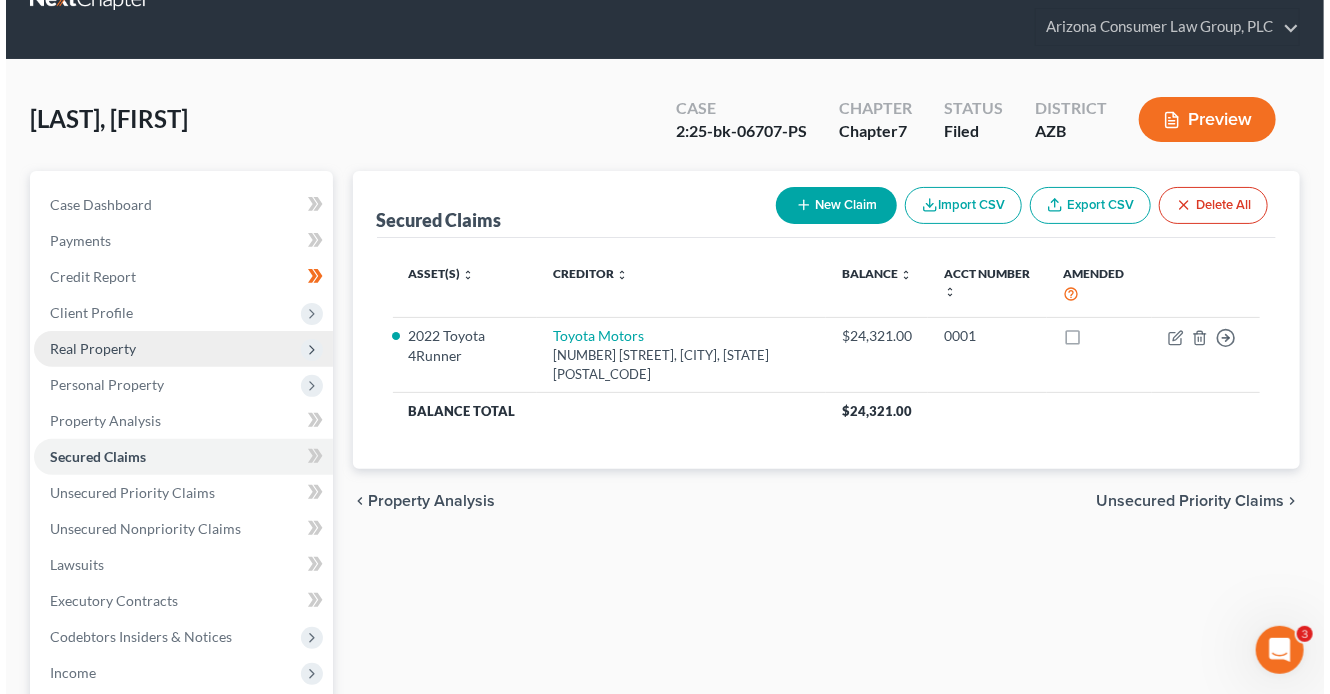 scroll, scrollTop: 0, scrollLeft: 0, axis: both 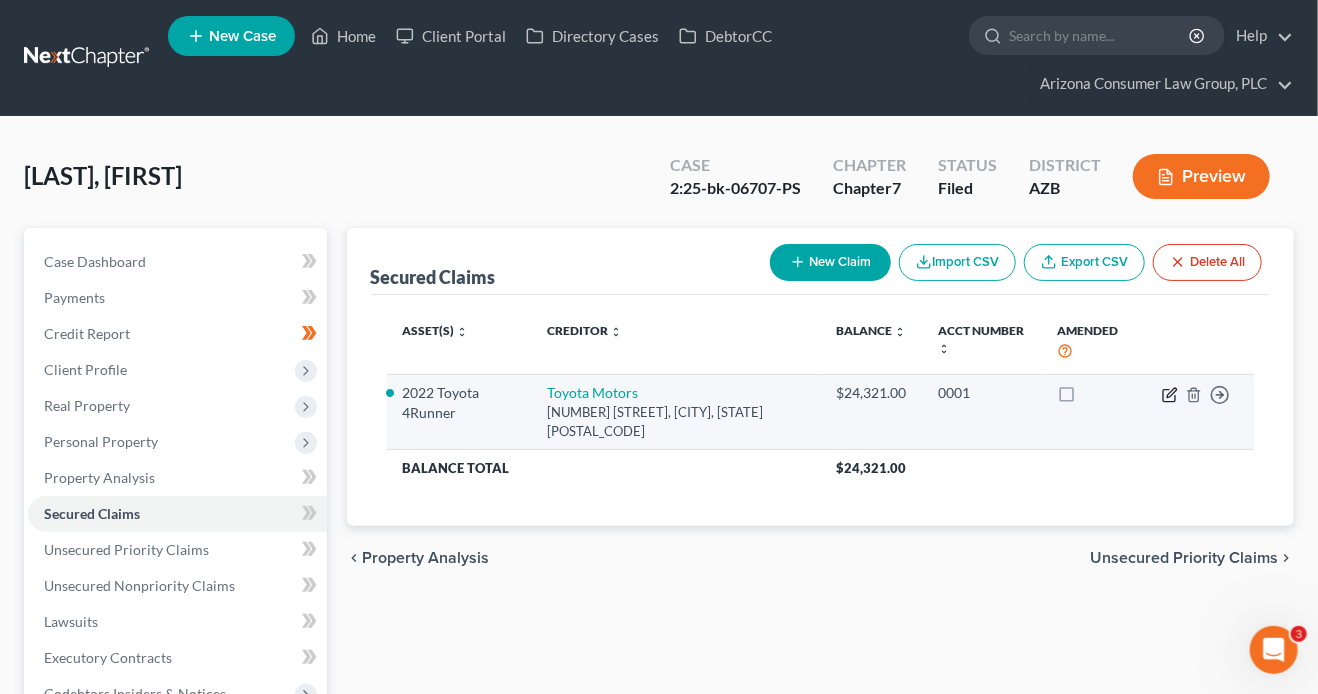click 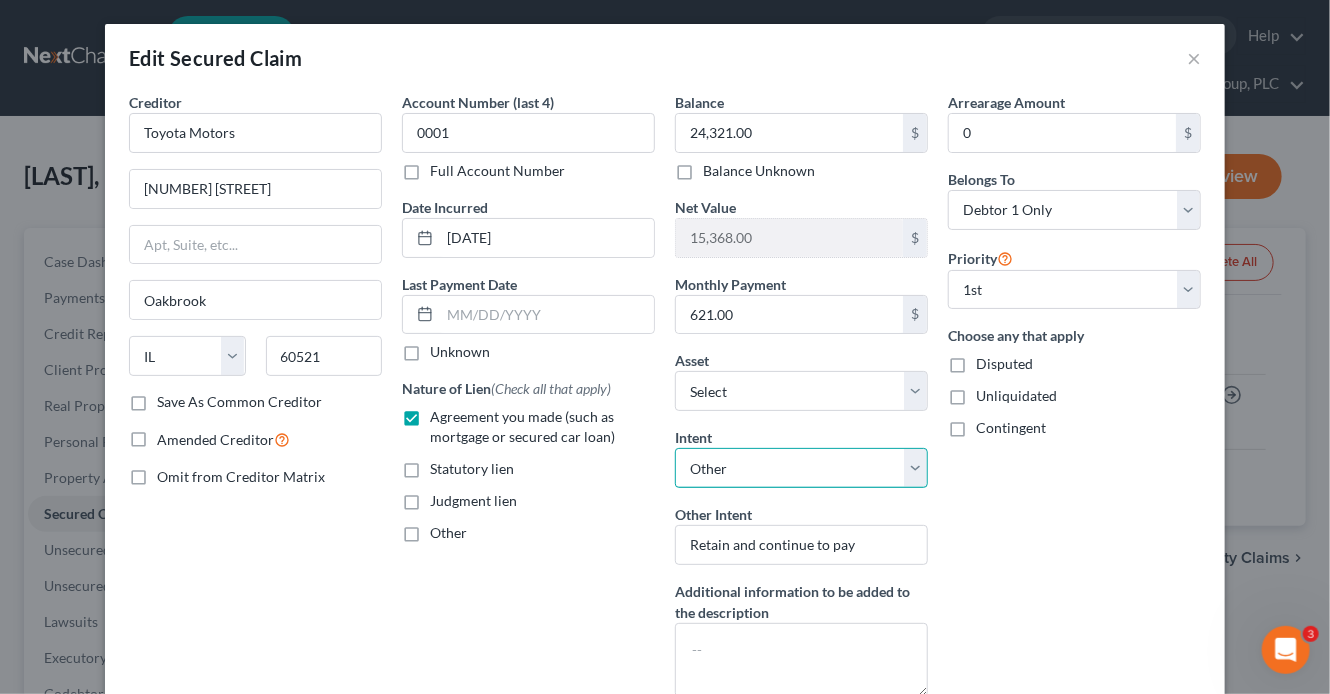 click on "Select Surrender Redeem Reaffirm Avoid Other" at bounding box center [801, 468] 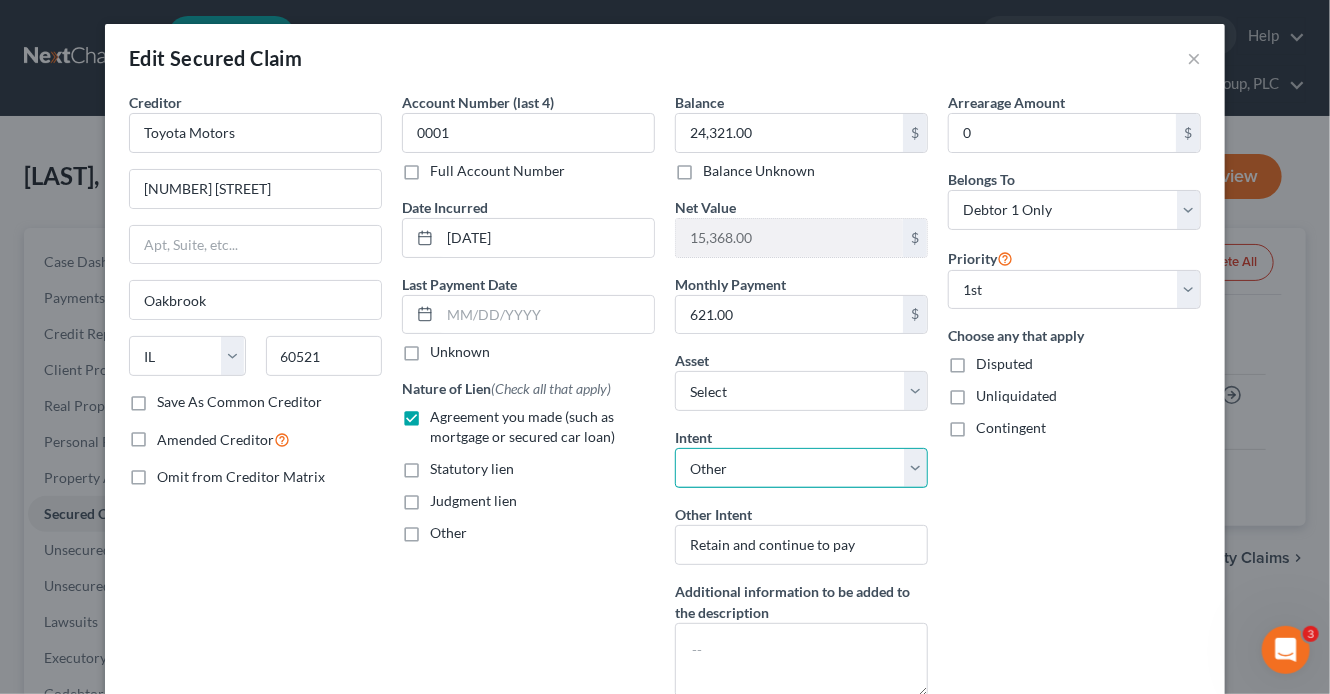 select on "2" 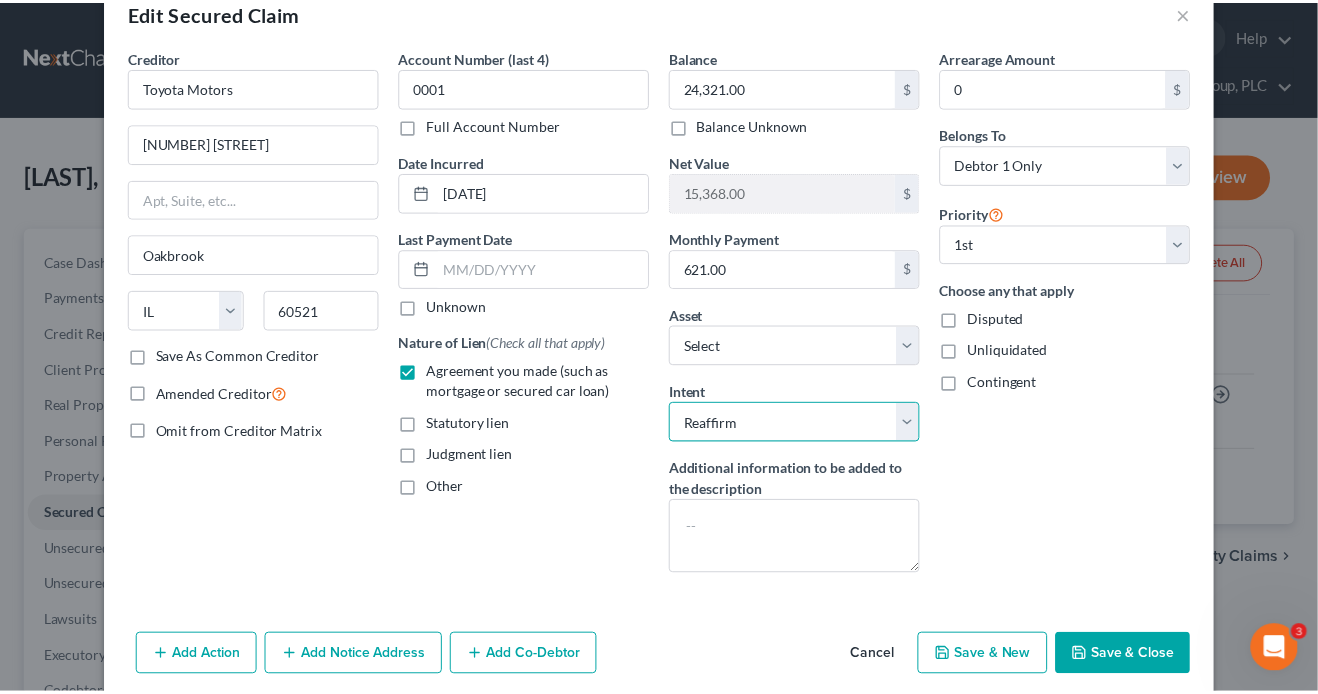 scroll, scrollTop: 80, scrollLeft: 0, axis: vertical 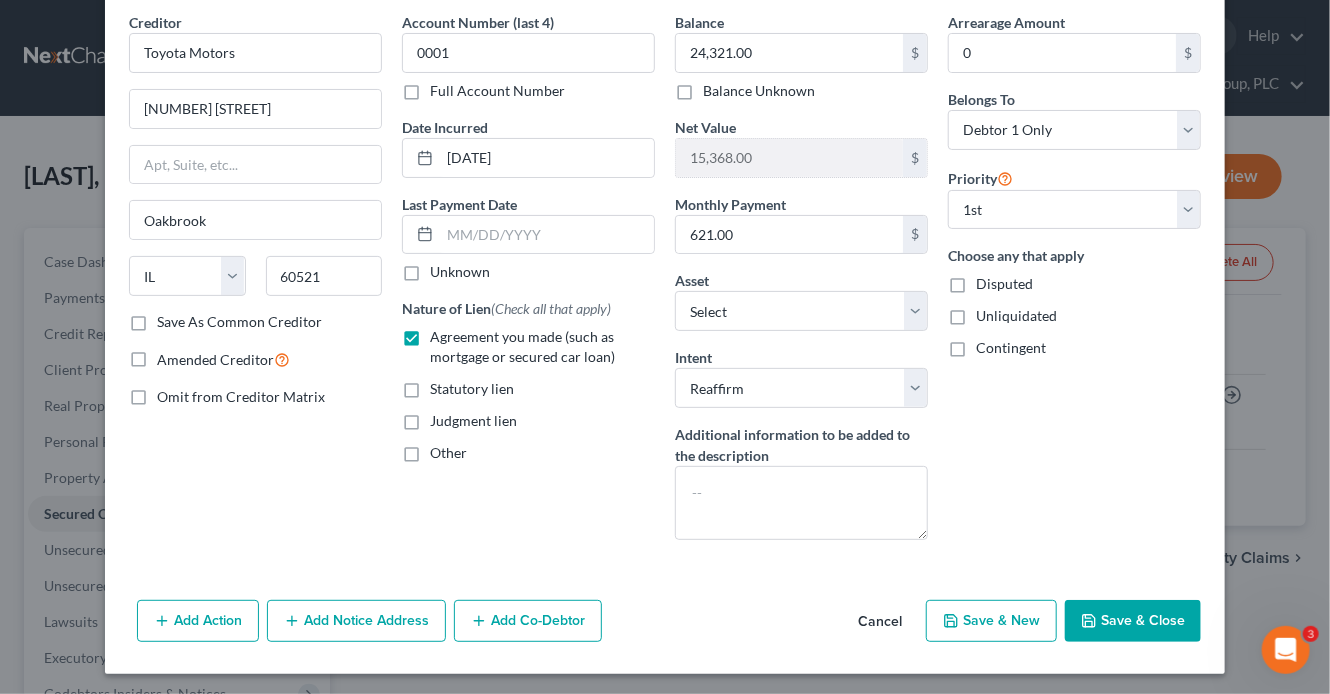 drag, startPoint x: 1117, startPoint y: 625, endPoint x: 1106, endPoint y: 627, distance: 11.18034 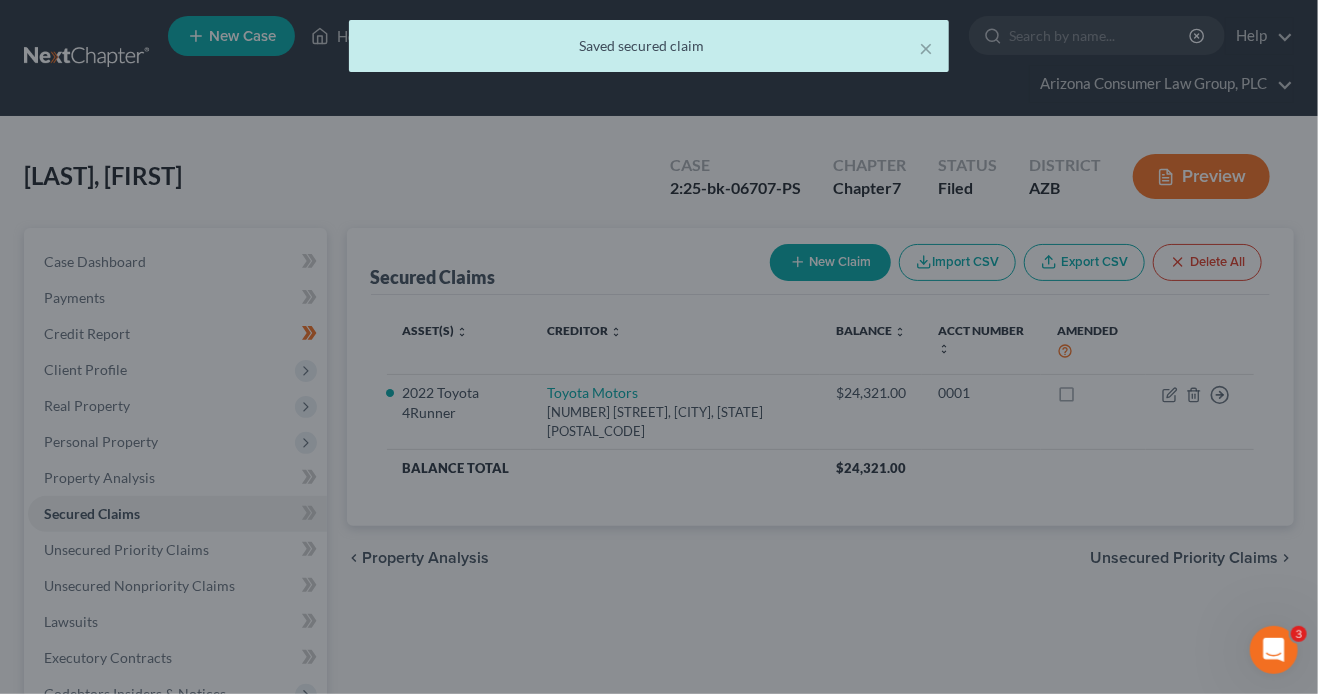 scroll, scrollTop: 0, scrollLeft: 0, axis: both 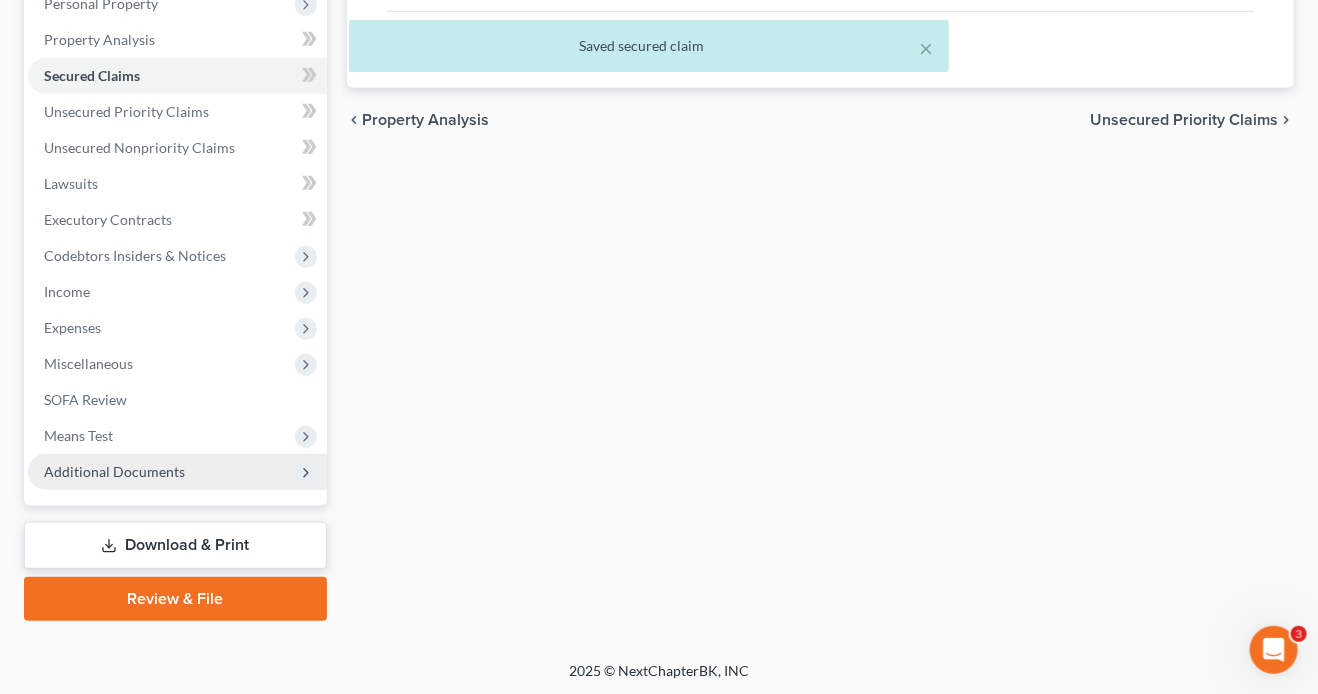 click on "Additional Documents" at bounding box center [114, 471] 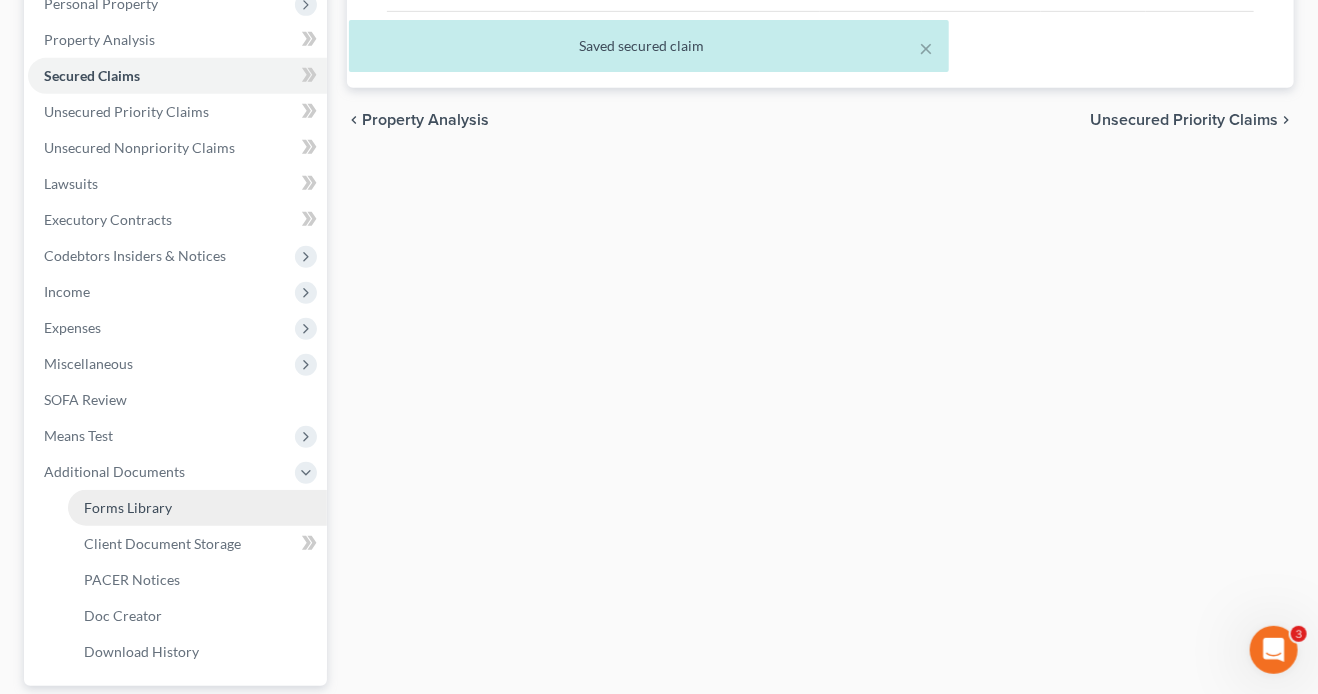 drag, startPoint x: 171, startPoint y: 516, endPoint x: 190, endPoint y: 509, distance: 20.248457 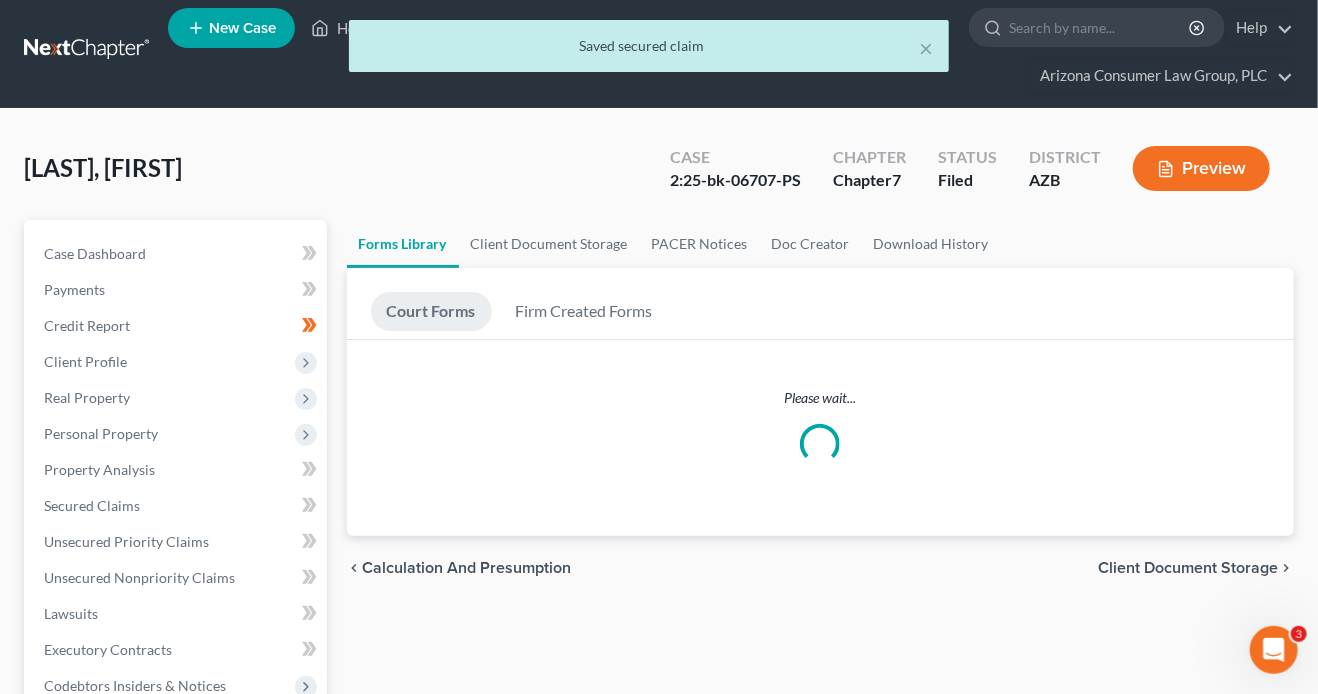 scroll, scrollTop: 0, scrollLeft: 0, axis: both 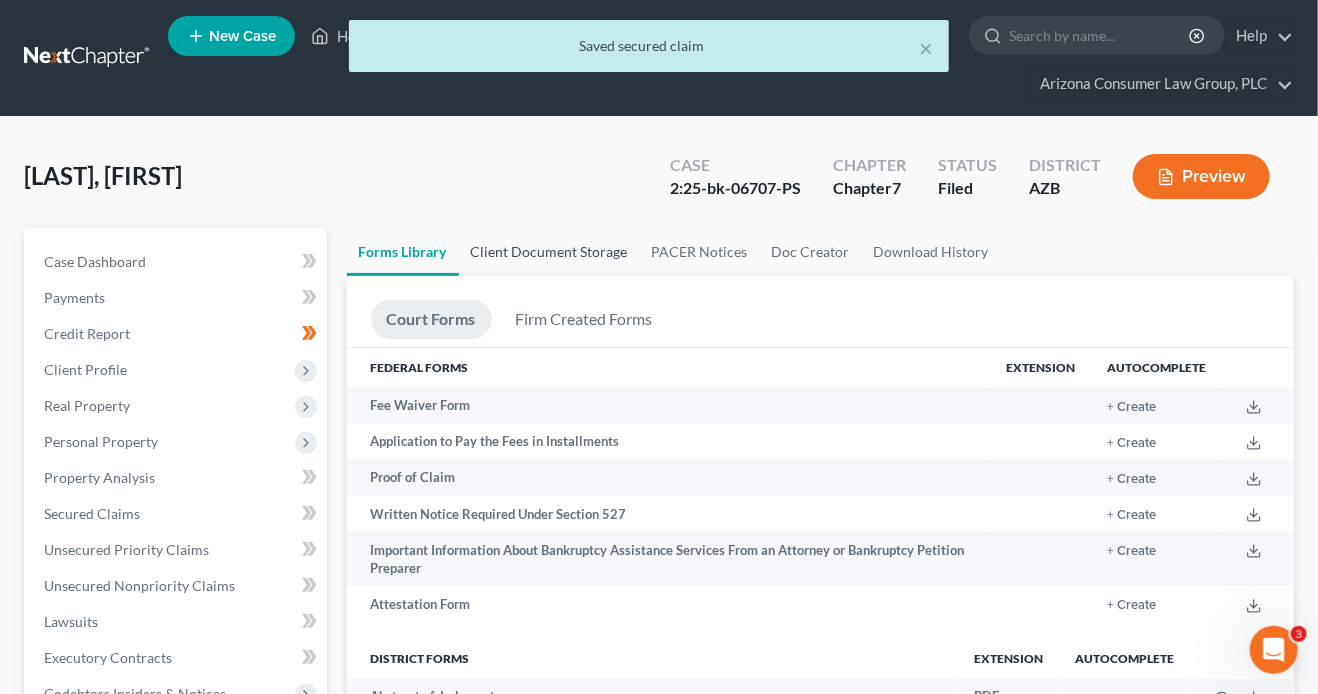click on "Client Document Storage" at bounding box center [549, 252] 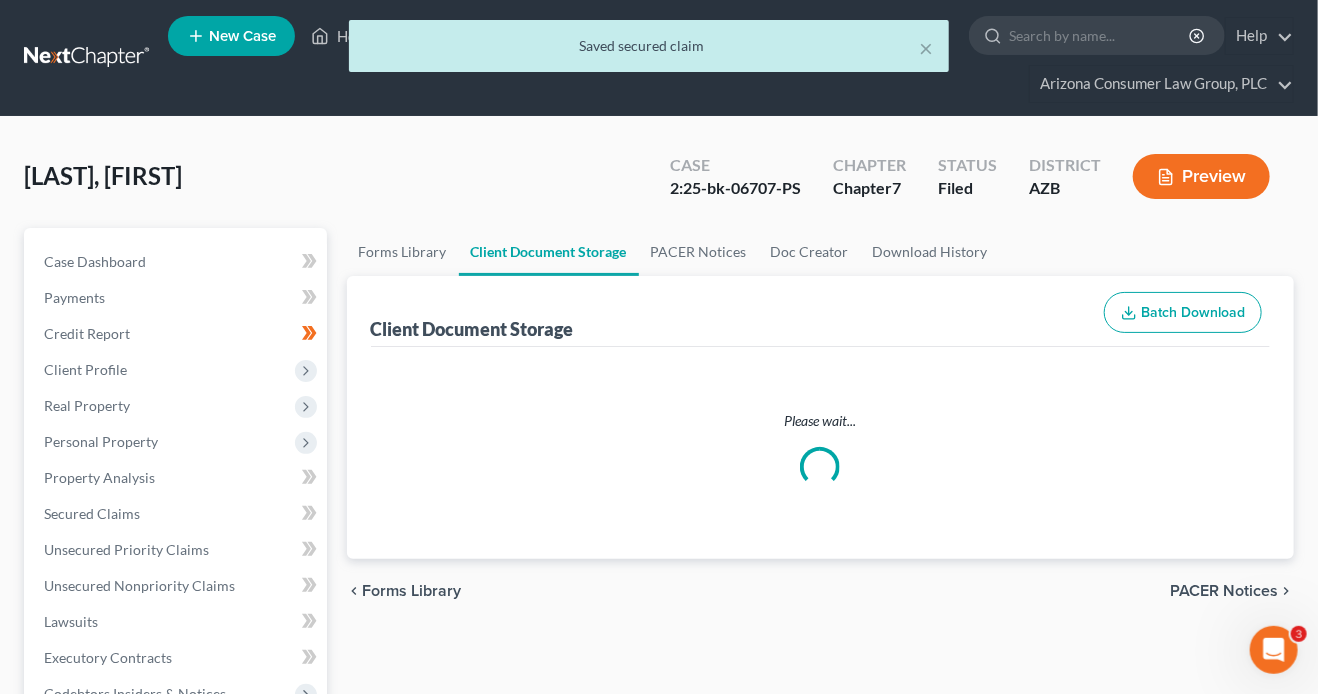 select on "14" 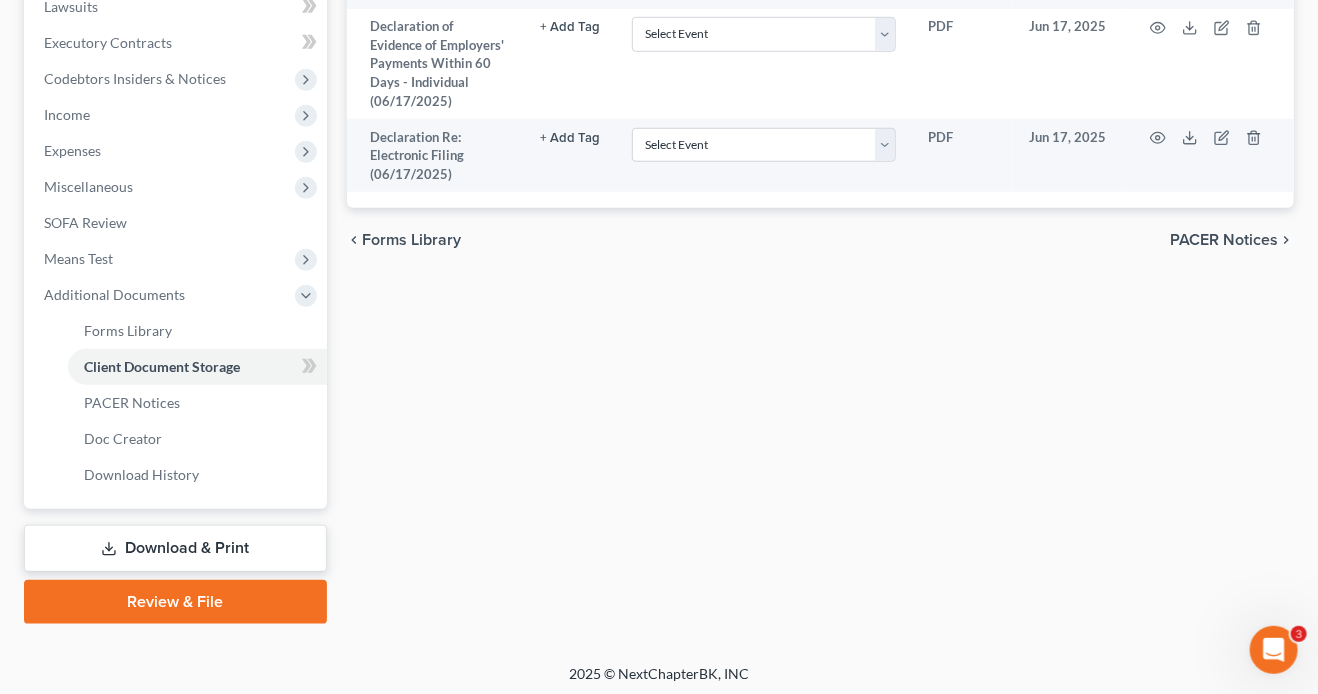scroll, scrollTop: 618, scrollLeft: 0, axis: vertical 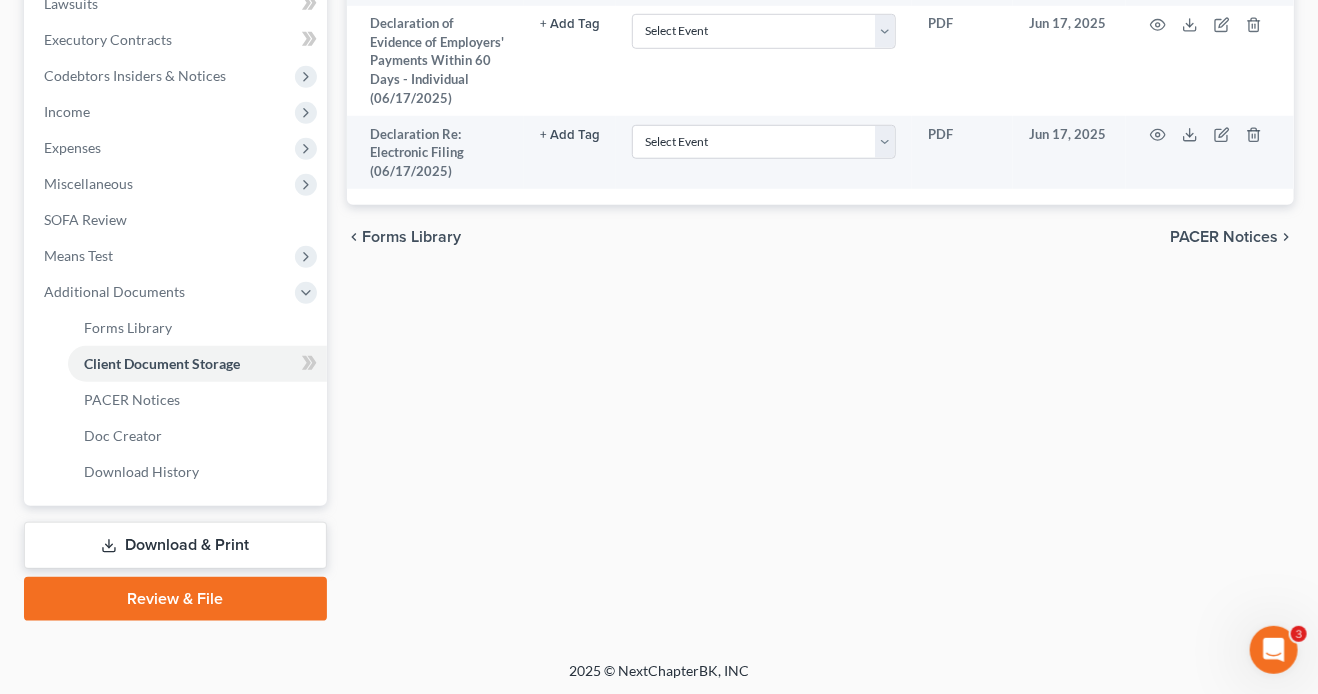 click on "Download & Print" at bounding box center (175, 545) 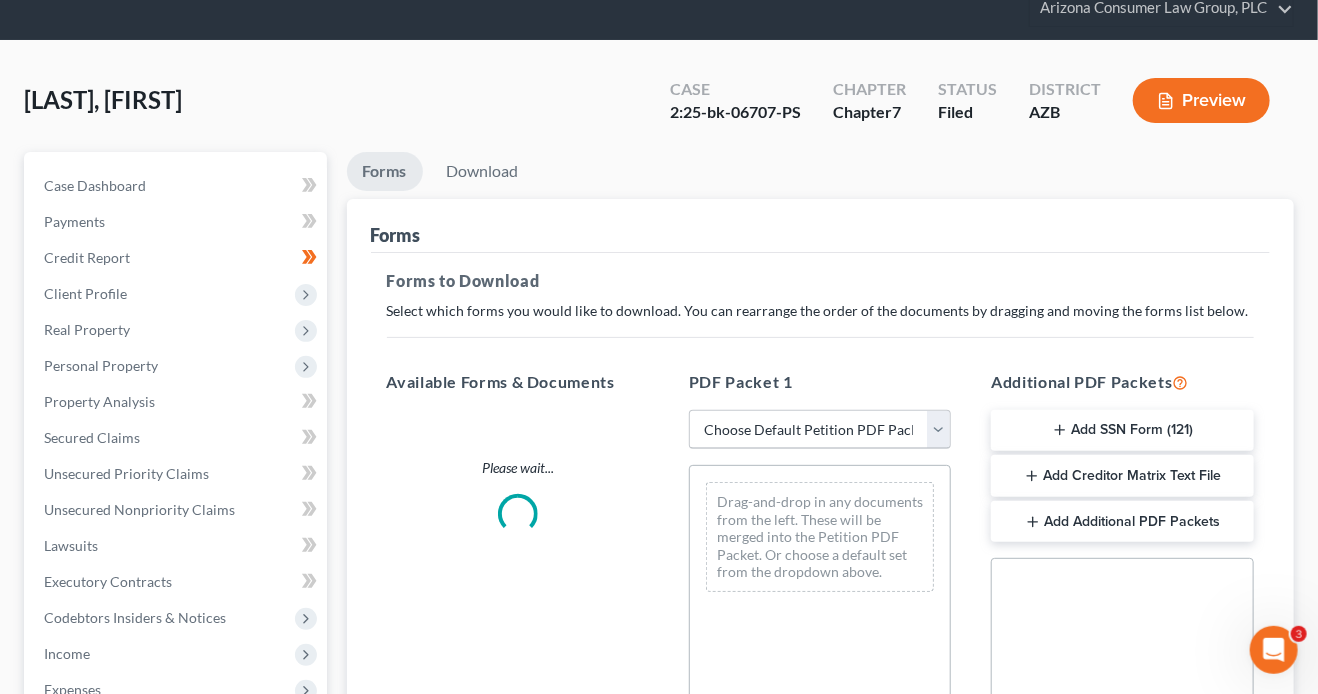 scroll, scrollTop: 0, scrollLeft: 0, axis: both 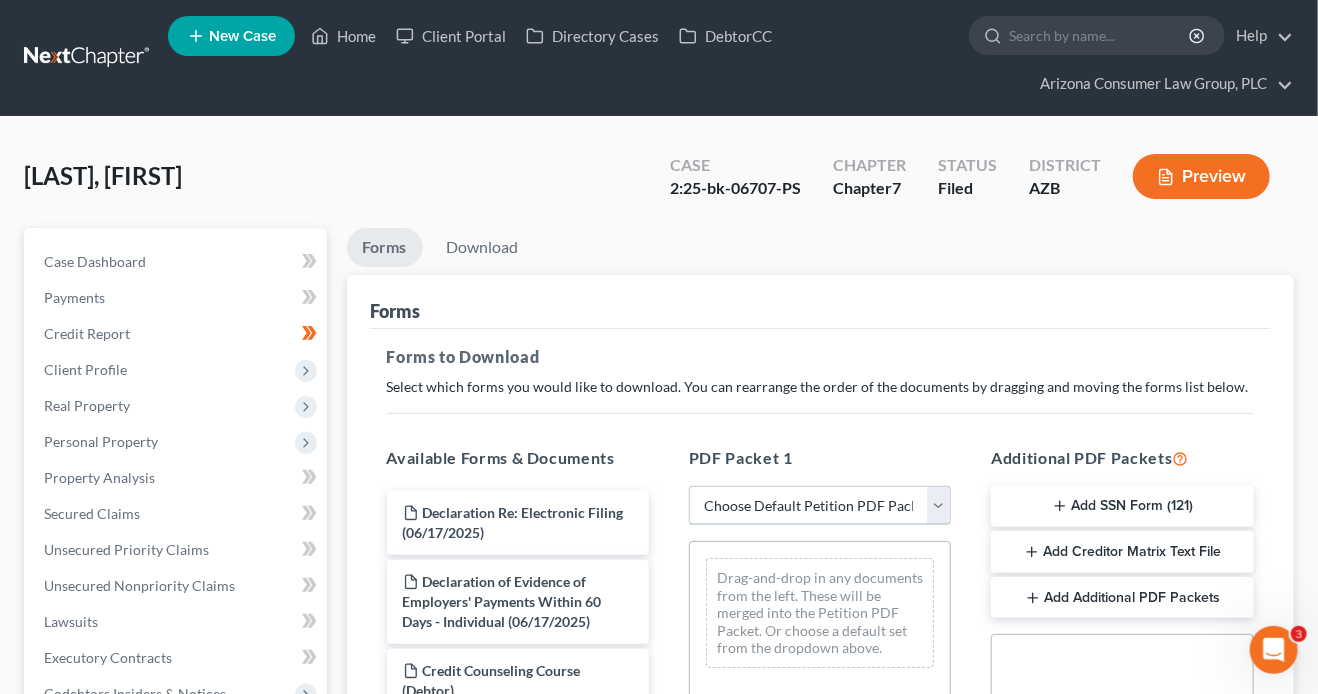 click on "Choose Default Petition PDF Packet Complete Bankruptcy Petition (all forms and schedules) Emergency Filing Forms (Petition and Creditor List Only) Amended Forms Signature Pages Only Emergency Completion Emergency Completion - Business Debts Emergency Completion Emergency Completion with Disclosure Emergency Filing with Declaration" at bounding box center [820, 506] 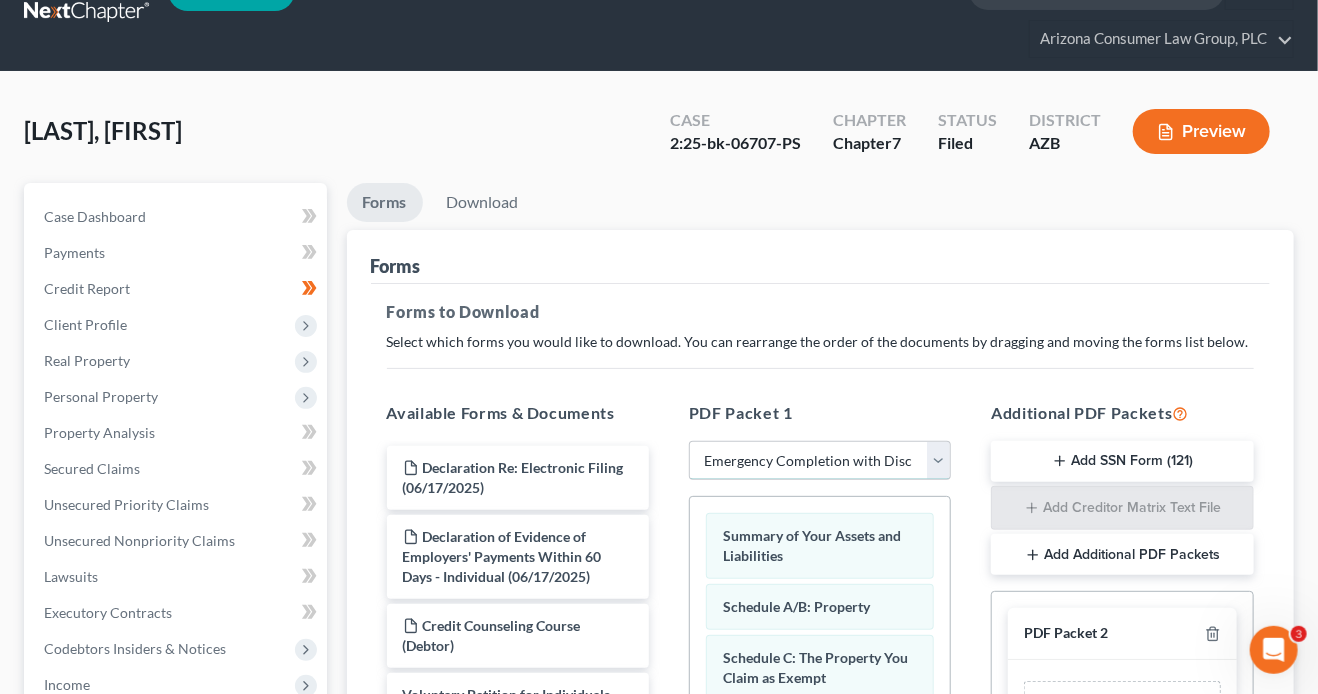 scroll, scrollTop: 228, scrollLeft: 0, axis: vertical 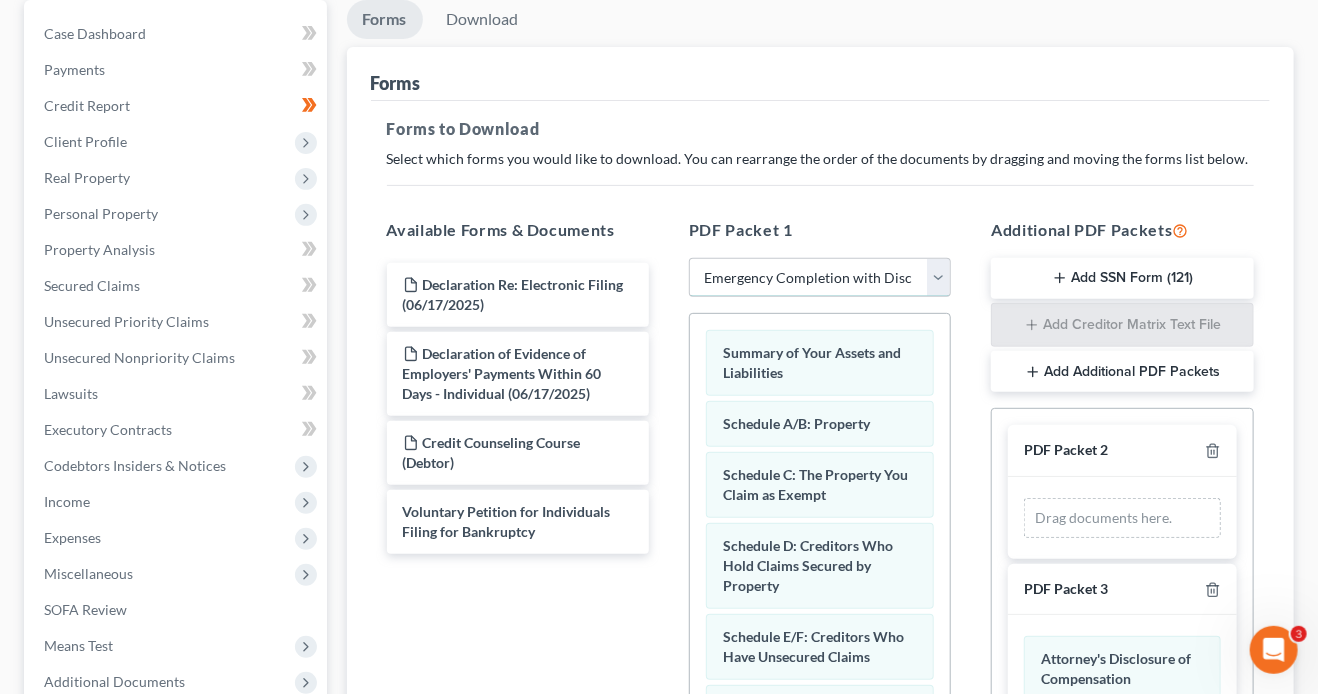 click on "Choose Default Petition PDF Packet Complete Bankruptcy Petition (all forms and schedules) Emergency Filing Forms (Petition and Creditor List Only) Amended Forms Signature Pages Only Emergency Completion Emergency Completion - Business Debts Emergency Completion Emergency Completion with Disclosure Emergency Filing with Declaration" at bounding box center (820, 278) 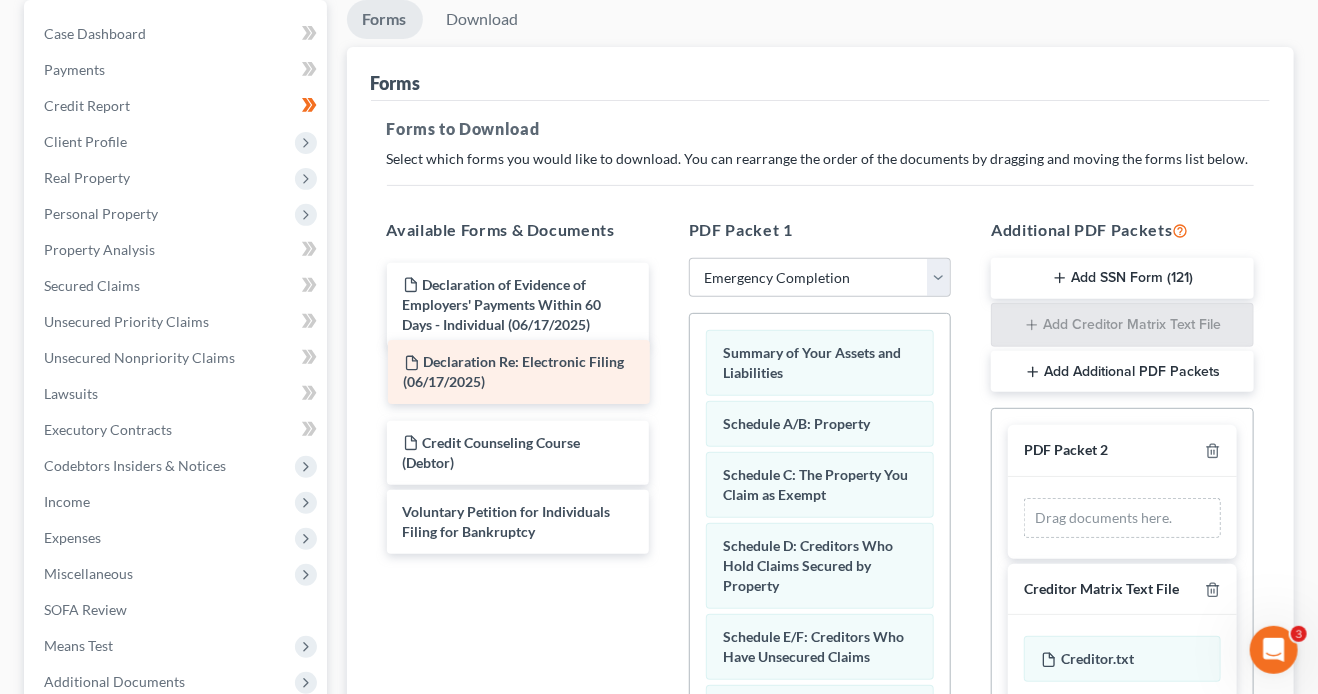 drag, startPoint x: 515, startPoint y: 294, endPoint x: 516, endPoint y: 373, distance: 79.00633 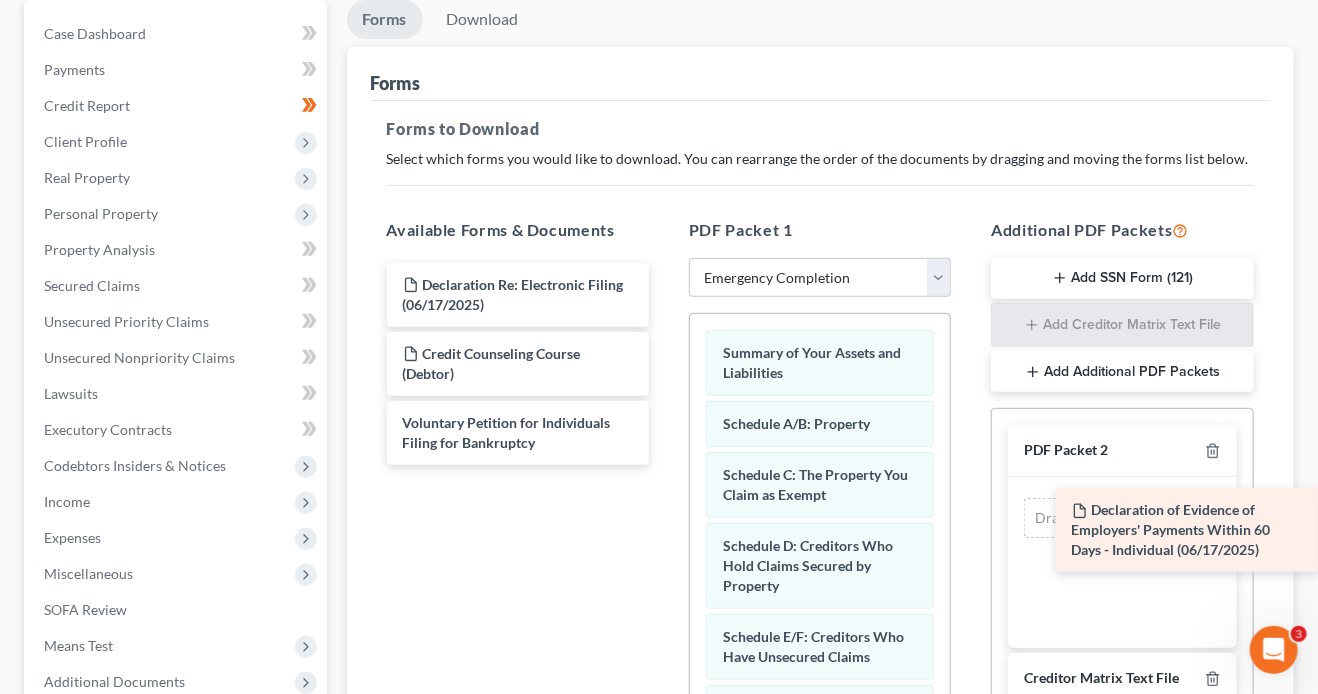 drag, startPoint x: 475, startPoint y: 291, endPoint x: 1171, endPoint y: 519, distance: 732.3933 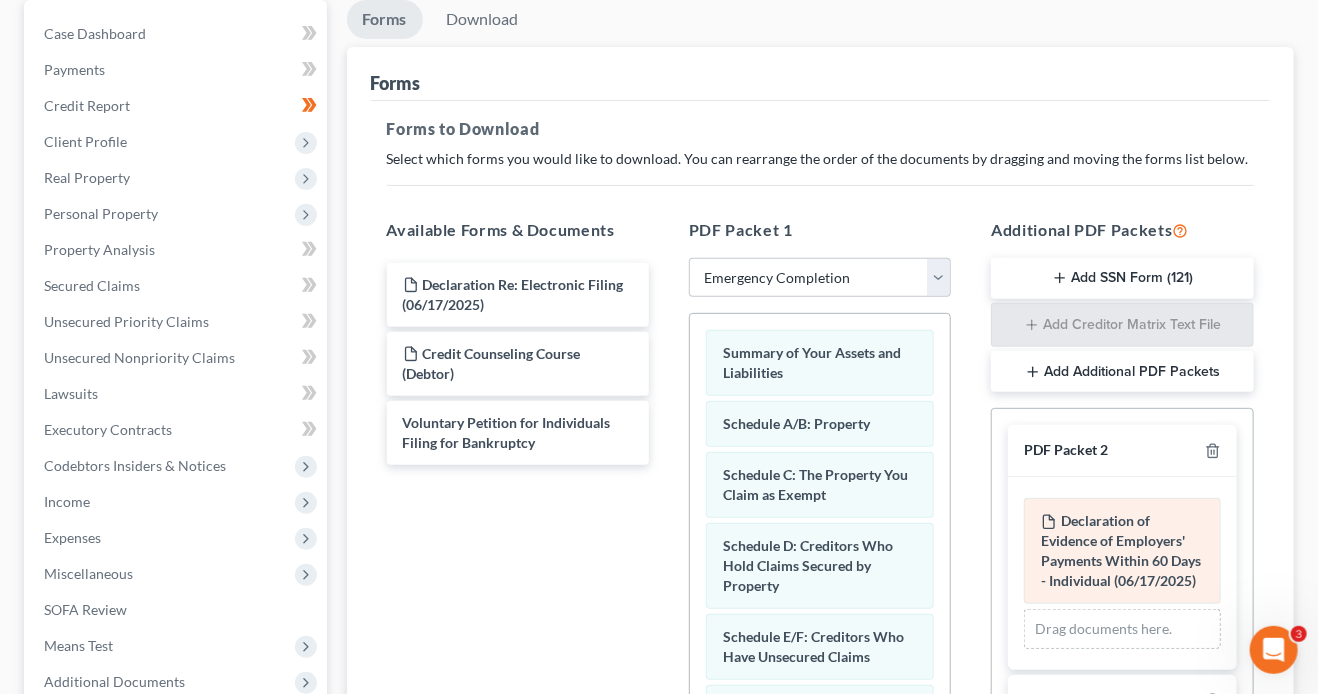 scroll, scrollTop: 575, scrollLeft: 0, axis: vertical 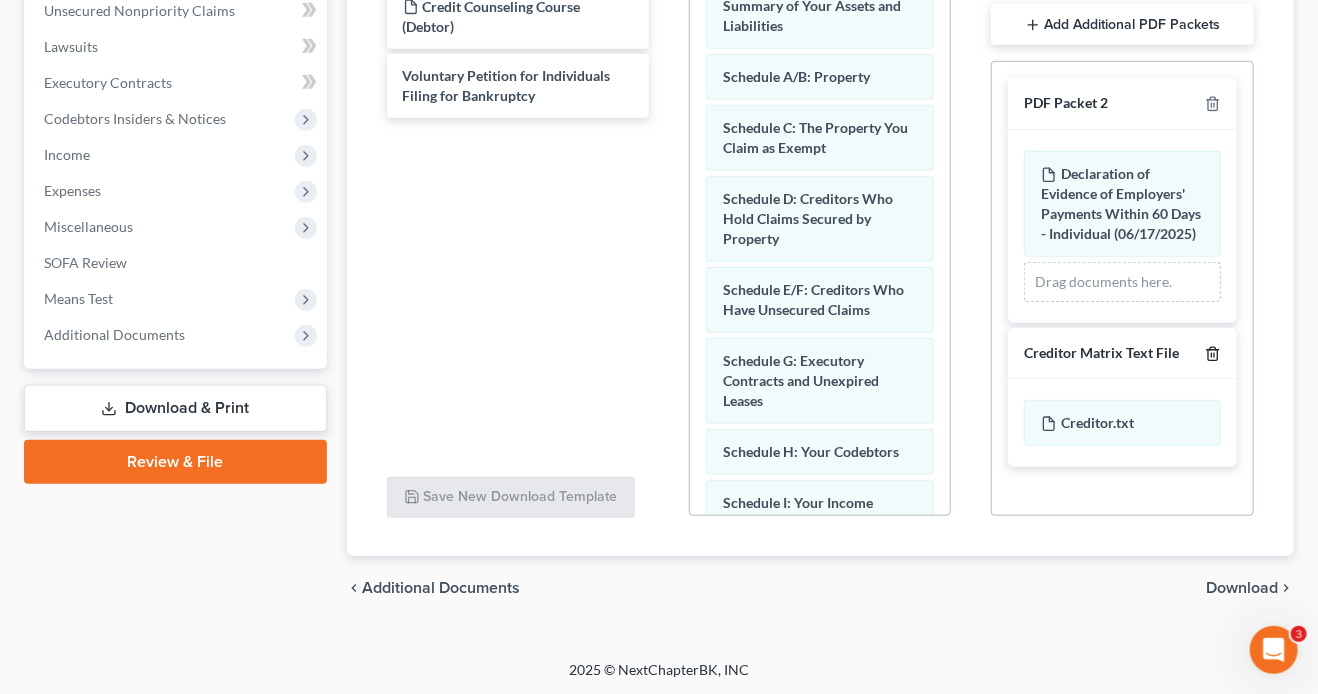 click 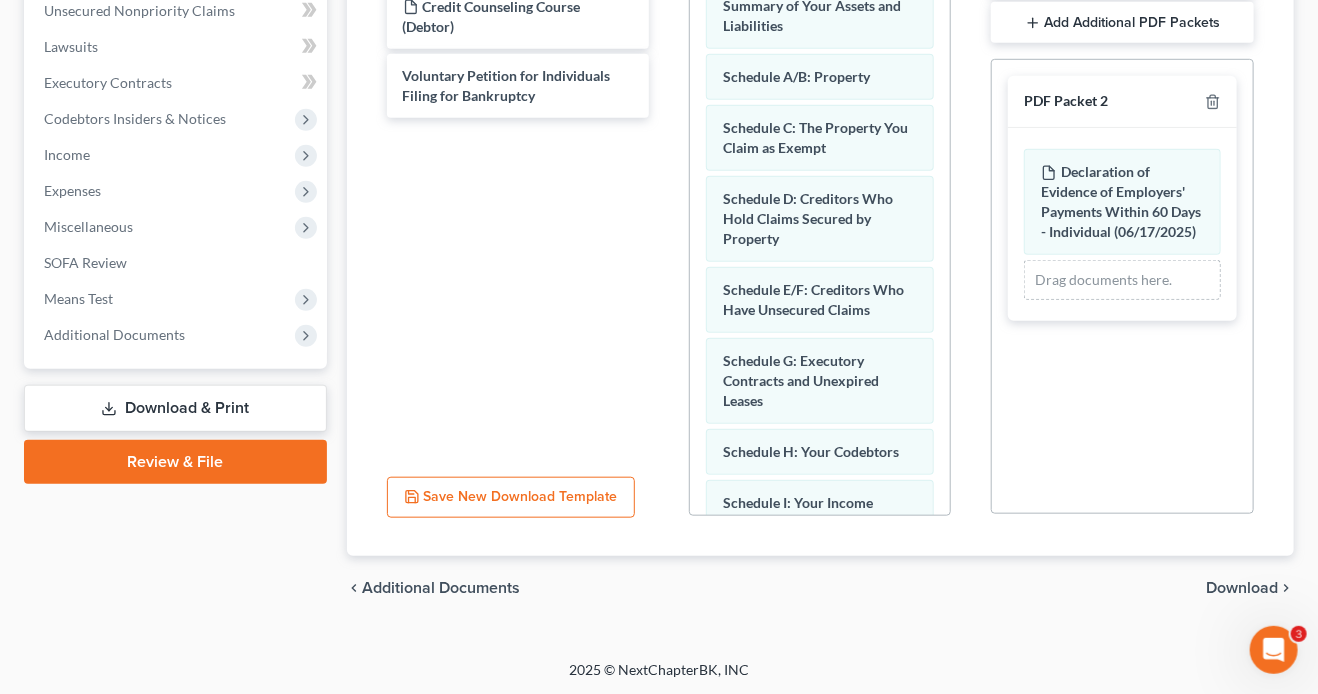 click on "chevron_left   Additional Documents Download   chevron_right" at bounding box center (821, 588) 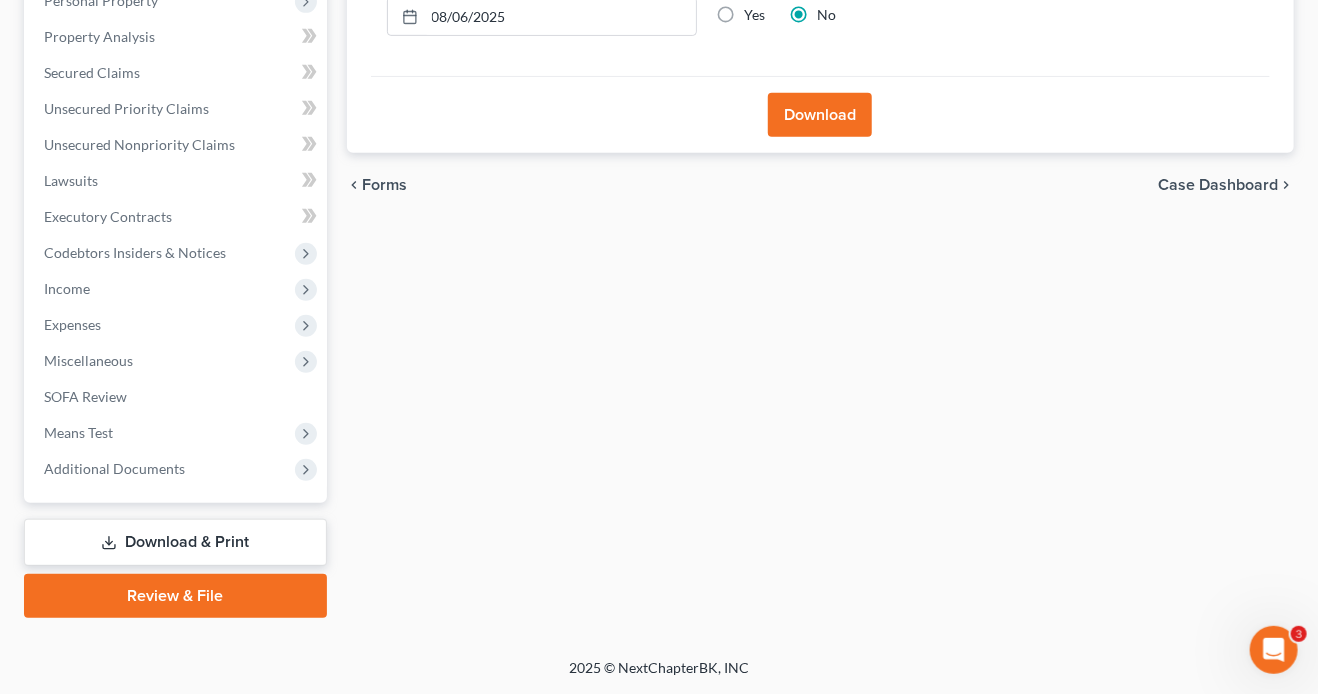 scroll, scrollTop: 438, scrollLeft: 0, axis: vertical 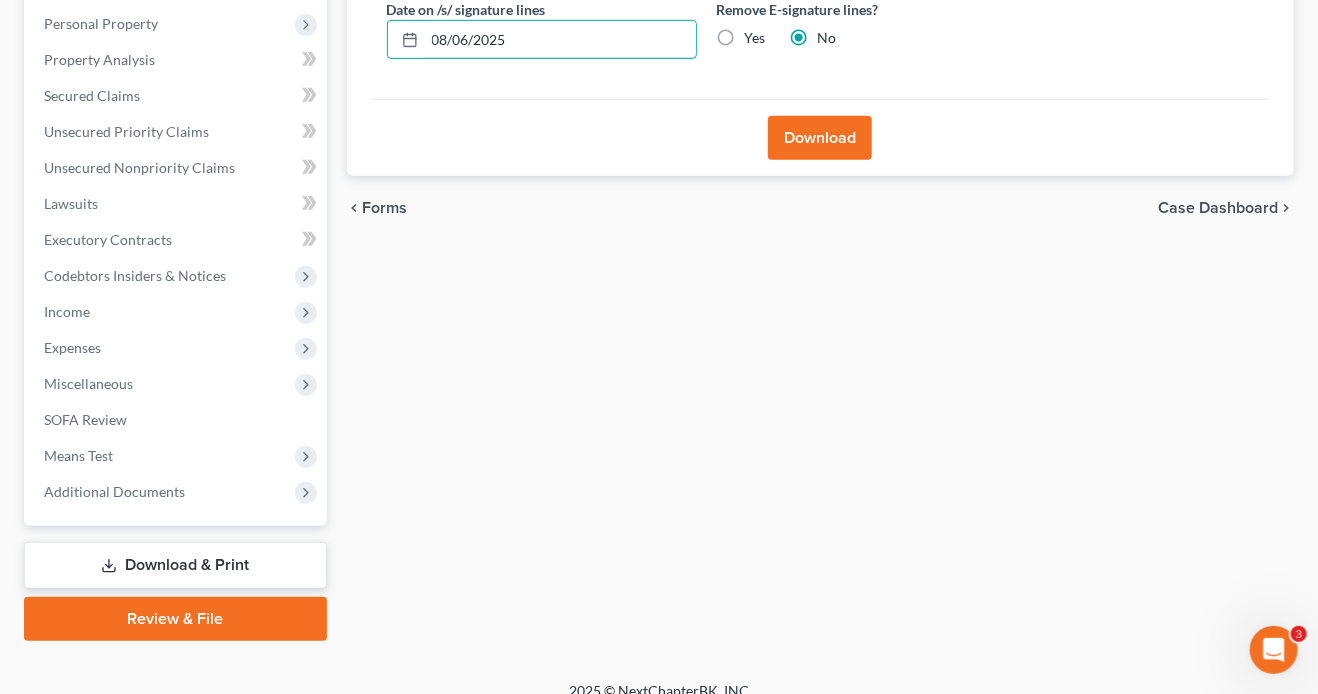 drag, startPoint x: 516, startPoint y: 18, endPoint x: 370, endPoint y: 11, distance: 146.16771 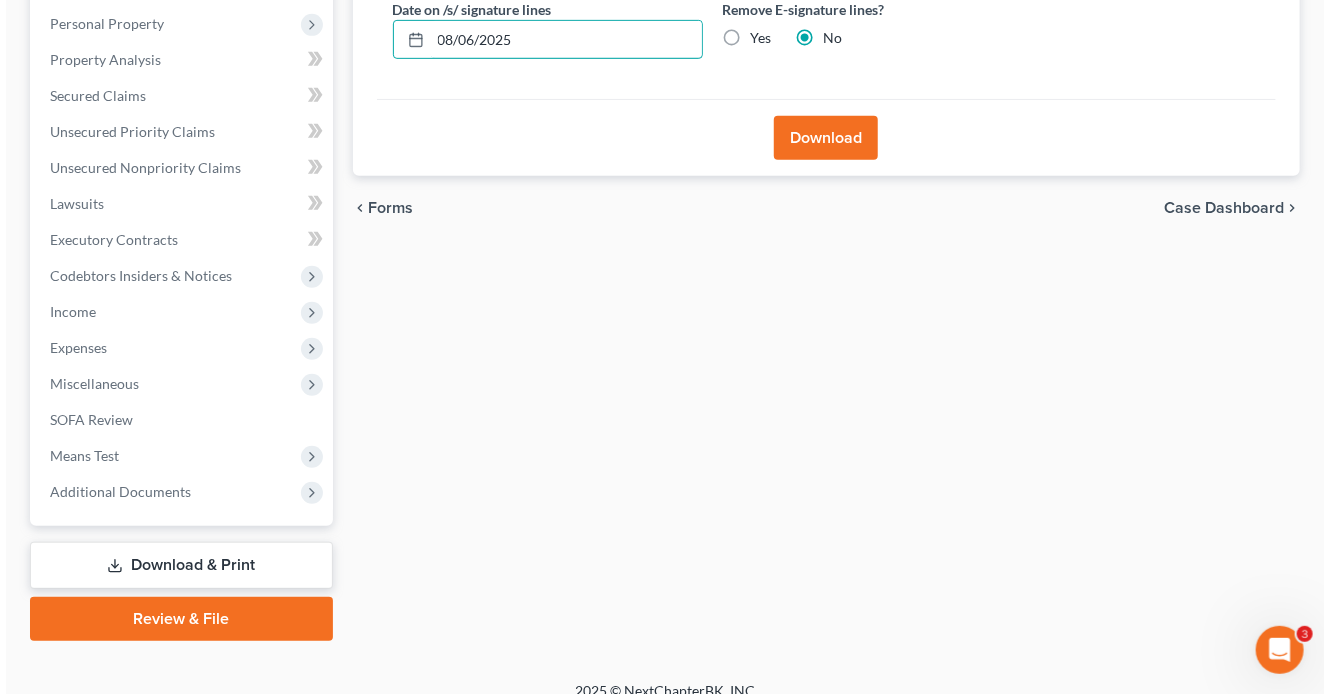 scroll, scrollTop: 414, scrollLeft: 0, axis: vertical 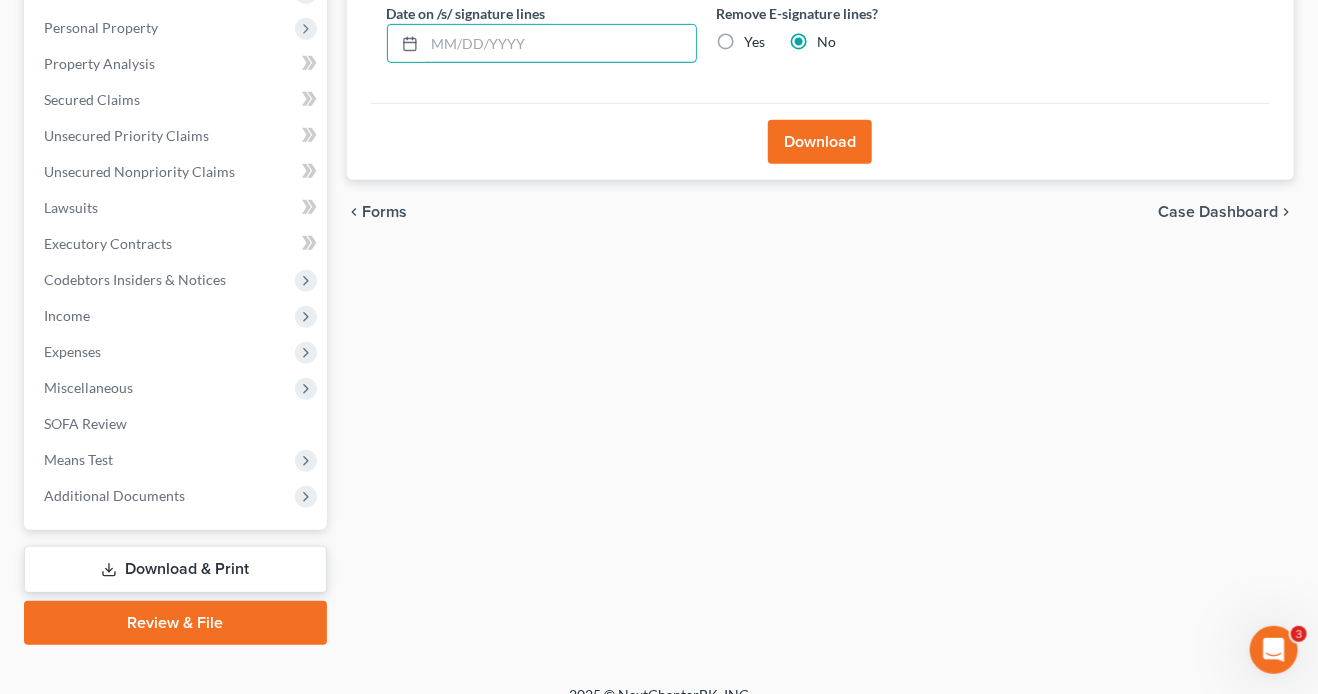 type 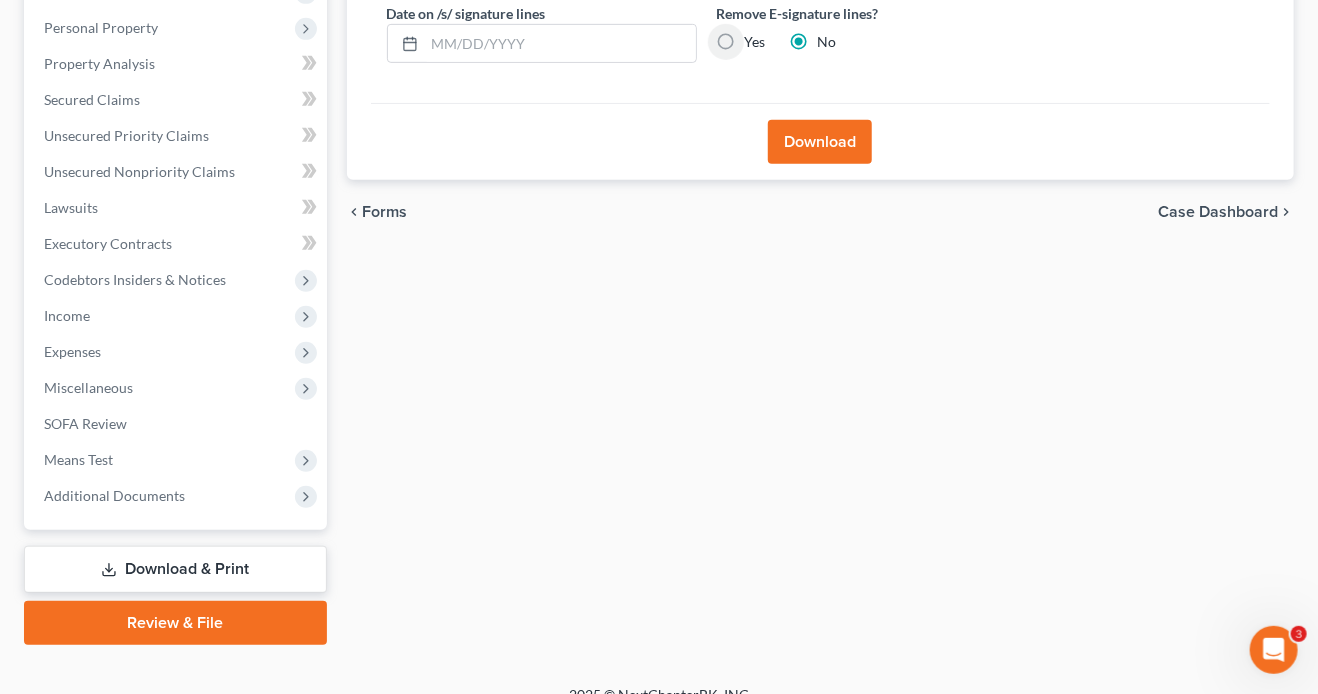 click on "Yes" at bounding box center [759, 38] 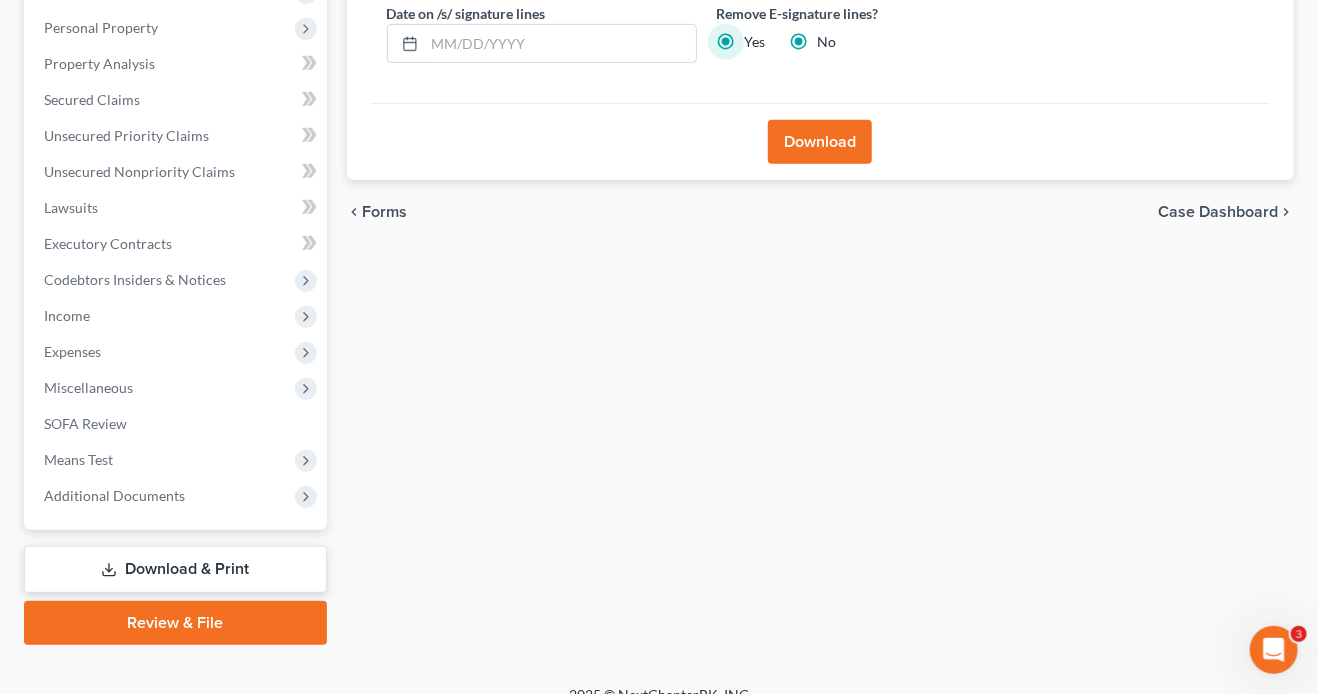 radio on "false" 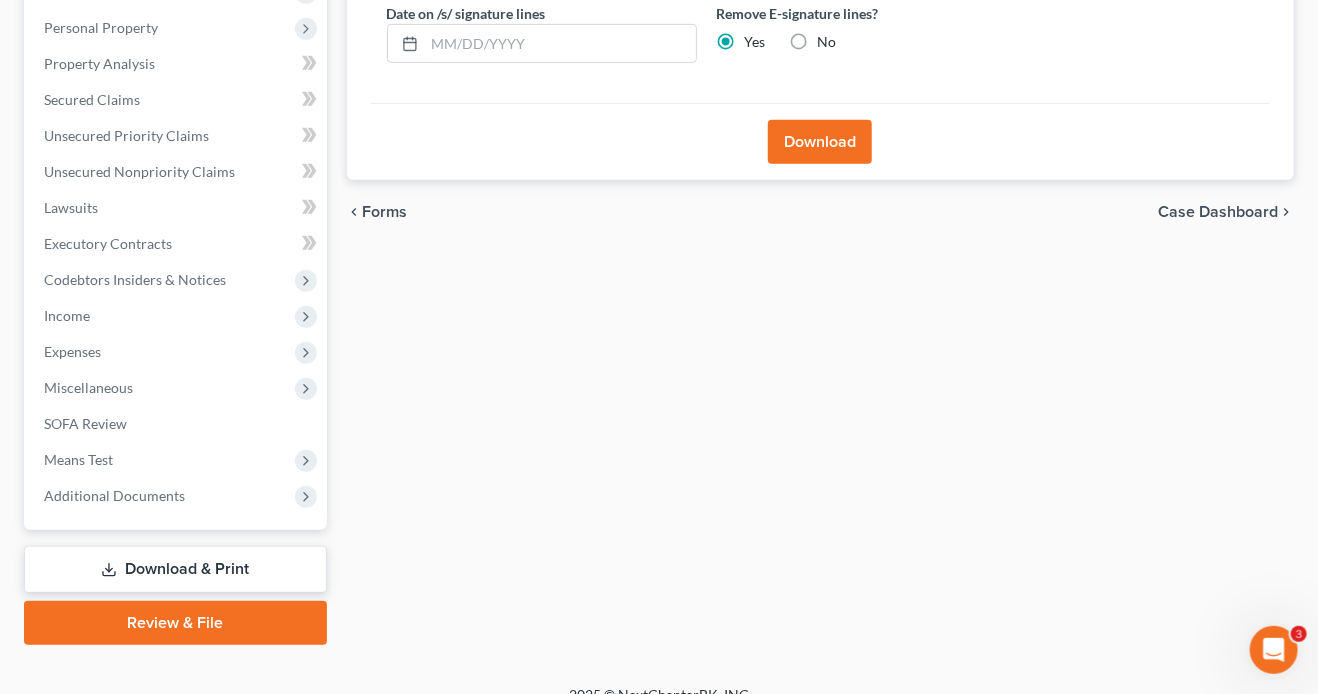 click on "Download" at bounding box center (820, 142) 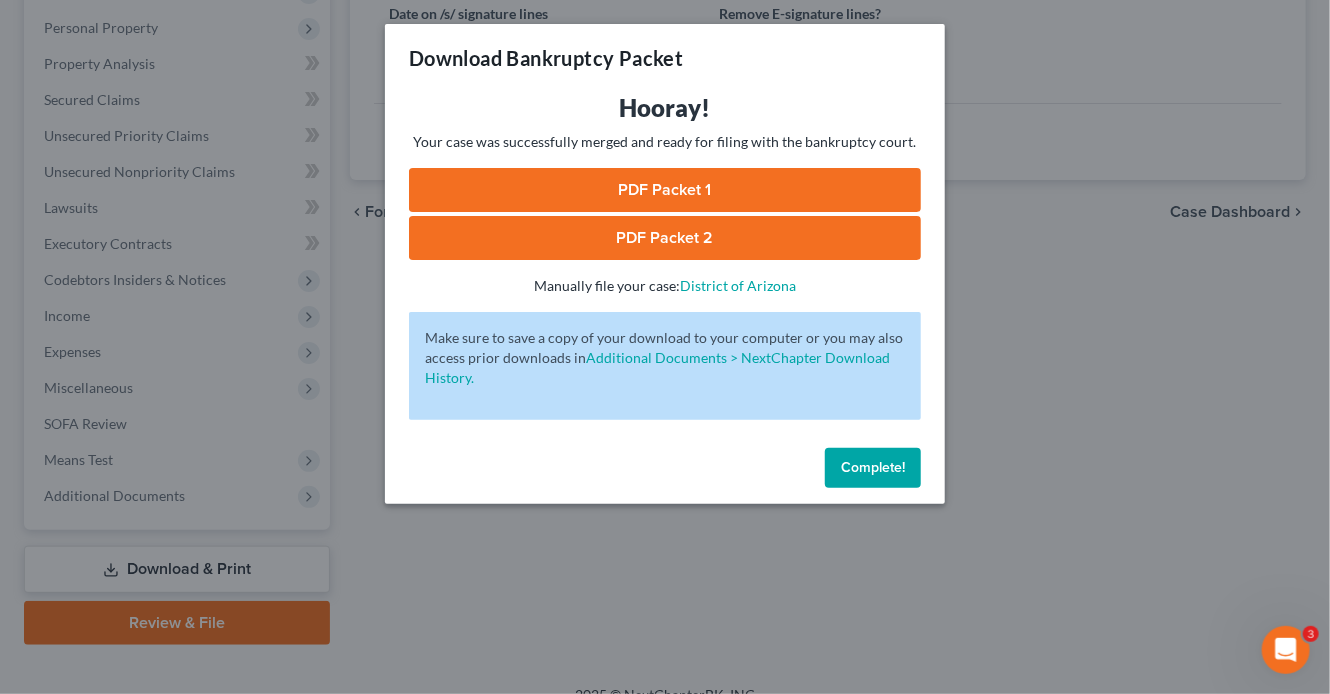 click on "PDF Packet 1" at bounding box center (665, 190) 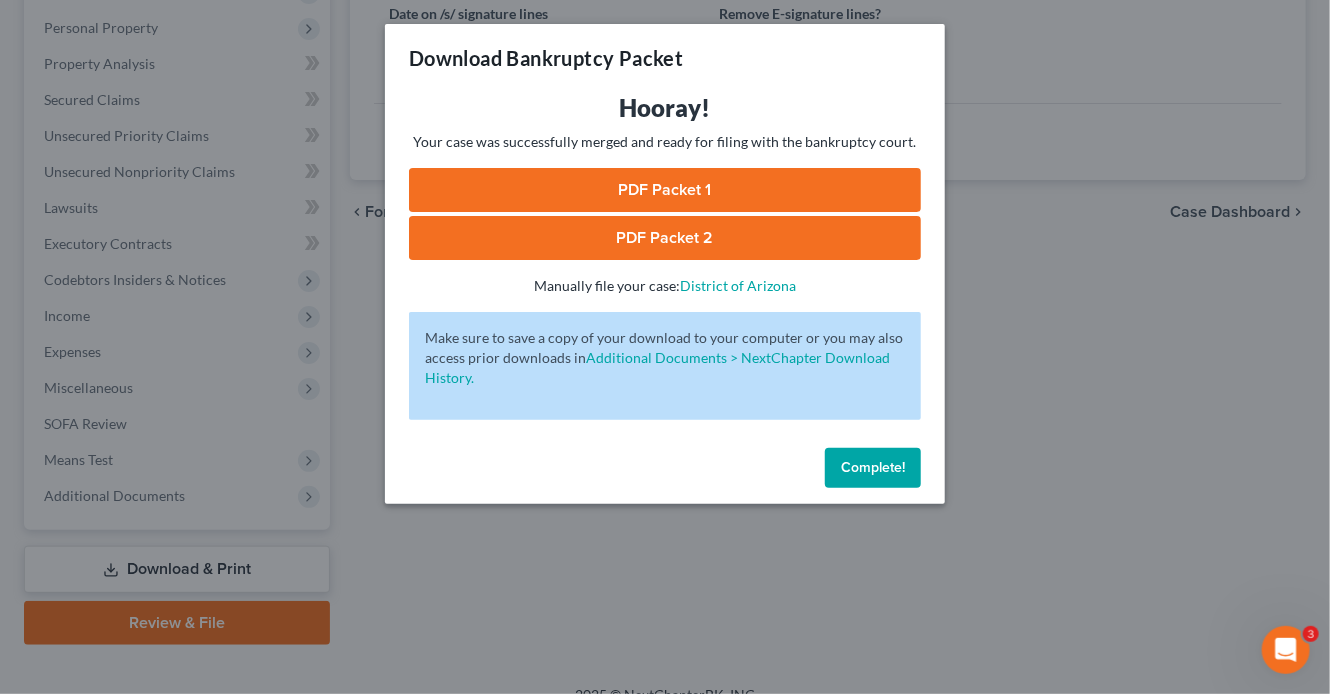 click on "PDF Packet 2" at bounding box center [665, 238] 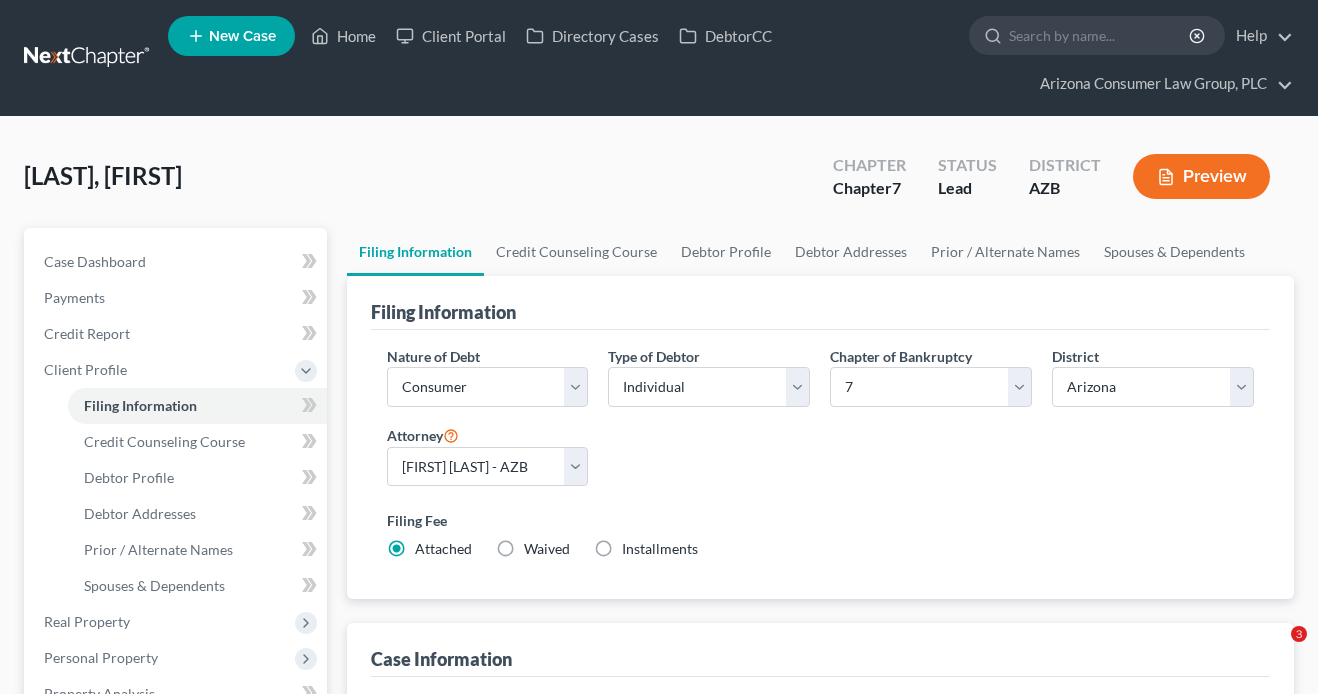 select on "1" 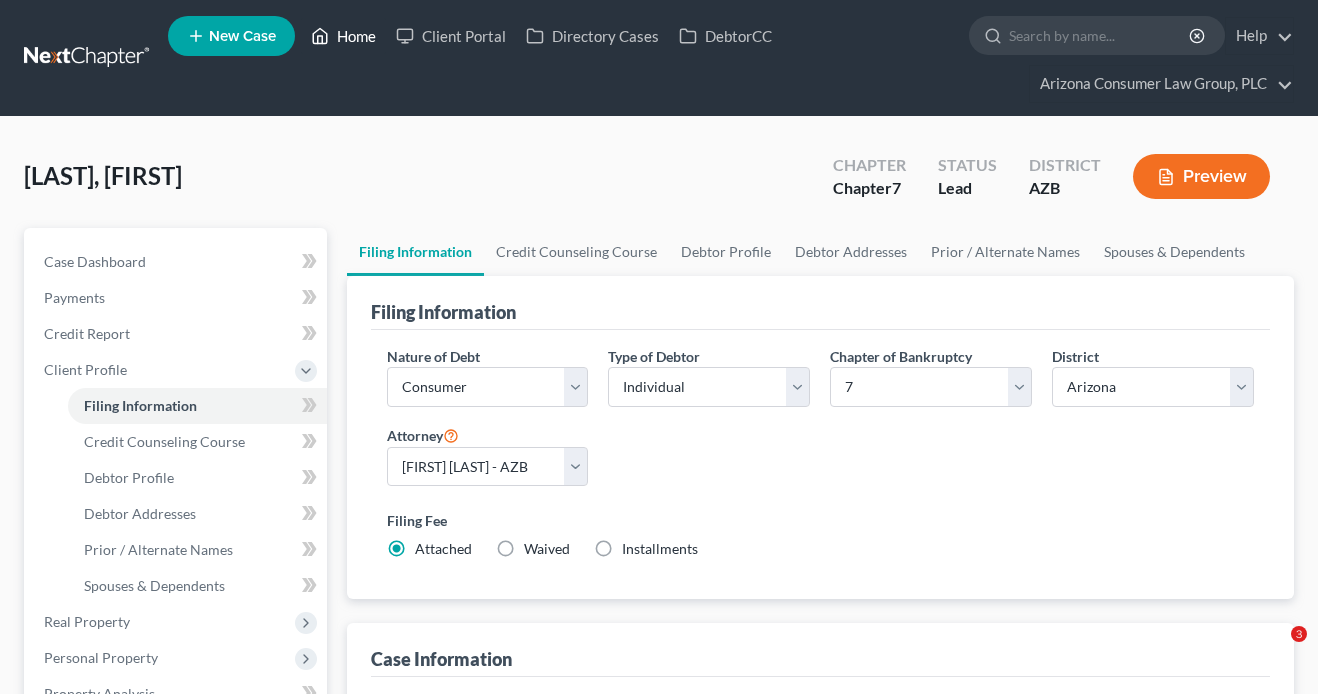 scroll, scrollTop: 4, scrollLeft: 0, axis: vertical 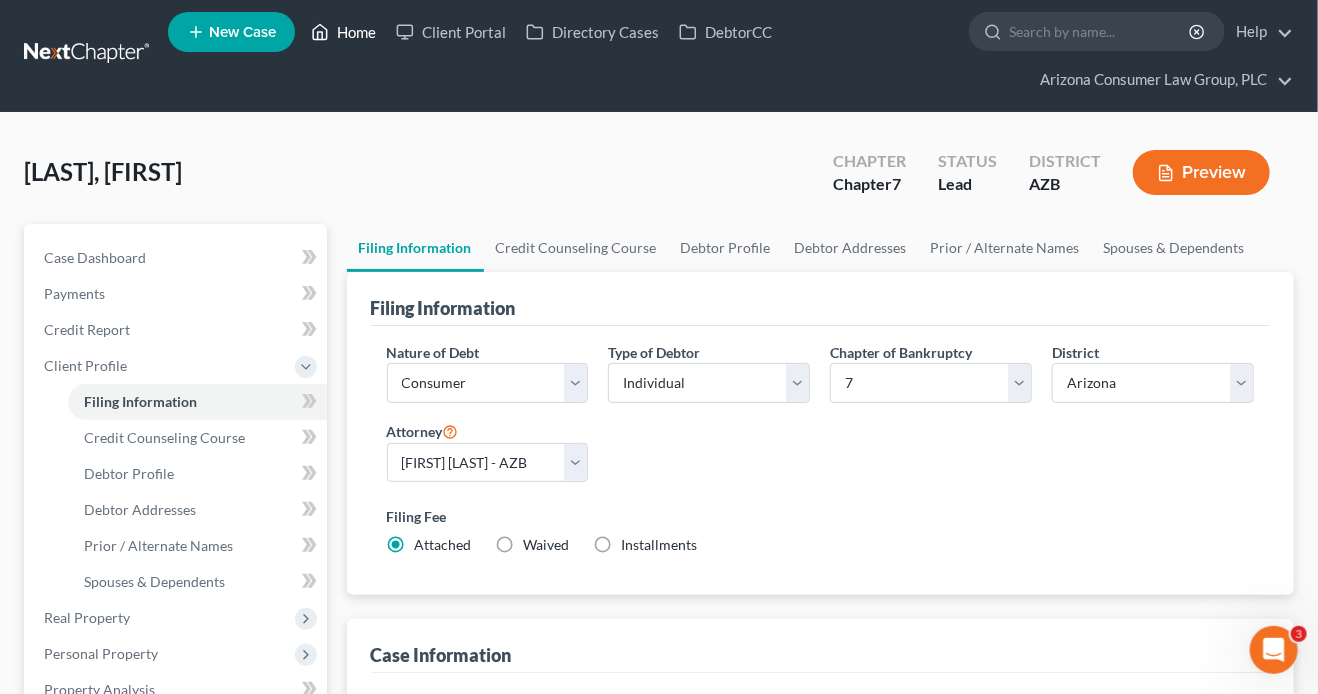 click 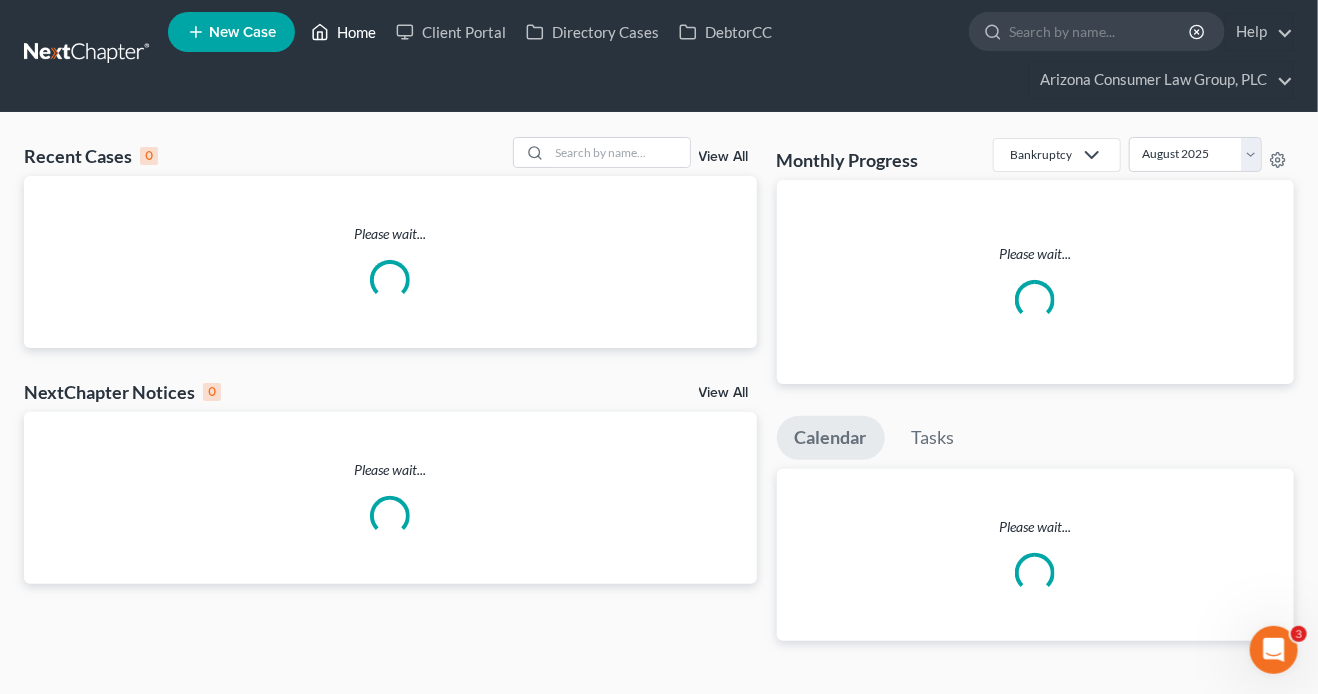 scroll, scrollTop: 0, scrollLeft: 0, axis: both 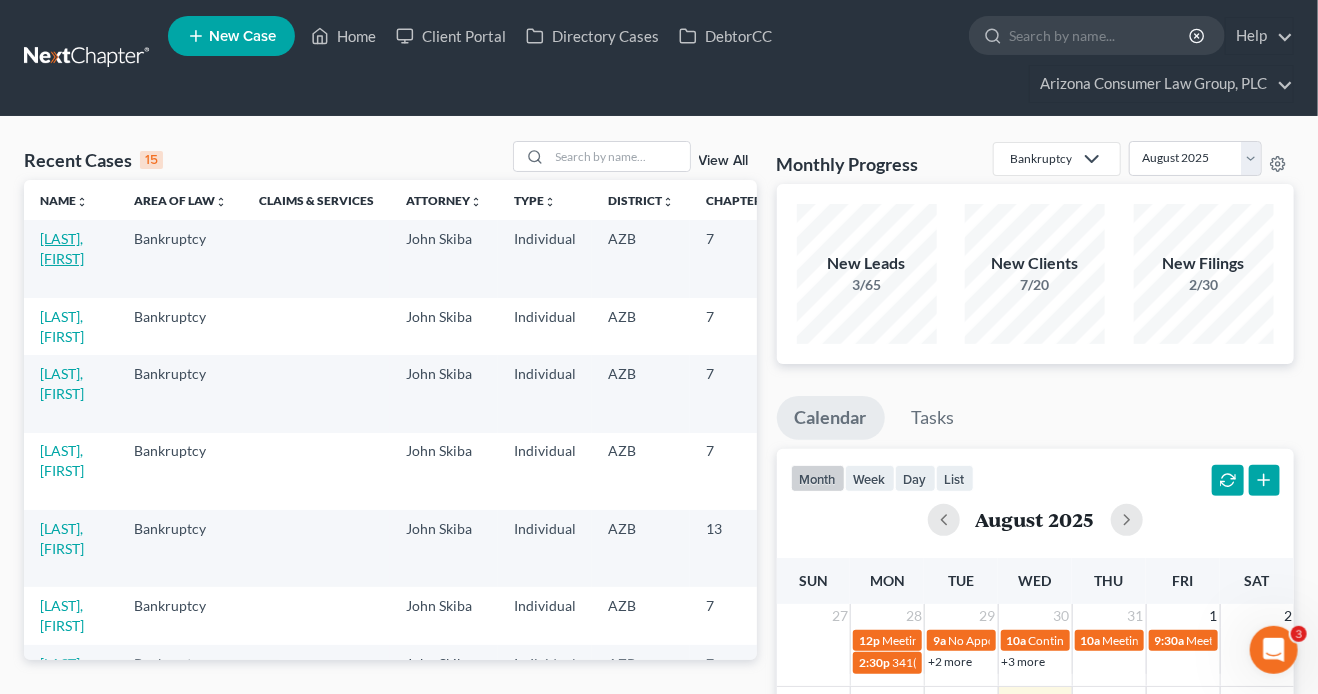 click on "[LAST], [FIRST]" at bounding box center [62, 248] 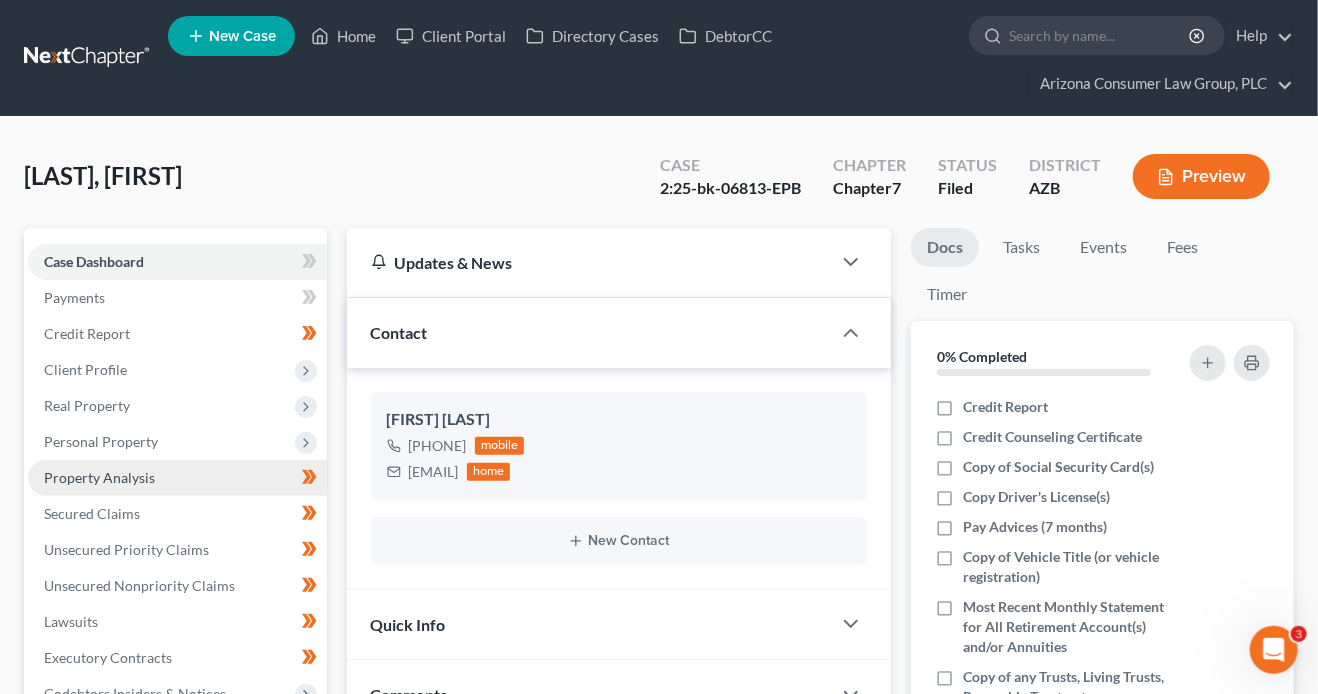 click on "Property Analysis" at bounding box center (99, 477) 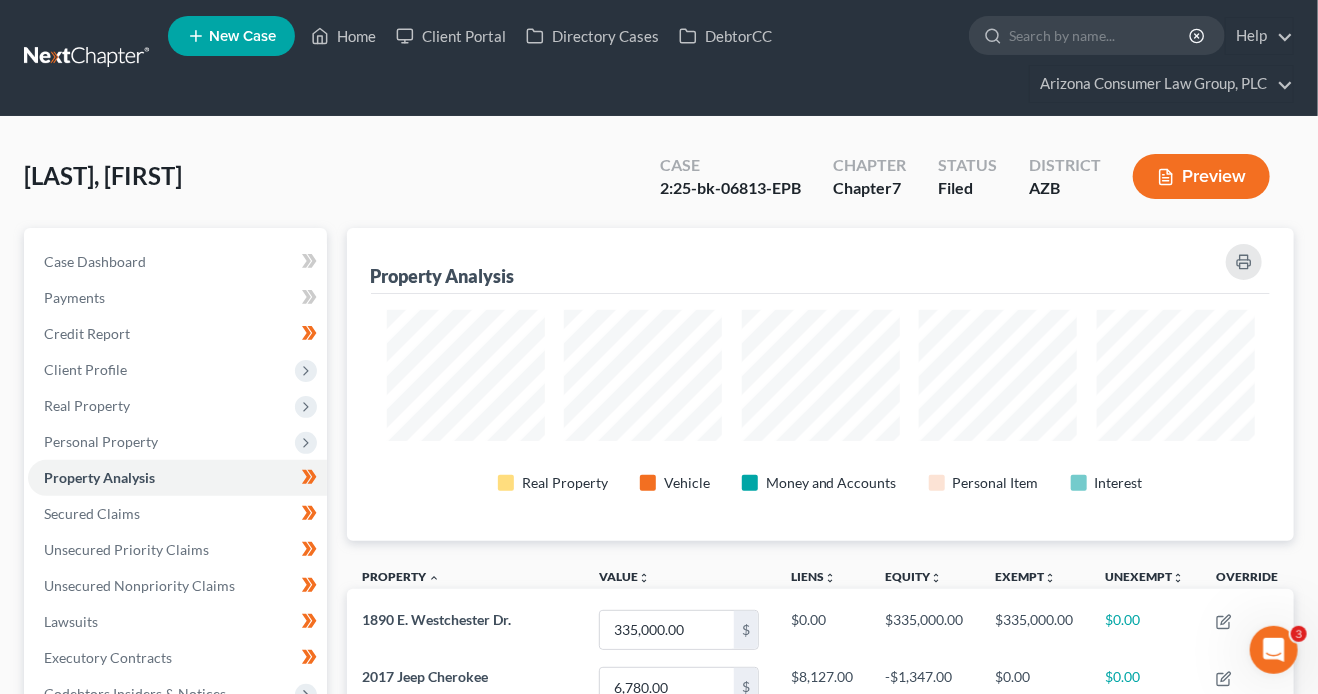 scroll, scrollTop: 999687, scrollLeft: 999052, axis: both 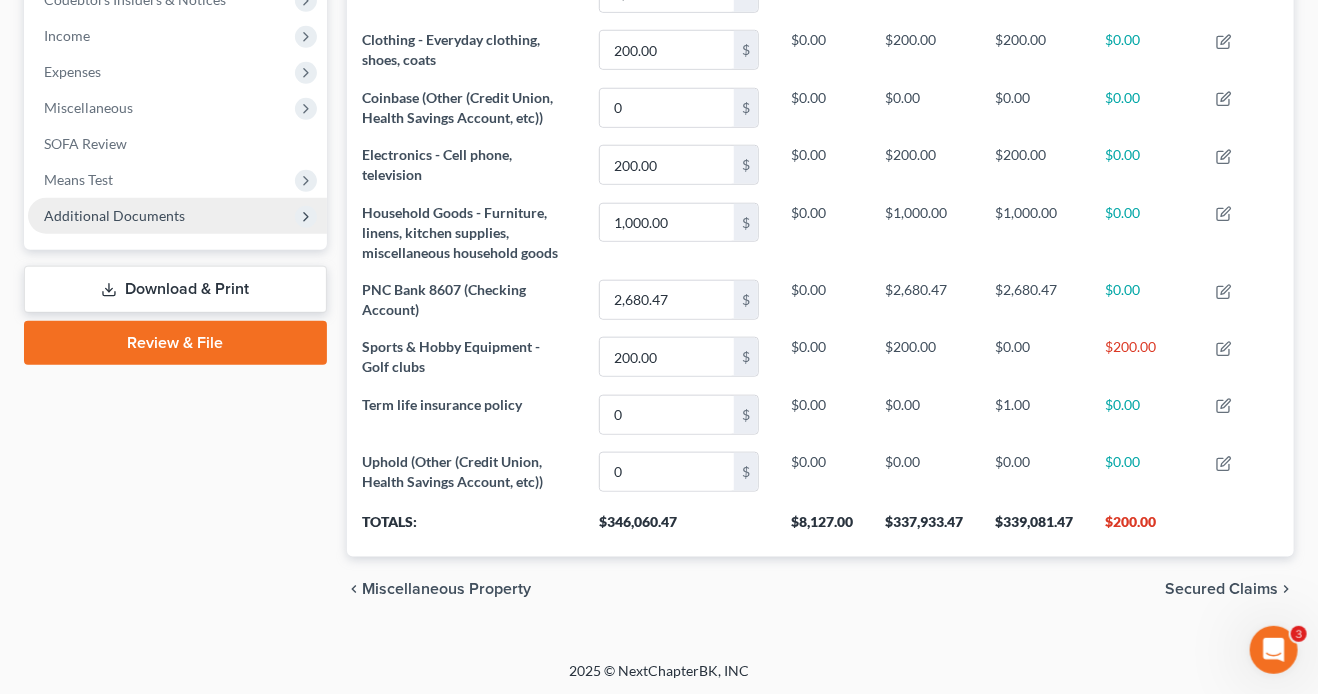 click on "Additional Documents" at bounding box center [114, 215] 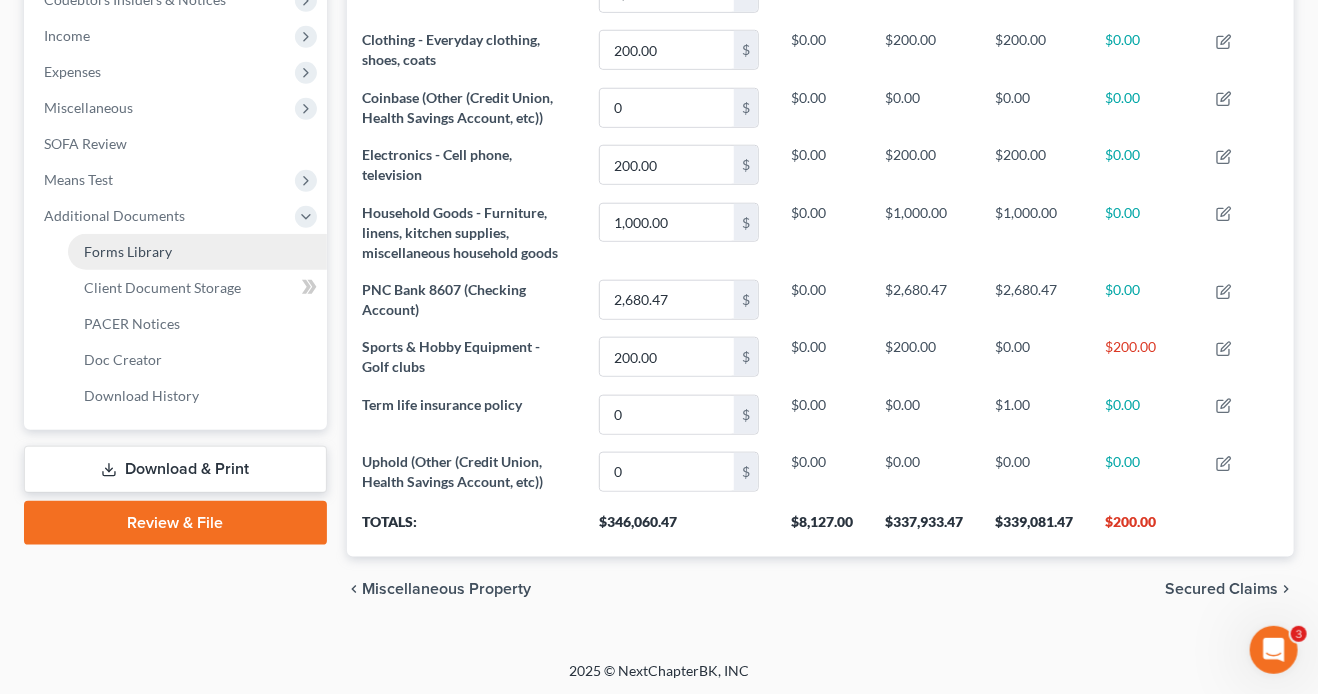 click on "Forms Library" at bounding box center [128, 251] 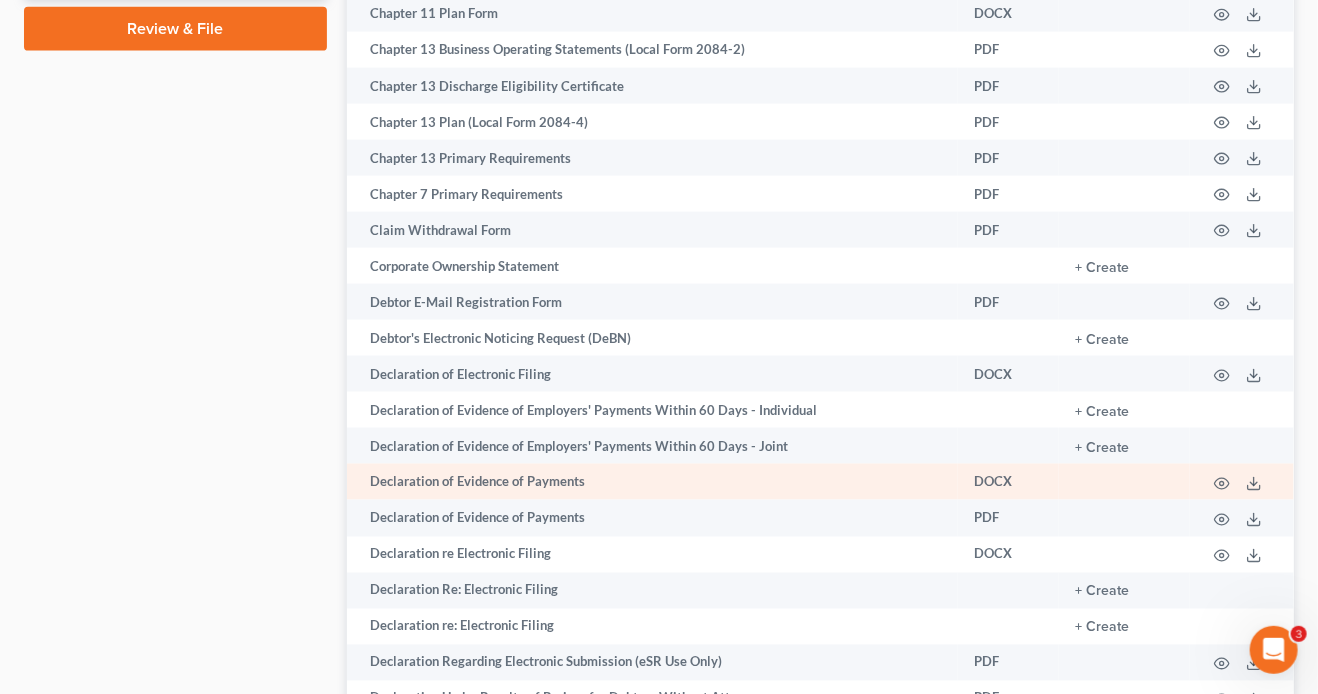 scroll, scrollTop: 1197, scrollLeft: 0, axis: vertical 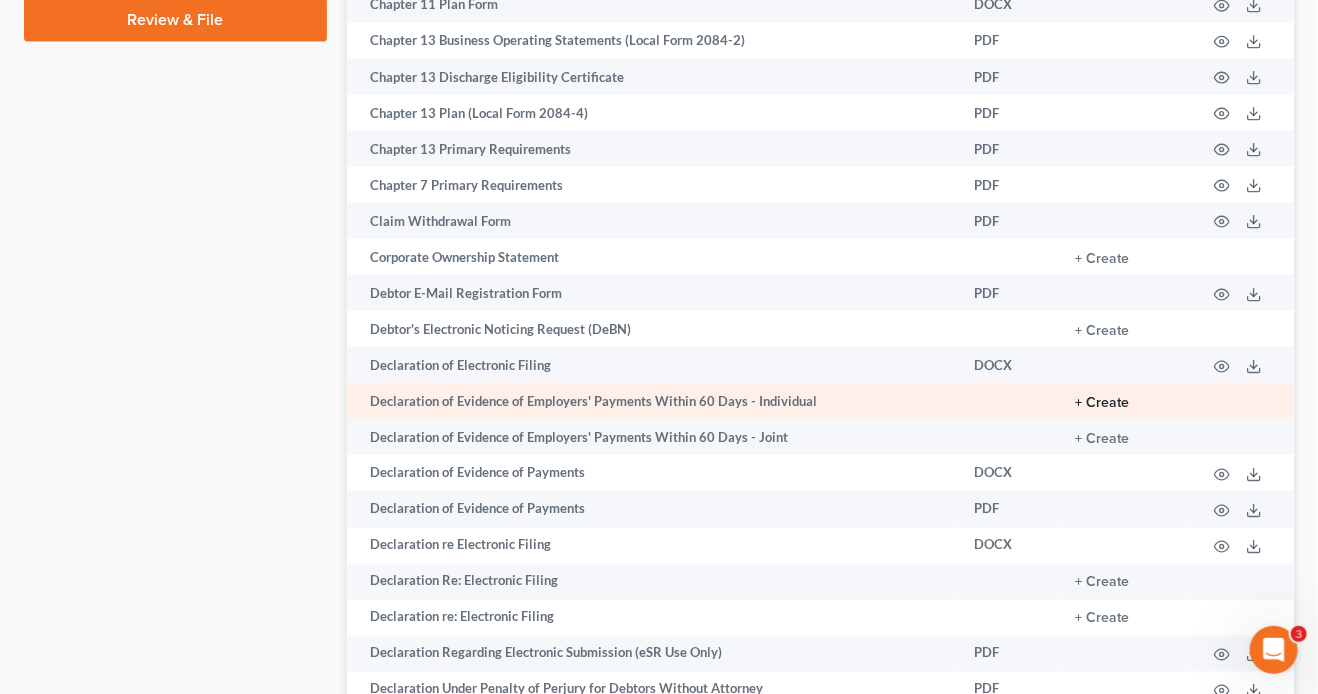 click on "+ Create" at bounding box center (1102, 403) 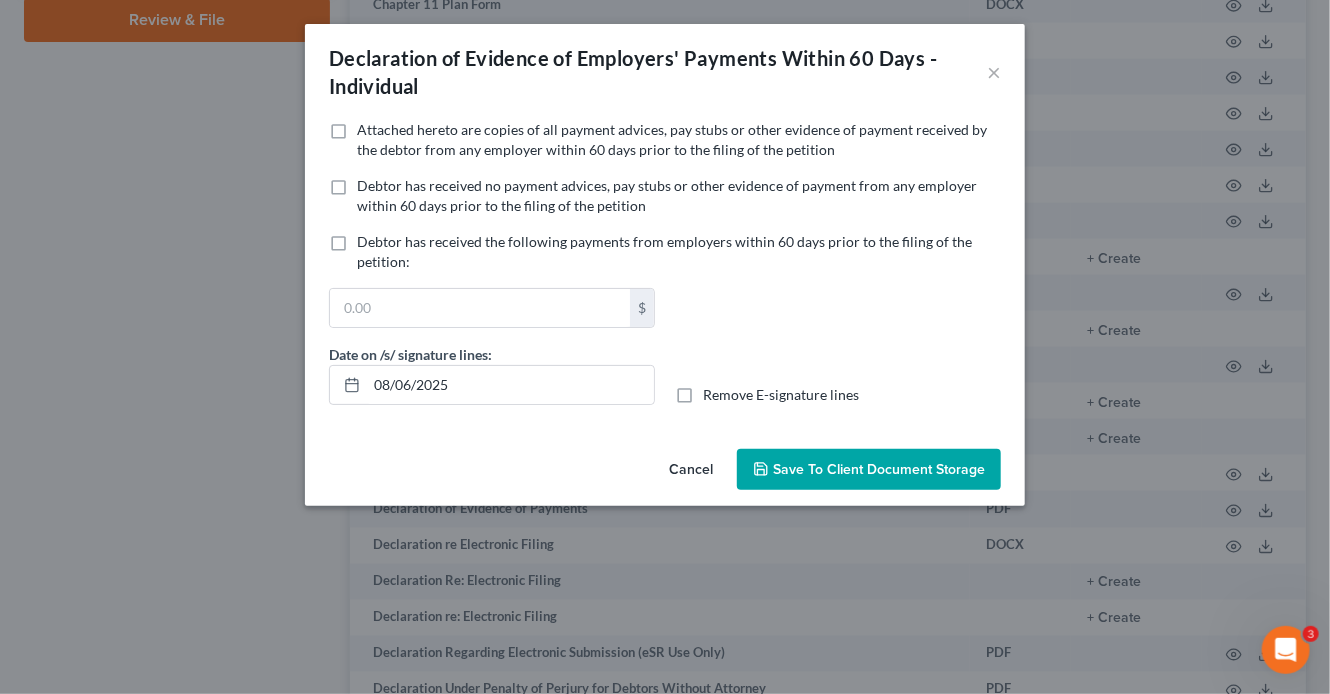 click on "Attached hereto are copies of all payment advices, pay stubs or other evidence of payment received by the debtor from any employer within 60 days prior to the filing of the petition" at bounding box center (672, 139) 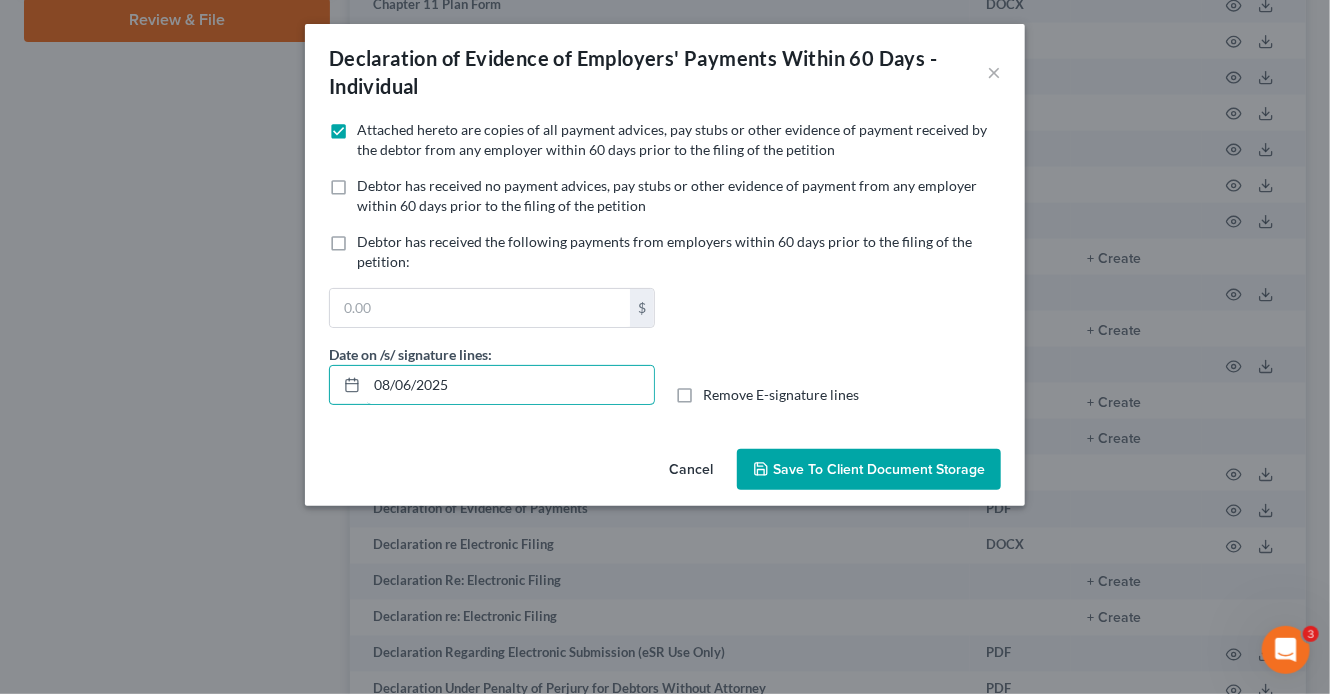 drag, startPoint x: 508, startPoint y: 392, endPoint x: 298, endPoint y: 337, distance: 217.08293 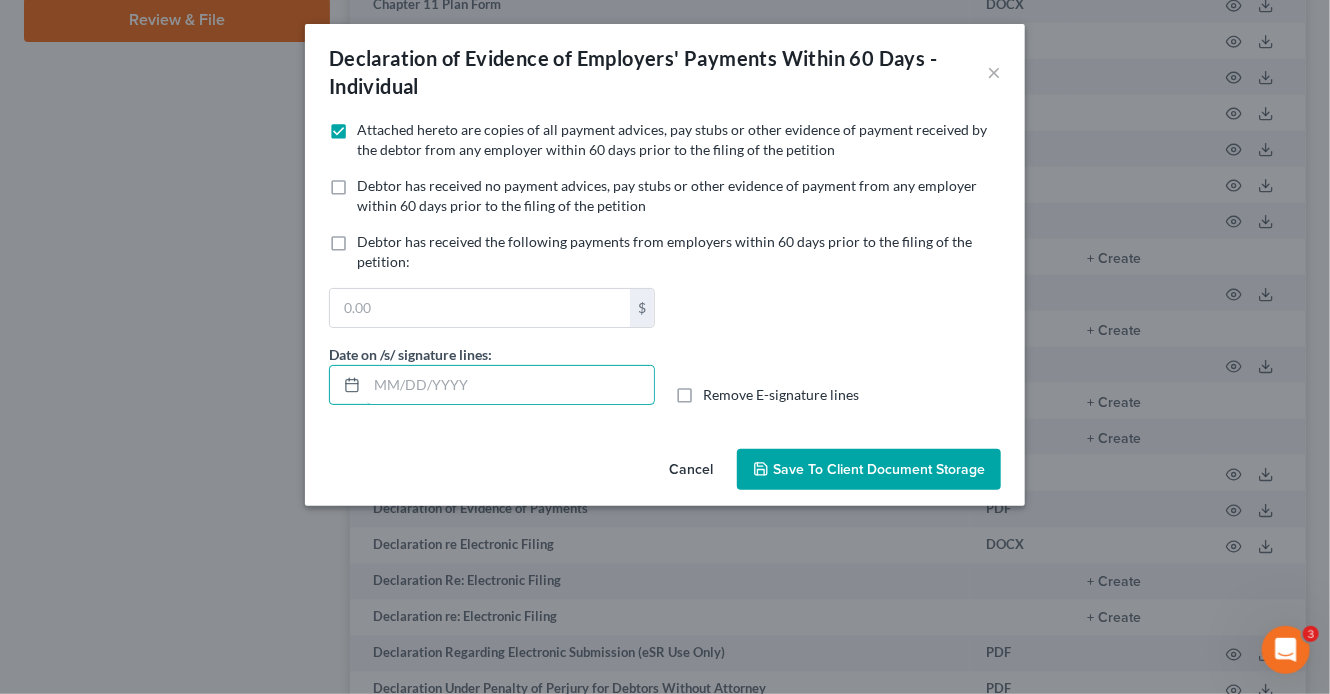type 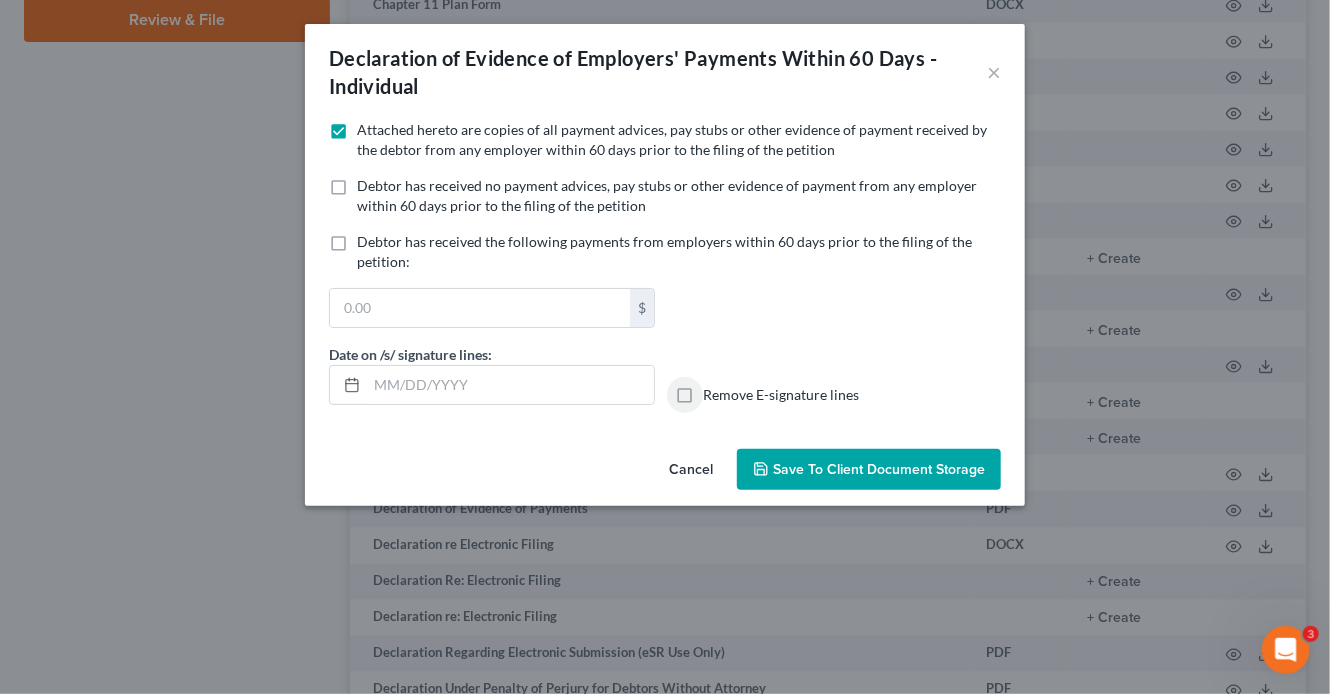 click on "Remove E-signature lines" at bounding box center [717, 391] 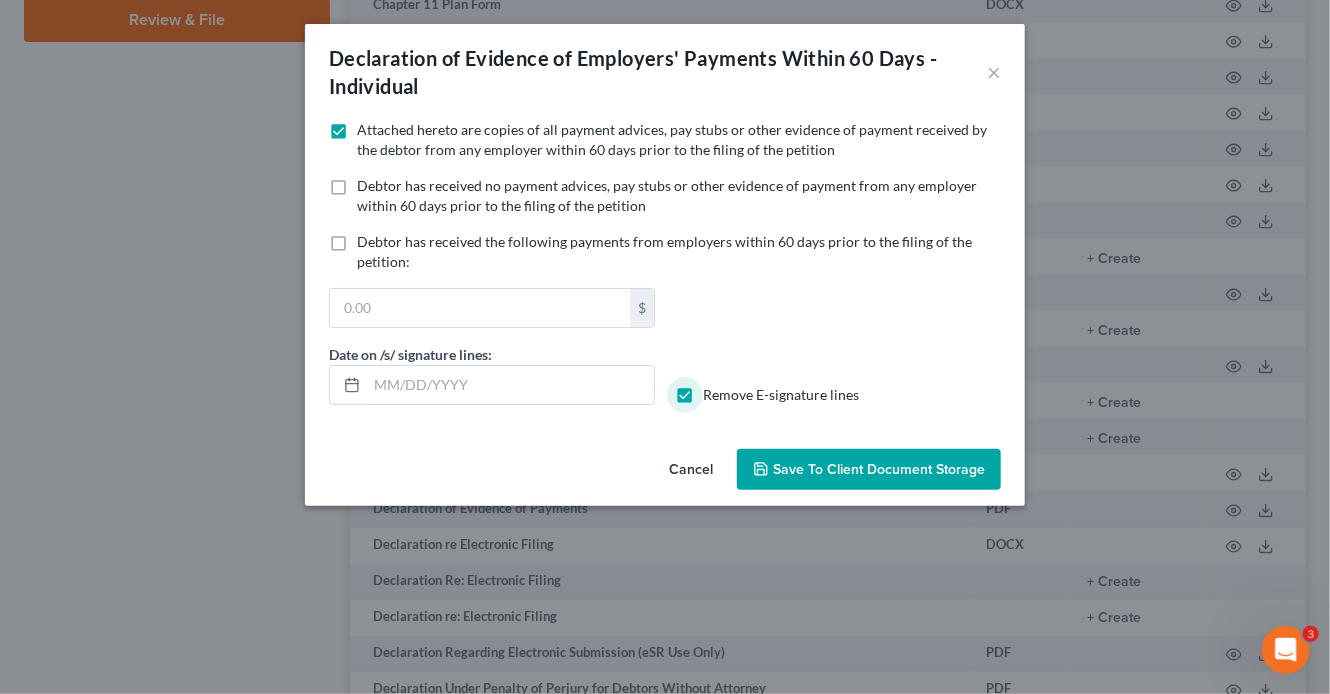 click on "Save to Client Document Storage" at bounding box center [879, 469] 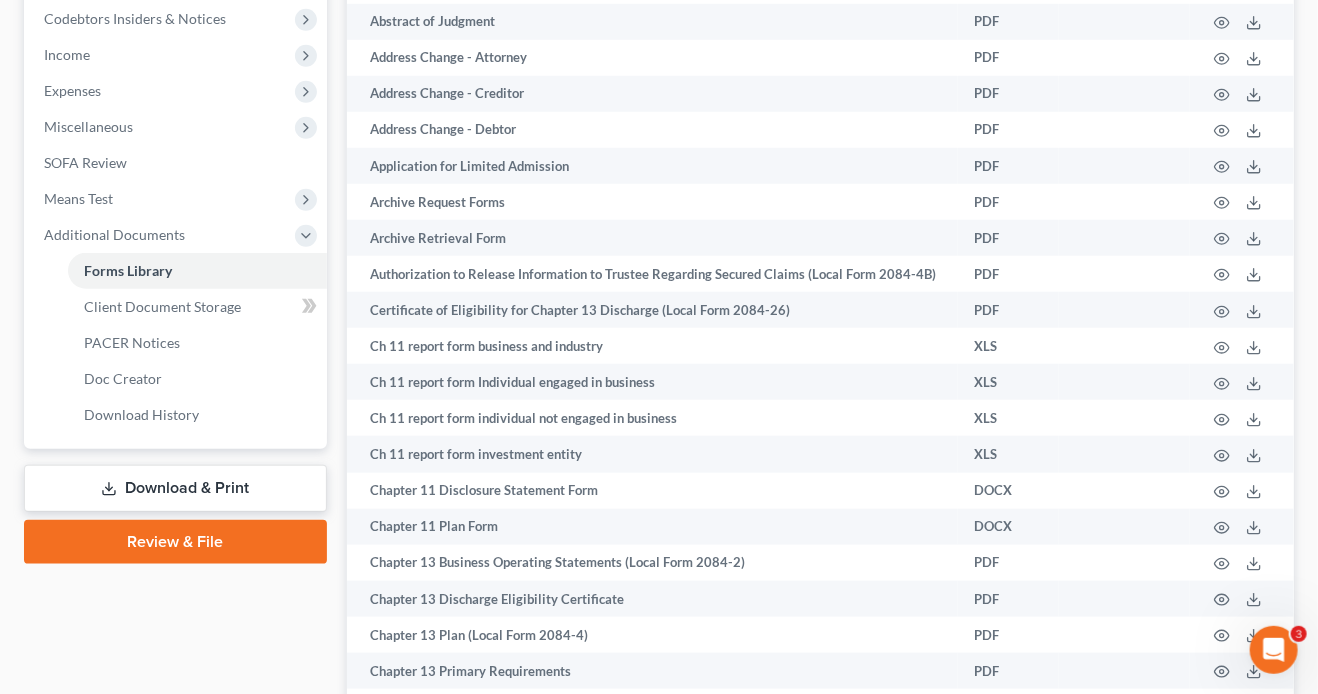 scroll, scrollTop: 573, scrollLeft: 0, axis: vertical 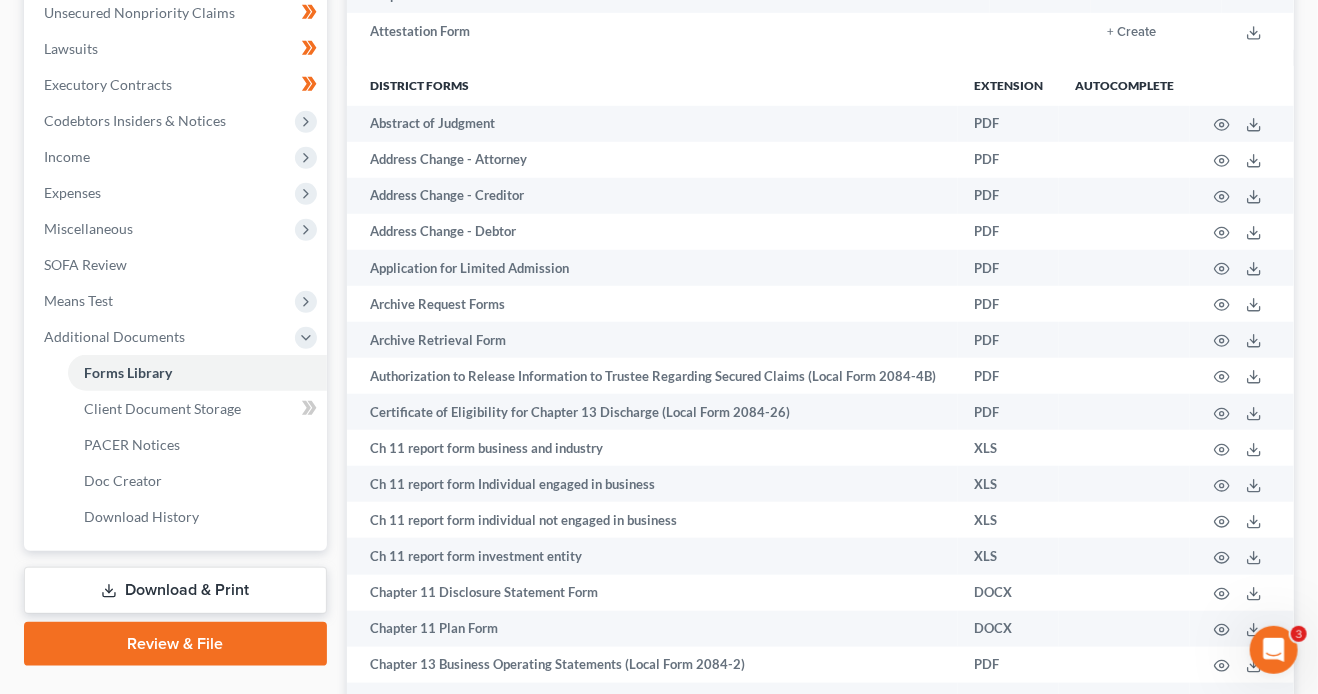 click on "Download & Print" at bounding box center [175, 590] 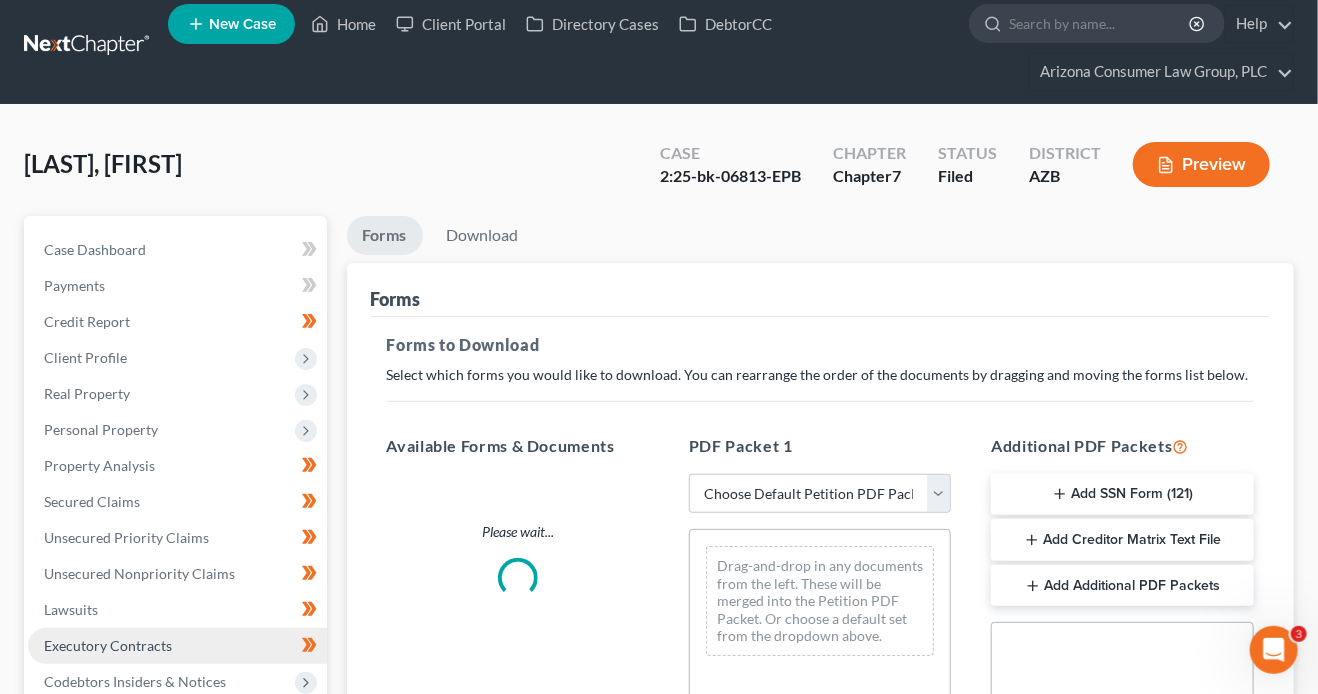 scroll, scrollTop: 0, scrollLeft: 0, axis: both 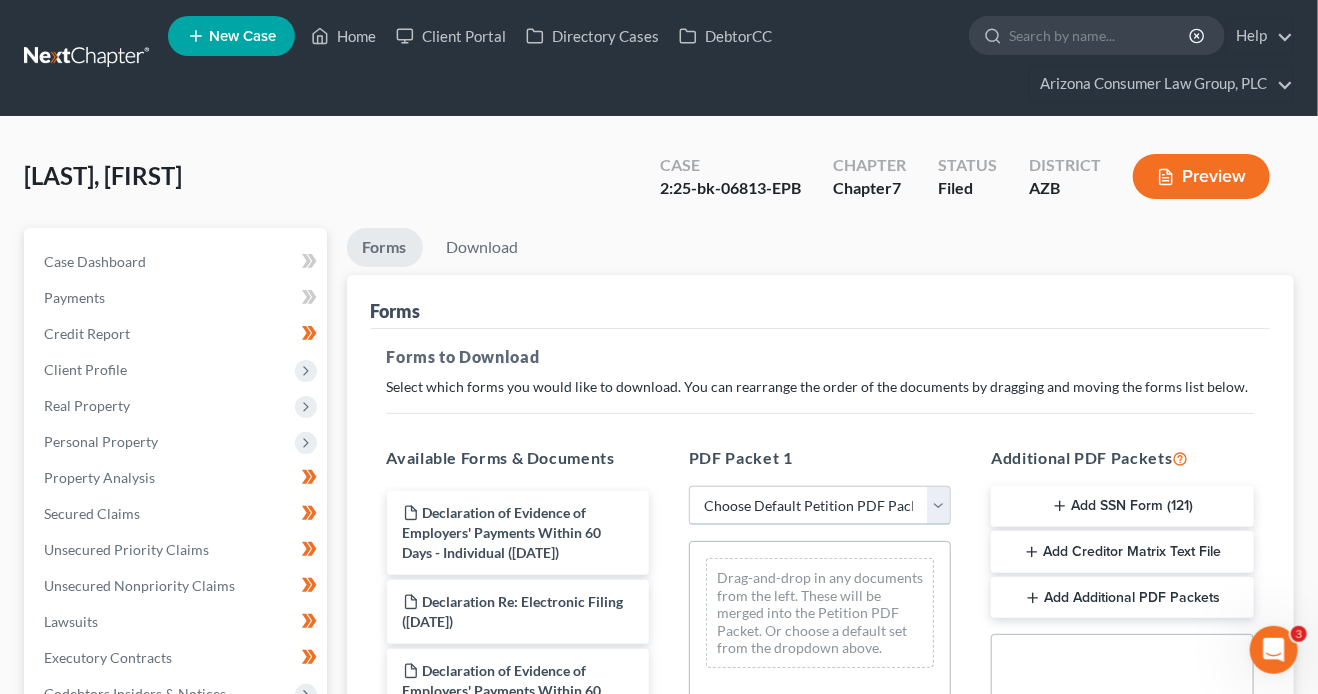 click on "Choose Default Petition PDF Packet Complete Bankruptcy Petition (all forms and schedules) Emergency Filing Forms (Petition and Creditor List Only) Amended Forms Signature Pages Only Emergency Completion Emergency Completion - Business Debts Emergency Completion Emergency Completion with Disclosure Emergency Filing with Declaration" at bounding box center [820, 506] 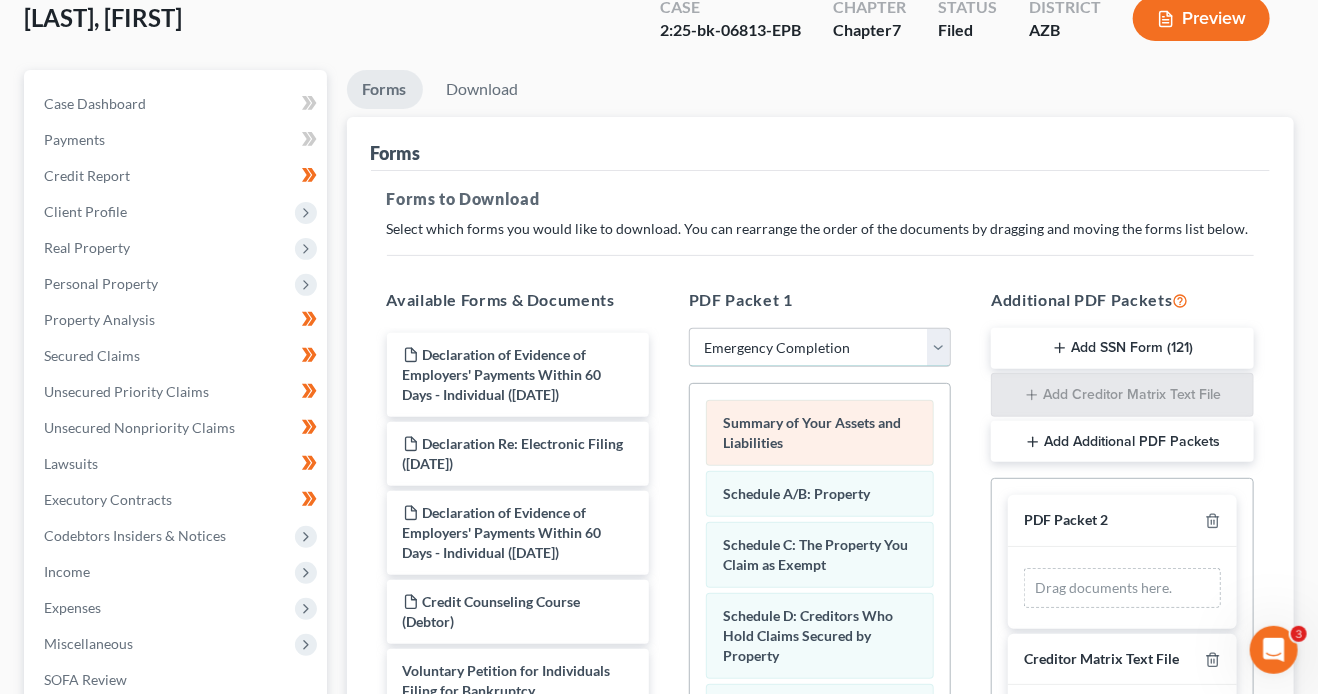 scroll, scrollTop: 230, scrollLeft: 0, axis: vertical 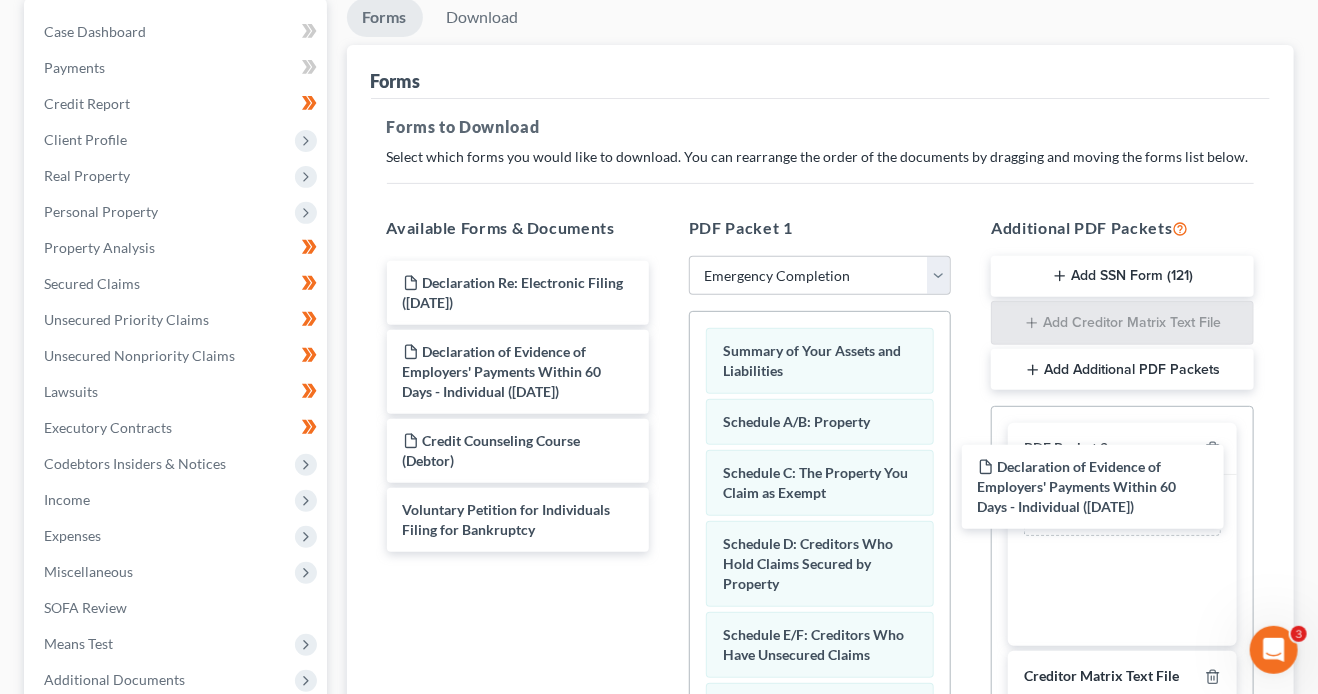 drag, startPoint x: 546, startPoint y: 299, endPoint x: 1116, endPoint y: 481, distance: 598.3511 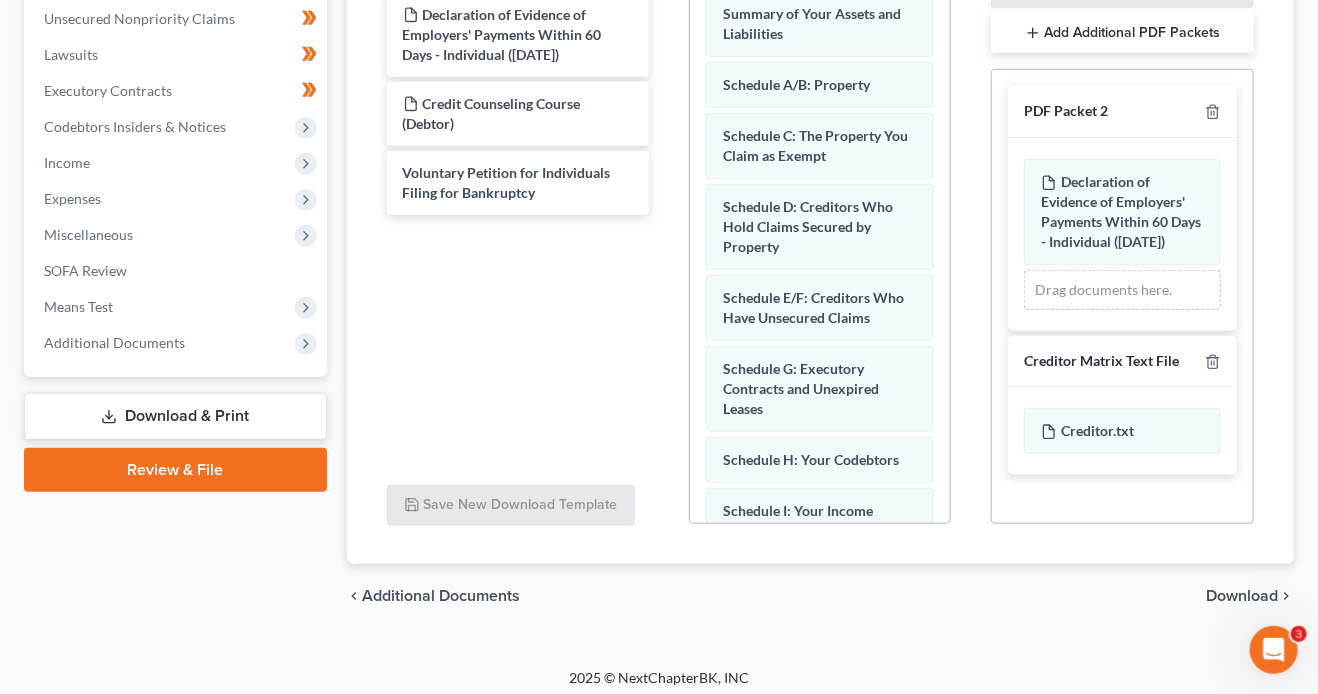scroll, scrollTop: 575, scrollLeft: 0, axis: vertical 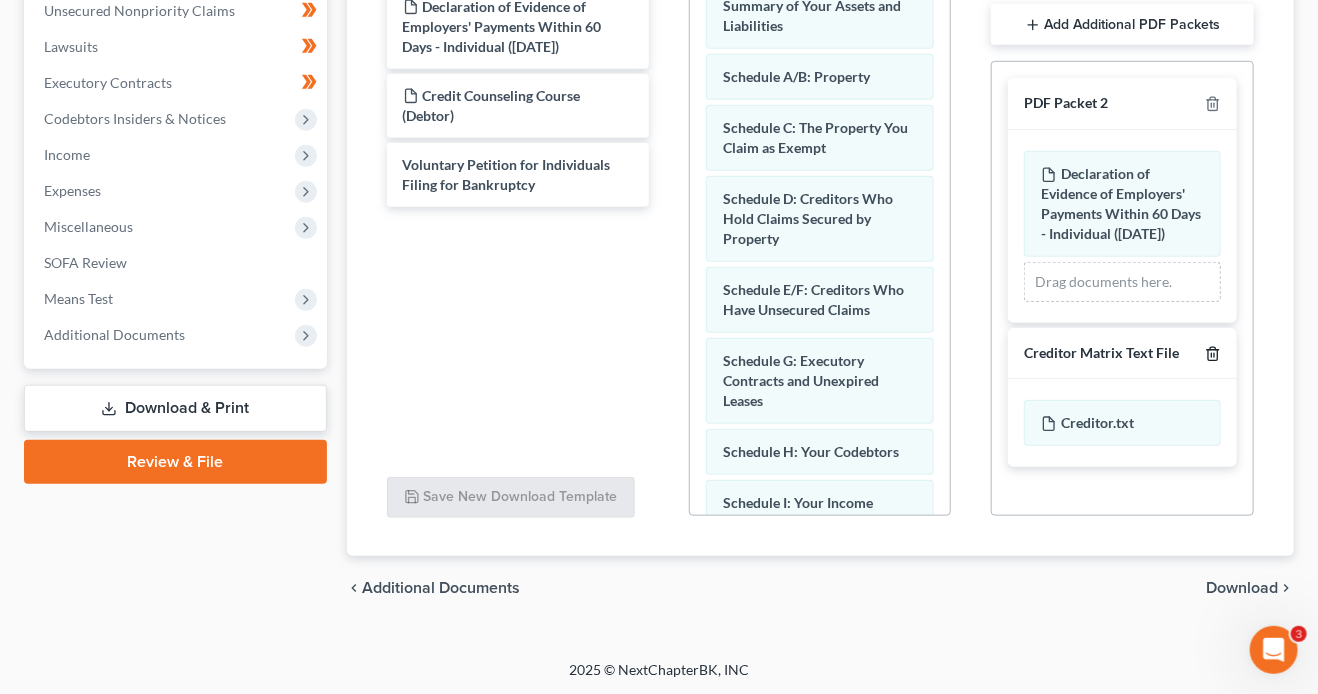 click 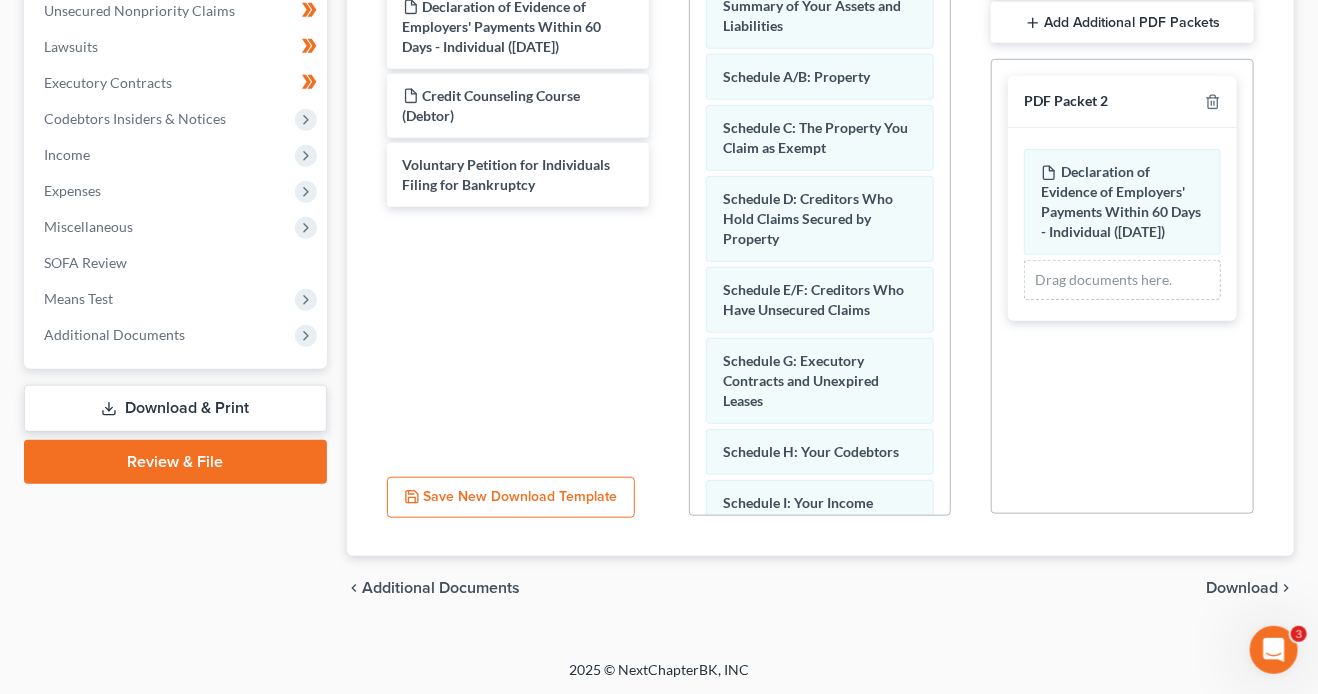 click on "Download" at bounding box center (1242, 588) 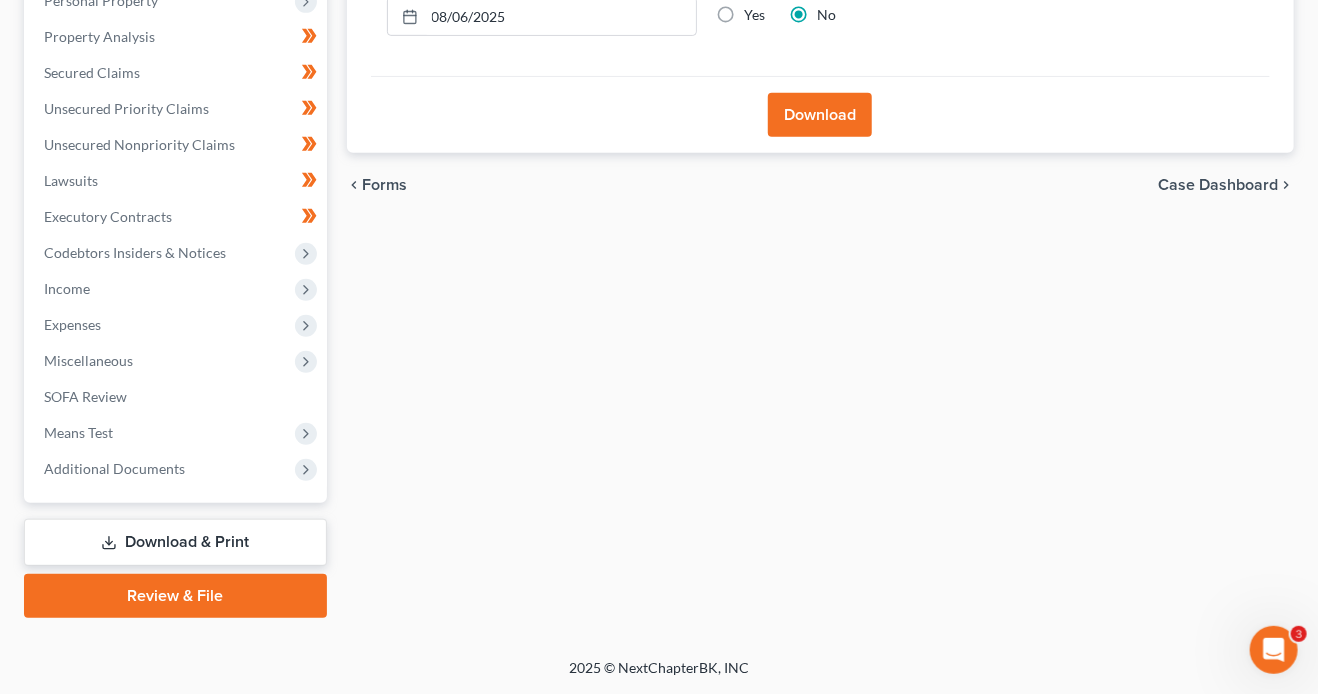 scroll, scrollTop: 438, scrollLeft: 0, axis: vertical 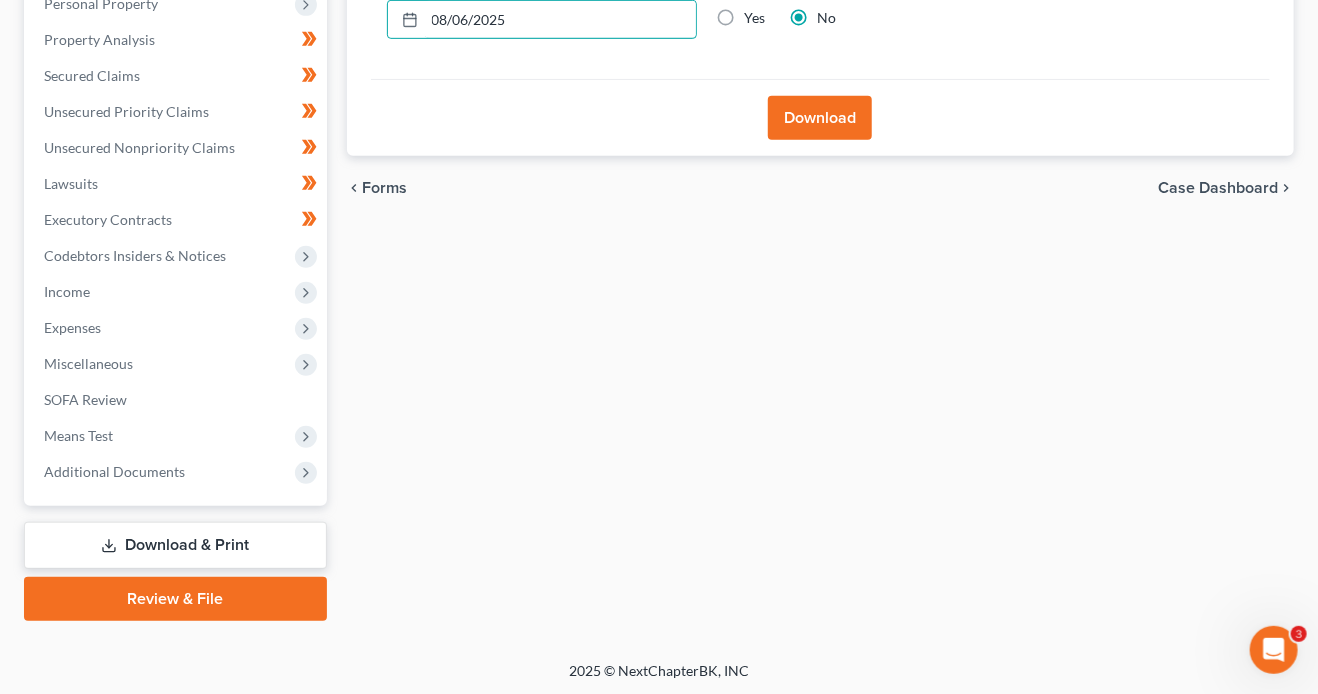 drag, startPoint x: 523, startPoint y: 25, endPoint x: 378, endPoint y: 5, distance: 146.37282 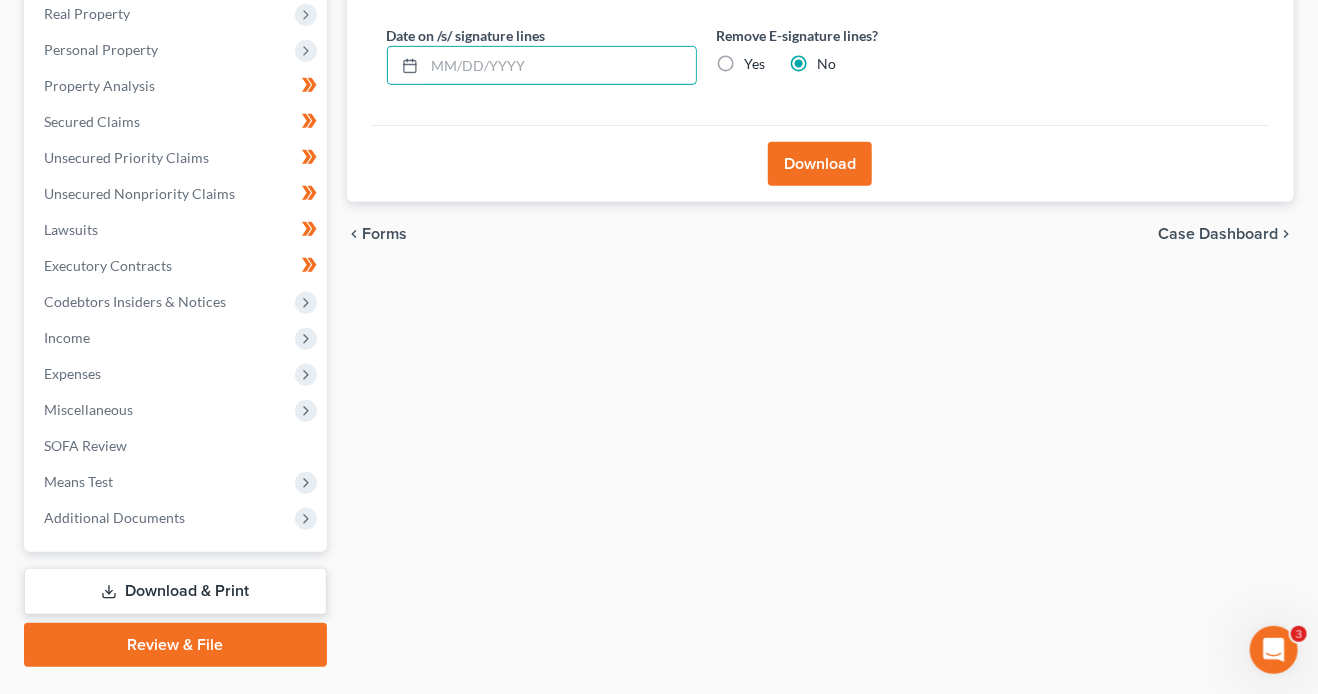 type 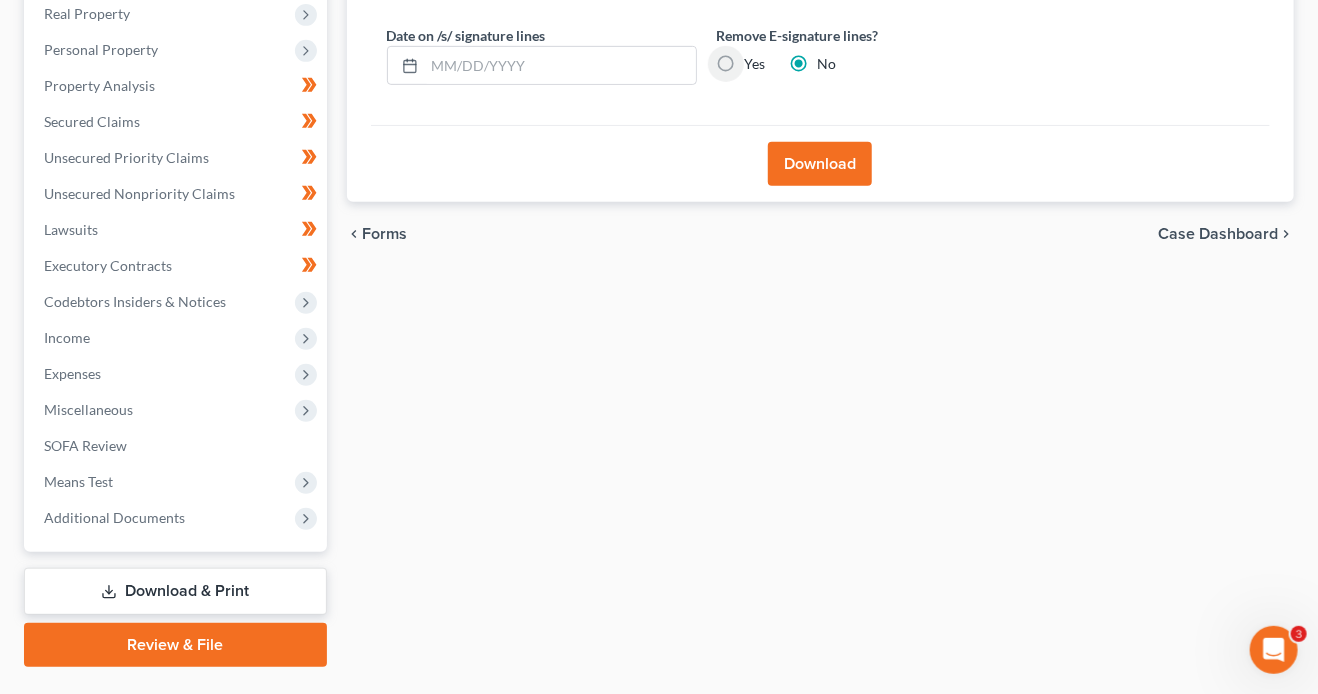 click on "Yes" at bounding box center [759, 60] 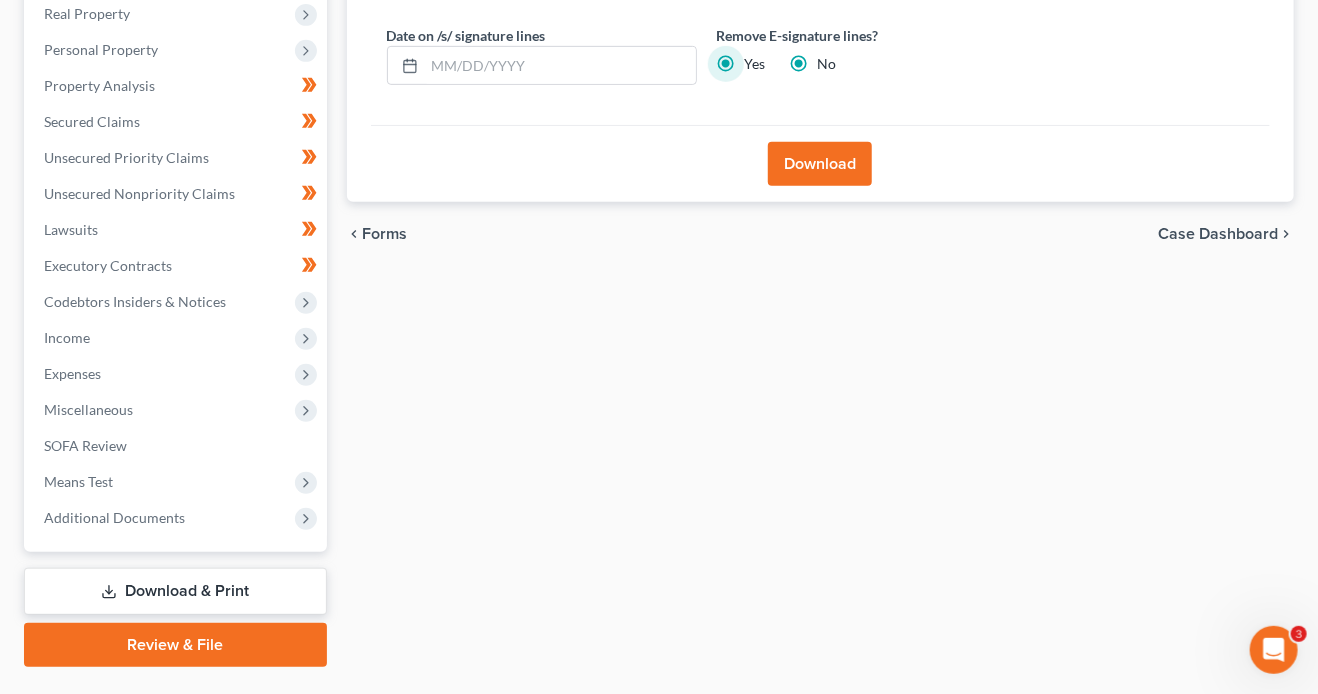 radio on "false" 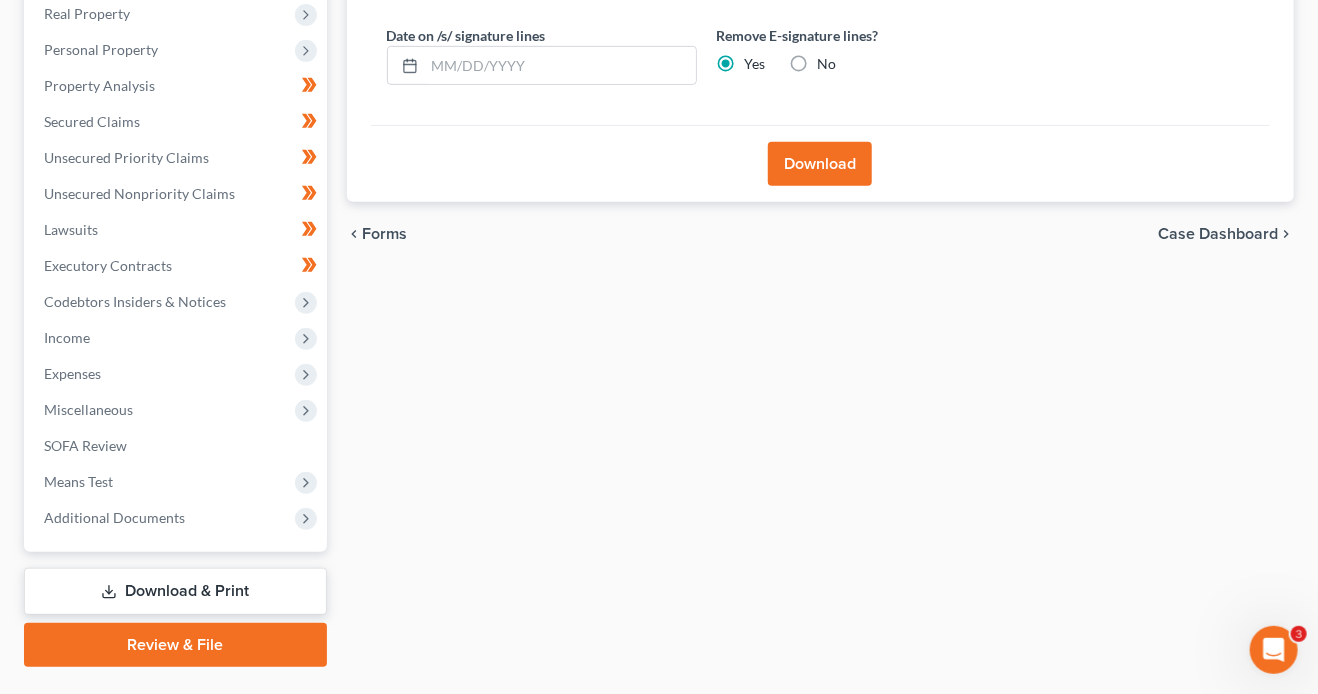 click on "Download" at bounding box center [820, 164] 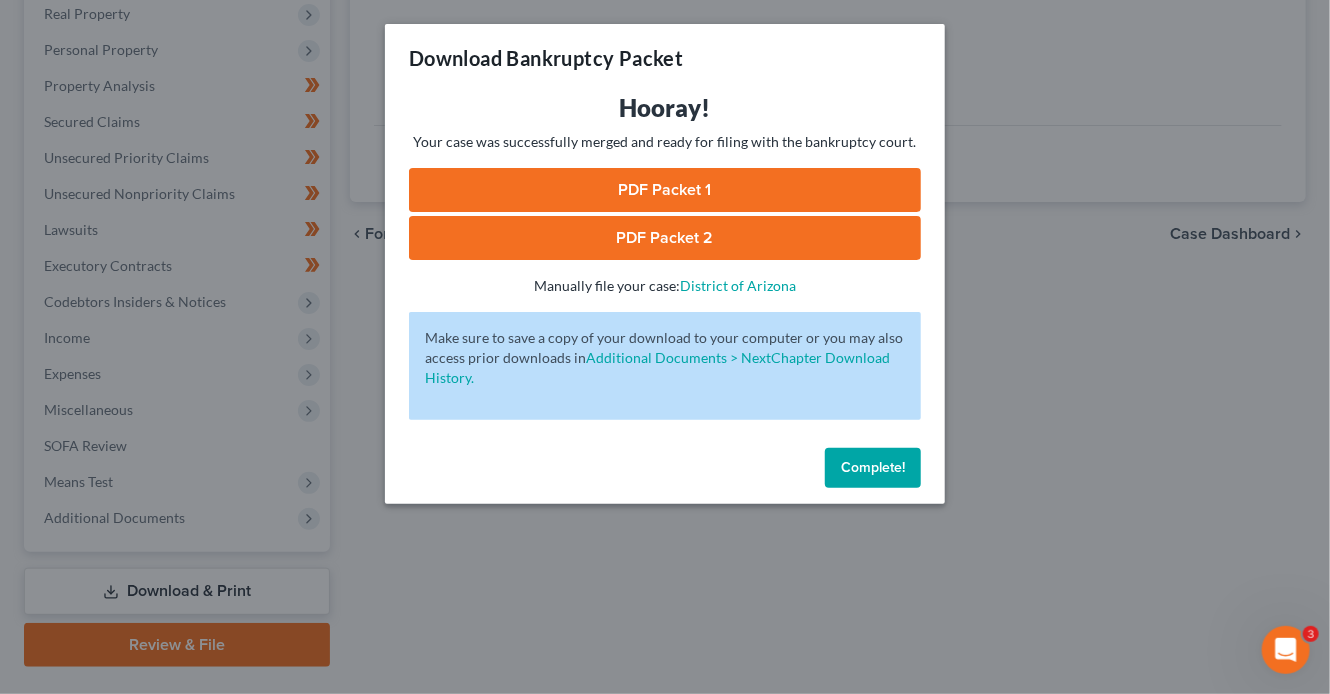 click on "PDF Packet 1" at bounding box center (665, 190) 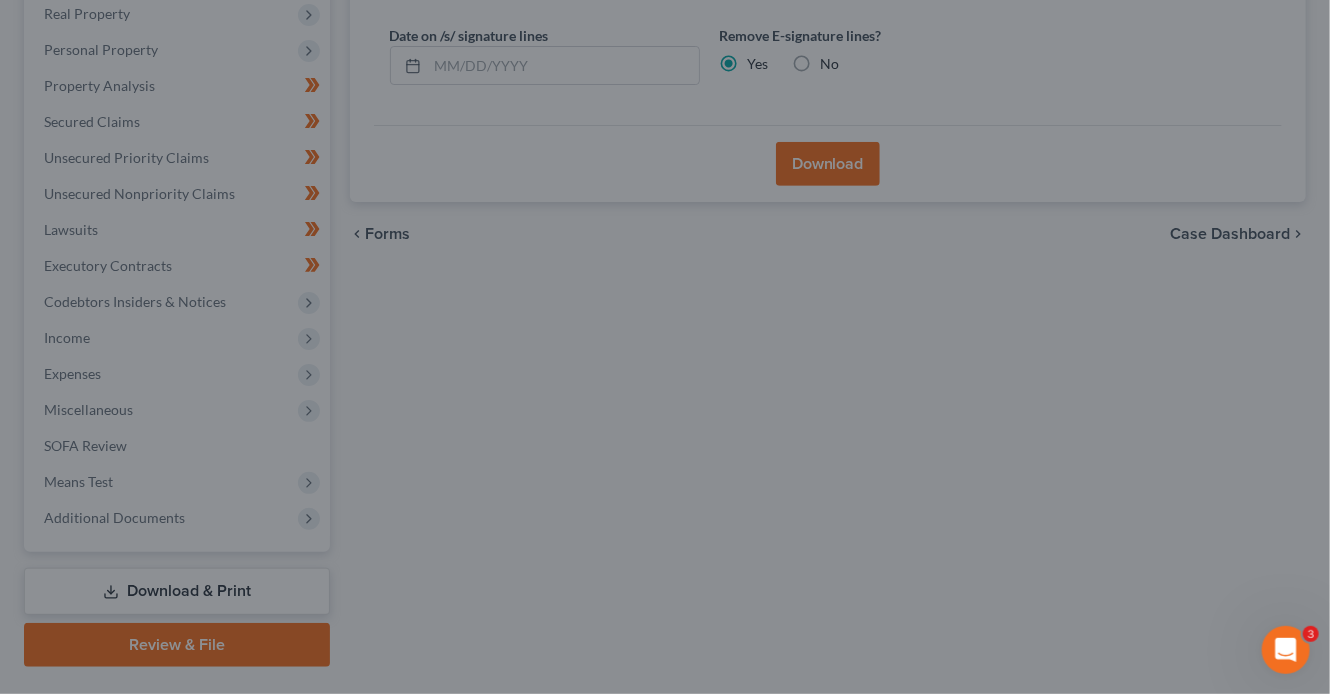 drag, startPoint x: 885, startPoint y: 471, endPoint x: 877, endPoint y: 442, distance: 30.083218 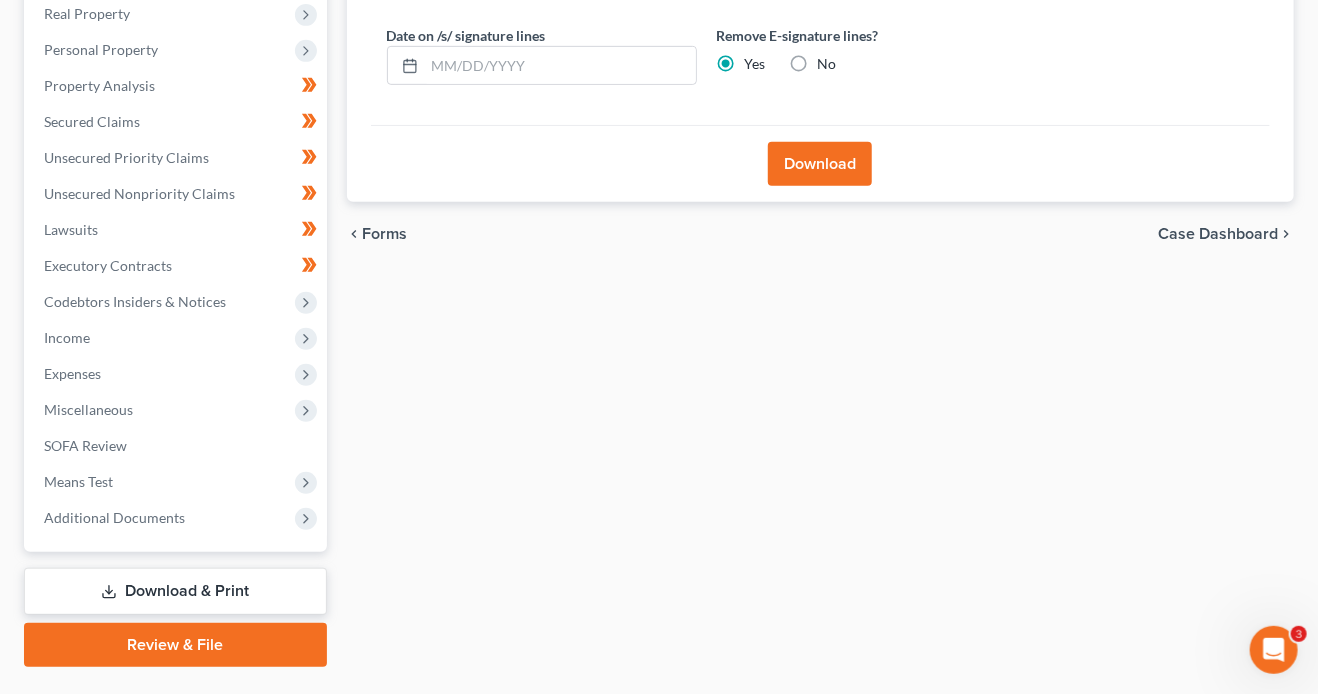 scroll, scrollTop: 0, scrollLeft: 0, axis: both 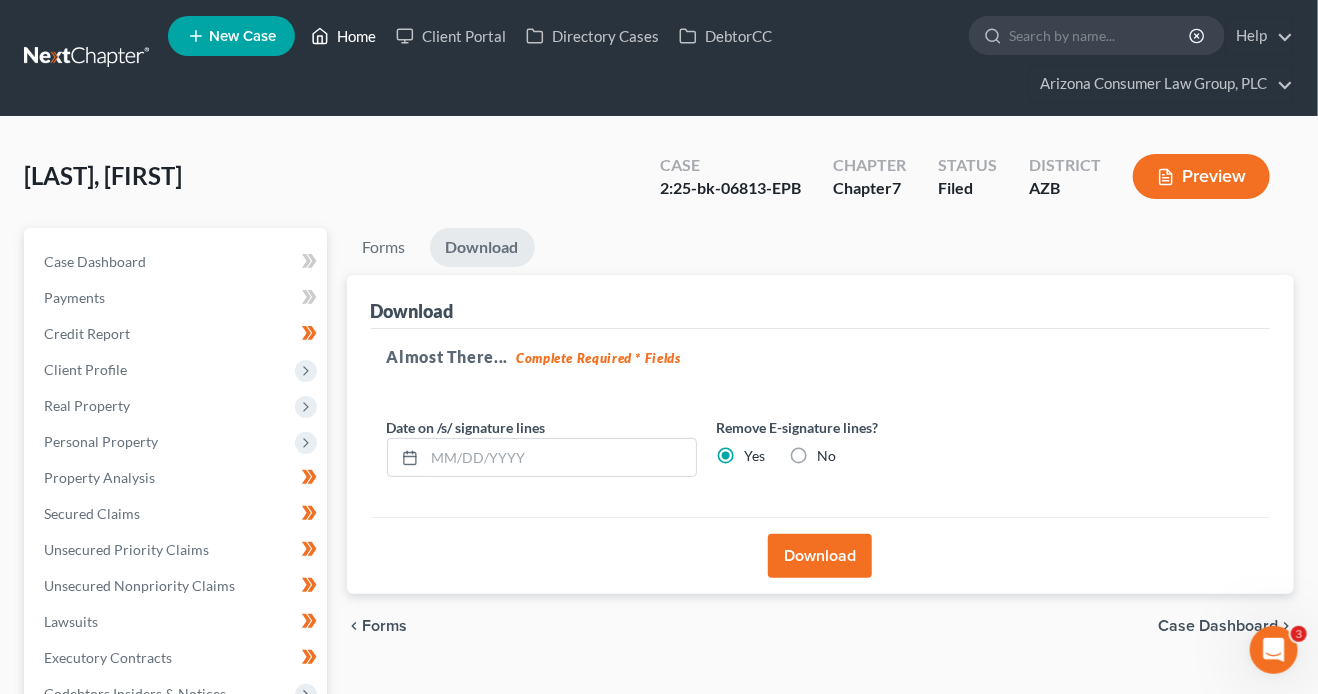 click on "Home" at bounding box center (343, 36) 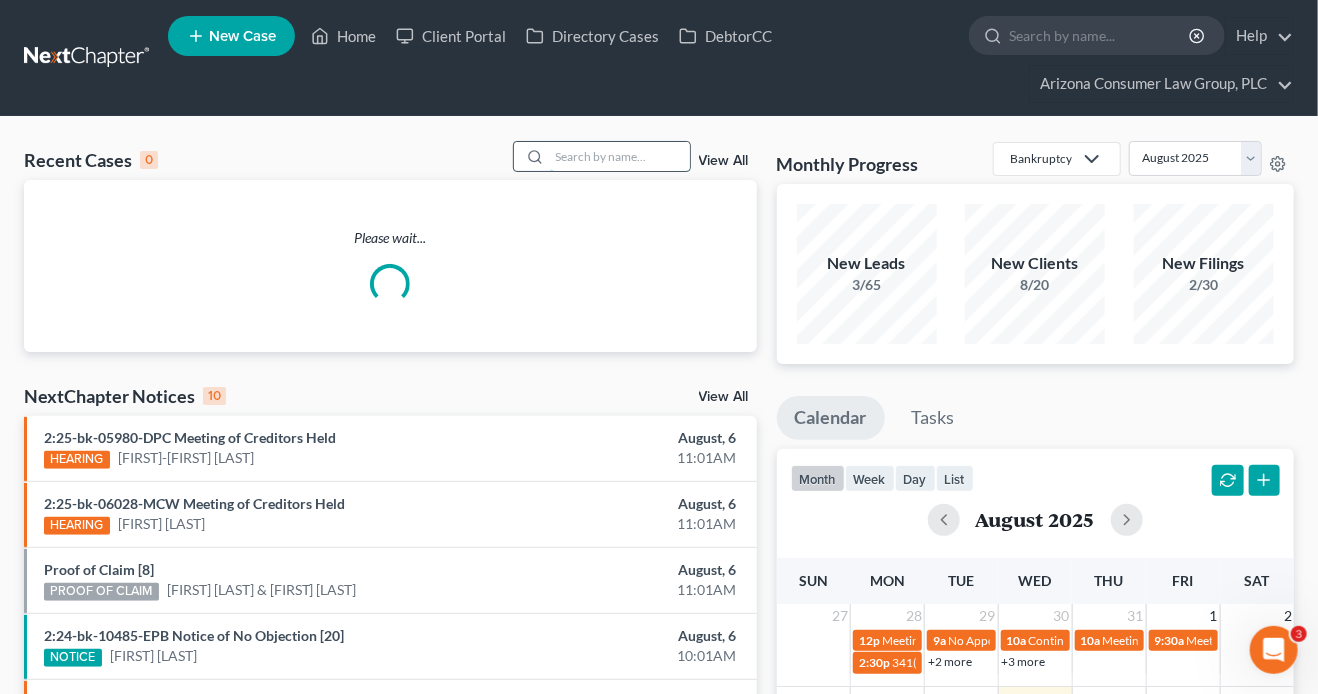 click at bounding box center (620, 156) 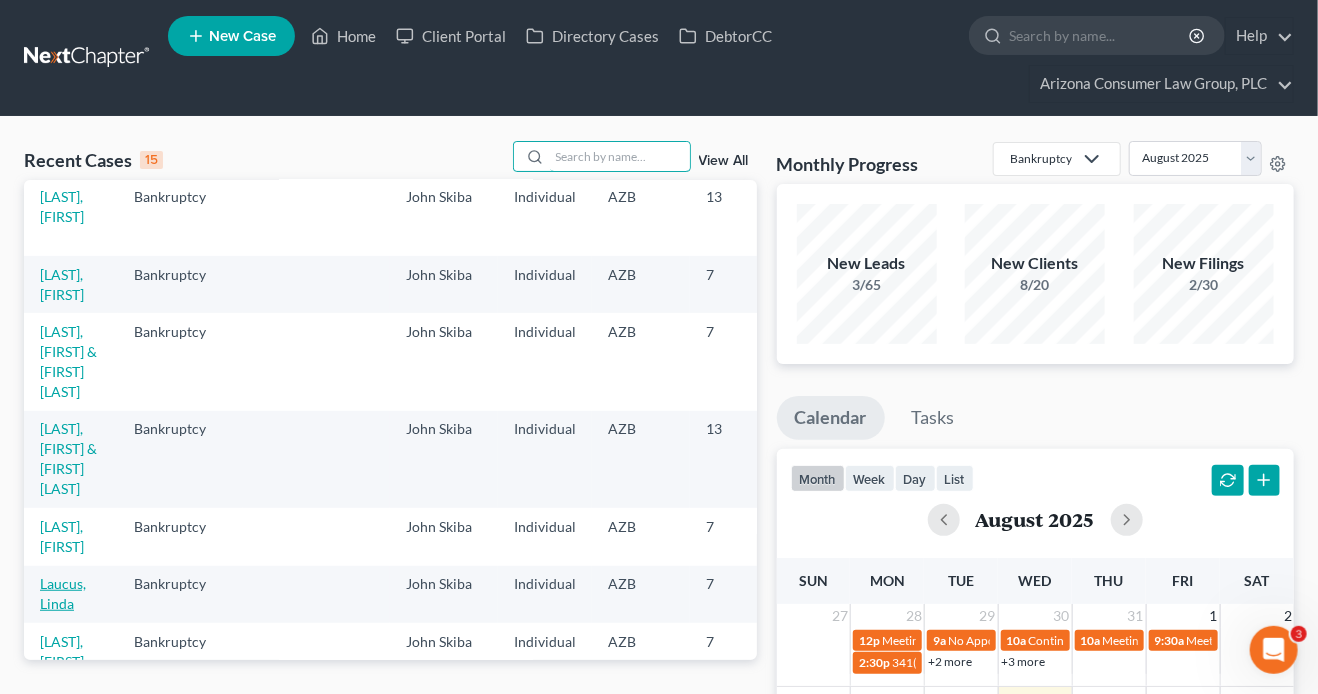 scroll, scrollTop: 436, scrollLeft: 0, axis: vertical 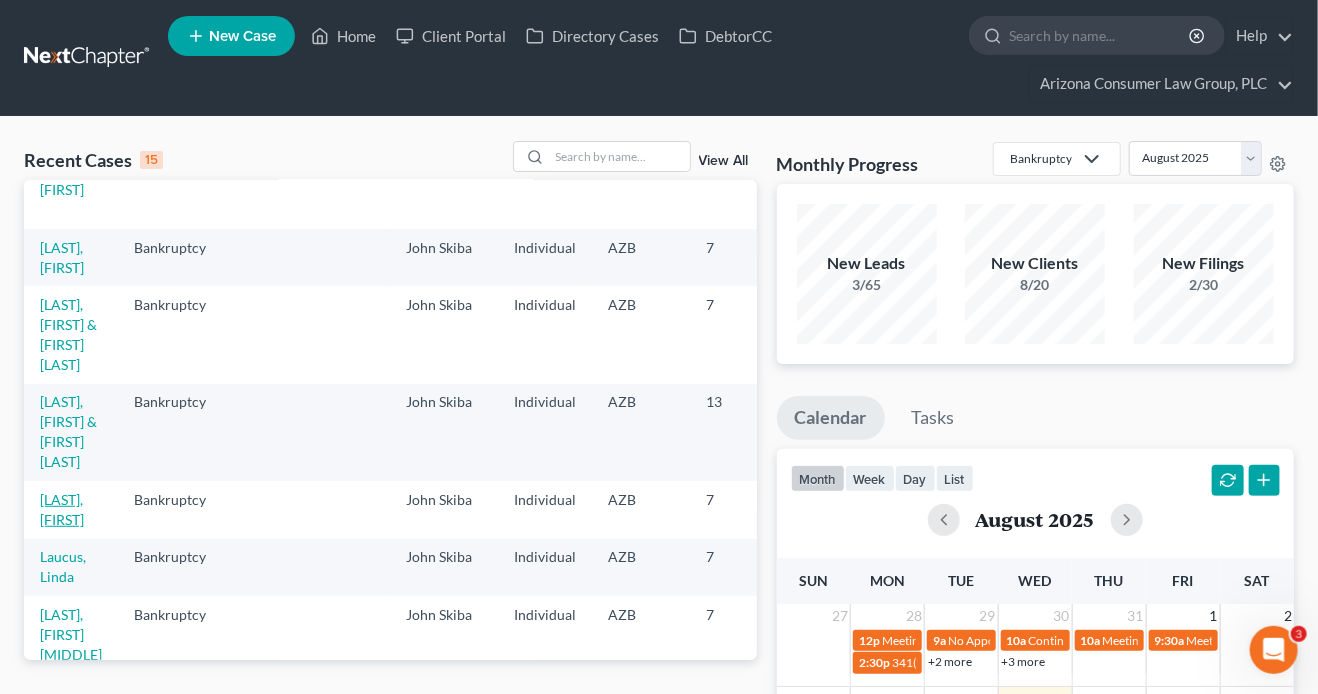 click on "[LAST], [FIRST]" at bounding box center [62, 509] 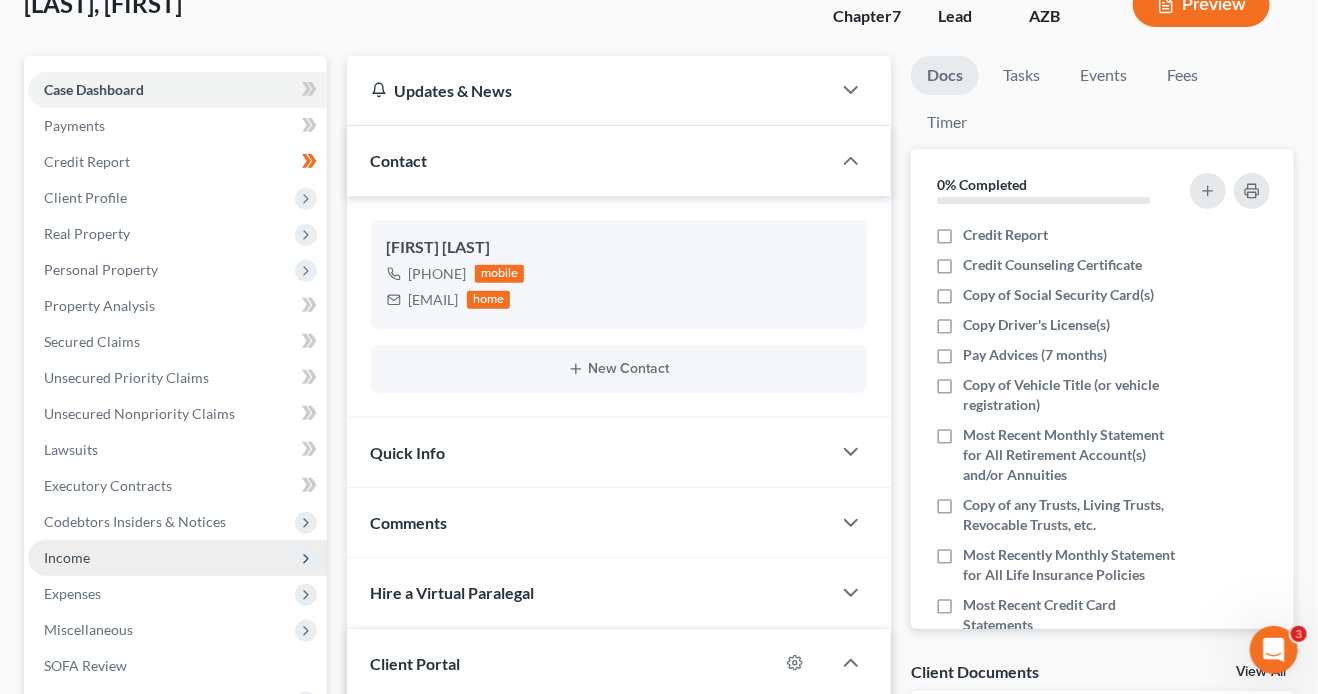 scroll, scrollTop: 185, scrollLeft: 0, axis: vertical 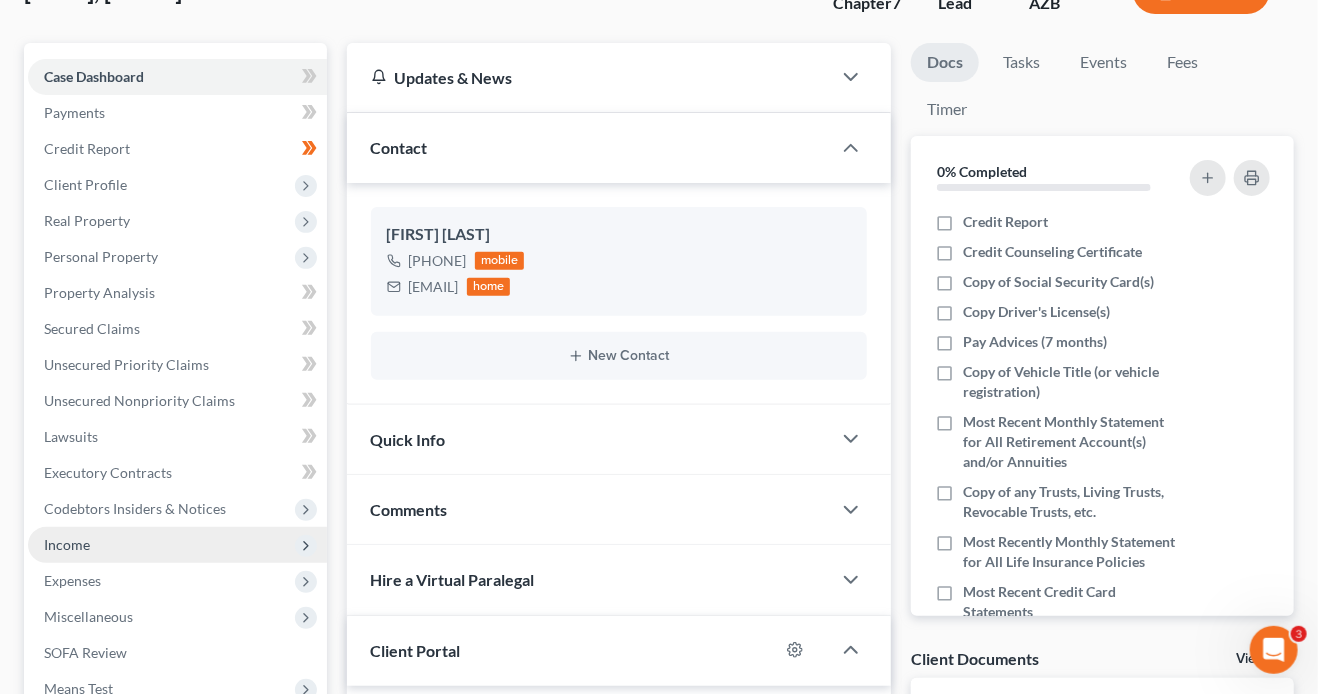 click on "Income" at bounding box center [177, 545] 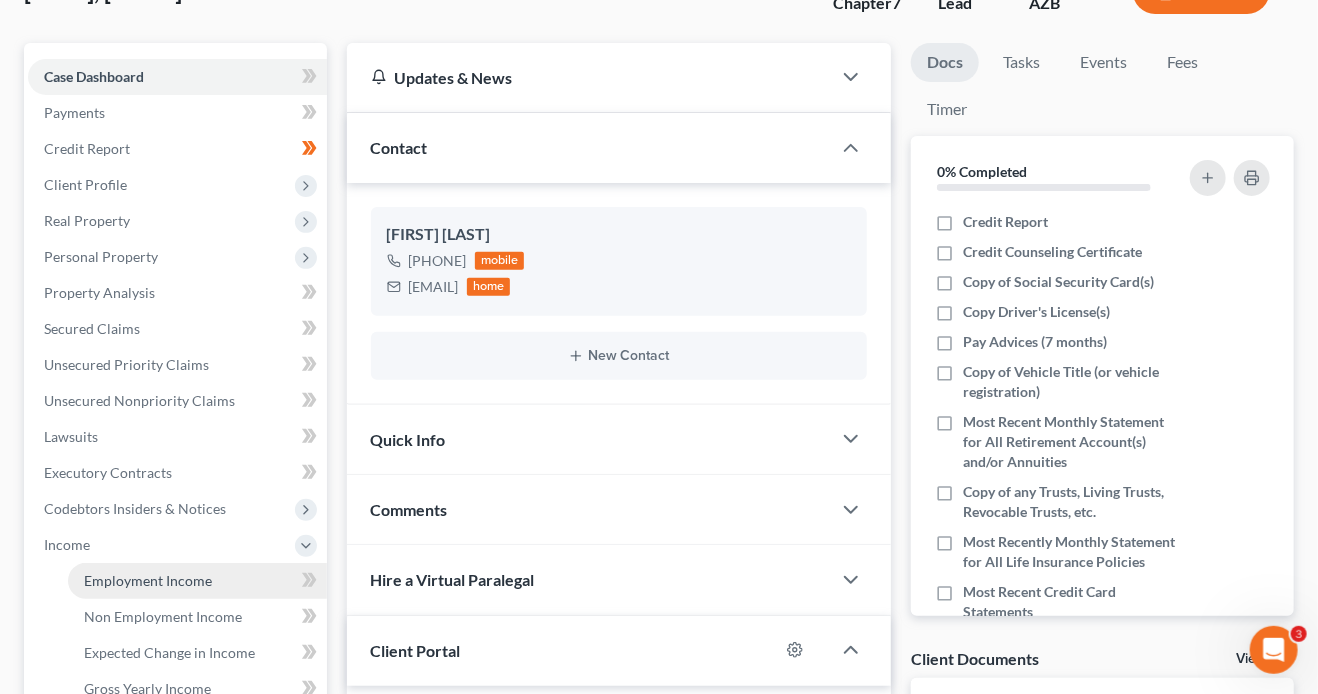 click on "Employment Income" at bounding box center [197, 581] 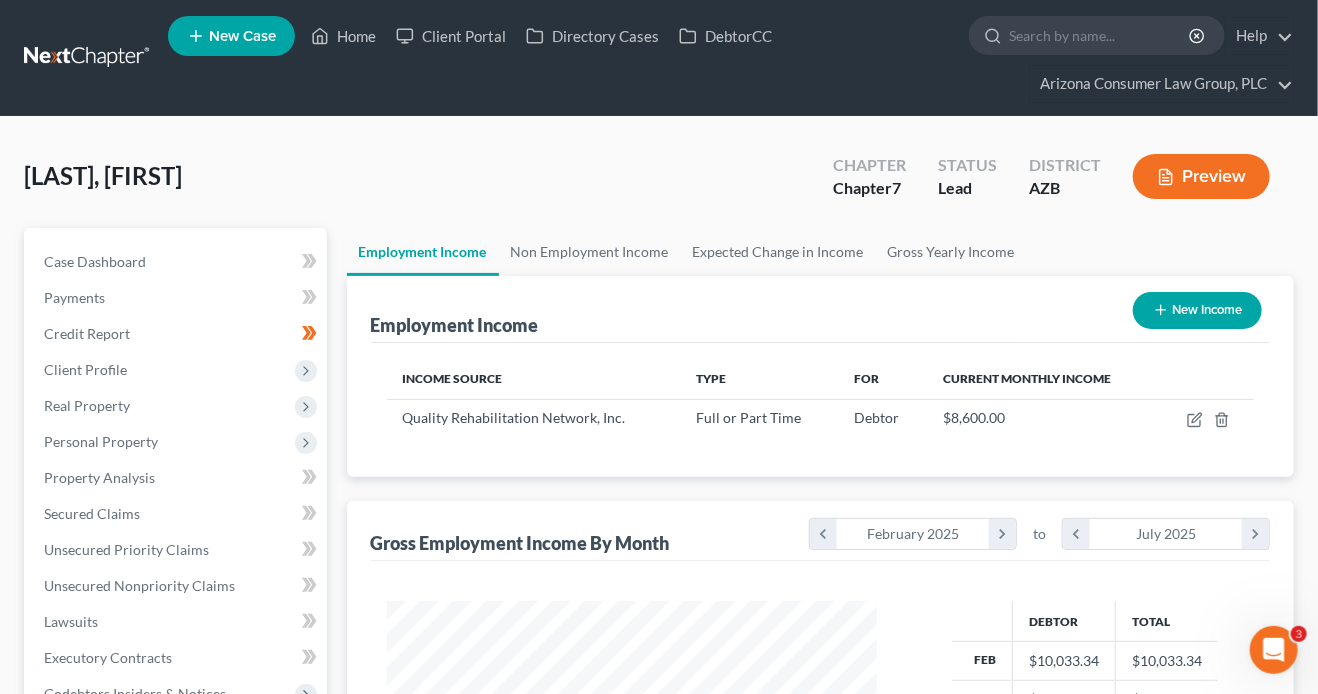 scroll, scrollTop: 4, scrollLeft: 0, axis: vertical 